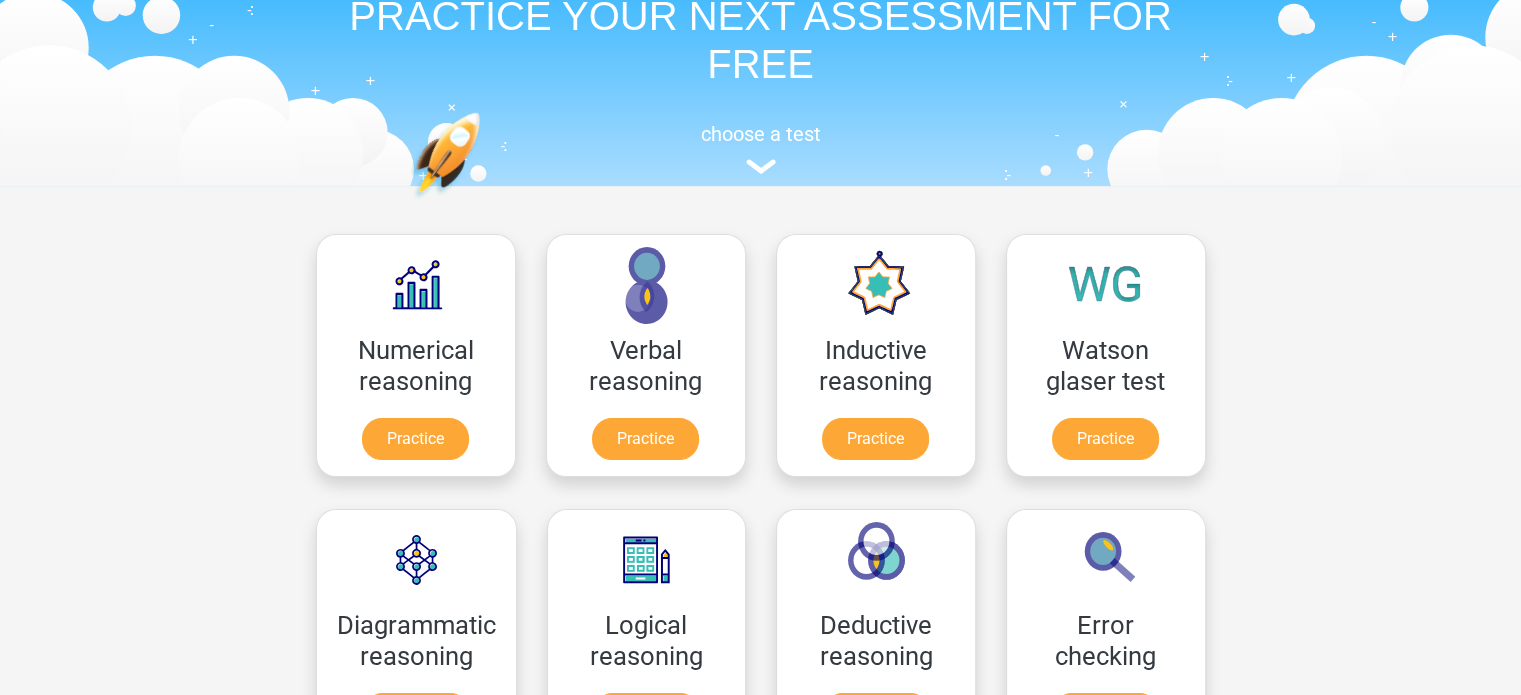 scroll, scrollTop: 300, scrollLeft: 0, axis: vertical 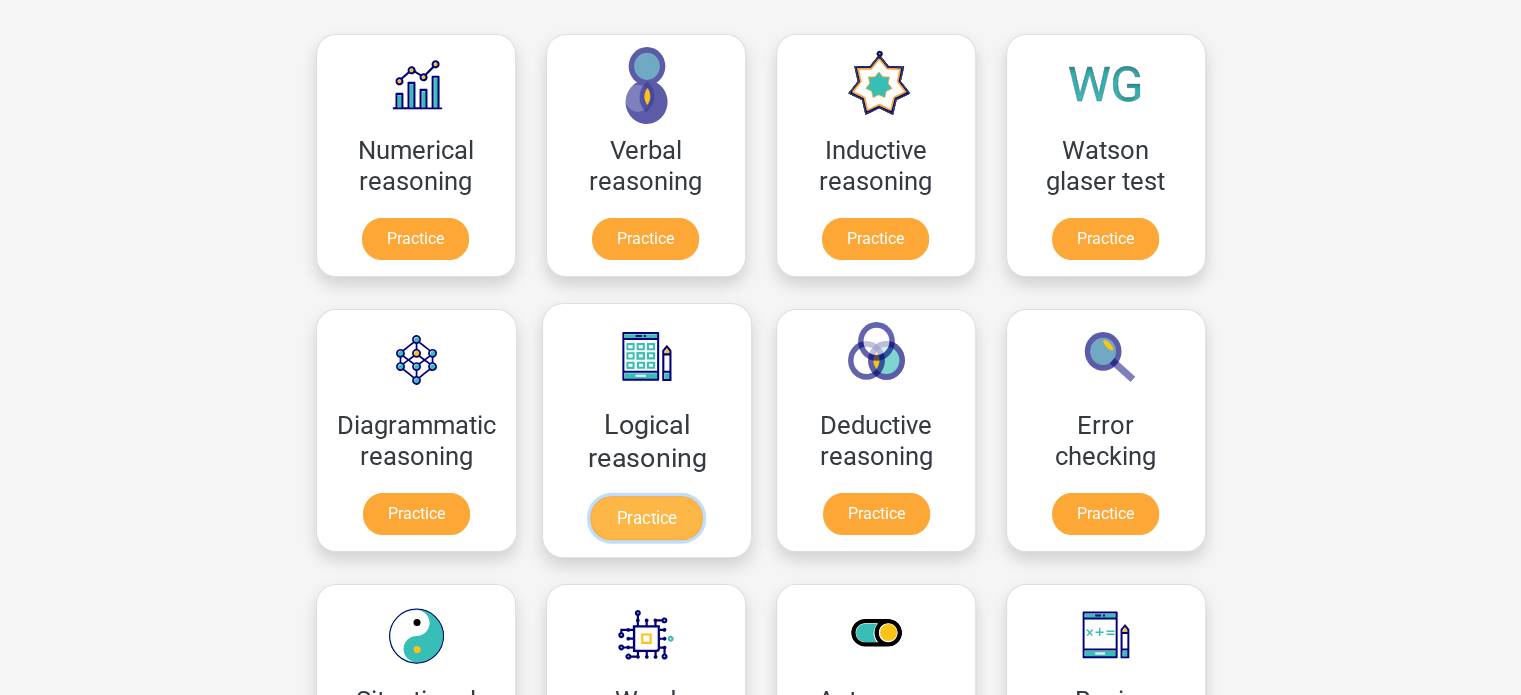click on "Practice" at bounding box center (646, 518) 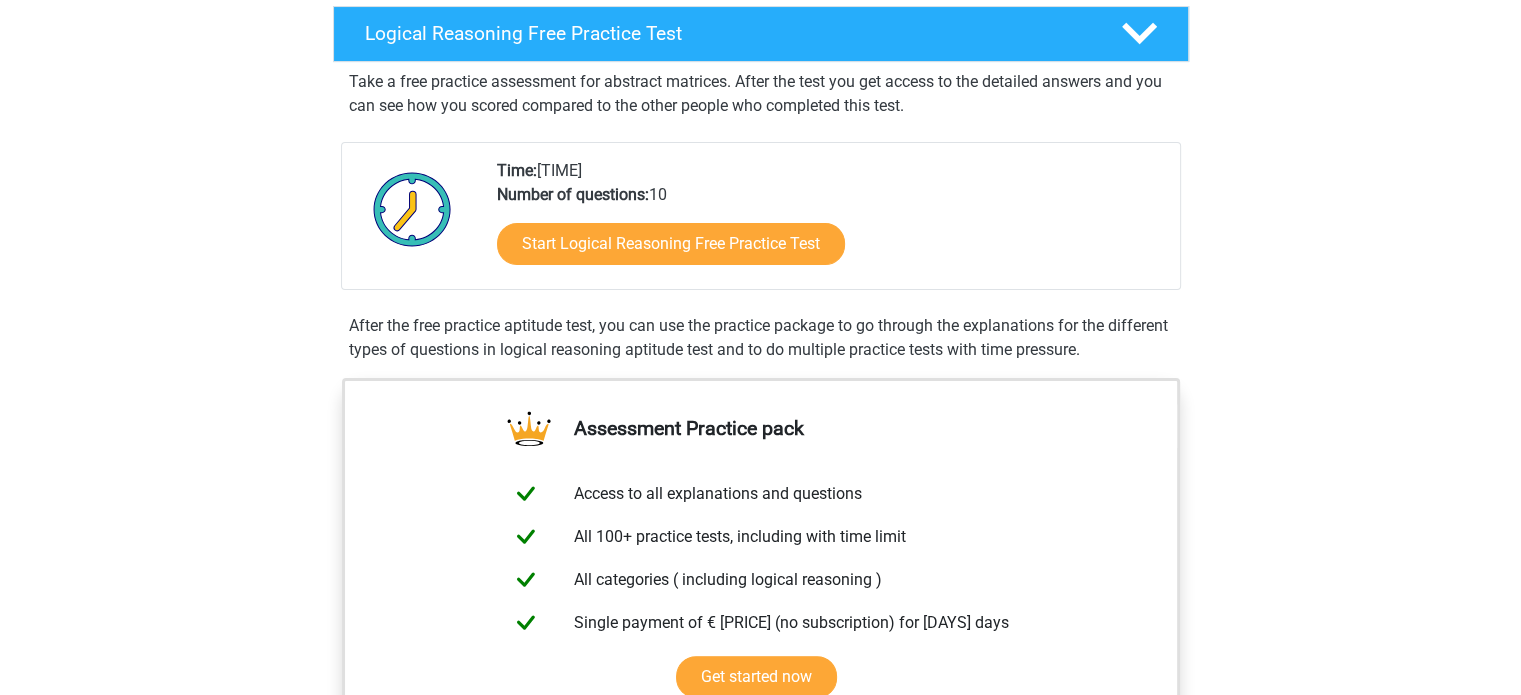 scroll, scrollTop: 400, scrollLeft: 0, axis: vertical 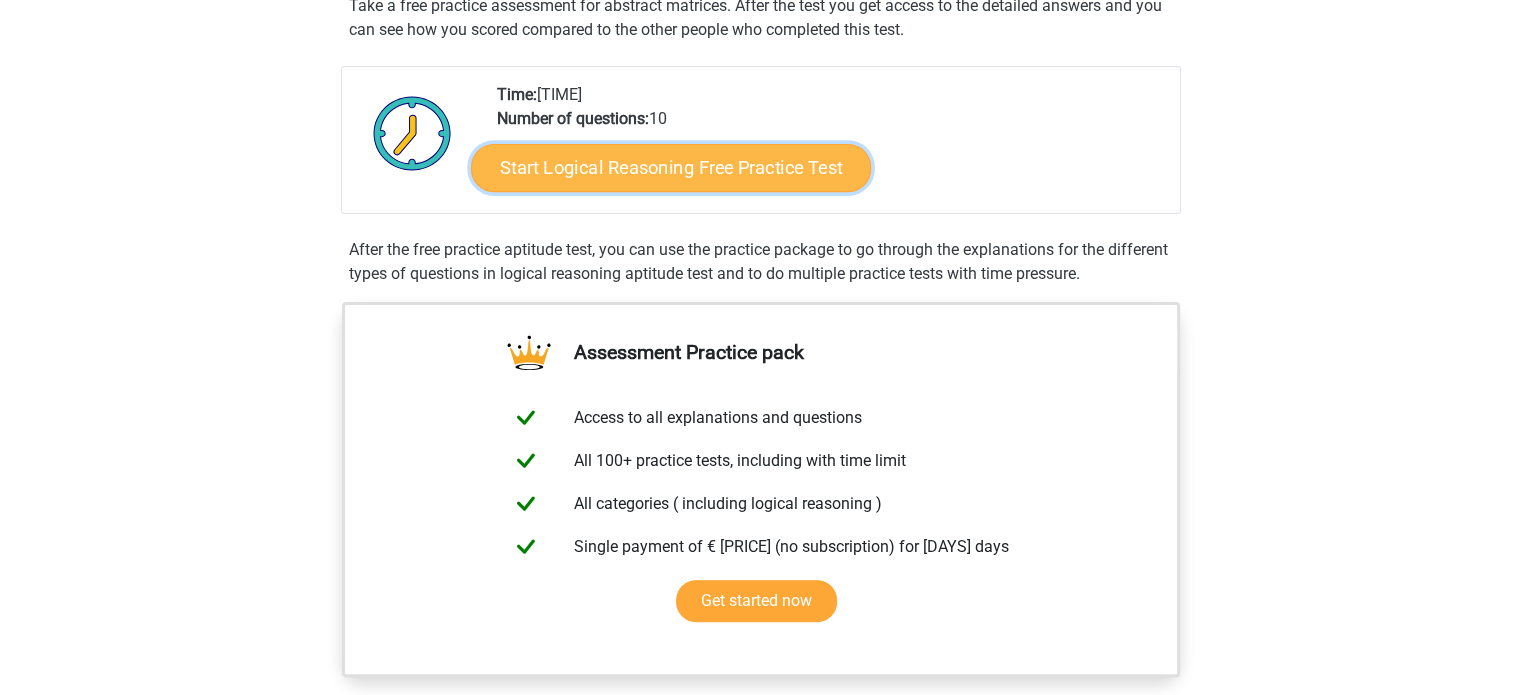 click on "Start Logical Reasoning
Free Practice Test" at bounding box center [671, 167] 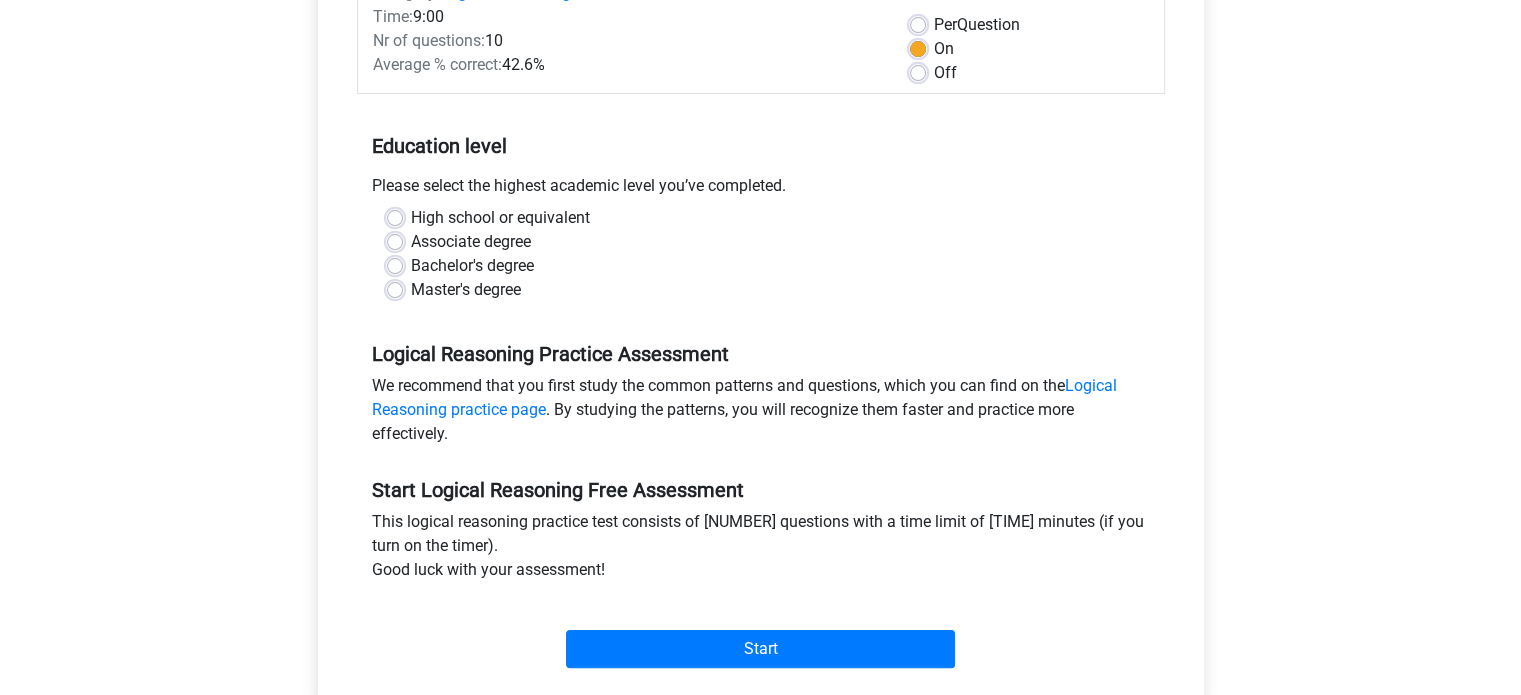 scroll, scrollTop: 300, scrollLeft: 0, axis: vertical 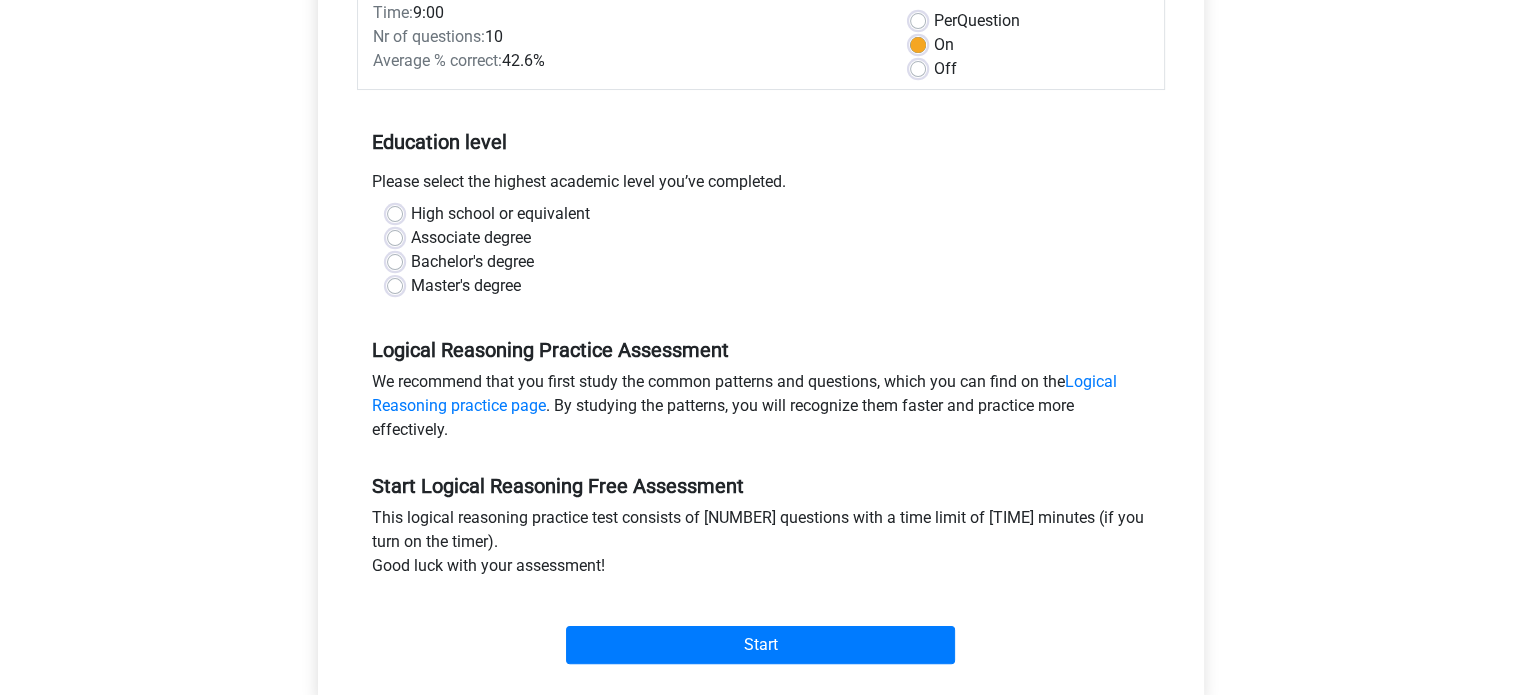 click on "Master's degree" at bounding box center [466, 286] 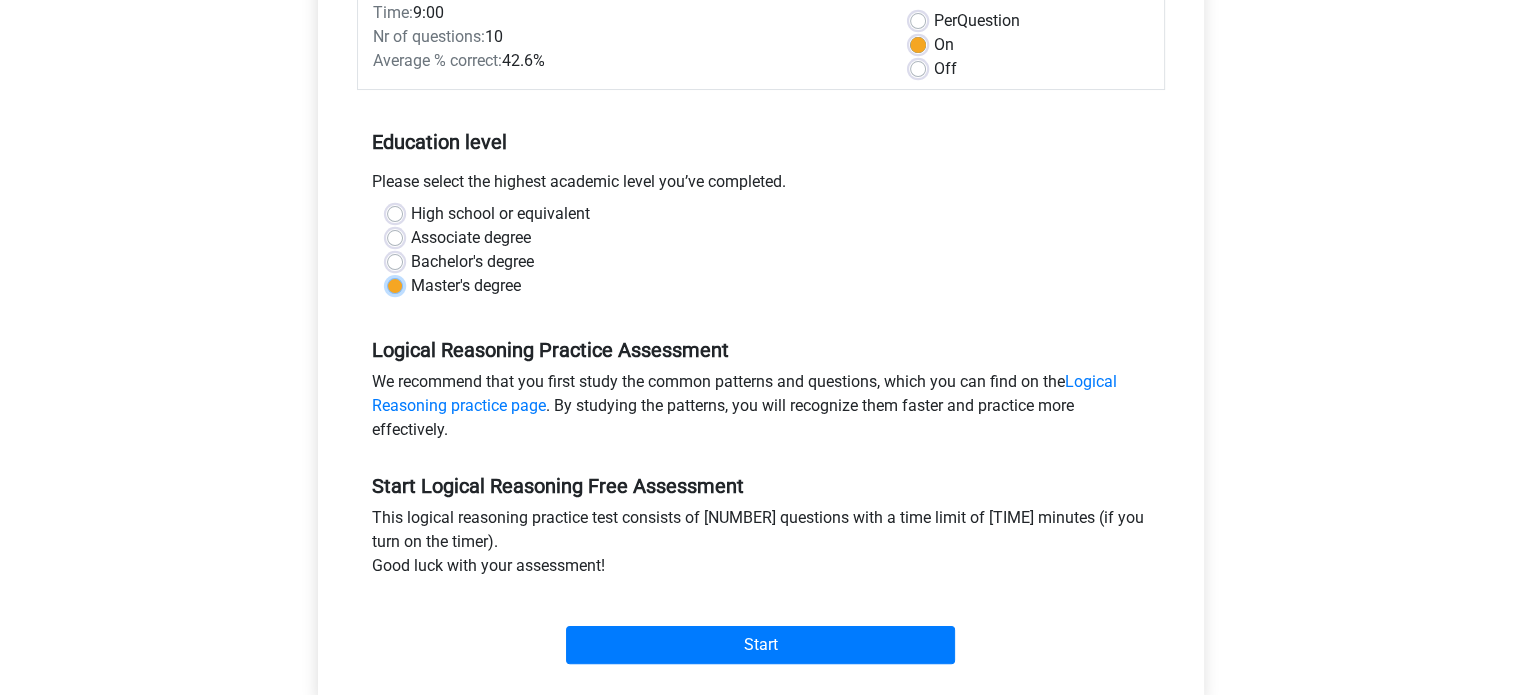 click on "Master's degree" at bounding box center (395, 284) 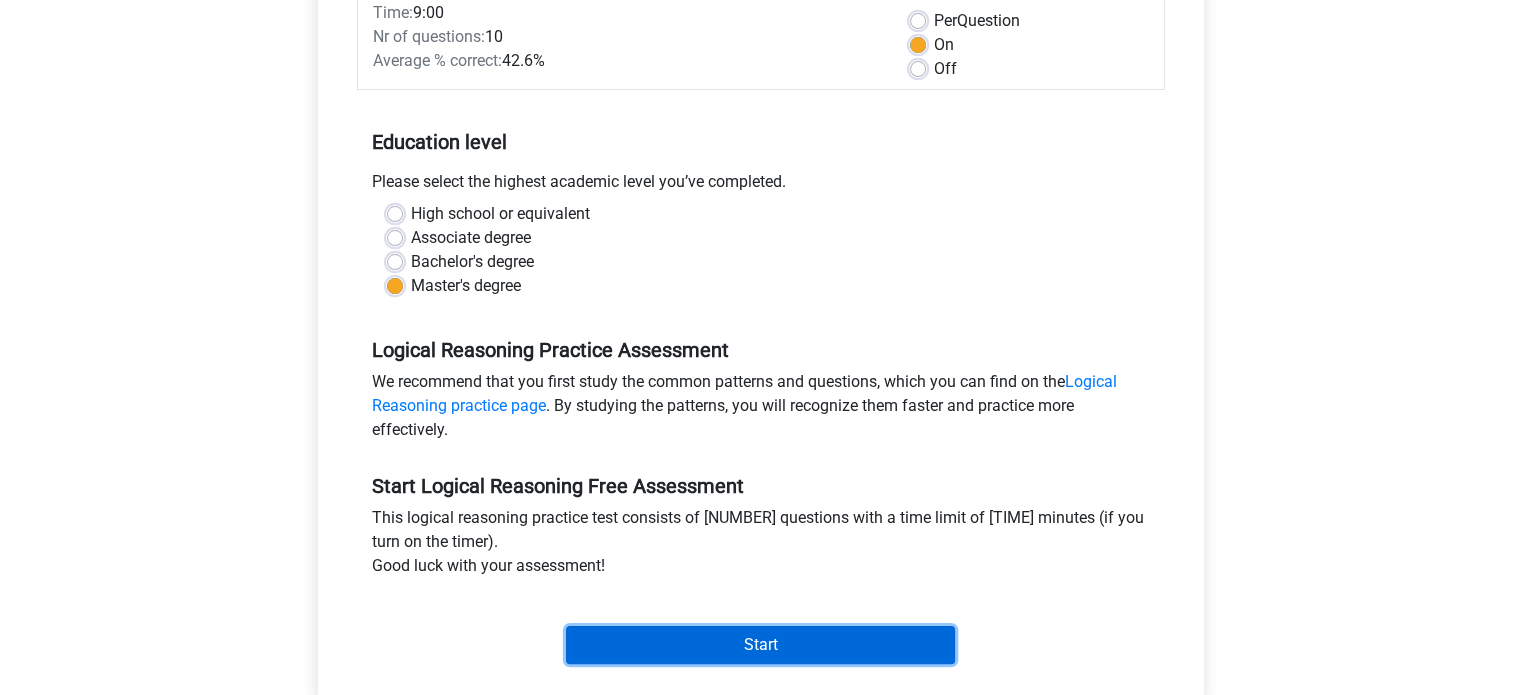 click on "Start" at bounding box center [760, 645] 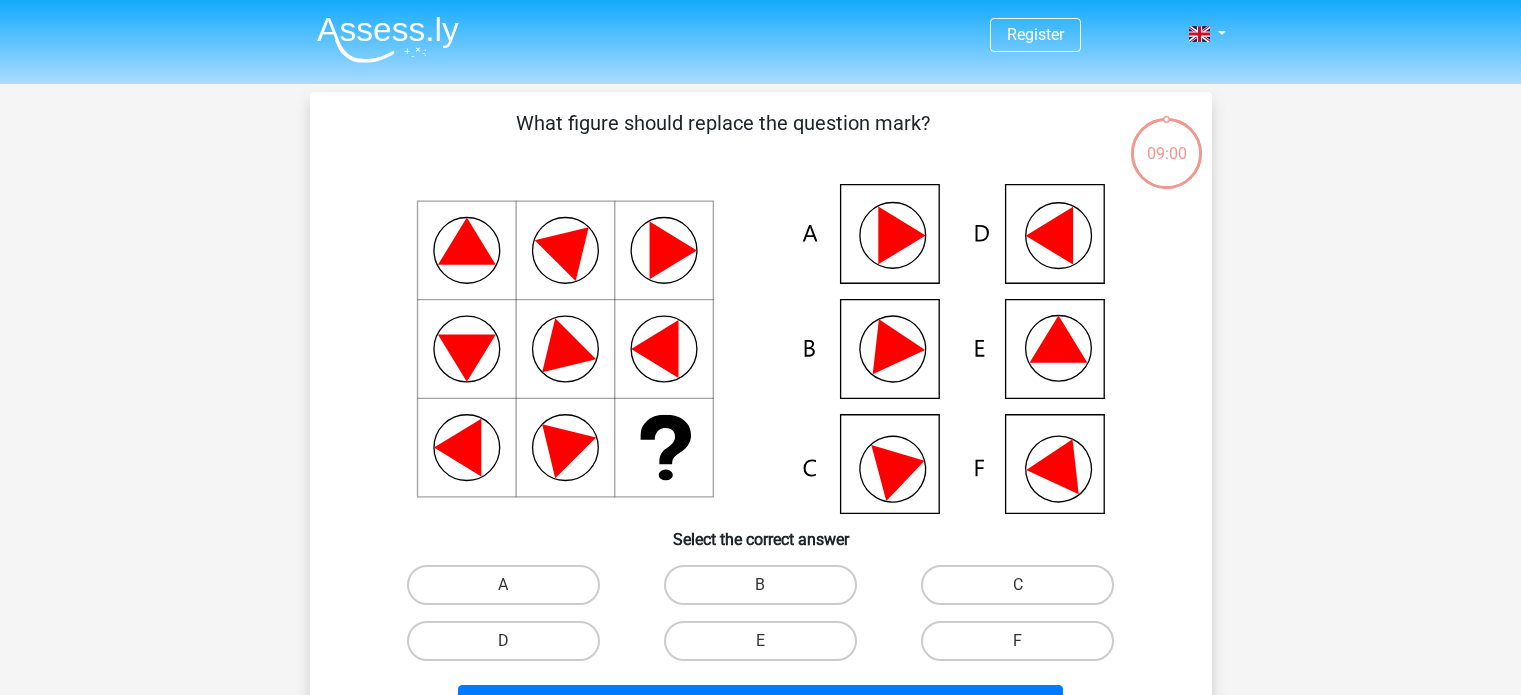 scroll, scrollTop: 0, scrollLeft: 0, axis: both 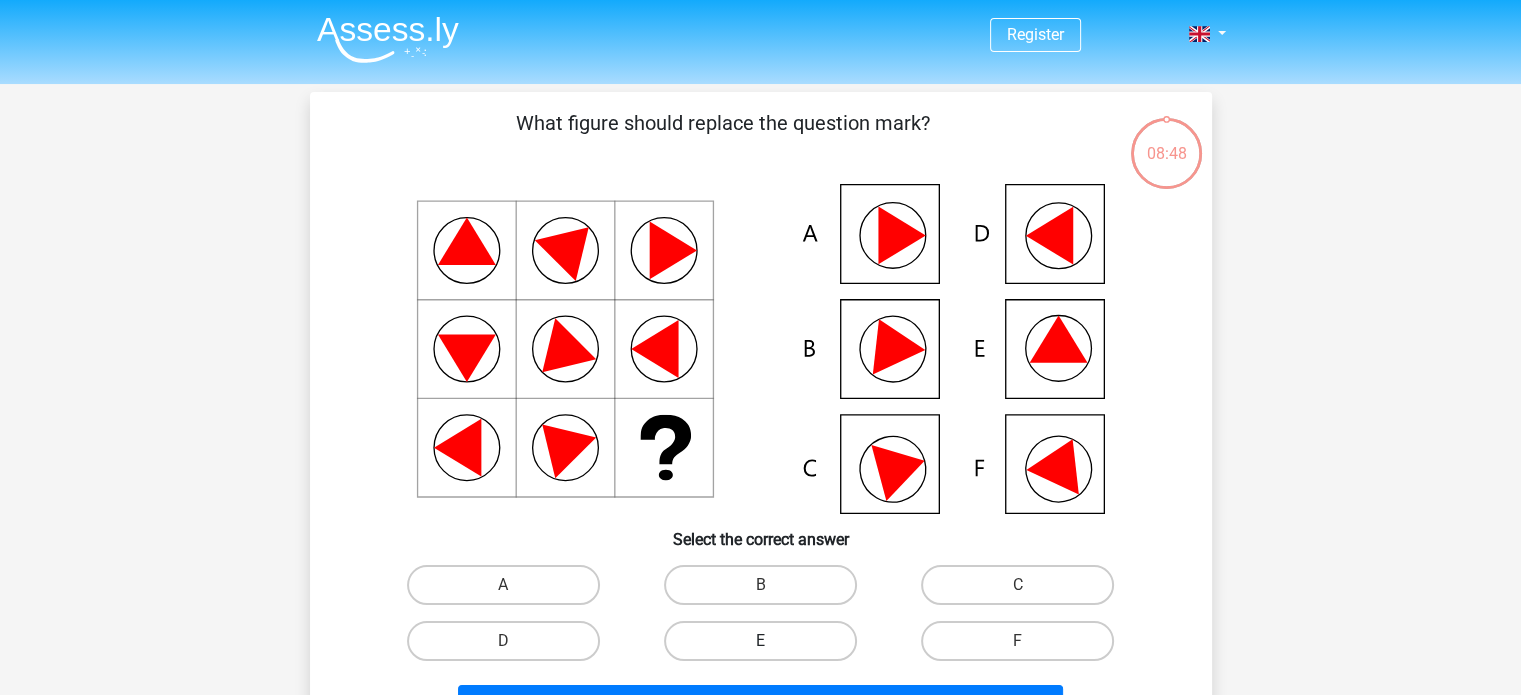 click on "E" at bounding box center (760, 641) 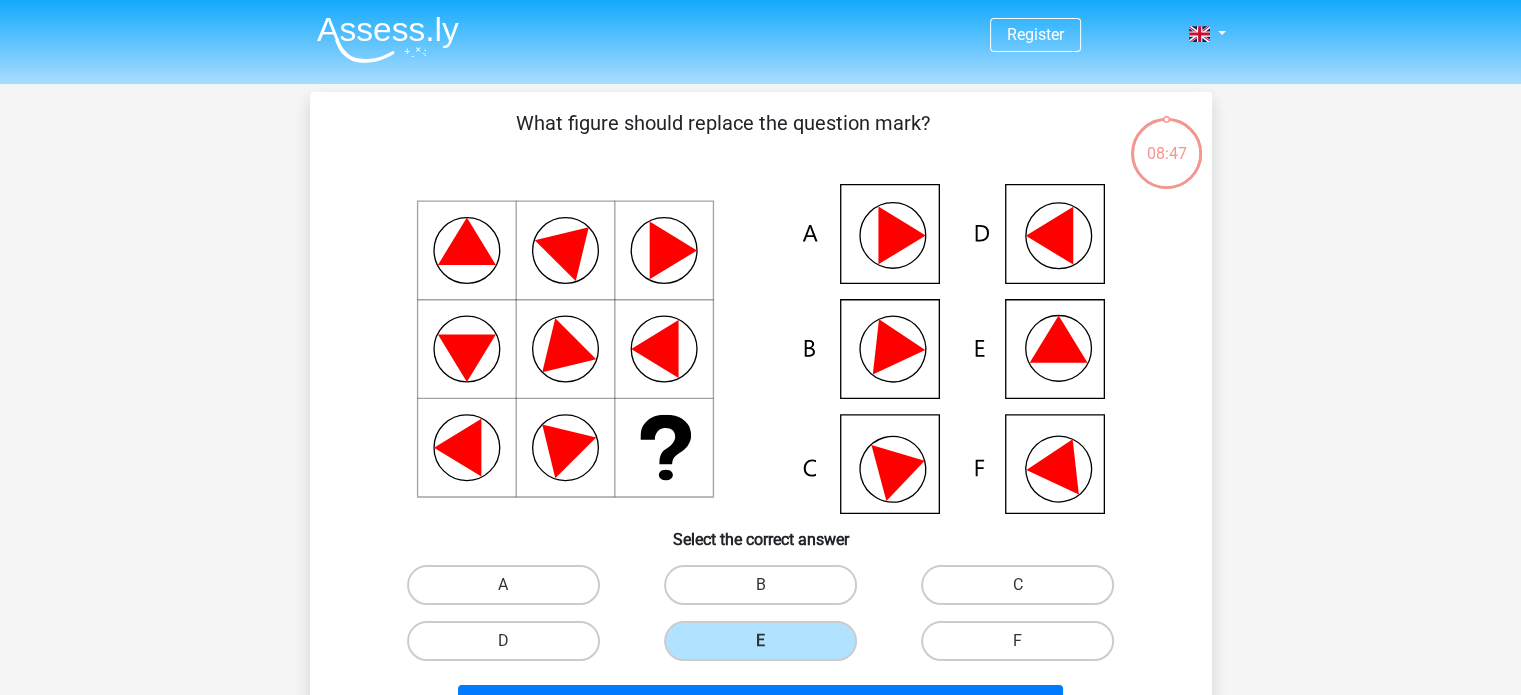 scroll, scrollTop: 100, scrollLeft: 0, axis: vertical 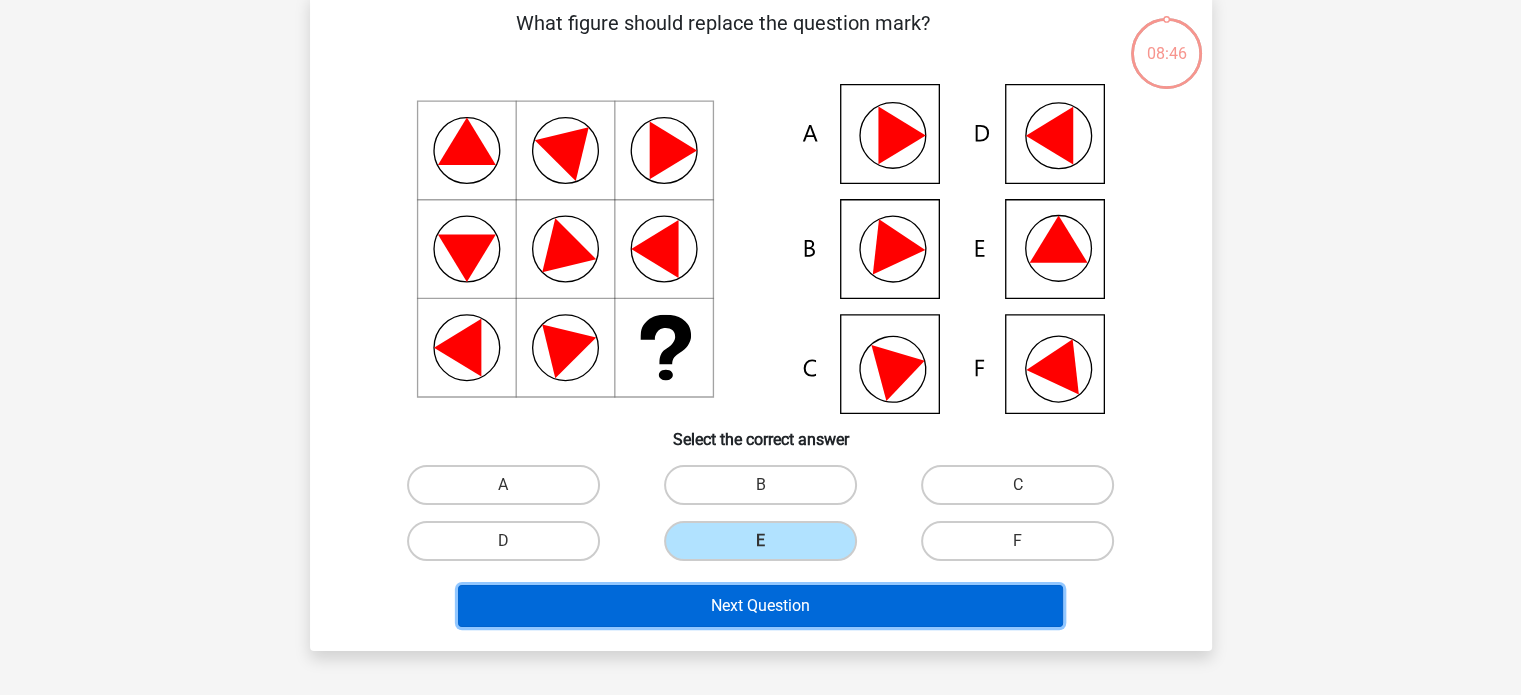 click on "Next Question" at bounding box center (760, 606) 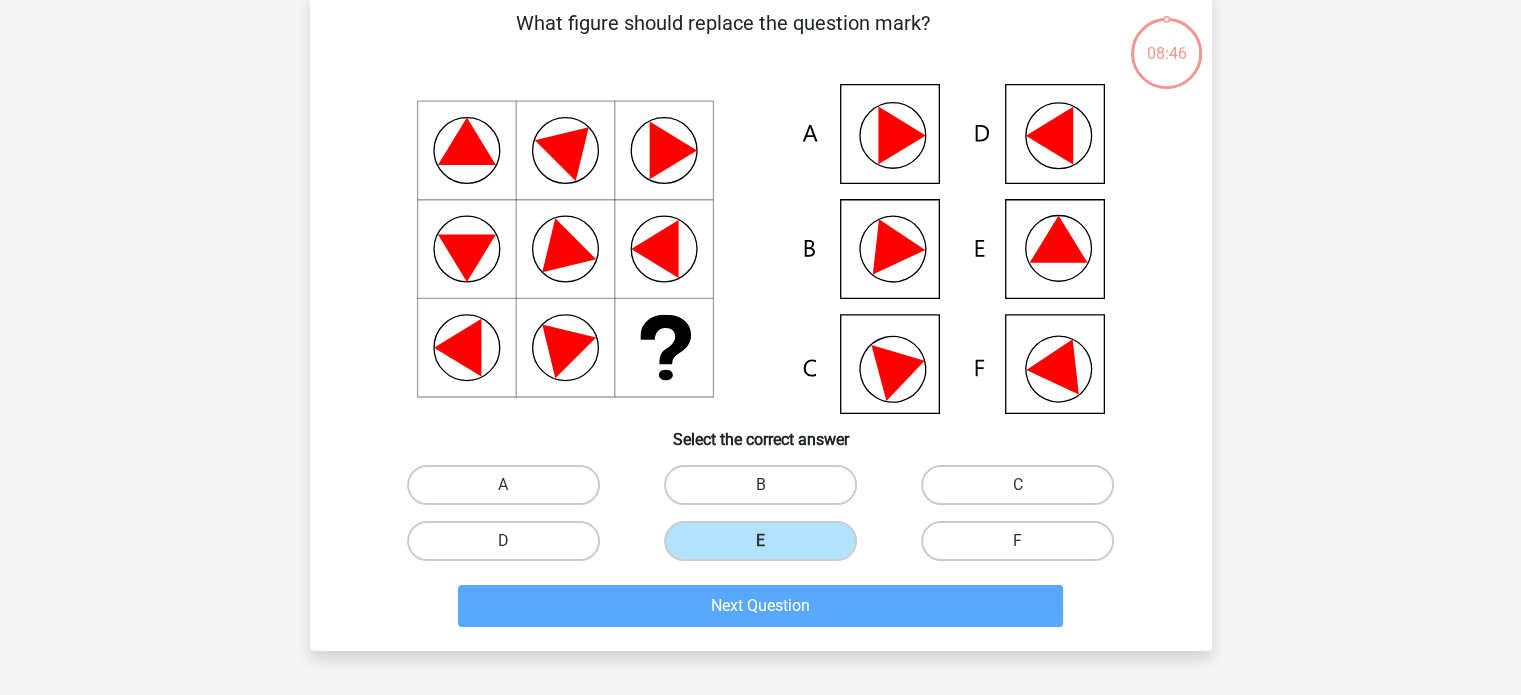 scroll, scrollTop: 92, scrollLeft: 0, axis: vertical 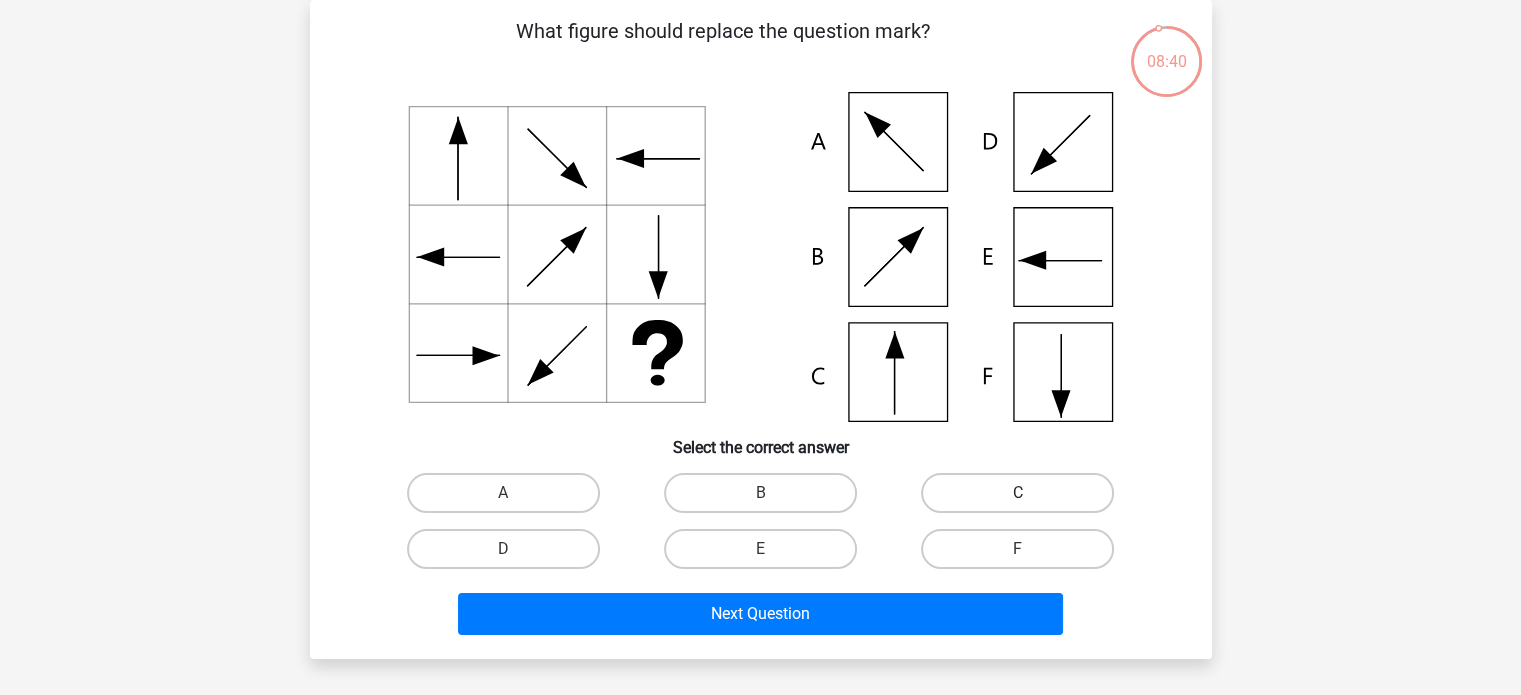 click on "C" at bounding box center (1017, 493) 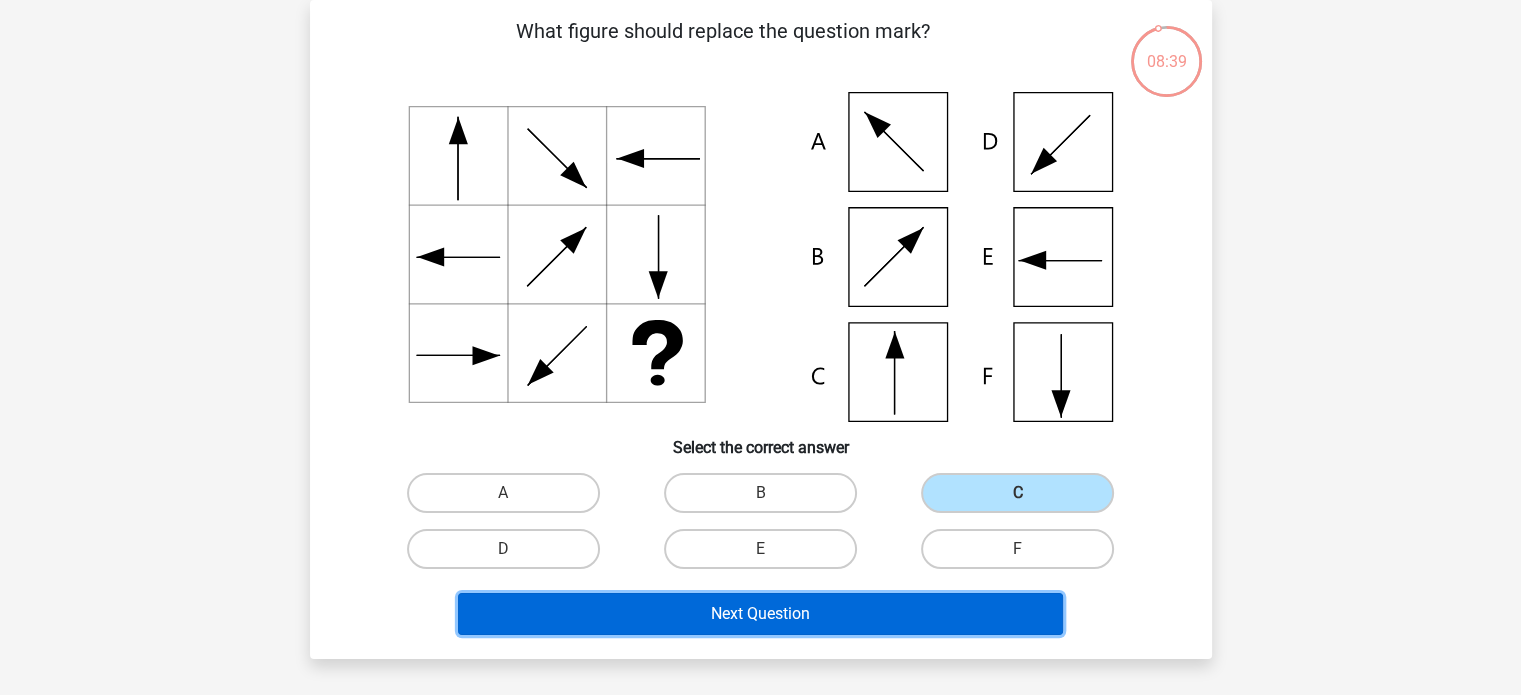 click on "Next Question" at bounding box center [760, 614] 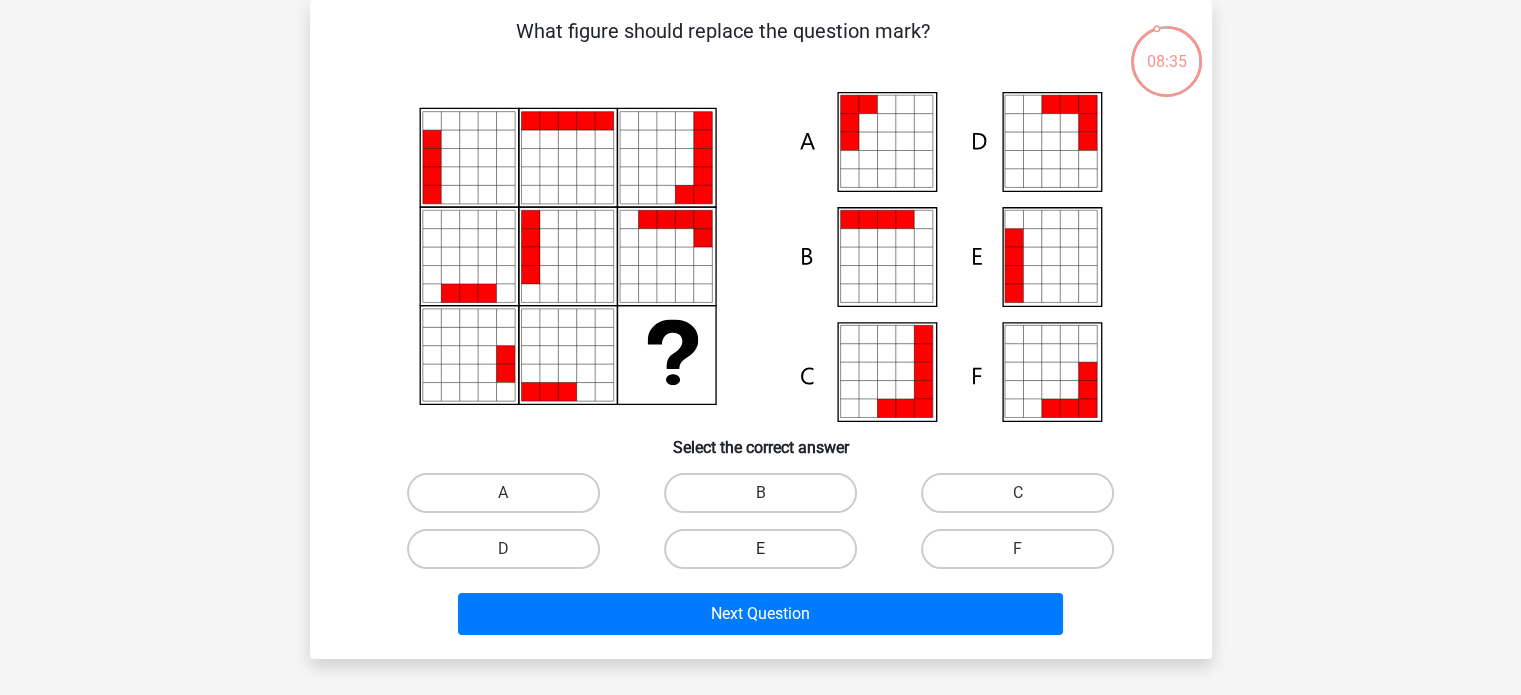 click on "E" at bounding box center [760, 549] 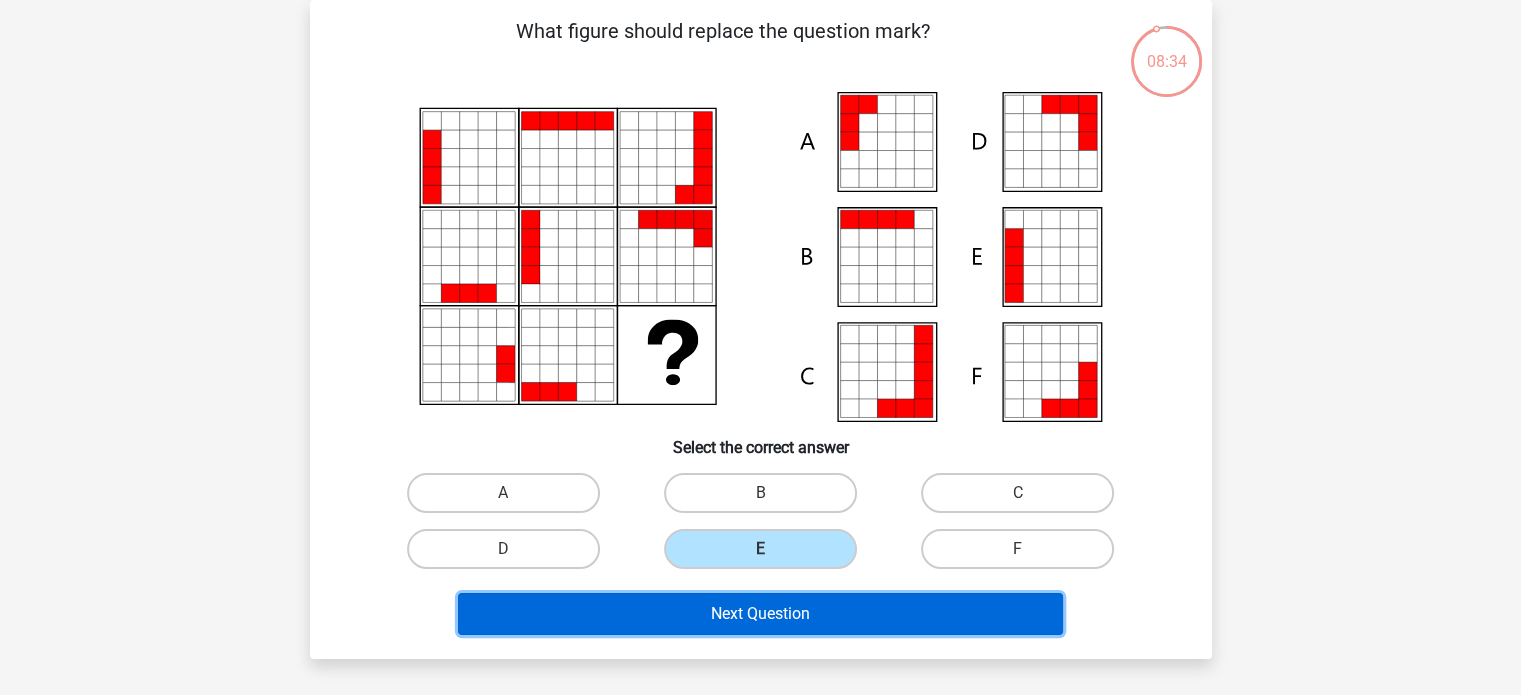 click on "Next Question" at bounding box center (760, 614) 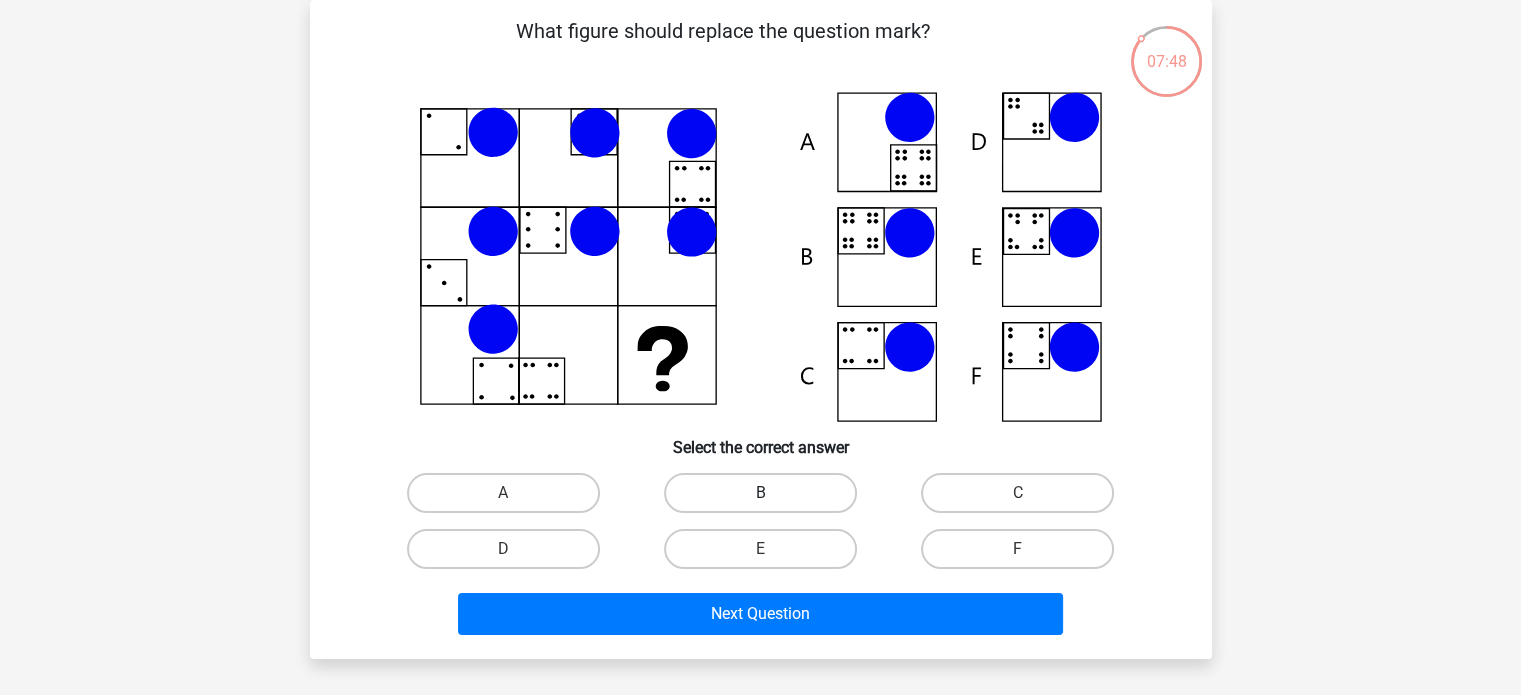 click on "B" at bounding box center [760, 493] 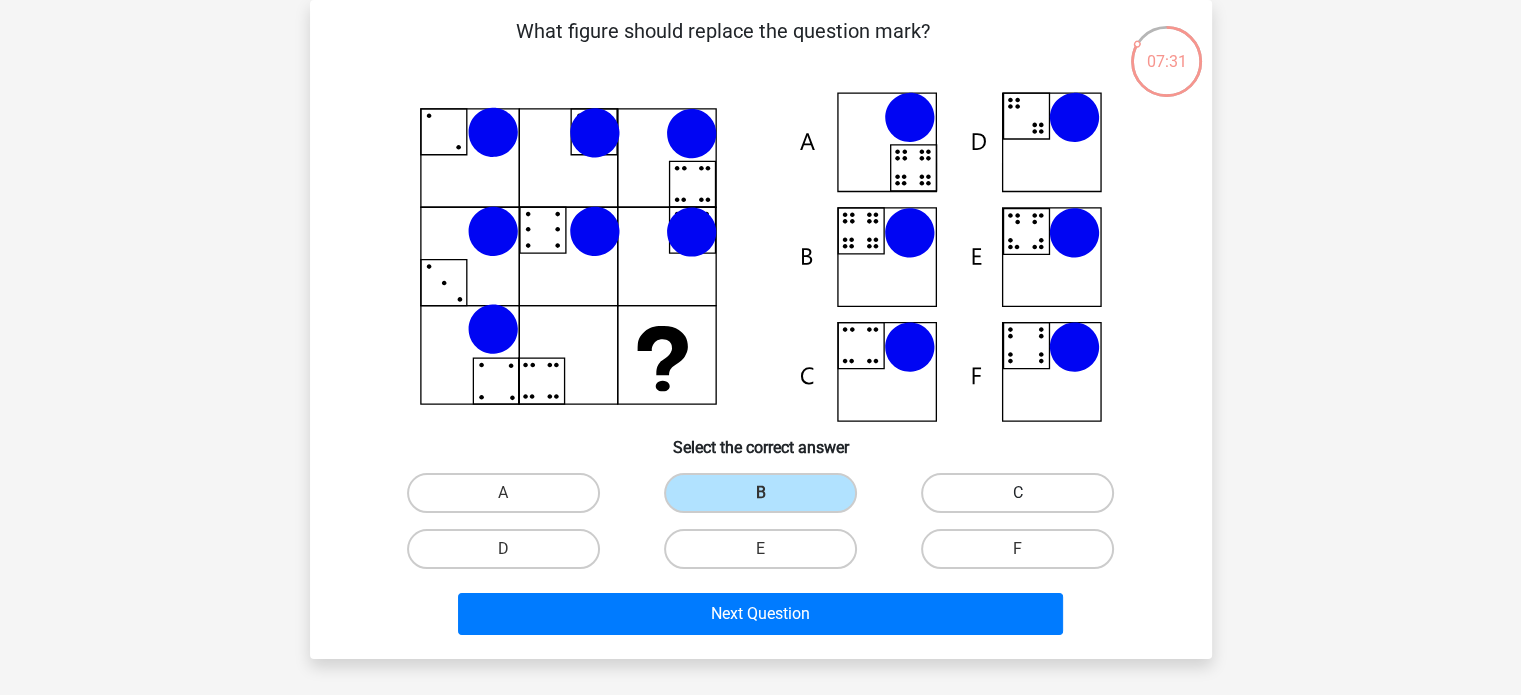 click on "C" at bounding box center (1017, 493) 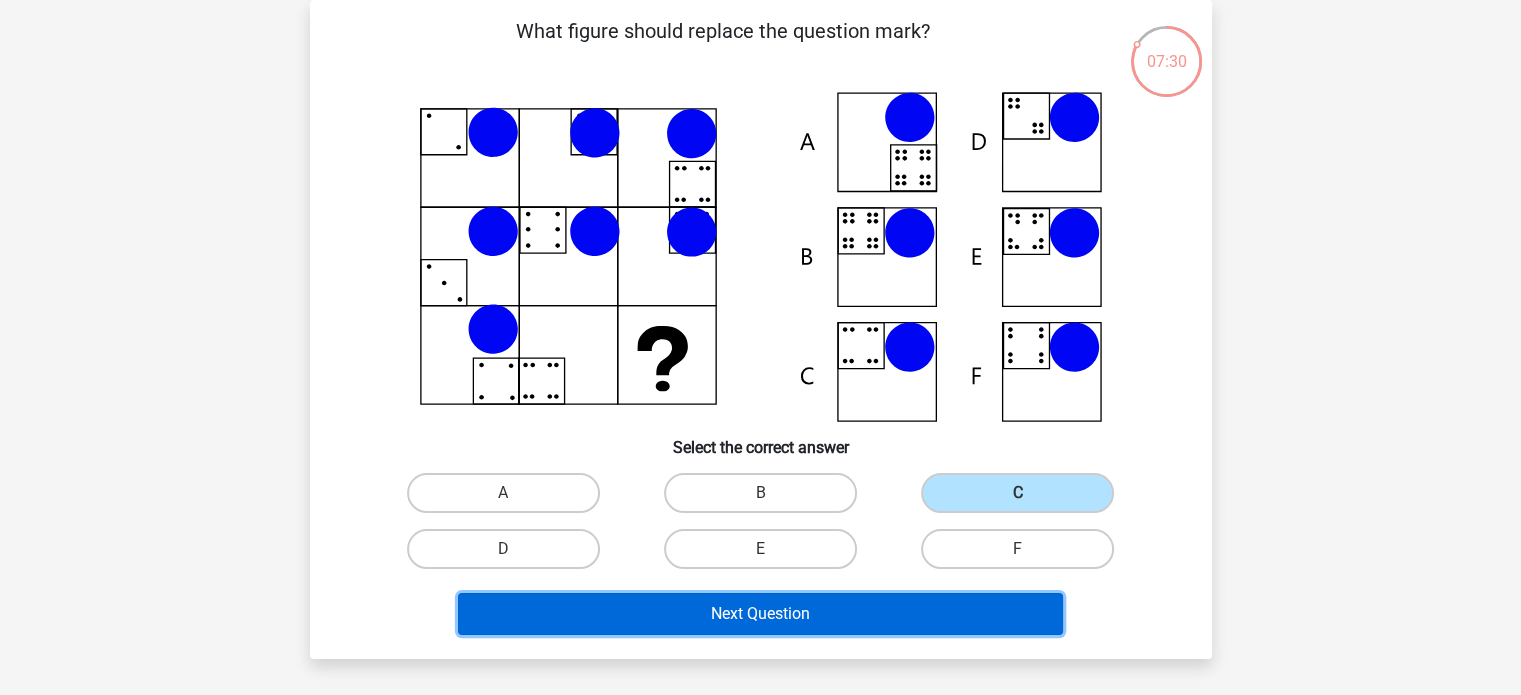 click on "Next Question" at bounding box center [760, 614] 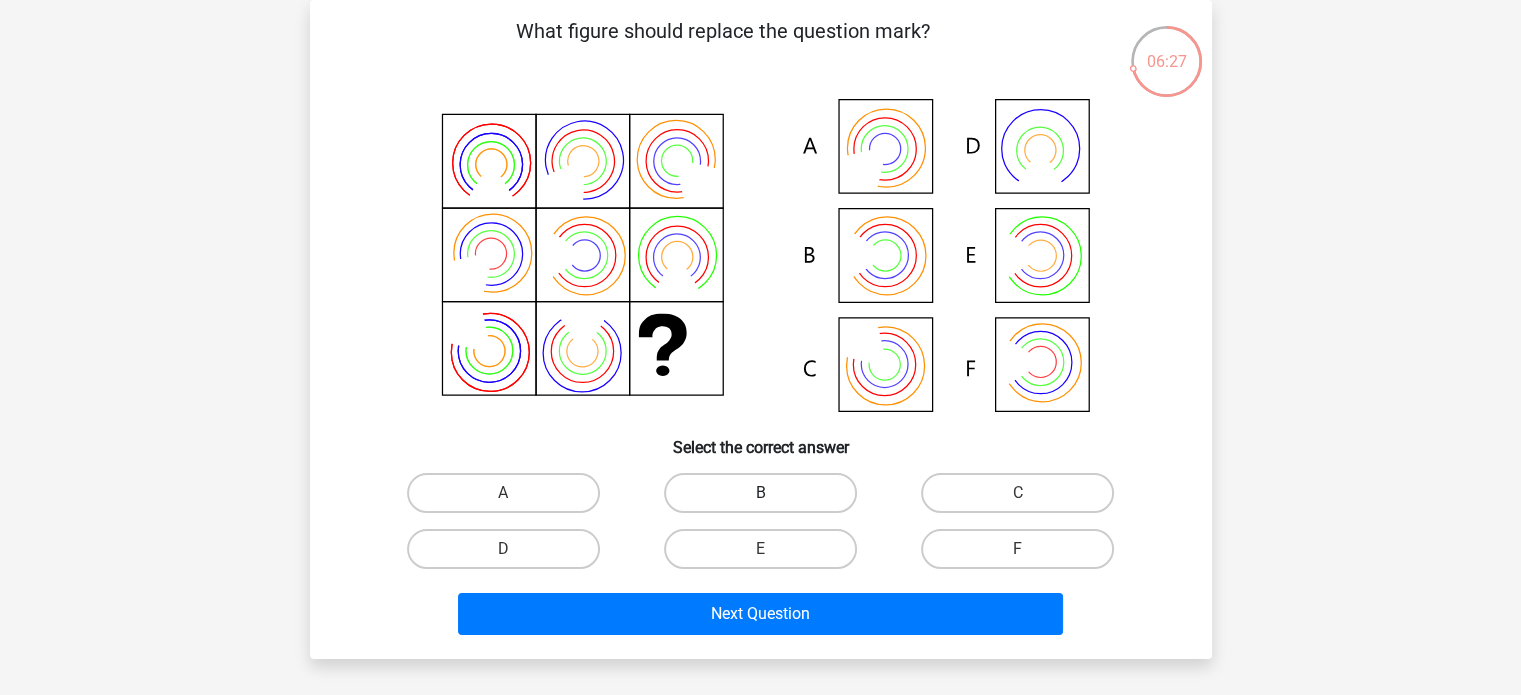 click on "B" at bounding box center [760, 493] 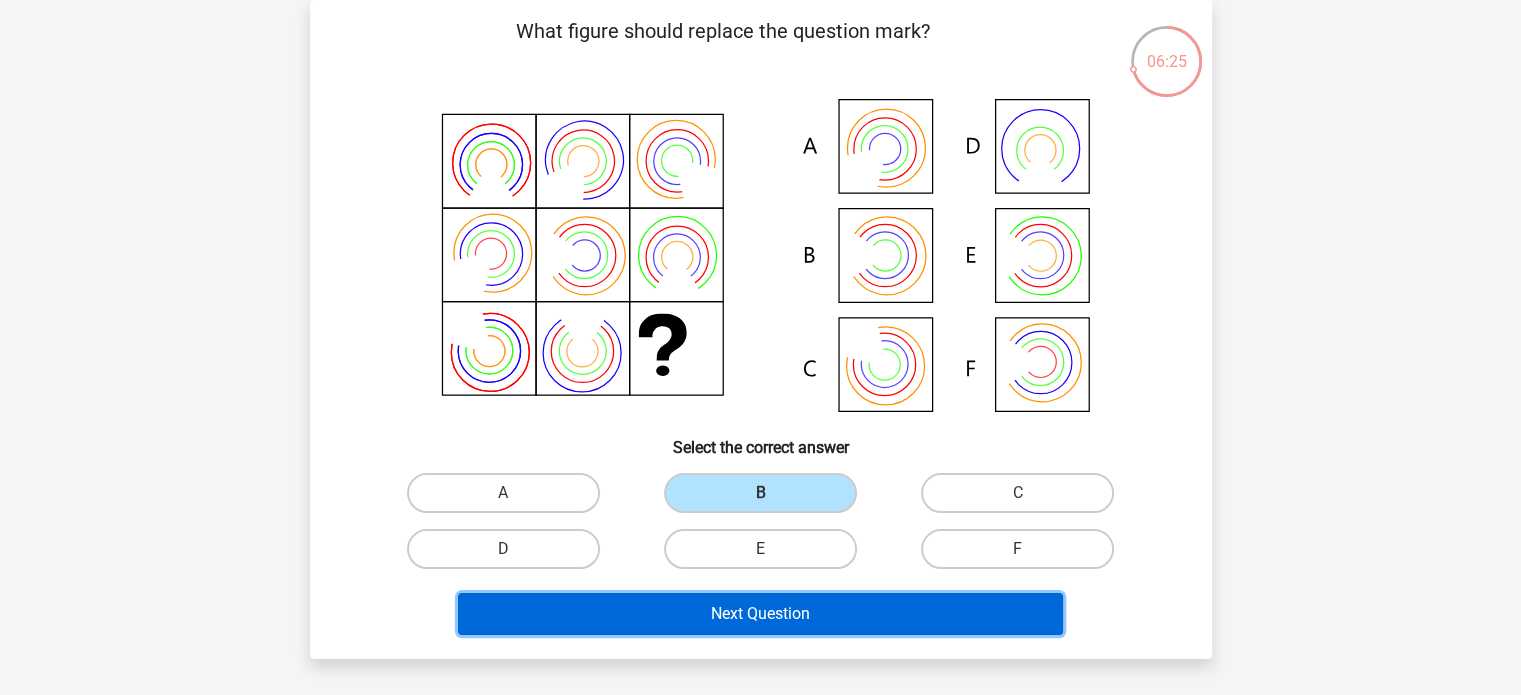 click on "Next Question" at bounding box center [760, 614] 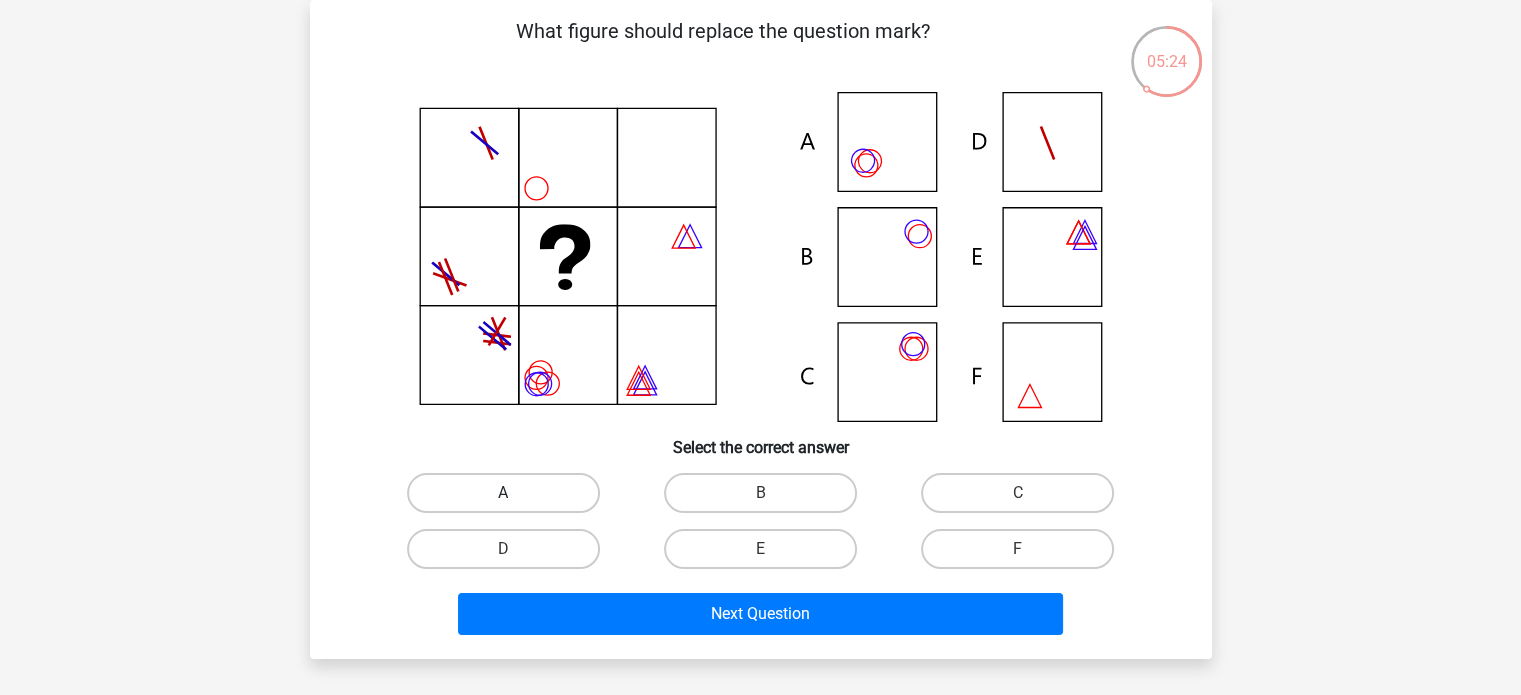click on "A" at bounding box center [503, 493] 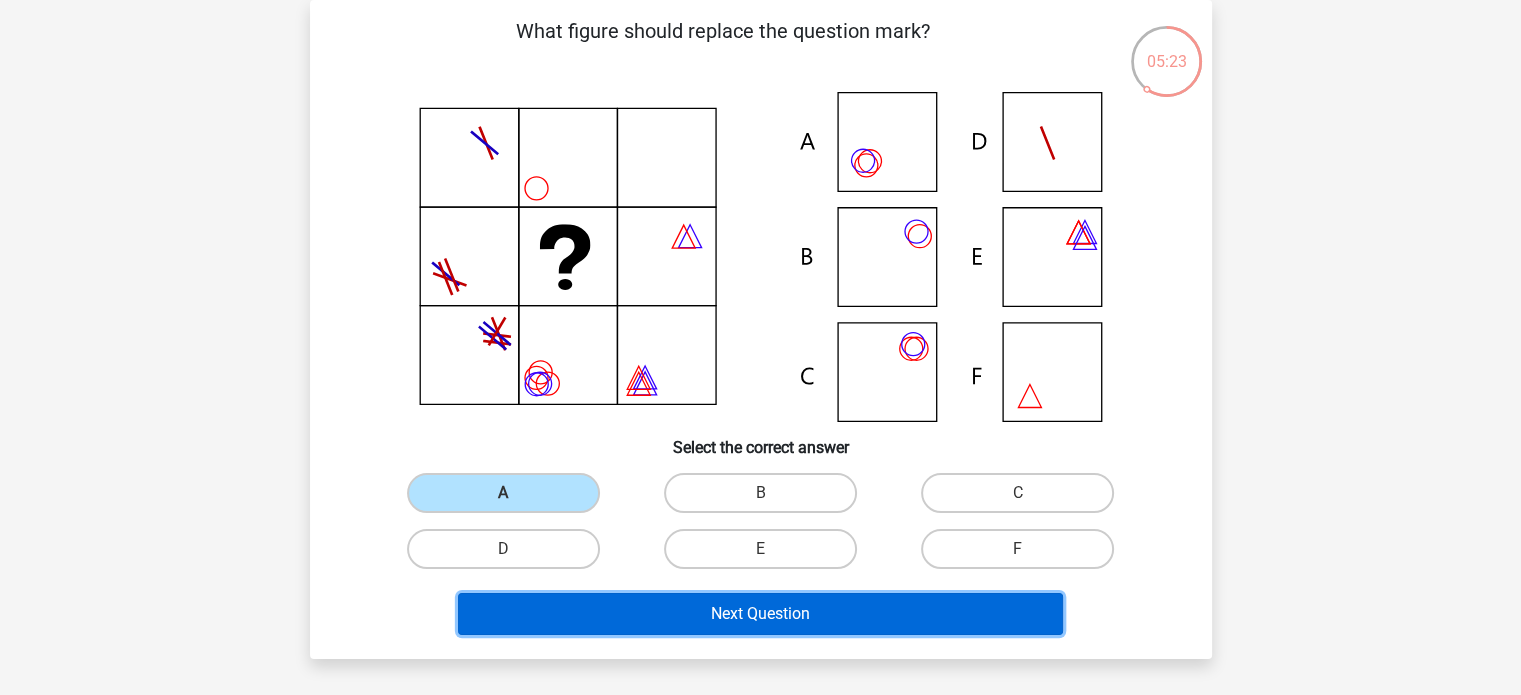 click on "Next Question" at bounding box center (760, 614) 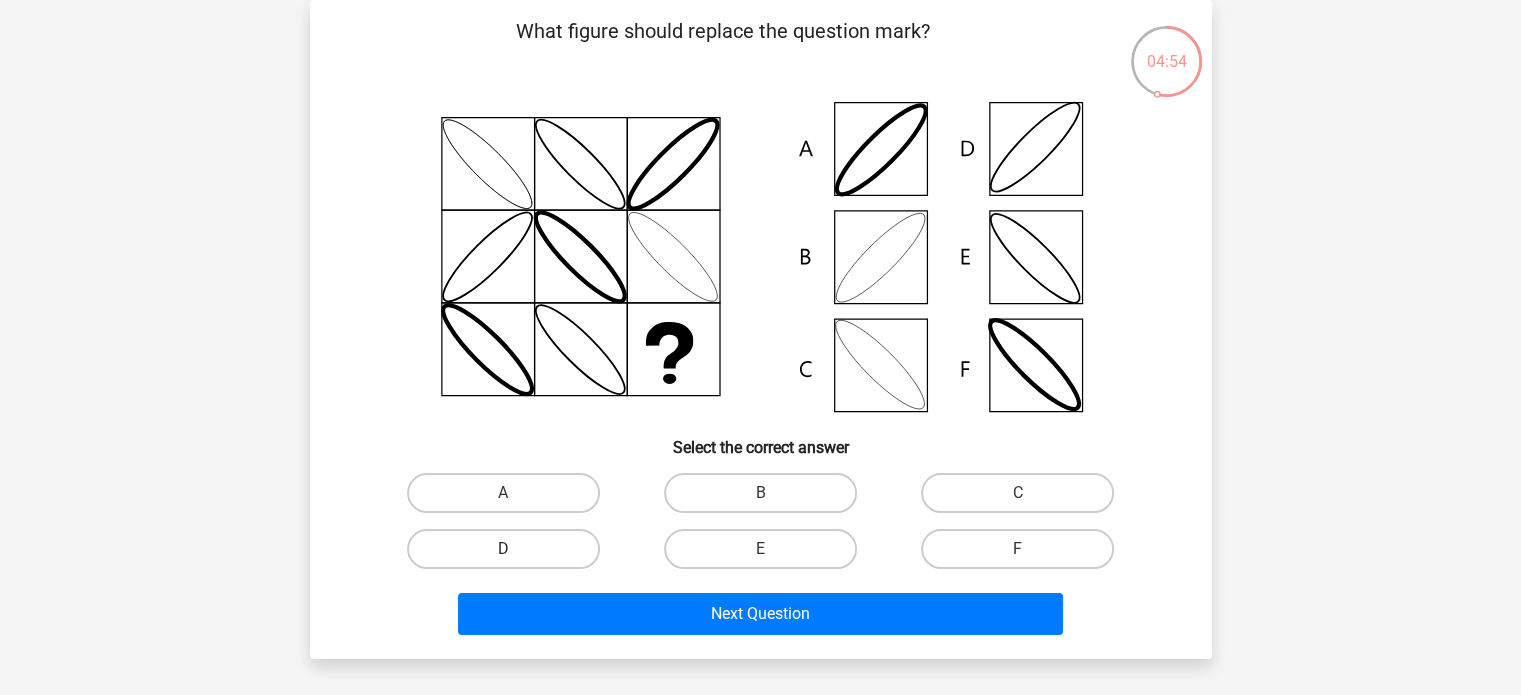 click on "D" at bounding box center (503, 549) 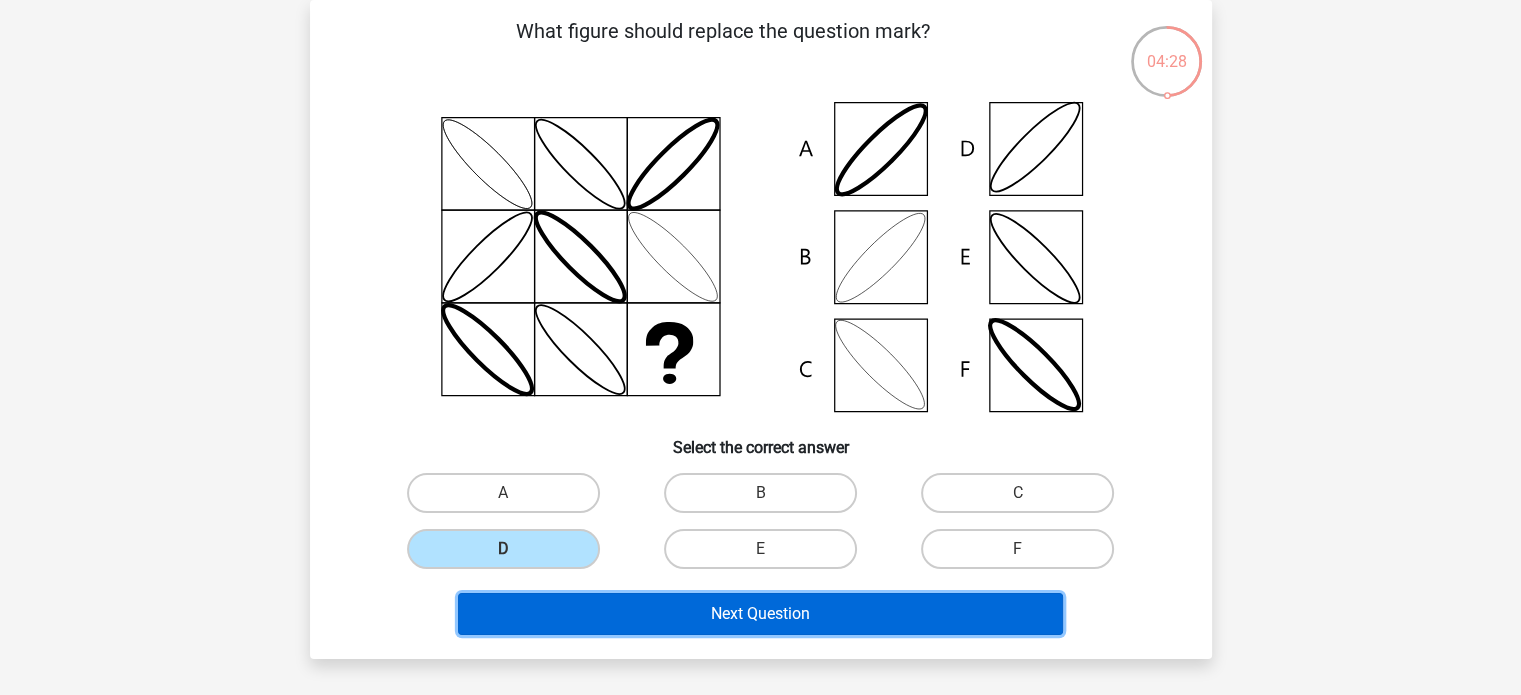 click on "Next Question" at bounding box center [760, 614] 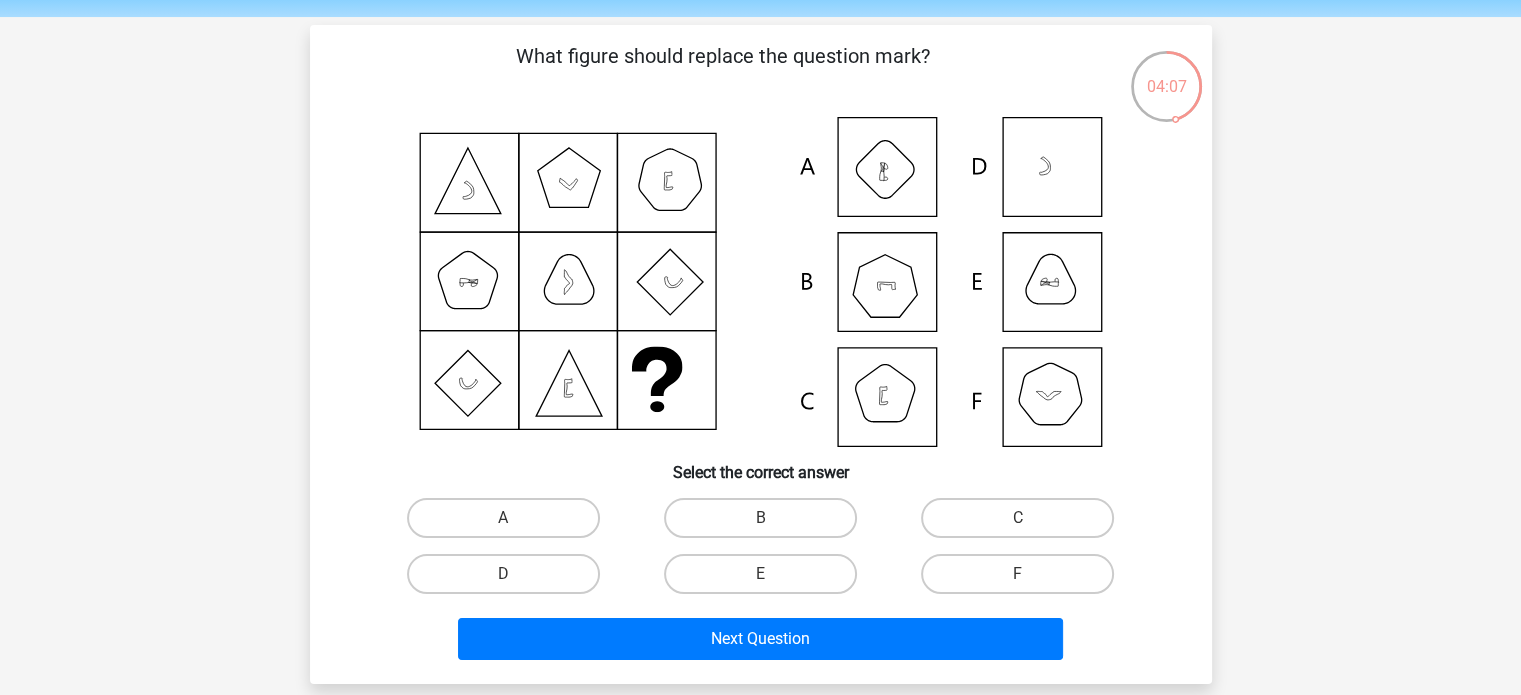 scroll, scrollTop: 100, scrollLeft: 0, axis: vertical 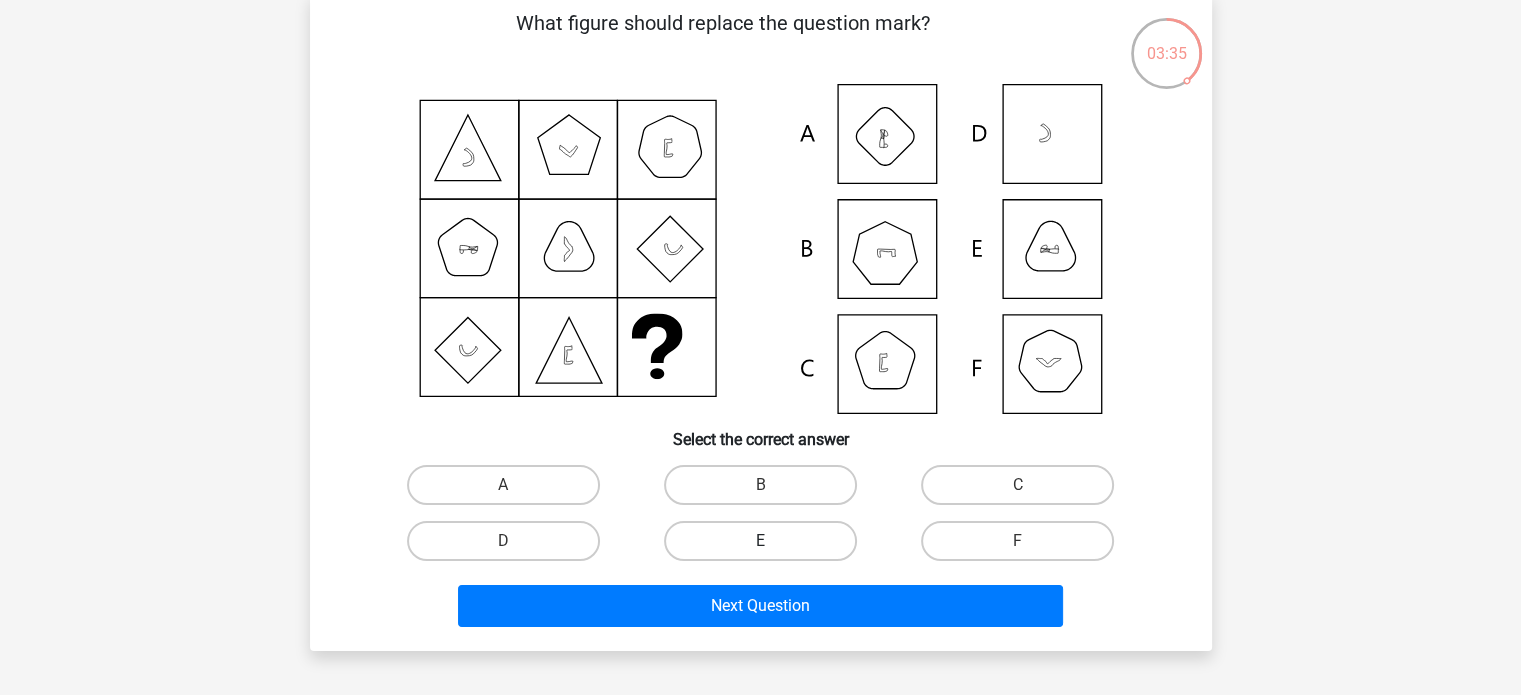 click on "E" at bounding box center [760, 541] 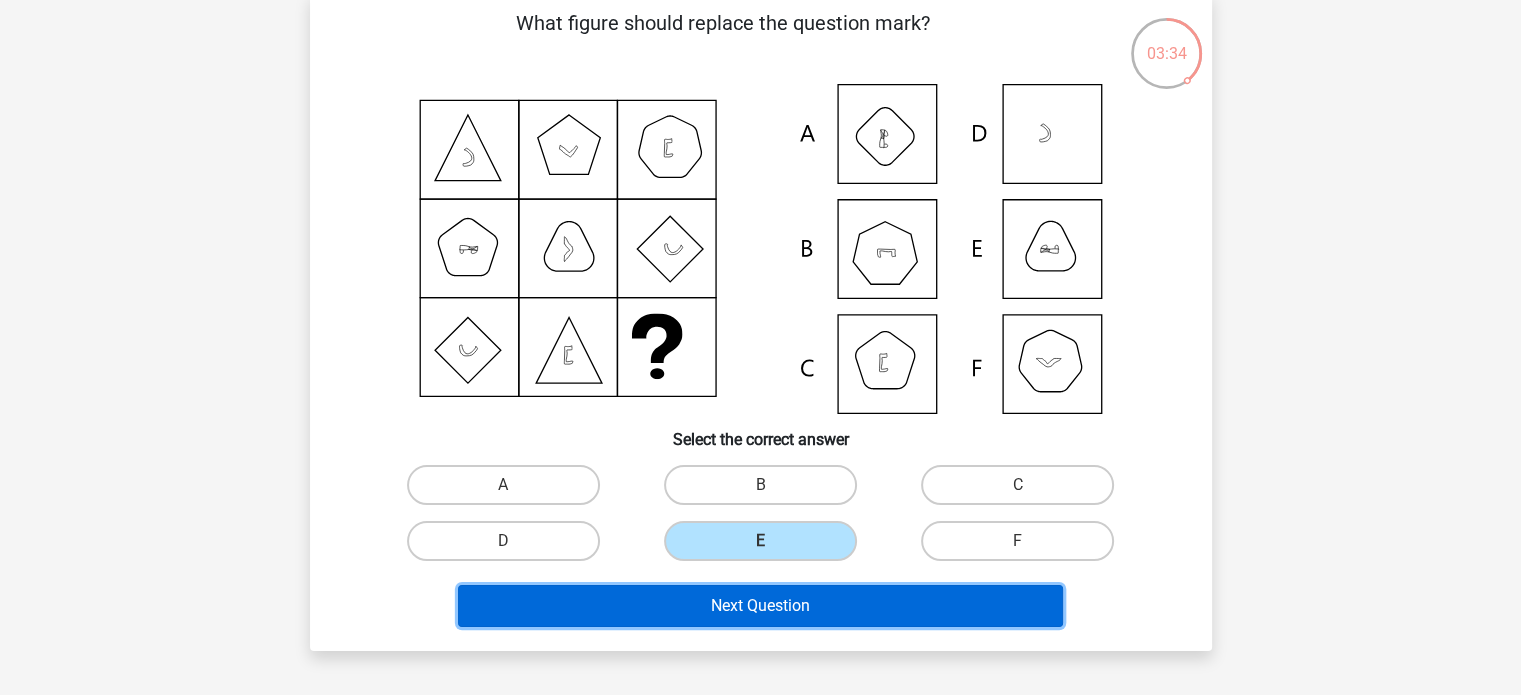 click on "Next Question" at bounding box center (760, 606) 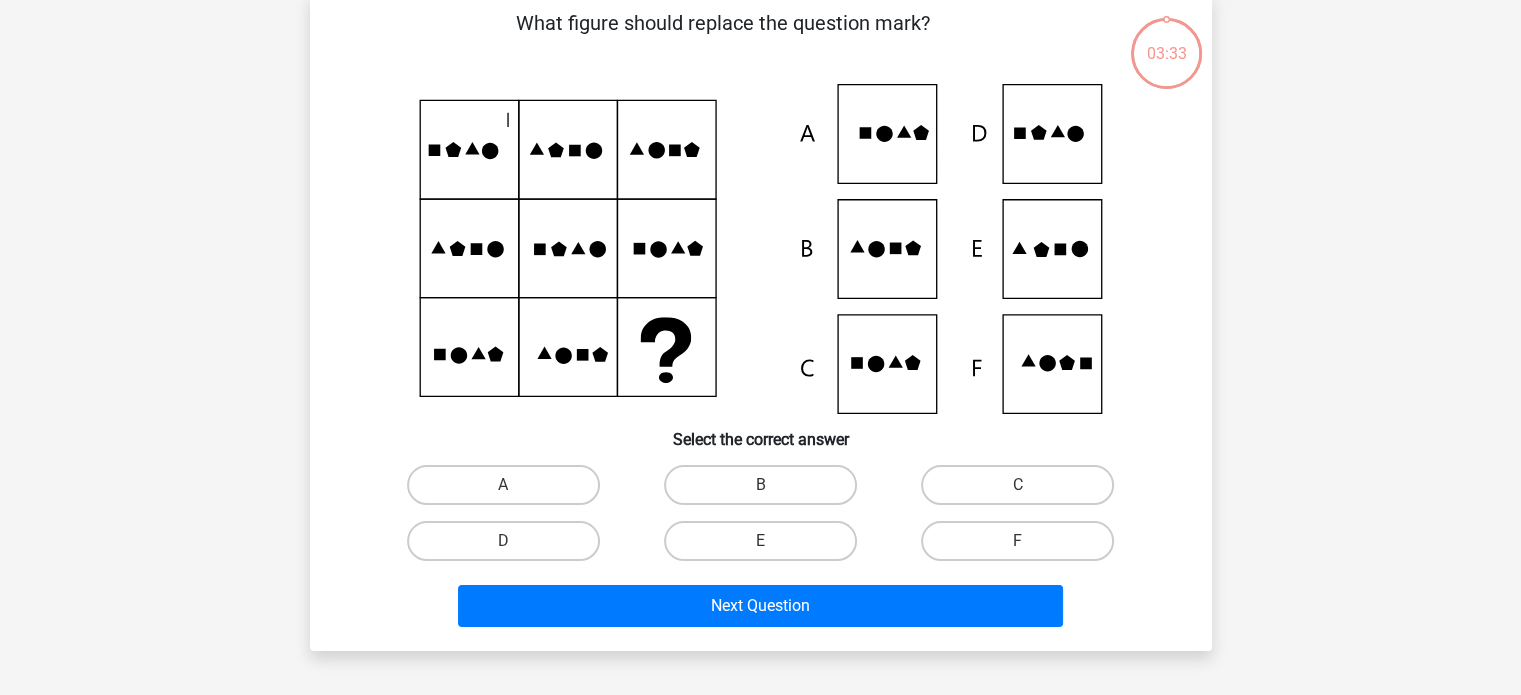 scroll, scrollTop: 92, scrollLeft: 0, axis: vertical 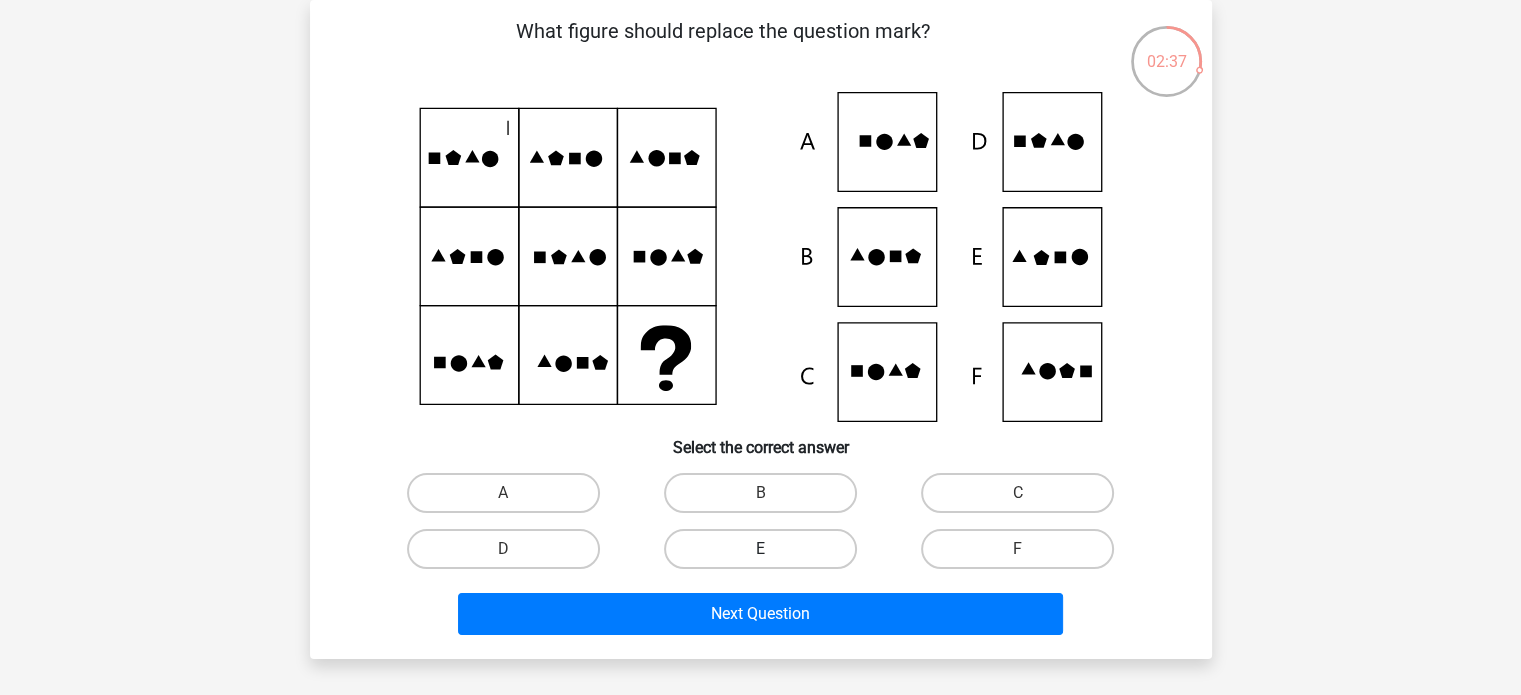 click on "E" at bounding box center (760, 549) 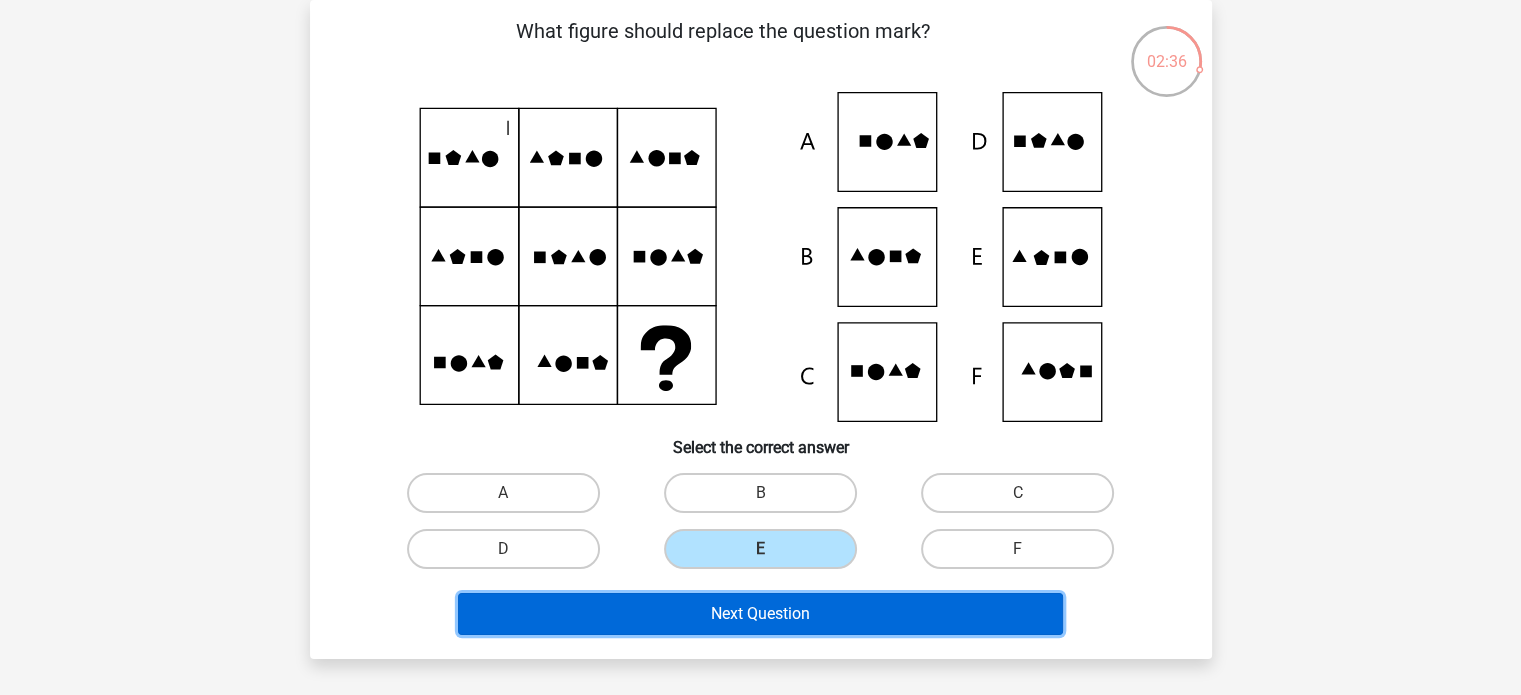 click on "Next Question" at bounding box center (760, 614) 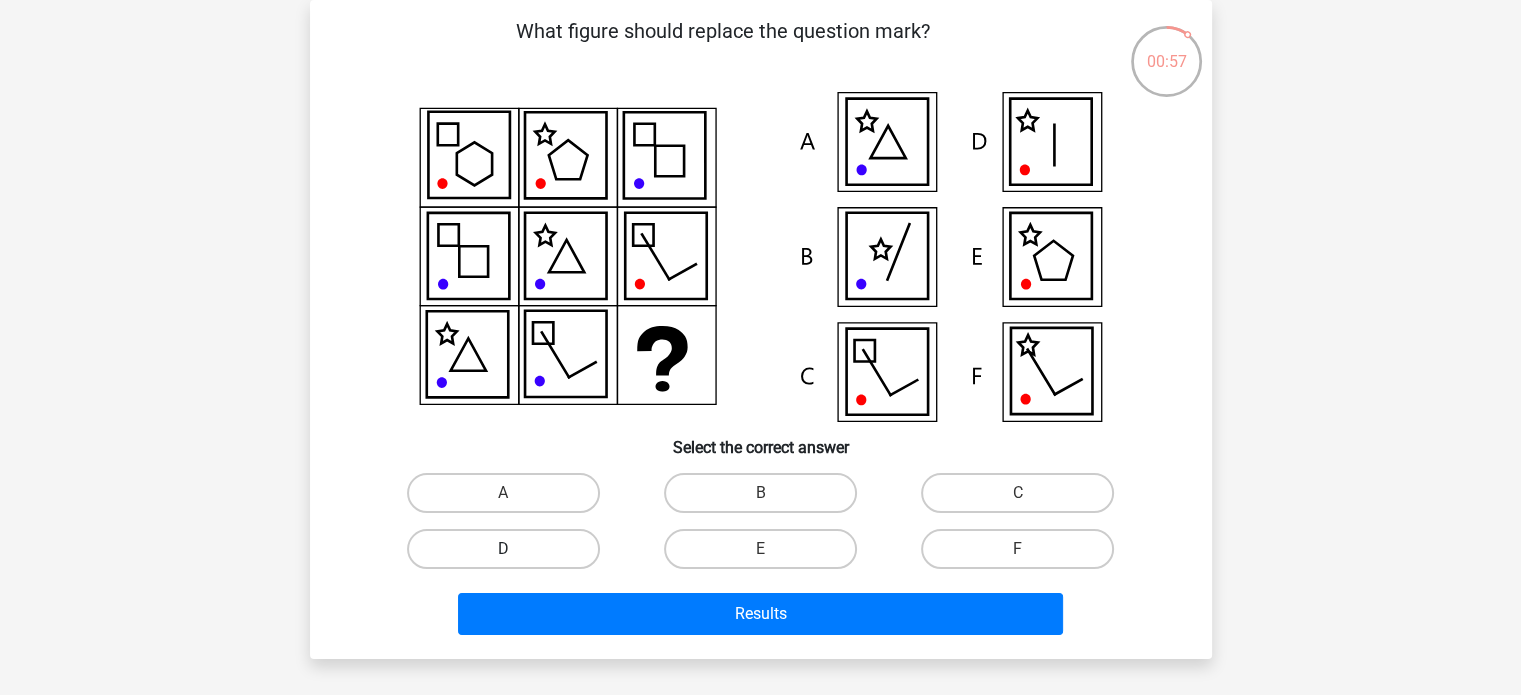 click on "D" at bounding box center (503, 549) 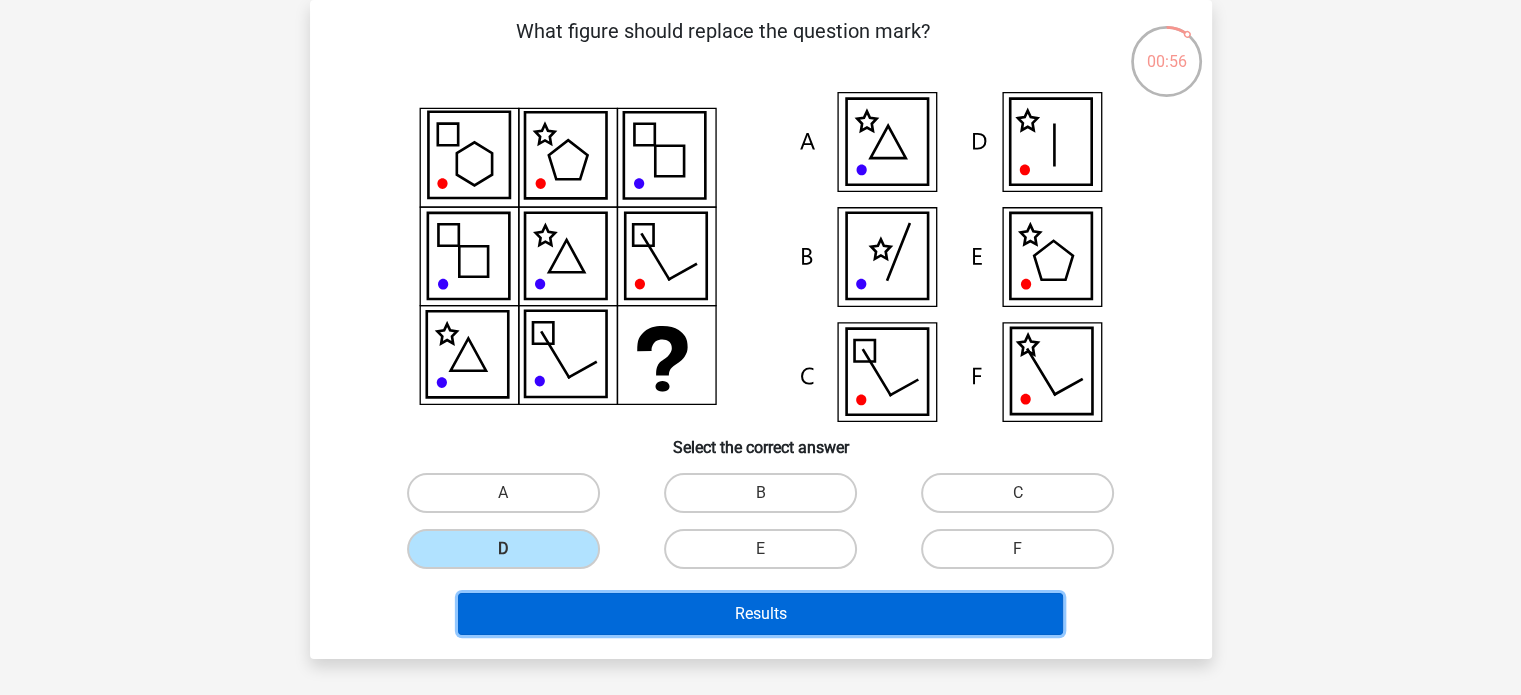 click on "Results" at bounding box center [760, 614] 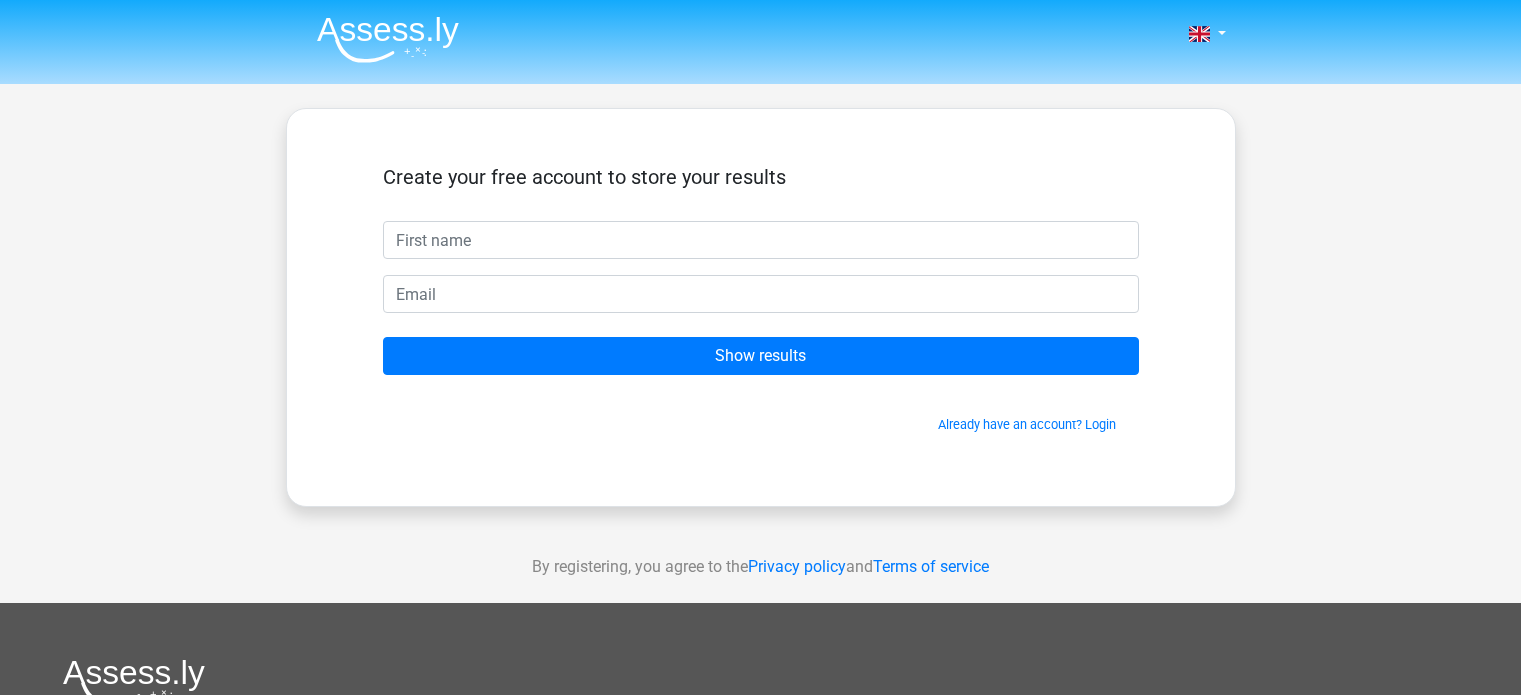 scroll, scrollTop: 0, scrollLeft: 0, axis: both 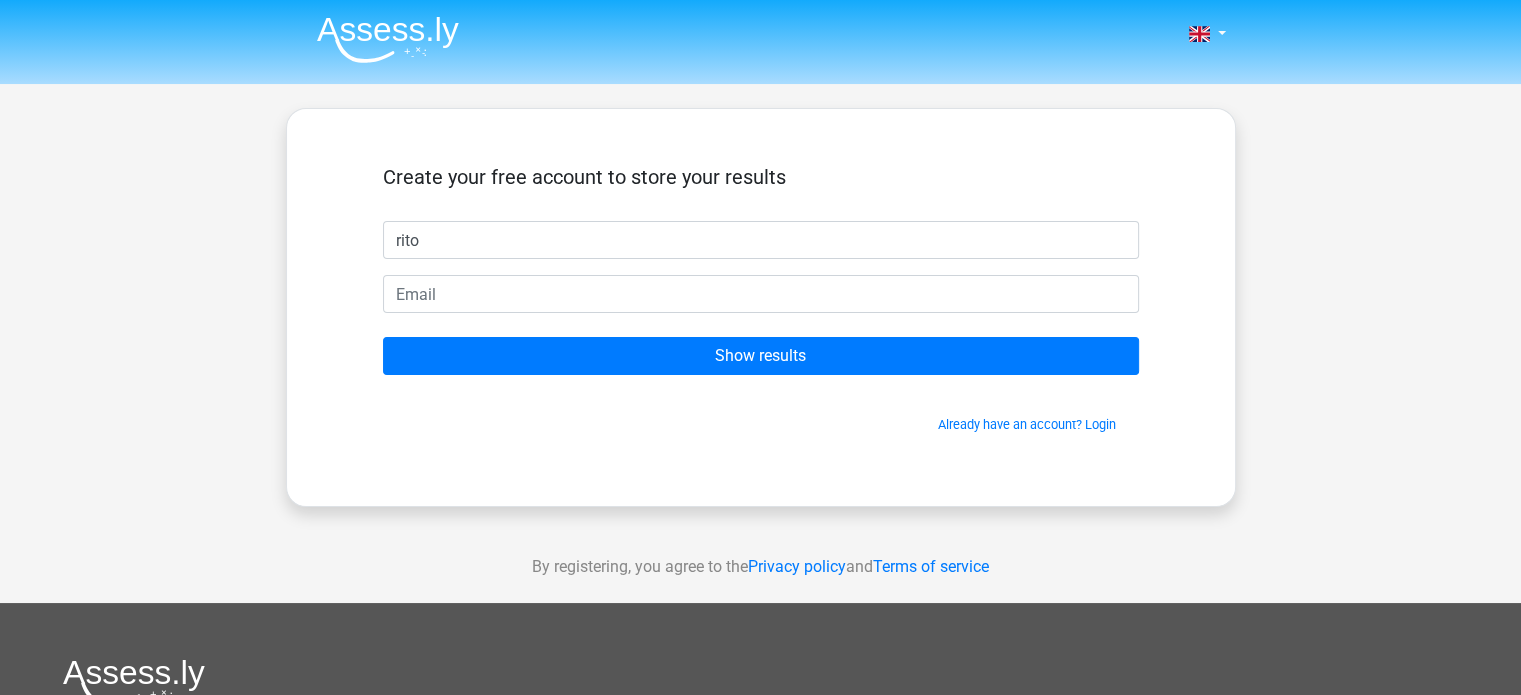 type on "rito" 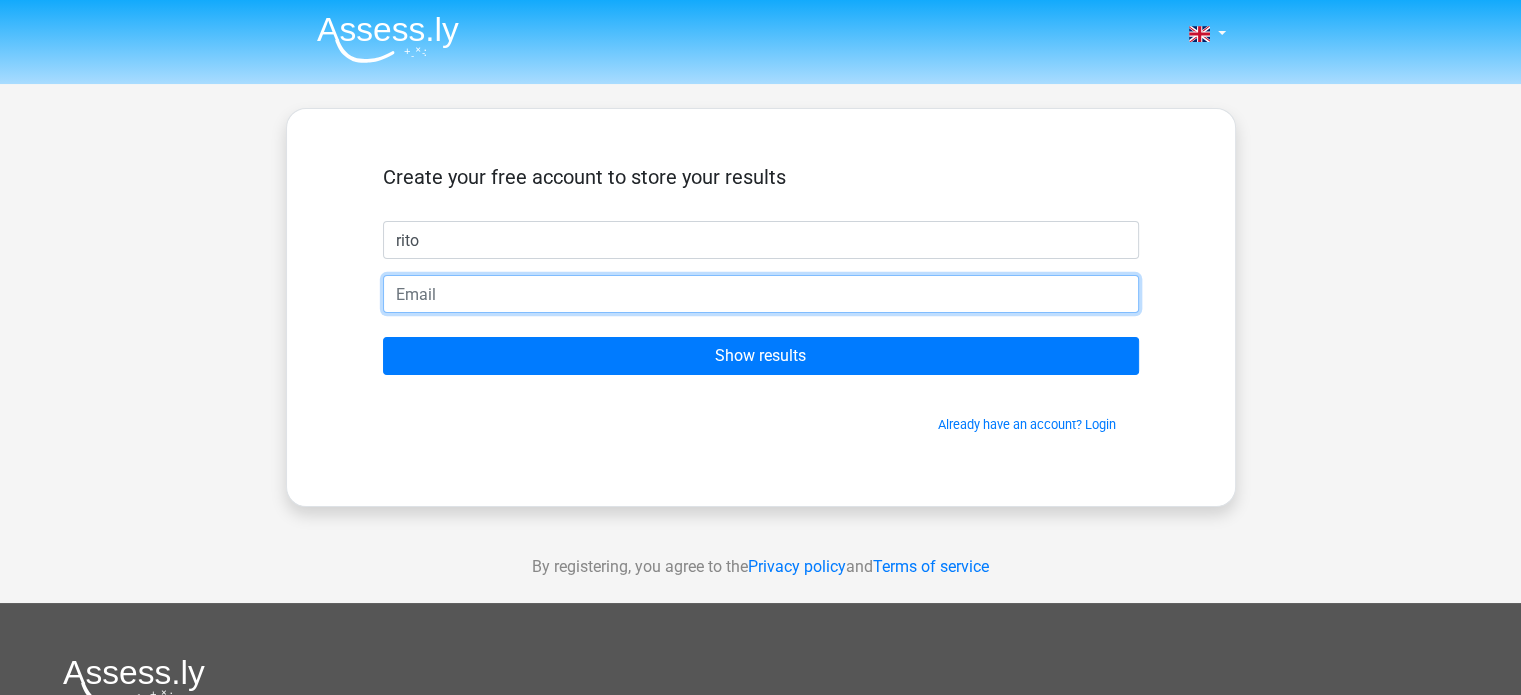 click at bounding box center (761, 294) 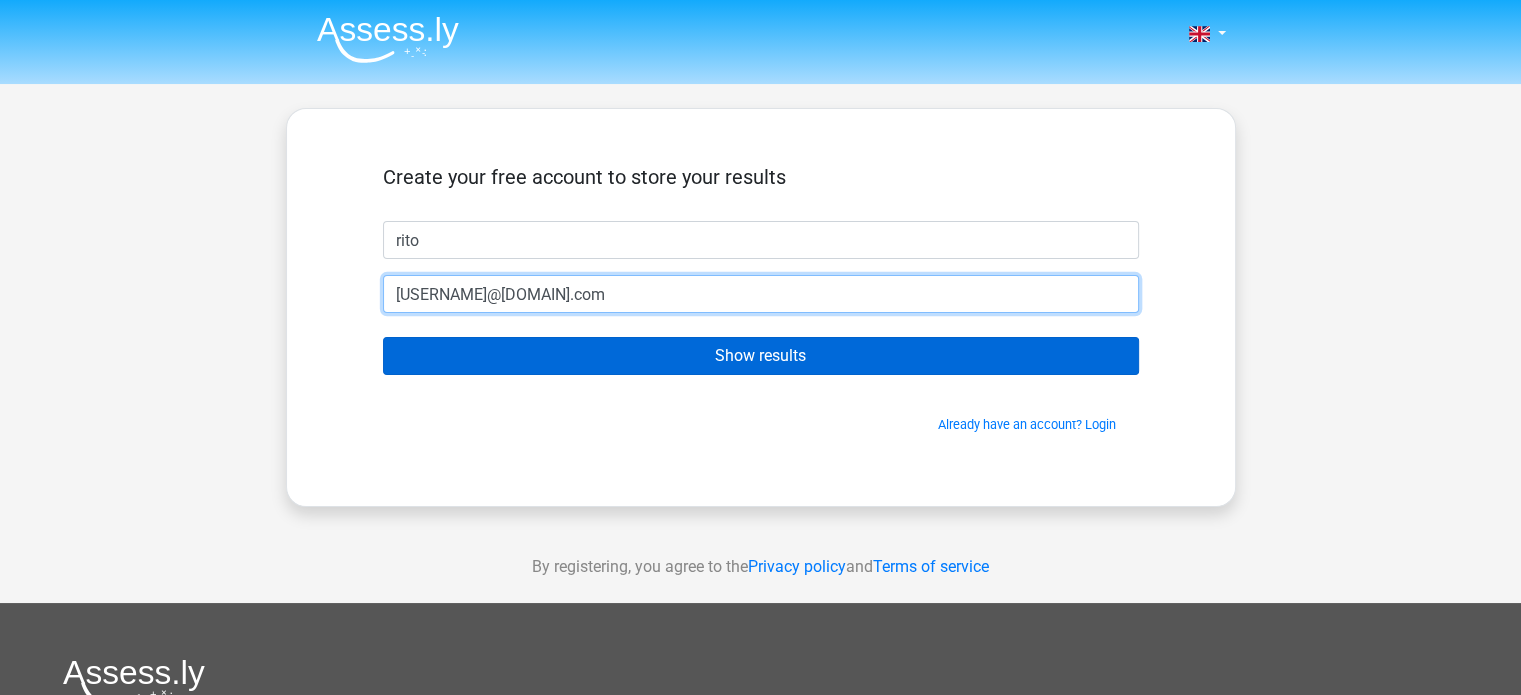 type on "ruqnybylooswgeblht@[EXAMPLE.COM]" 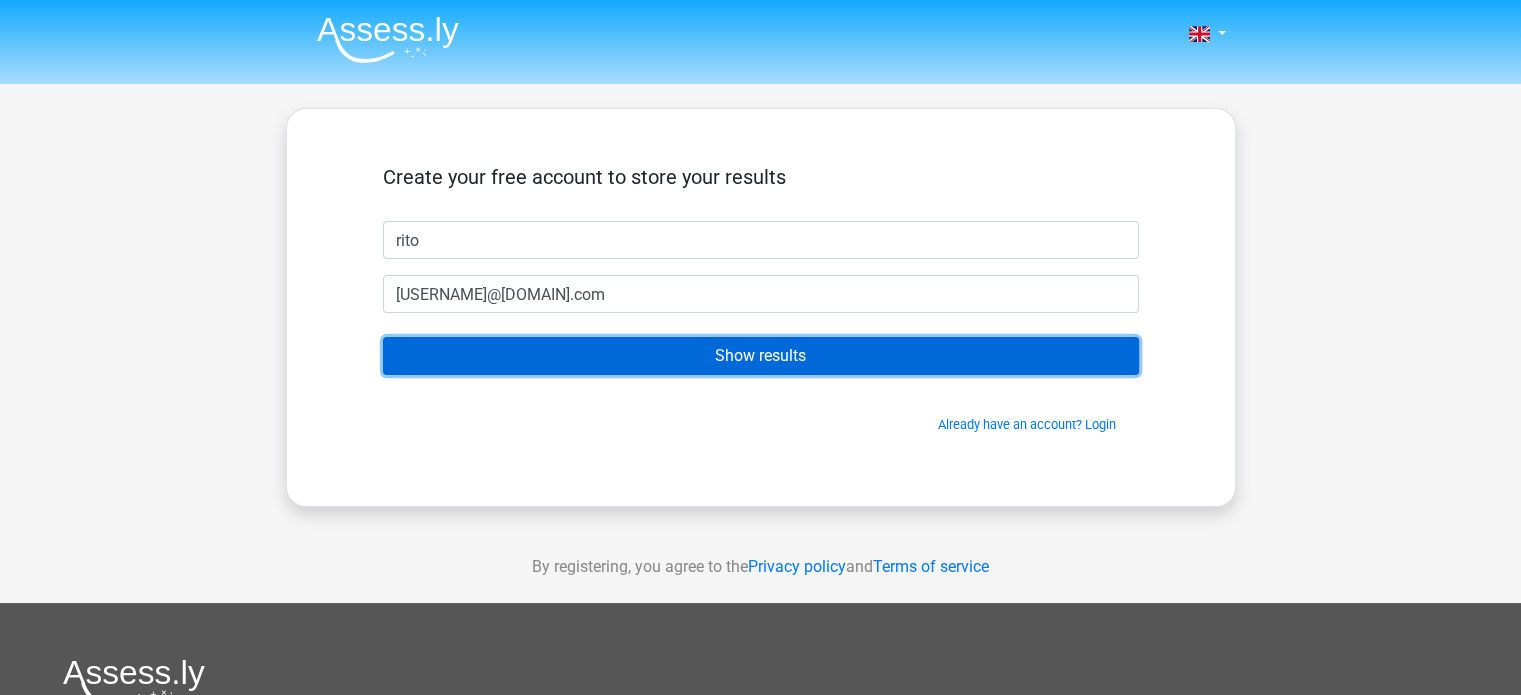 click on "Show results" at bounding box center (761, 356) 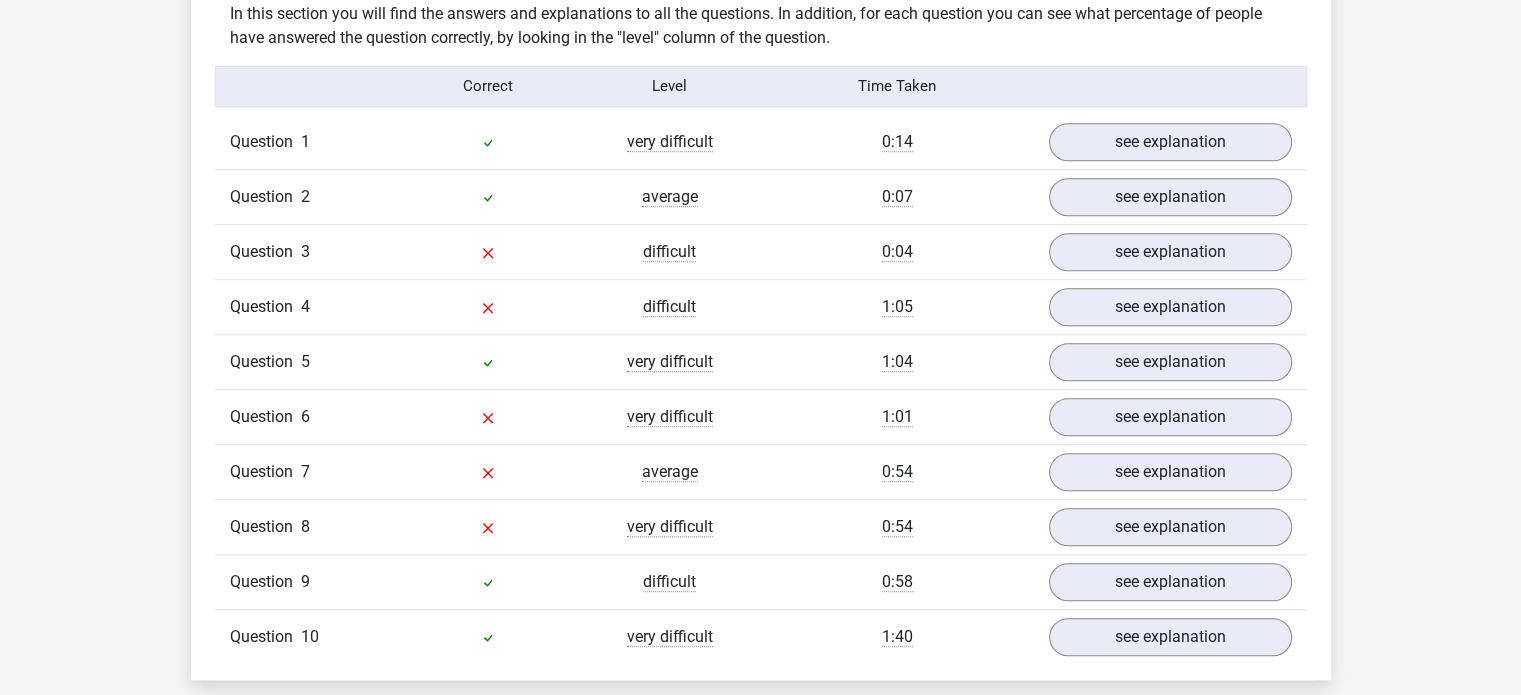 scroll, scrollTop: 1600, scrollLeft: 0, axis: vertical 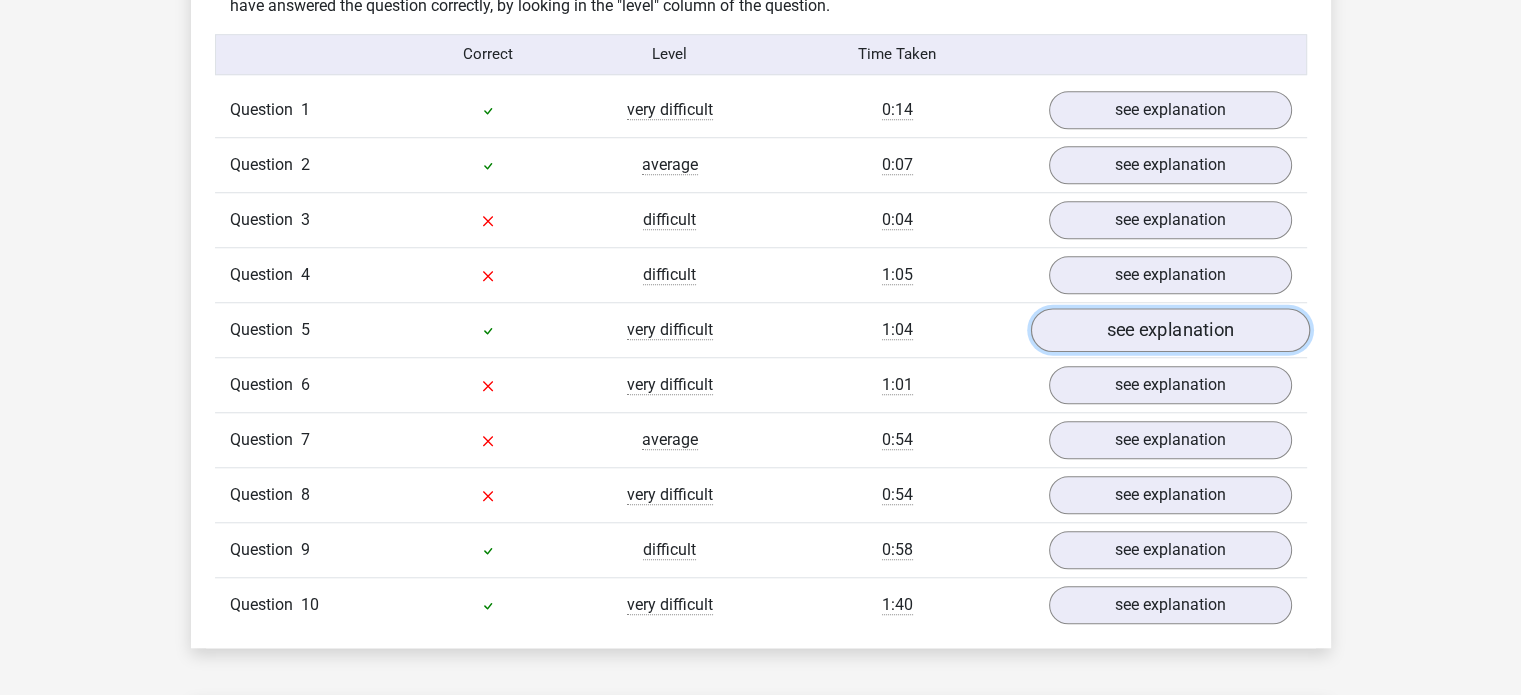 click on "see explanation" at bounding box center [1169, 330] 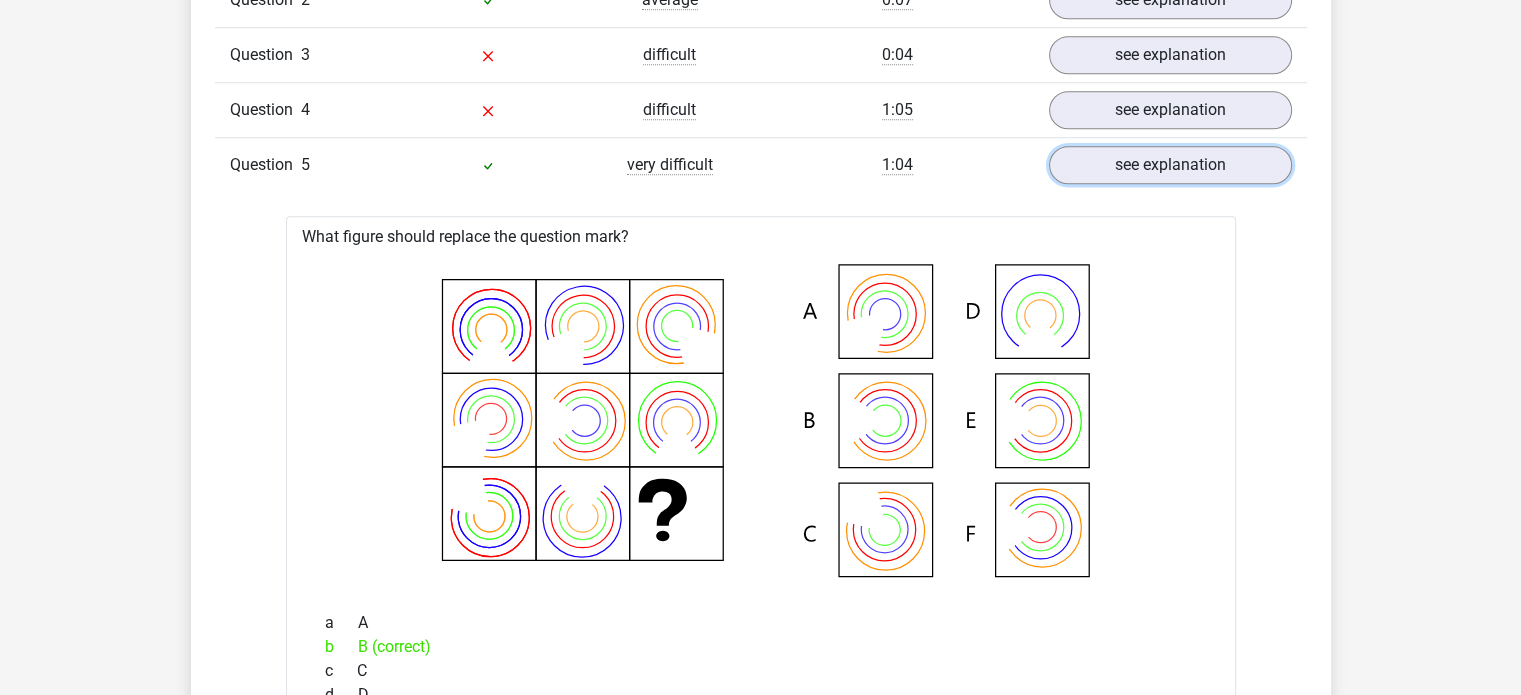 scroll, scrollTop: 1800, scrollLeft: 0, axis: vertical 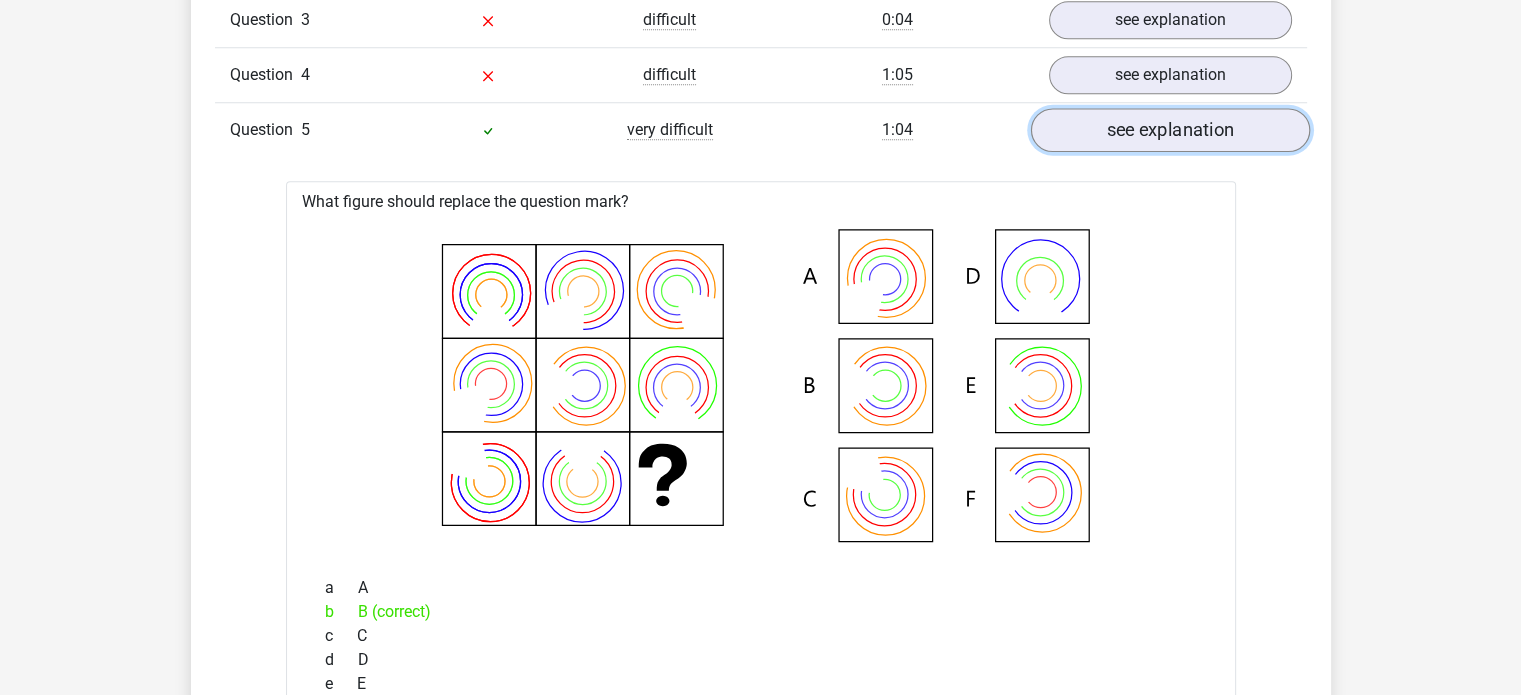 click on "see explanation" at bounding box center (1169, 130) 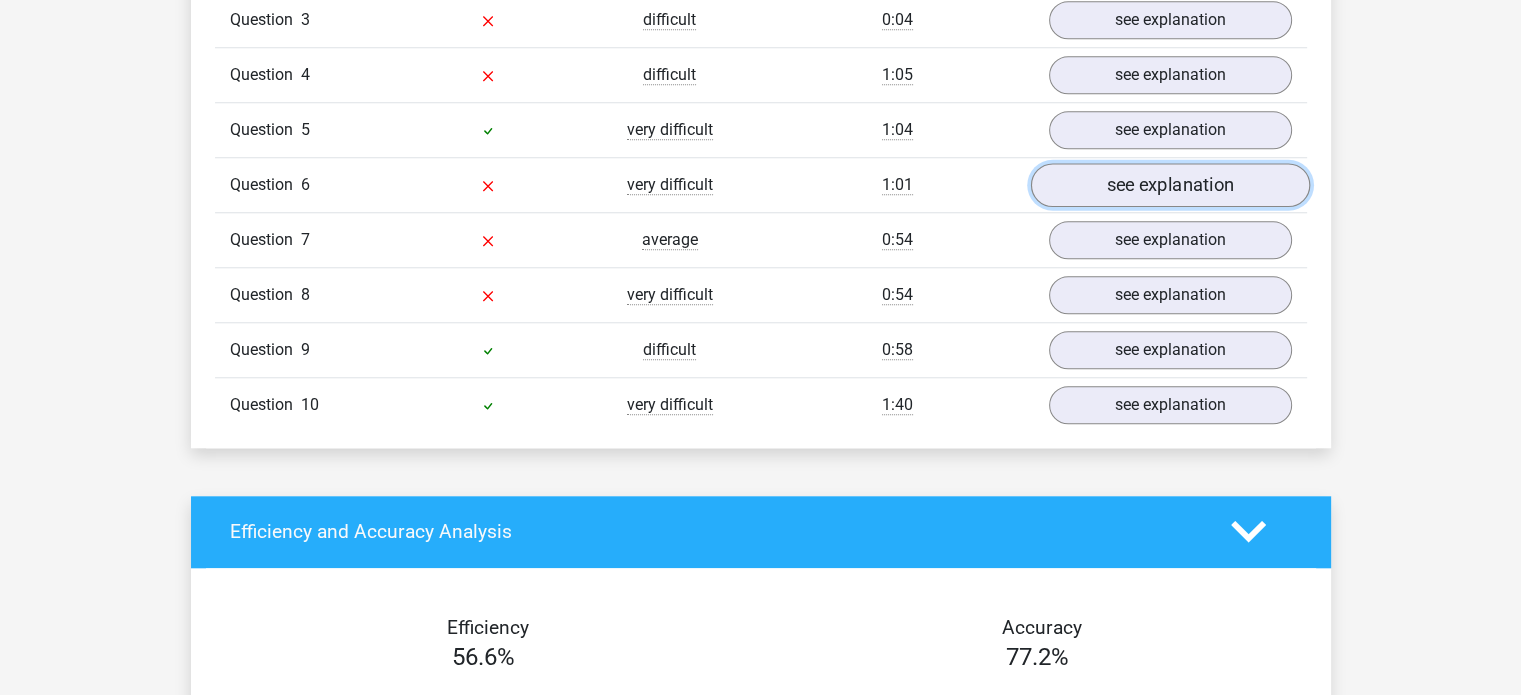 click on "see explanation" at bounding box center [1169, 185] 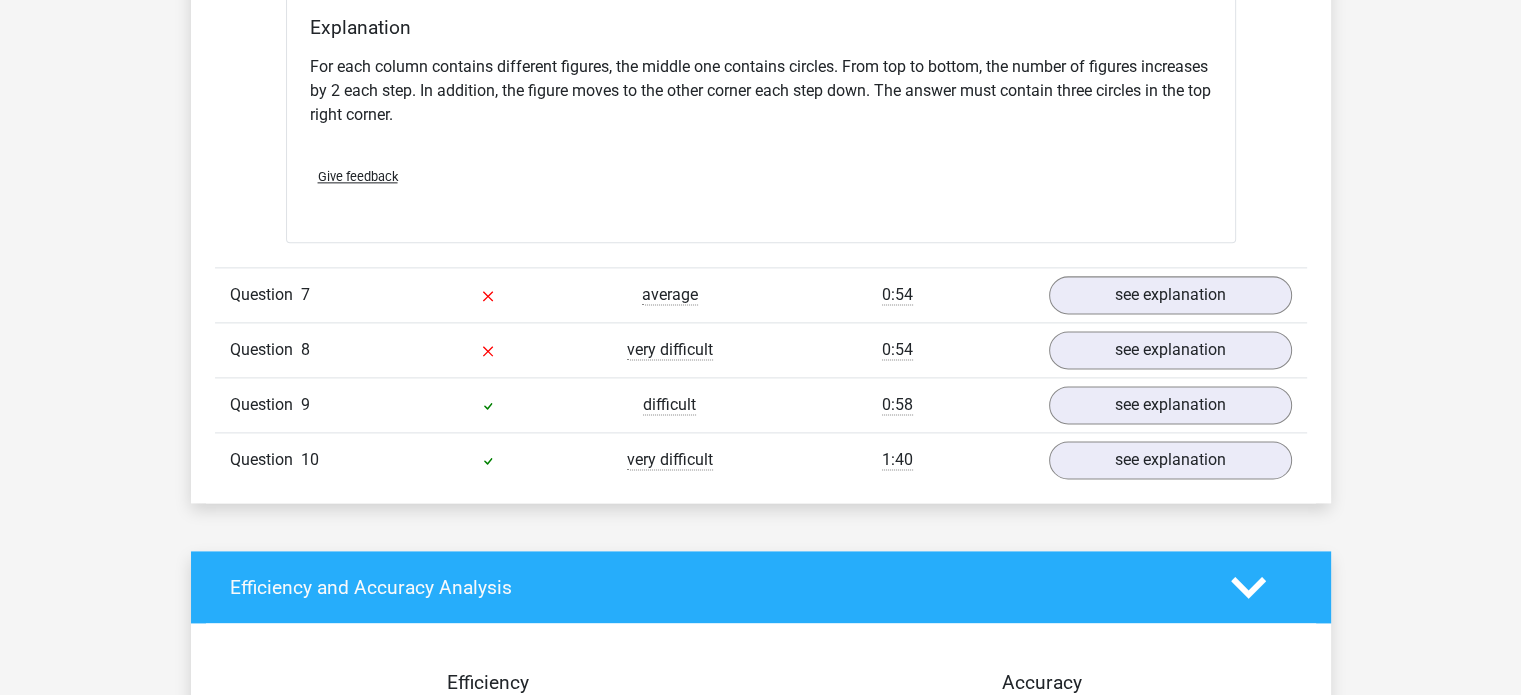 scroll, scrollTop: 2600, scrollLeft: 0, axis: vertical 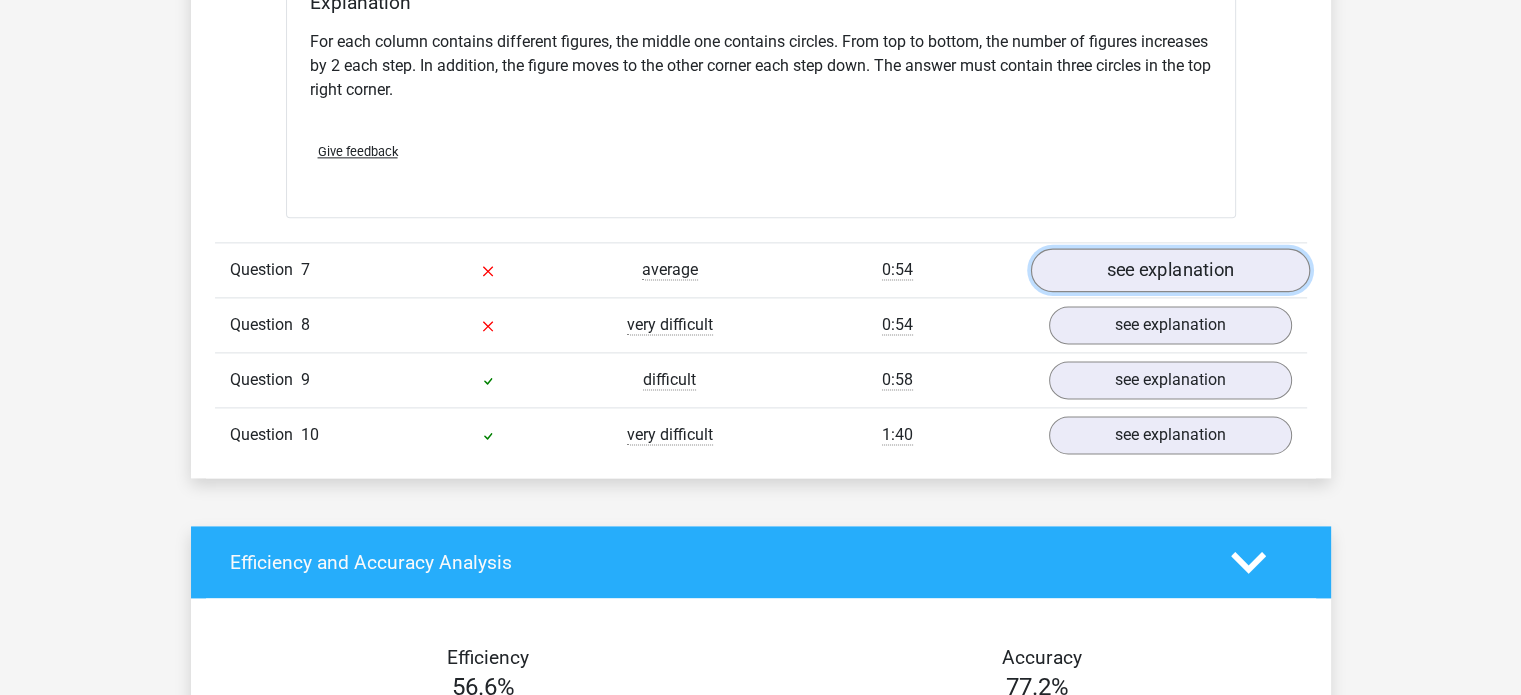 click on "see explanation" at bounding box center (1169, 270) 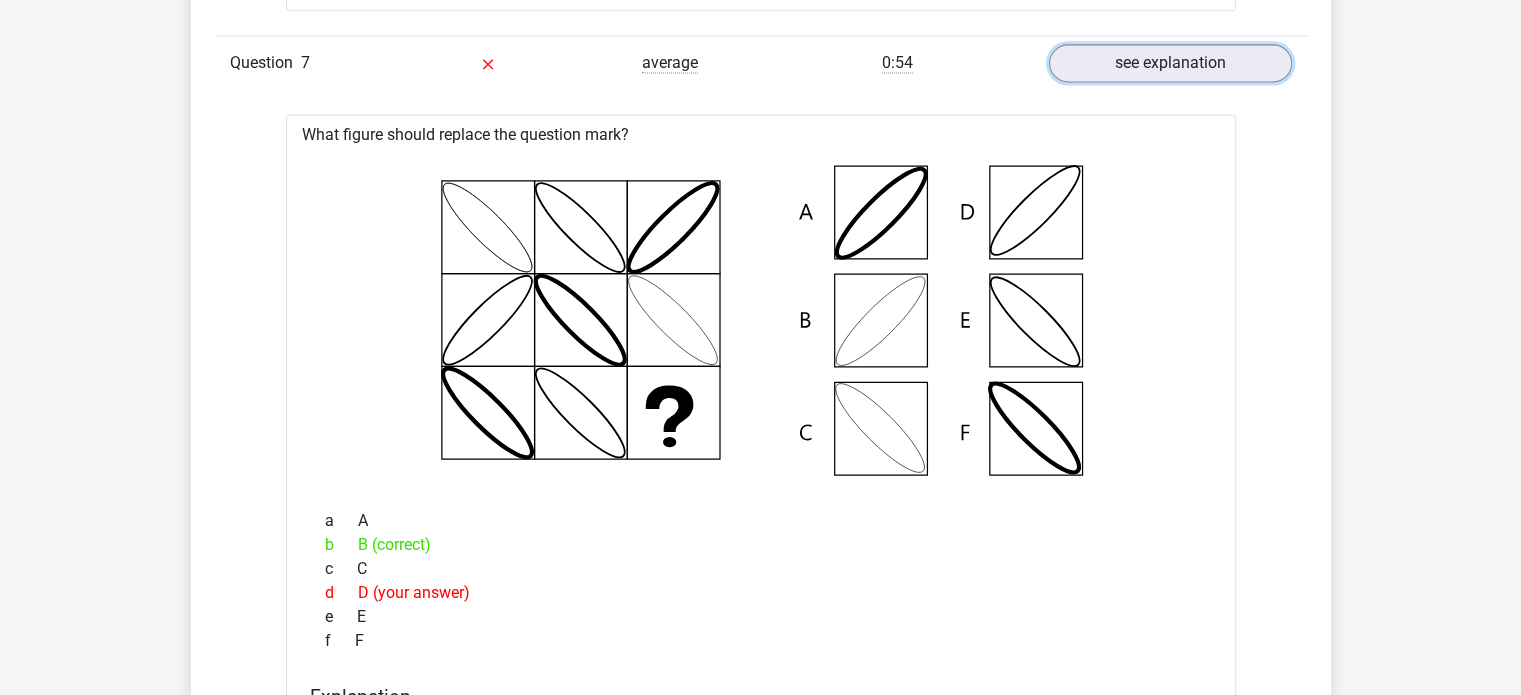 scroll, scrollTop: 2800, scrollLeft: 0, axis: vertical 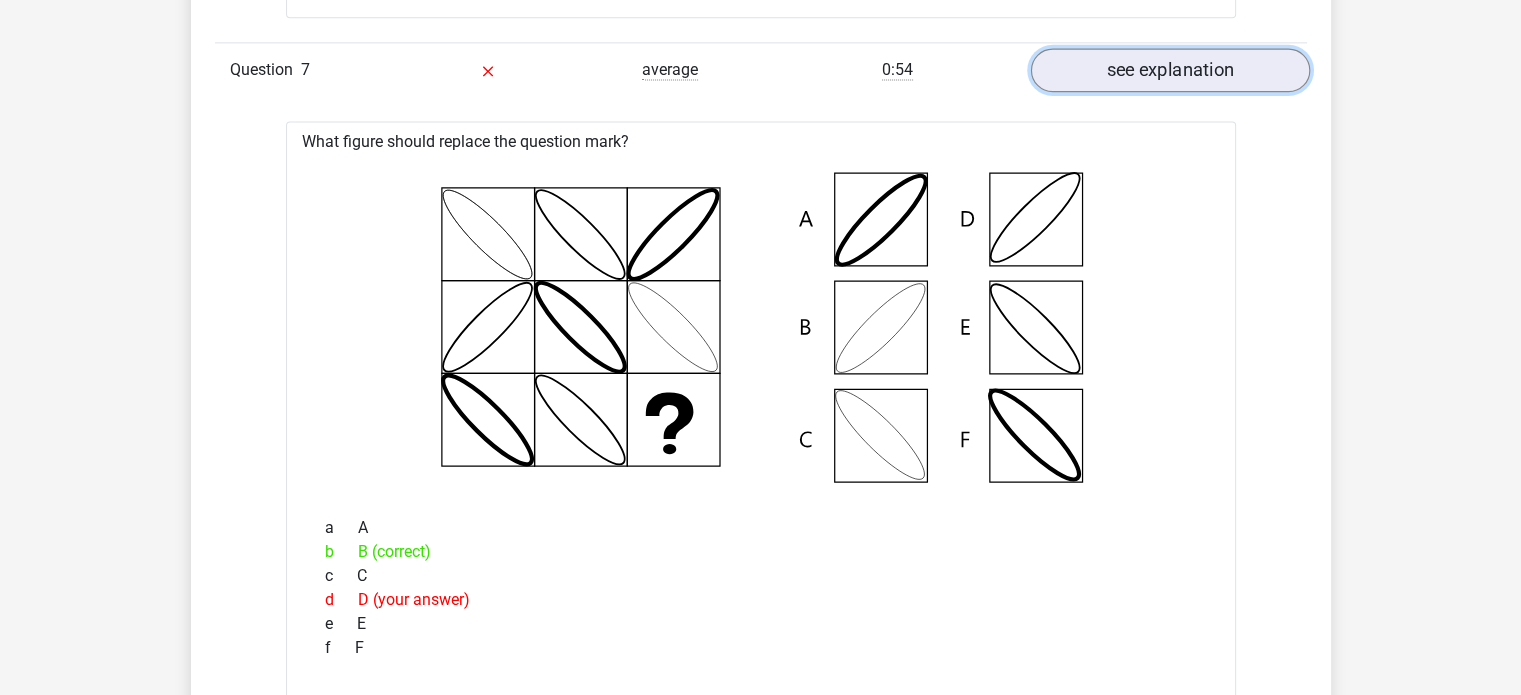 click on "see explanation" at bounding box center [1169, 70] 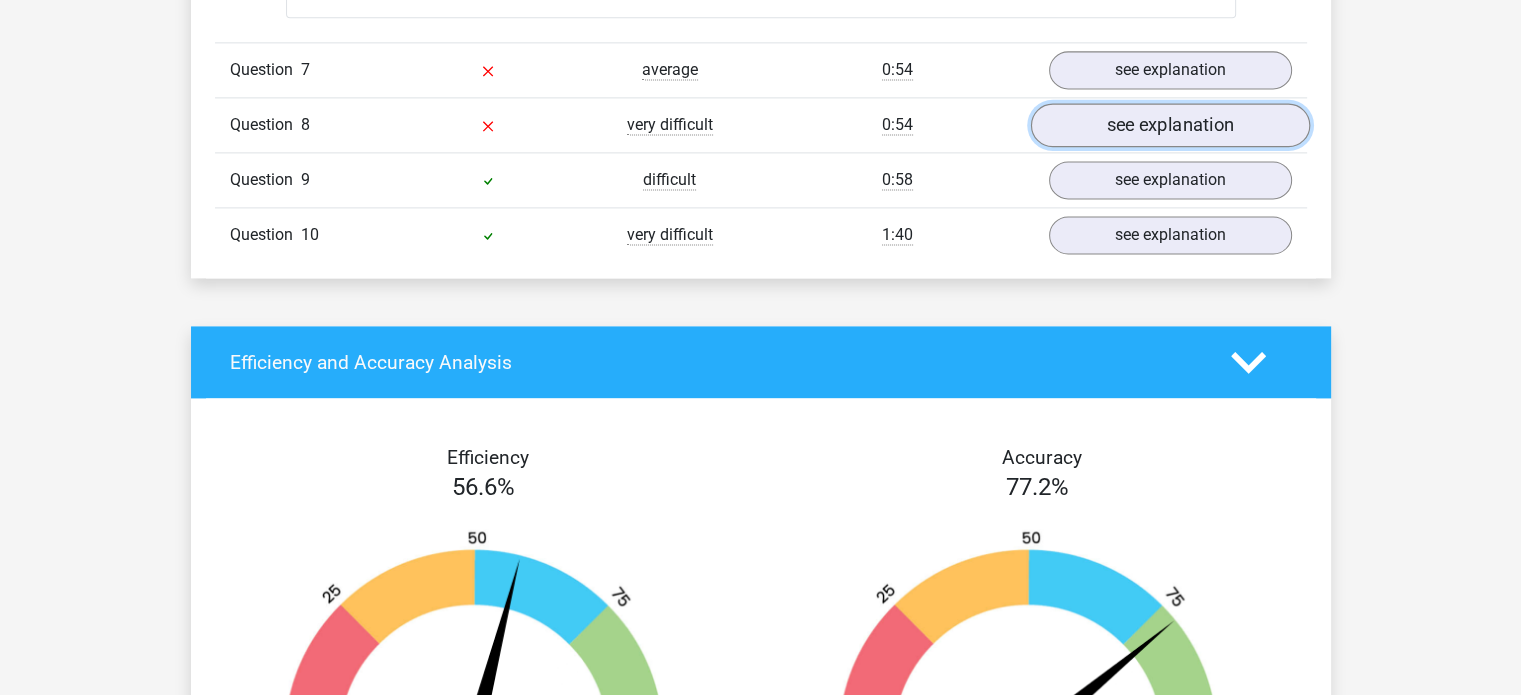 click on "see explanation" at bounding box center [1169, 125] 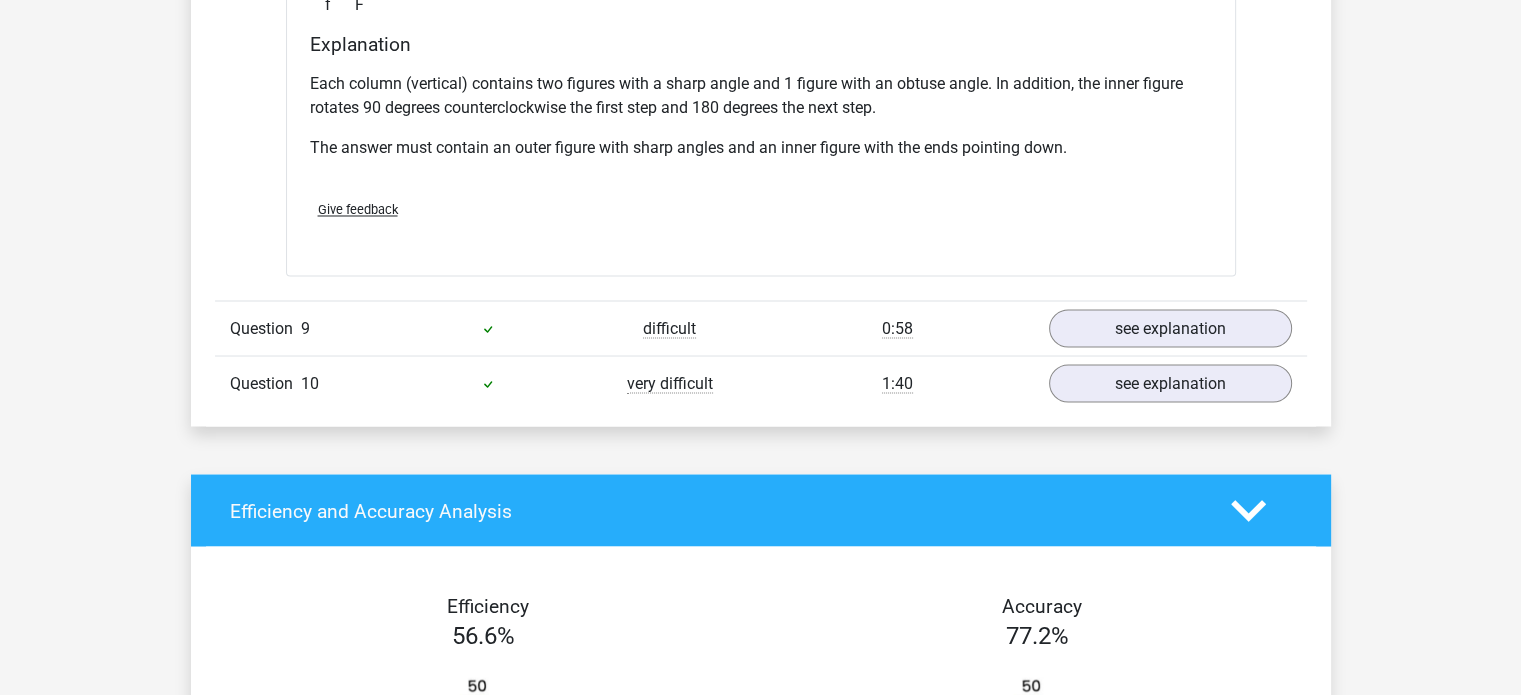 scroll, scrollTop: 3500, scrollLeft: 0, axis: vertical 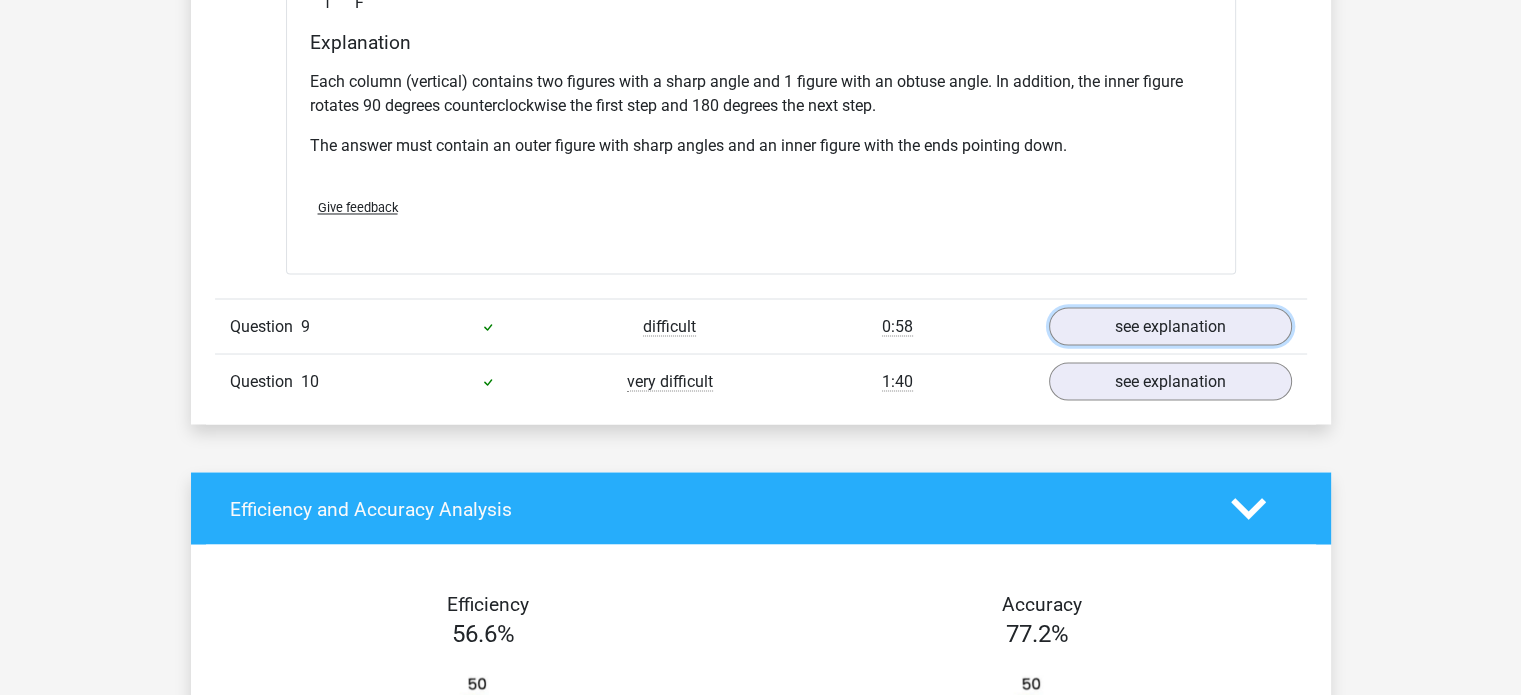 click on "see explanation" at bounding box center [1170, 326] 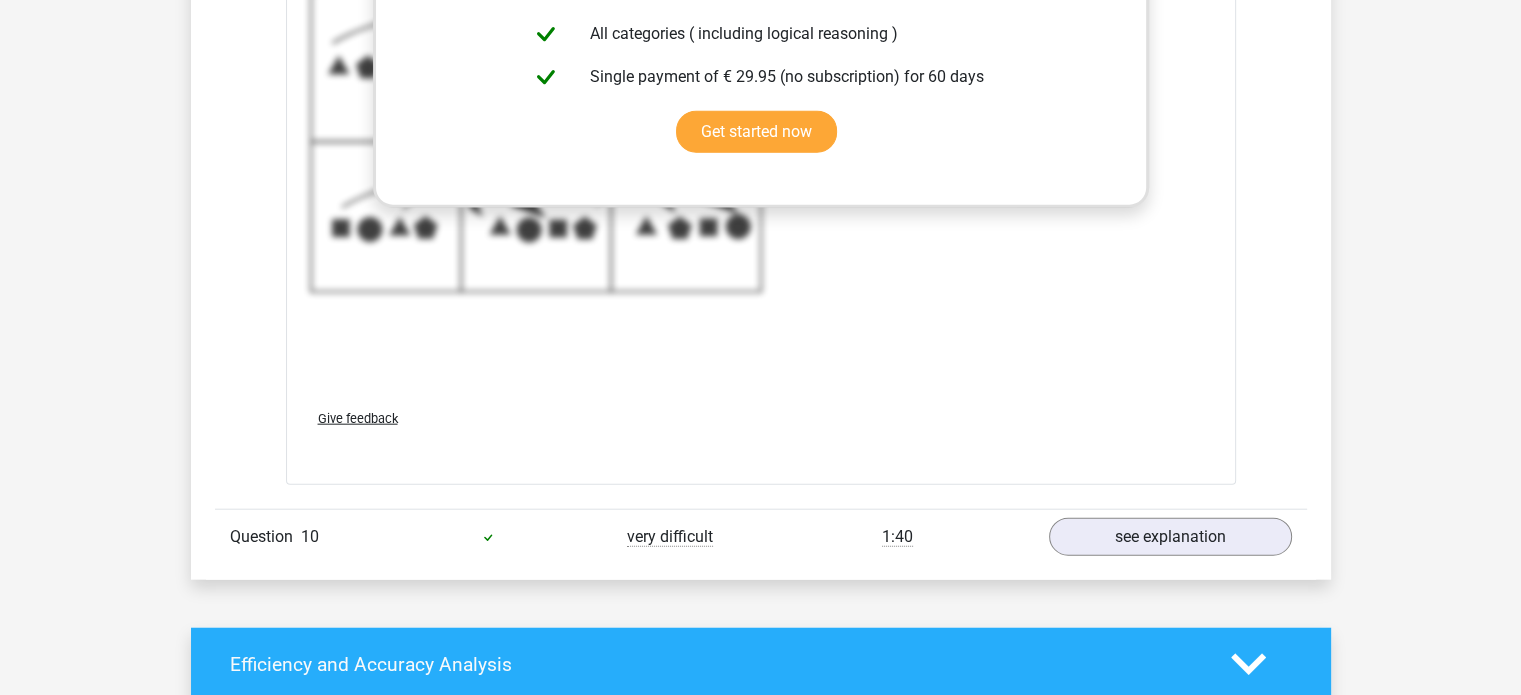 scroll, scrollTop: 4600, scrollLeft: 0, axis: vertical 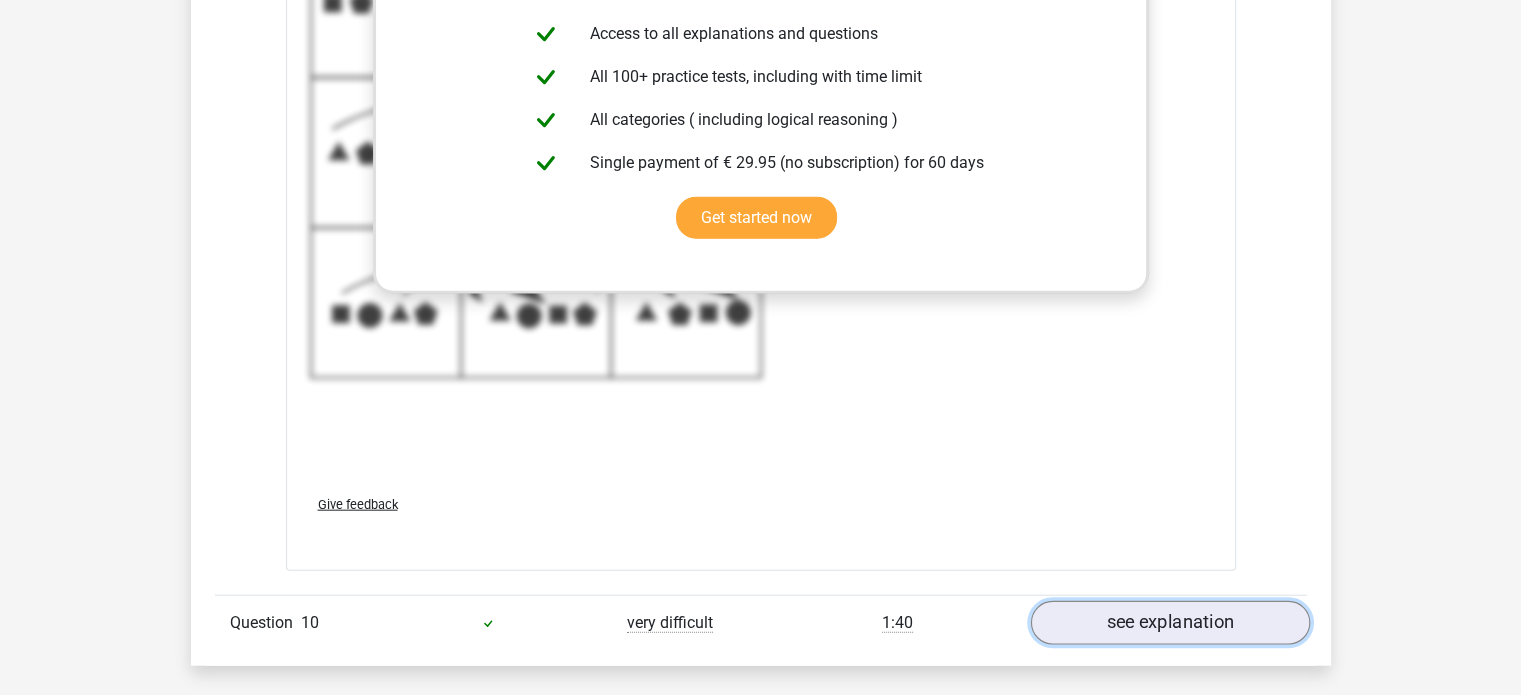 click on "see explanation" at bounding box center [1169, 624] 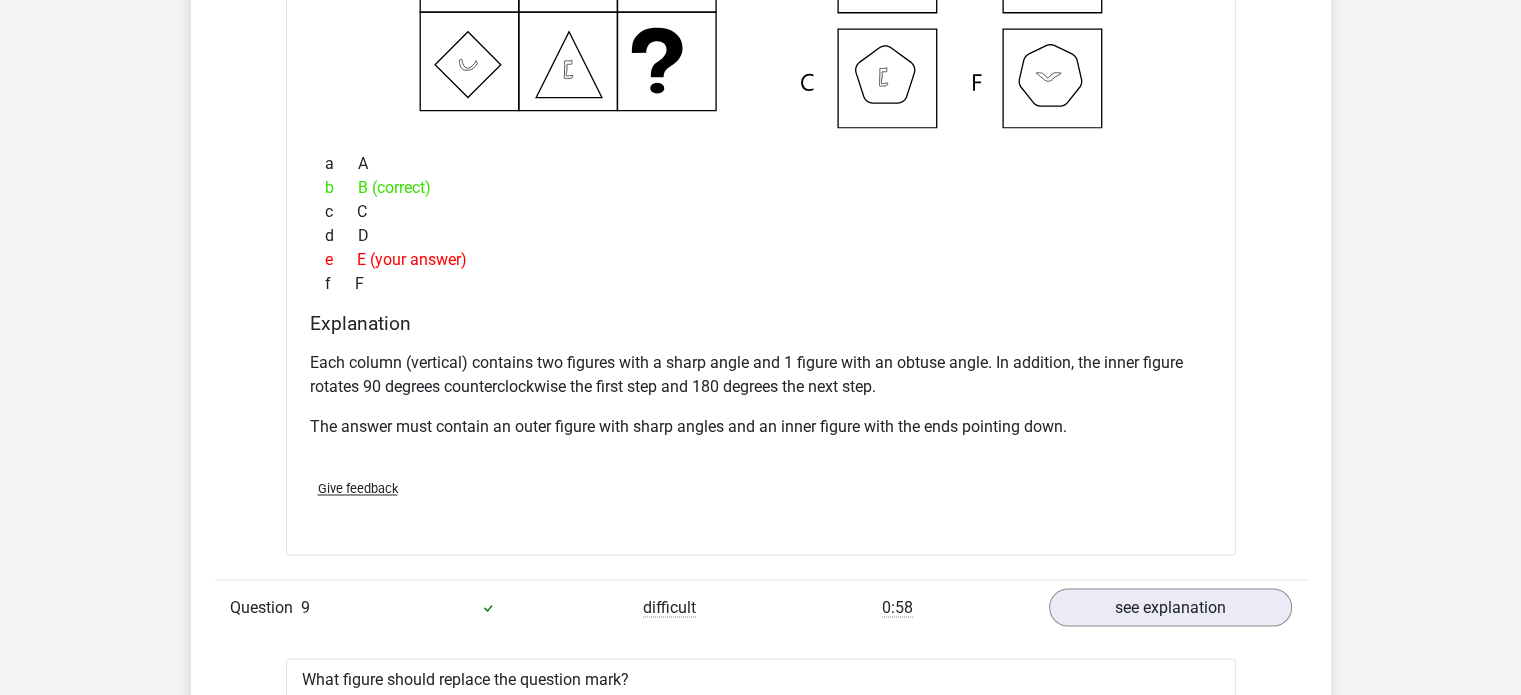scroll, scrollTop: 3000, scrollLeft: 0, axis: vertical 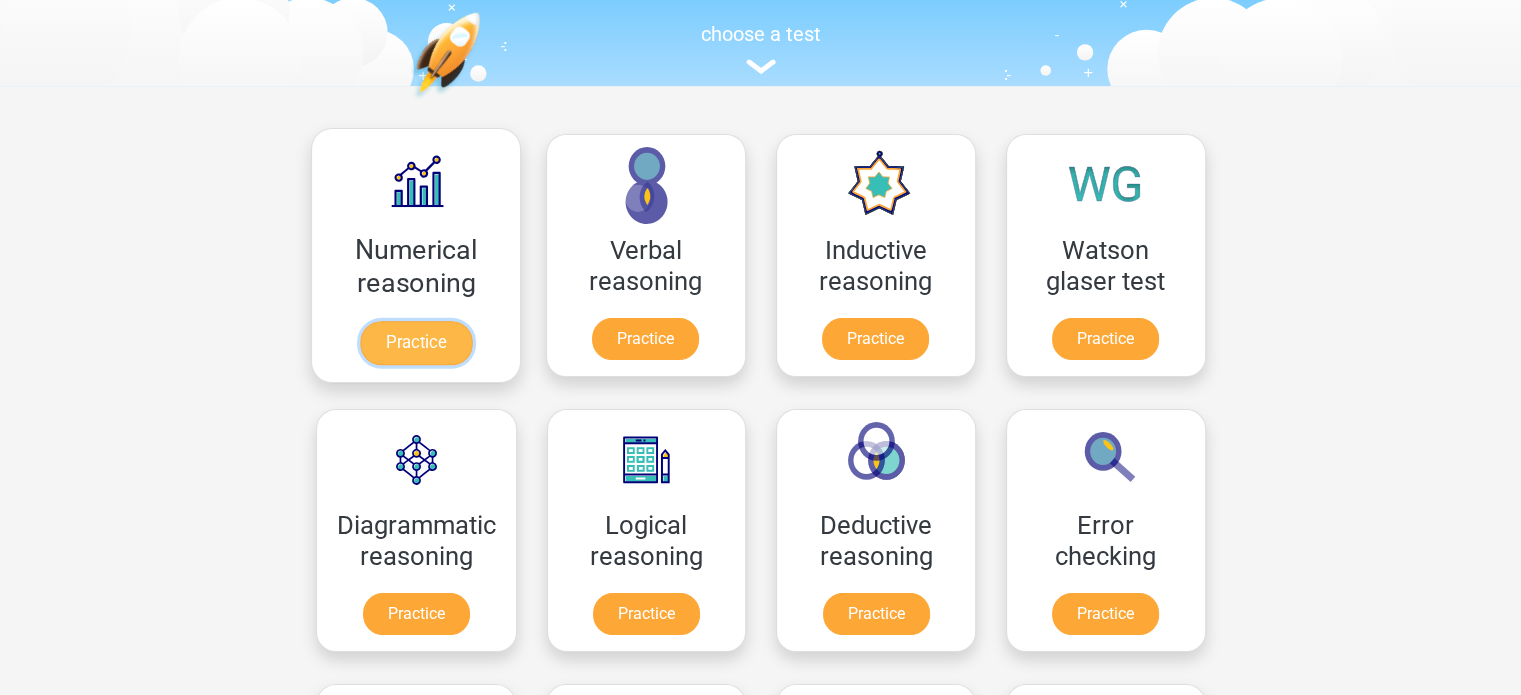 click on "Practice" at bounding box center (415, 343) 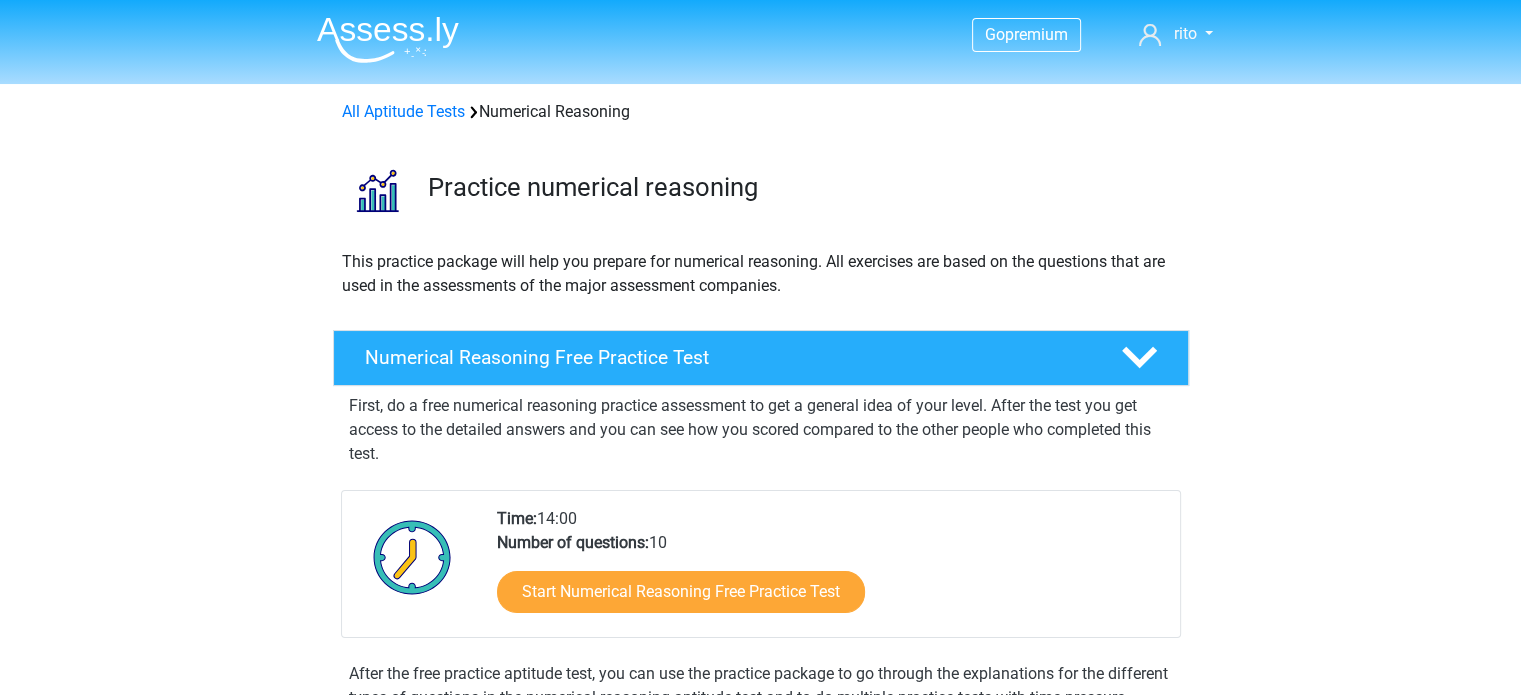 scroll, scrollTop: 400, scrollLeft: 0, axis: vertical 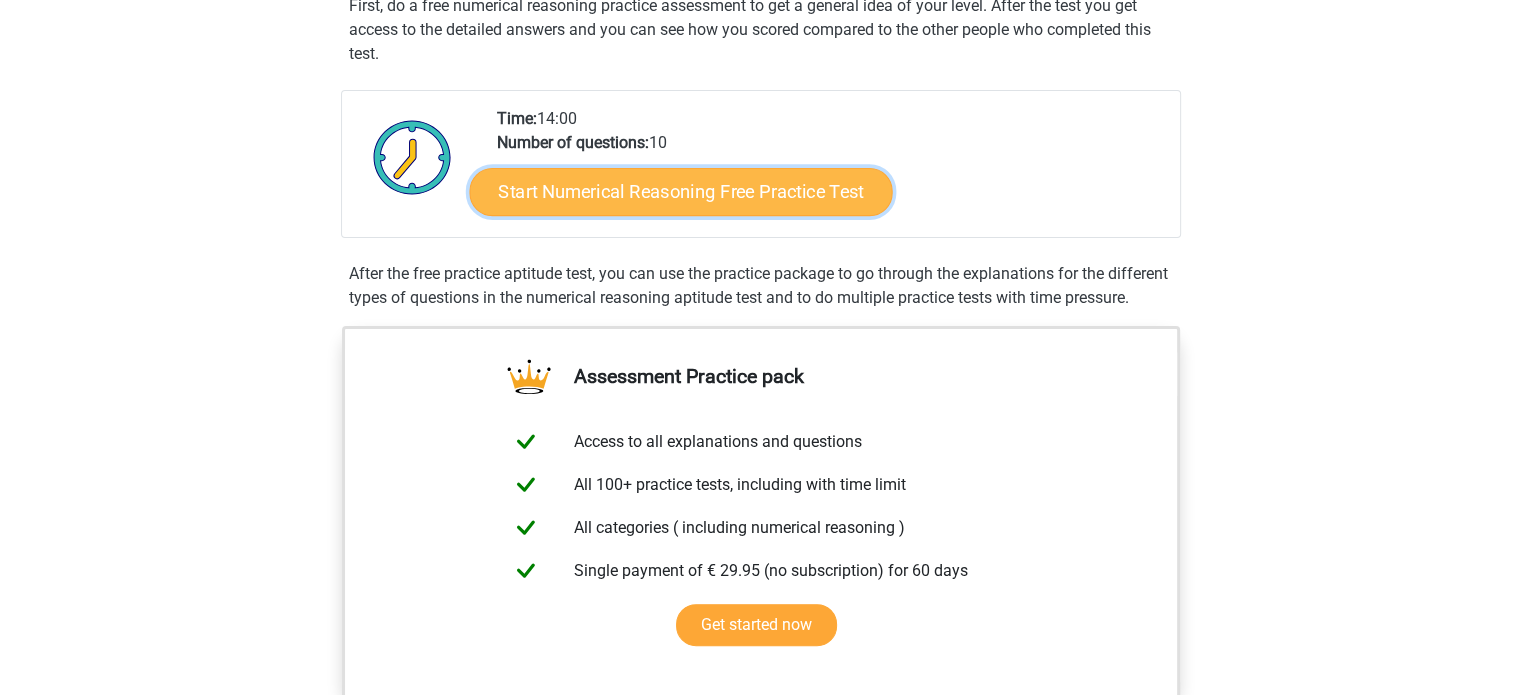 click on "Start Numerical Reasoning
Free Practice Test" at bounding box center (680, 191) 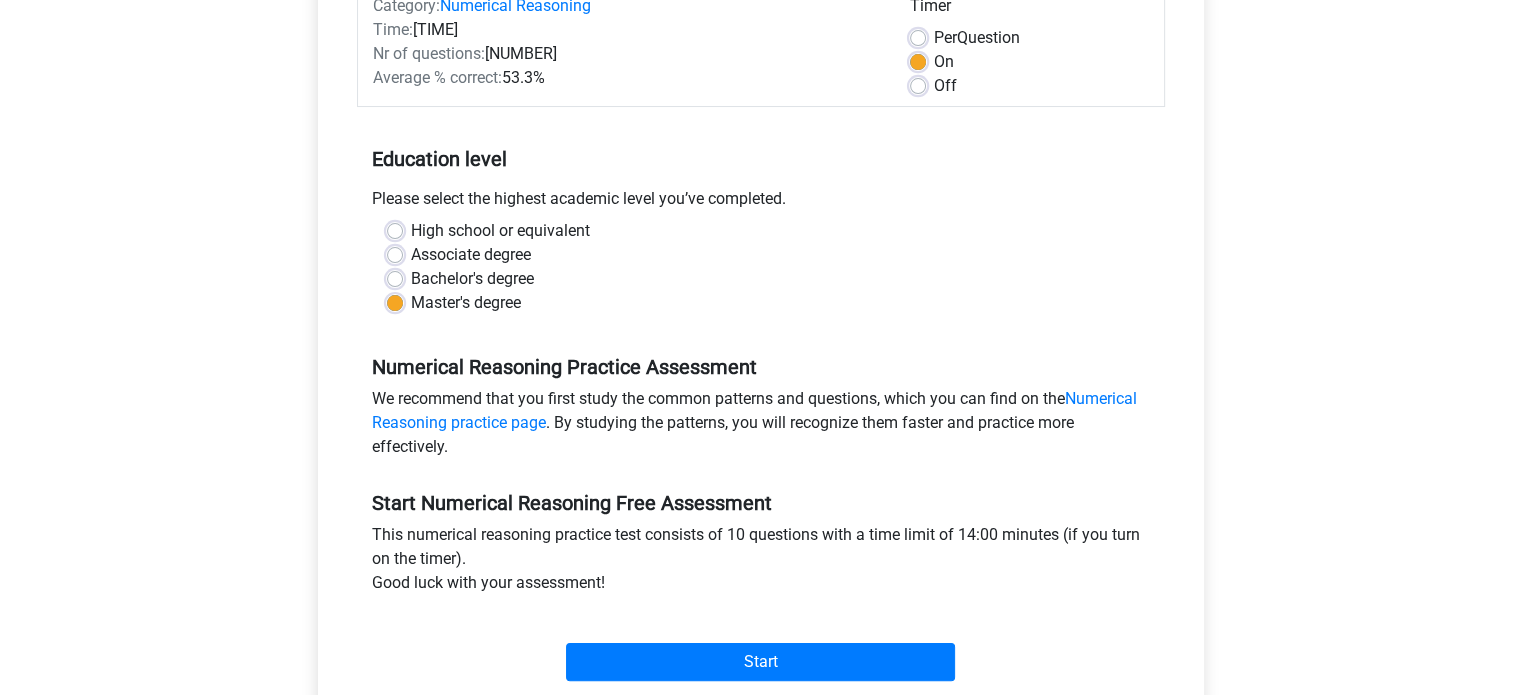 scroll, scrollTop: 500, scrollLeft: 0, axis: vertical 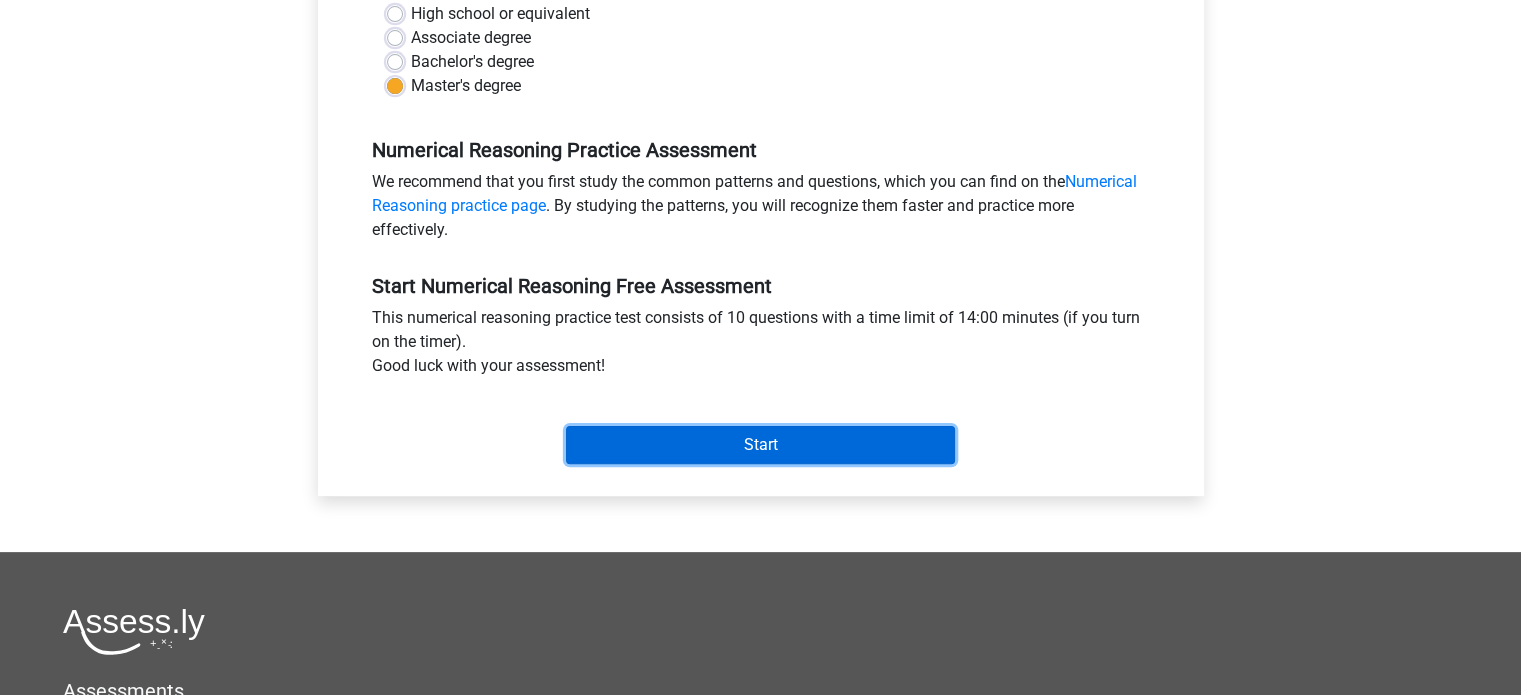 click on "Start" at bounding box center (760, 445) 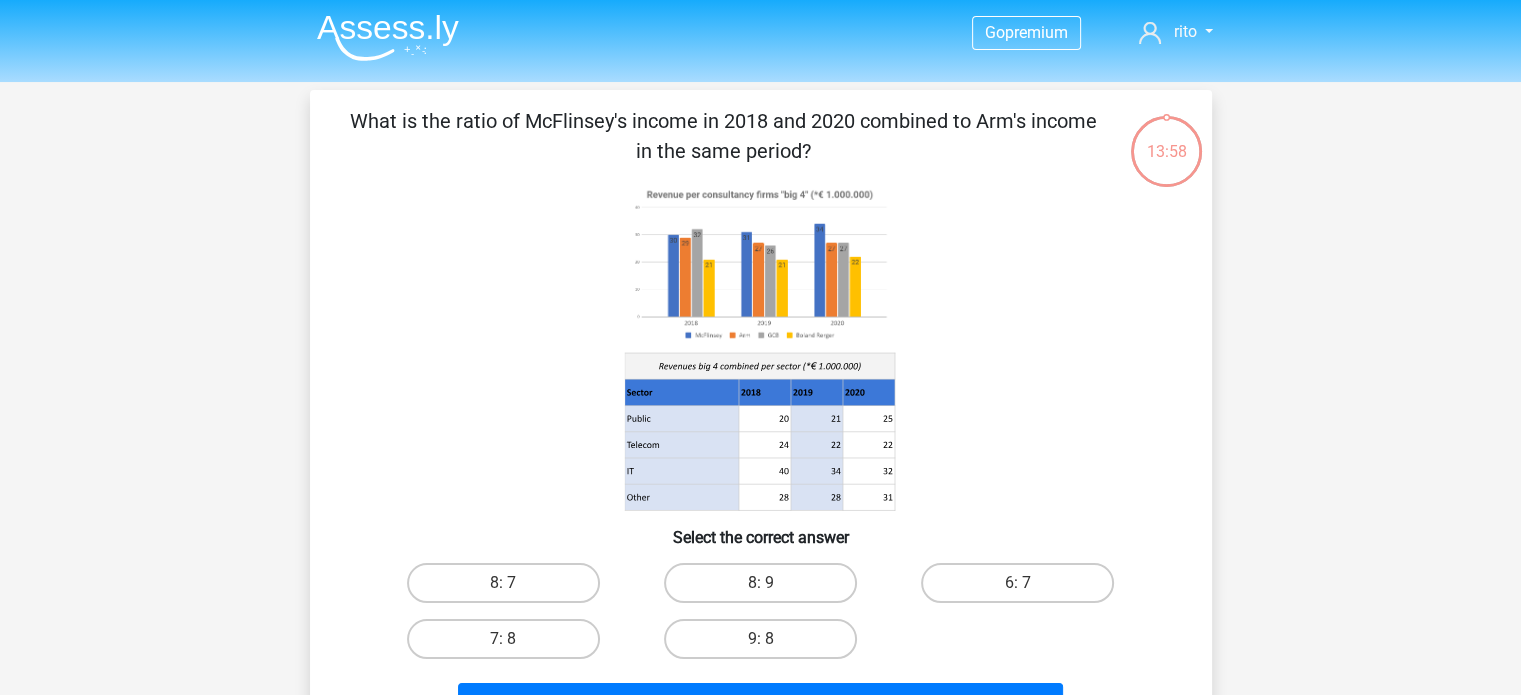 scroll, scrollTop: 0, scrollLeft: 0, axis: both 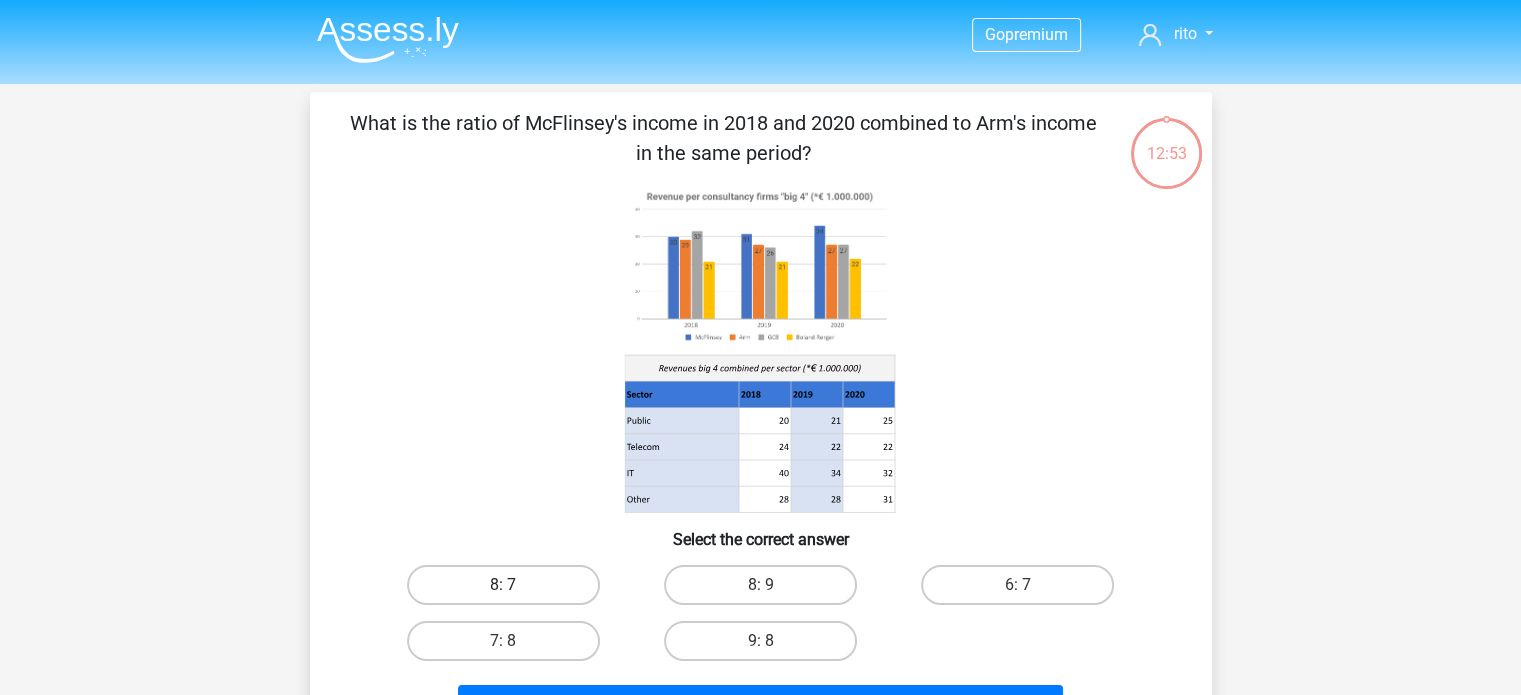 click on "8: 7" at bounding box center (503, 585) 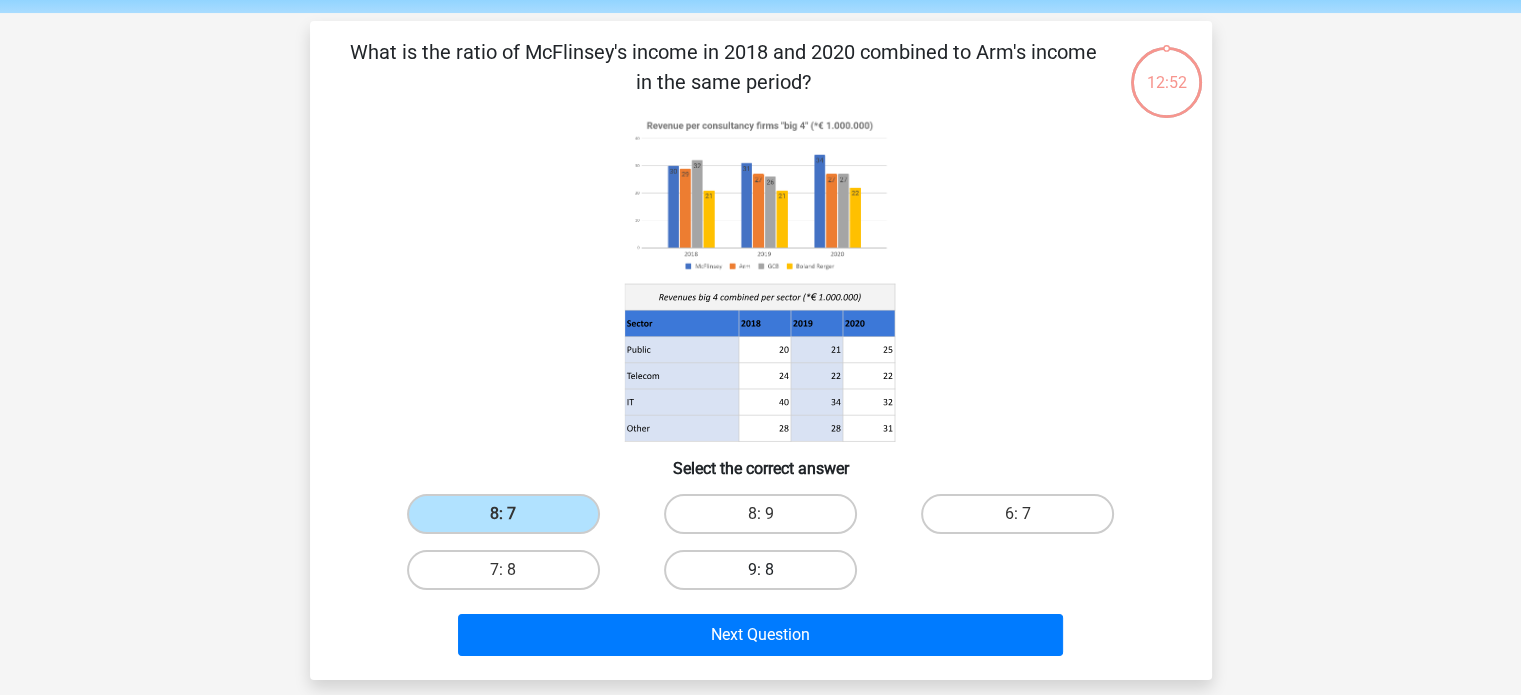 scroll, scrollTop: 200, scrollLeft: 0, axis: vertical 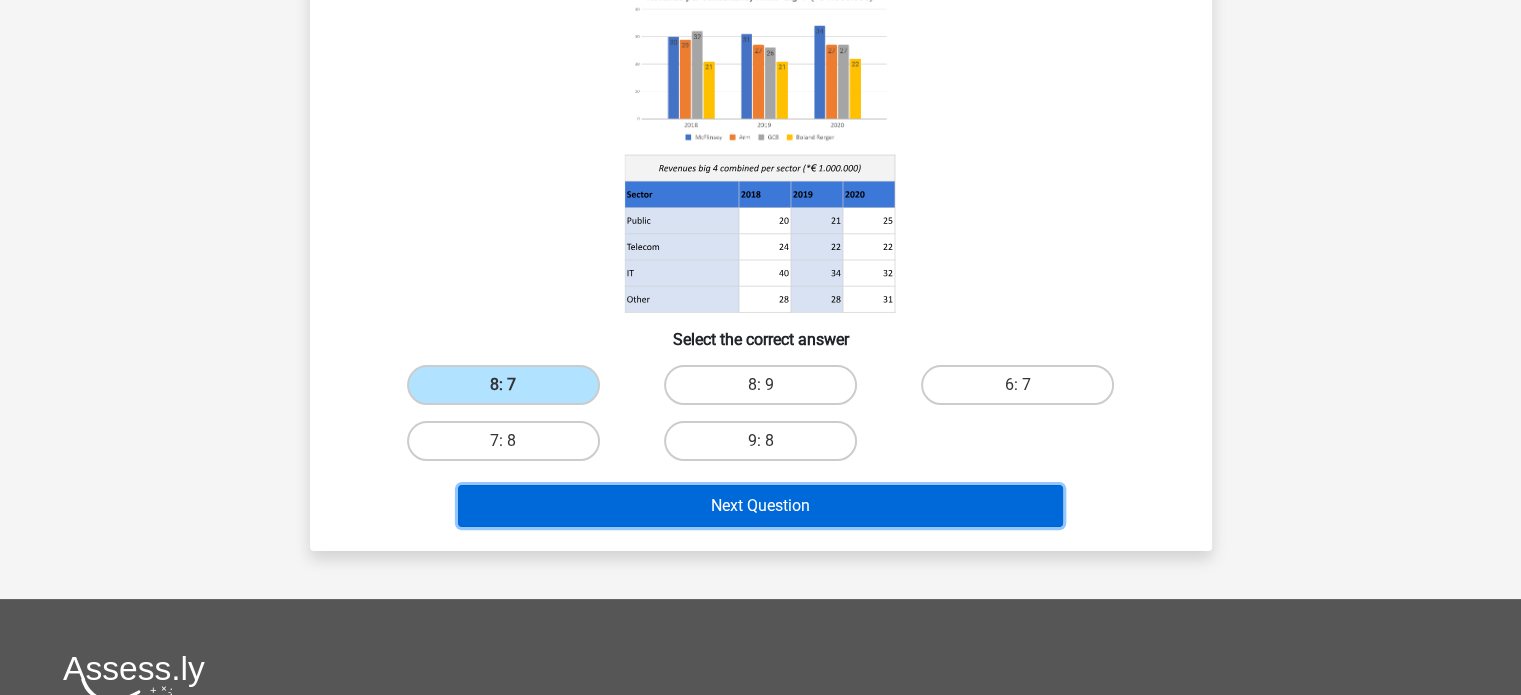 click on "Next Question" at bounding box center (760, 506) 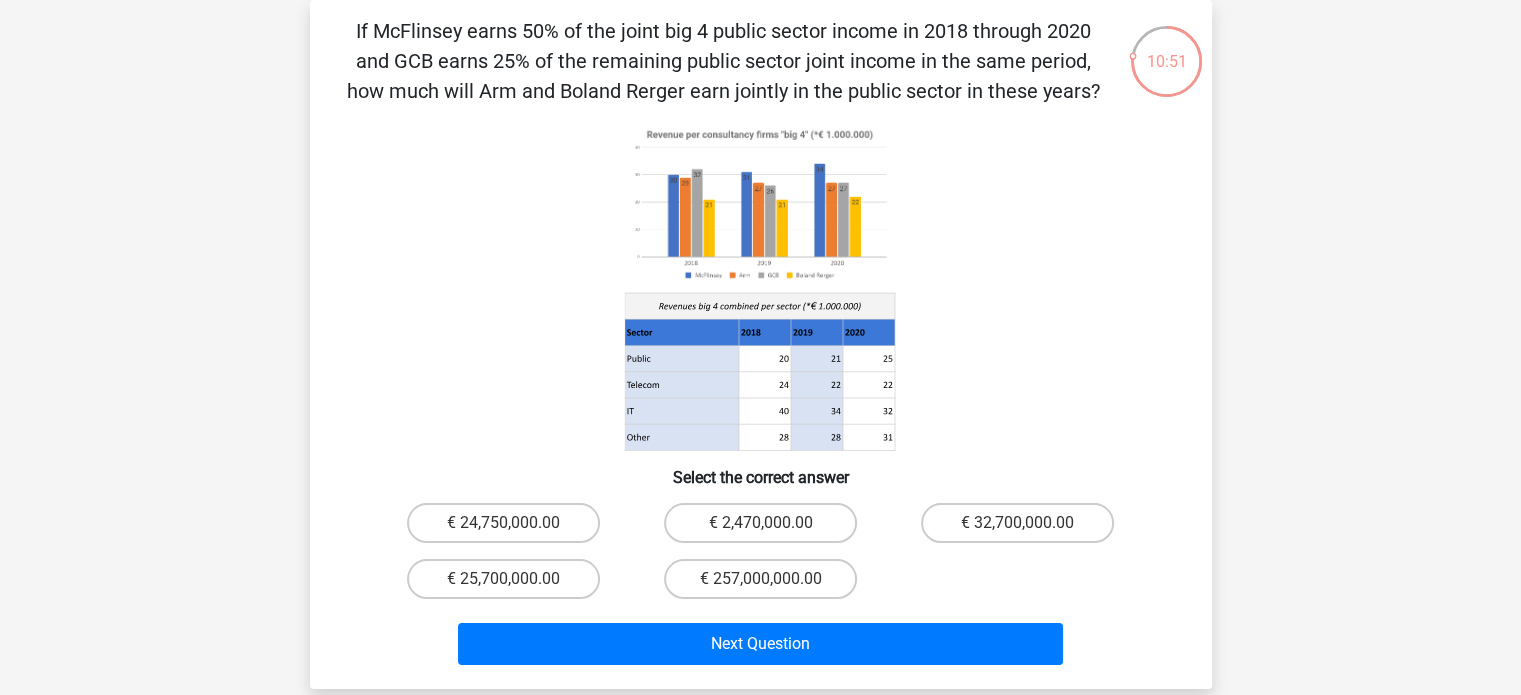 scroll, scrollTop: 117, scrollLeft: 0, axis: vertical 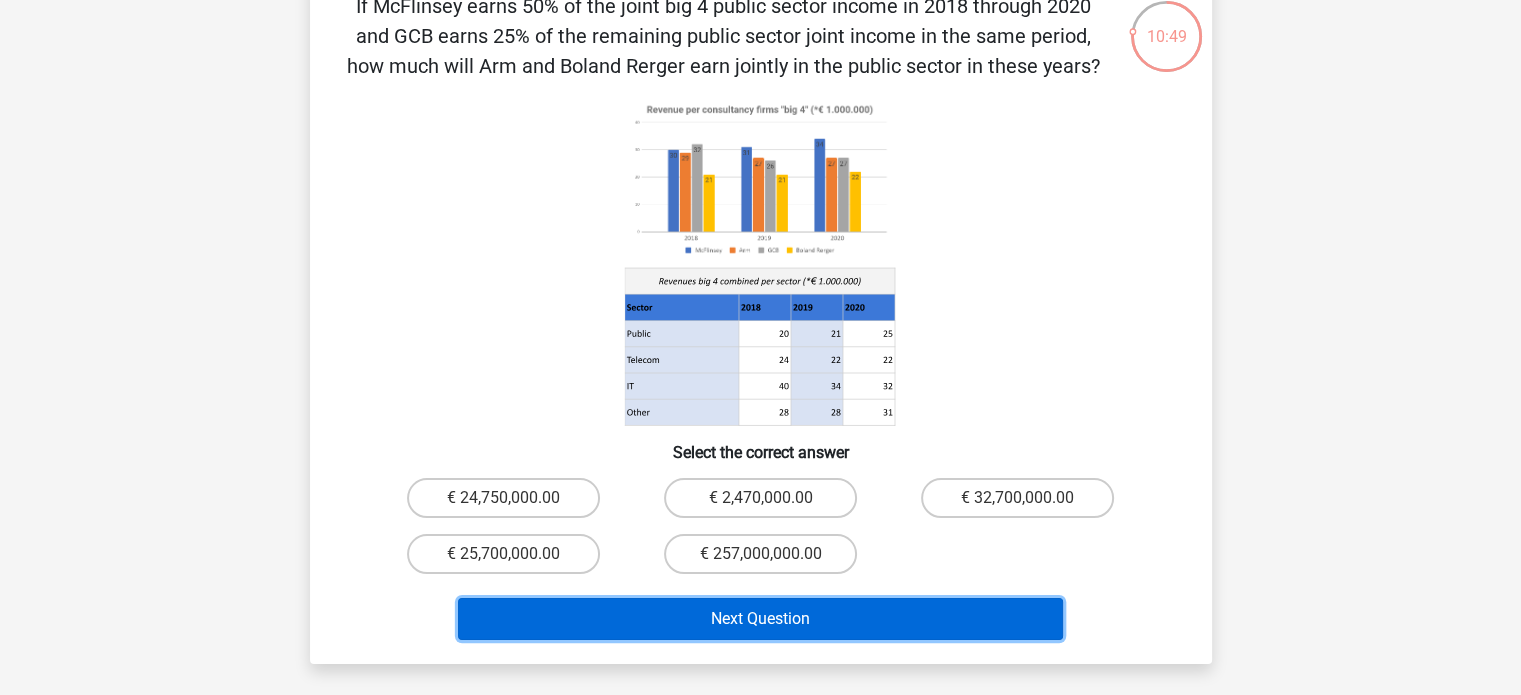 click on "Next Question" at bounding box center [760, 619] 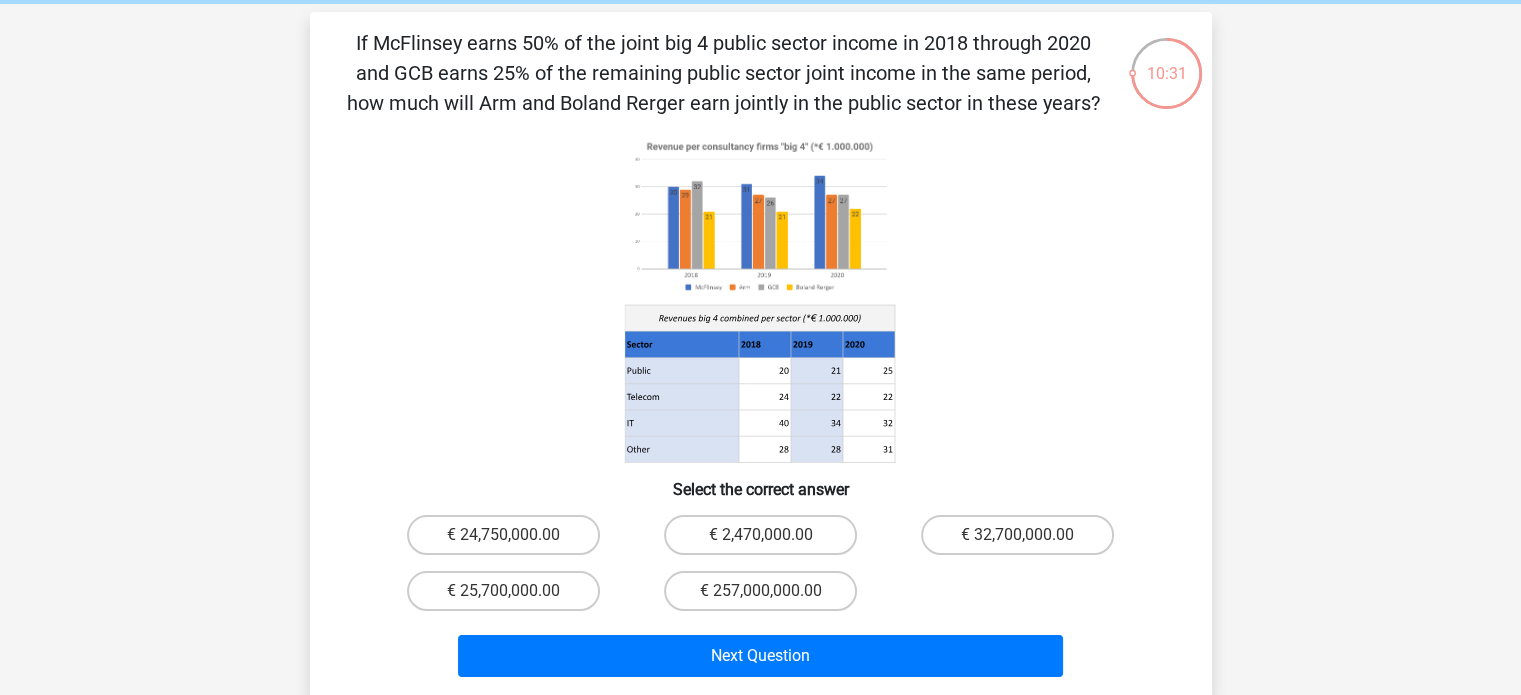 scroll, scrollTop: 0, scrollLeft: 0, axis: both 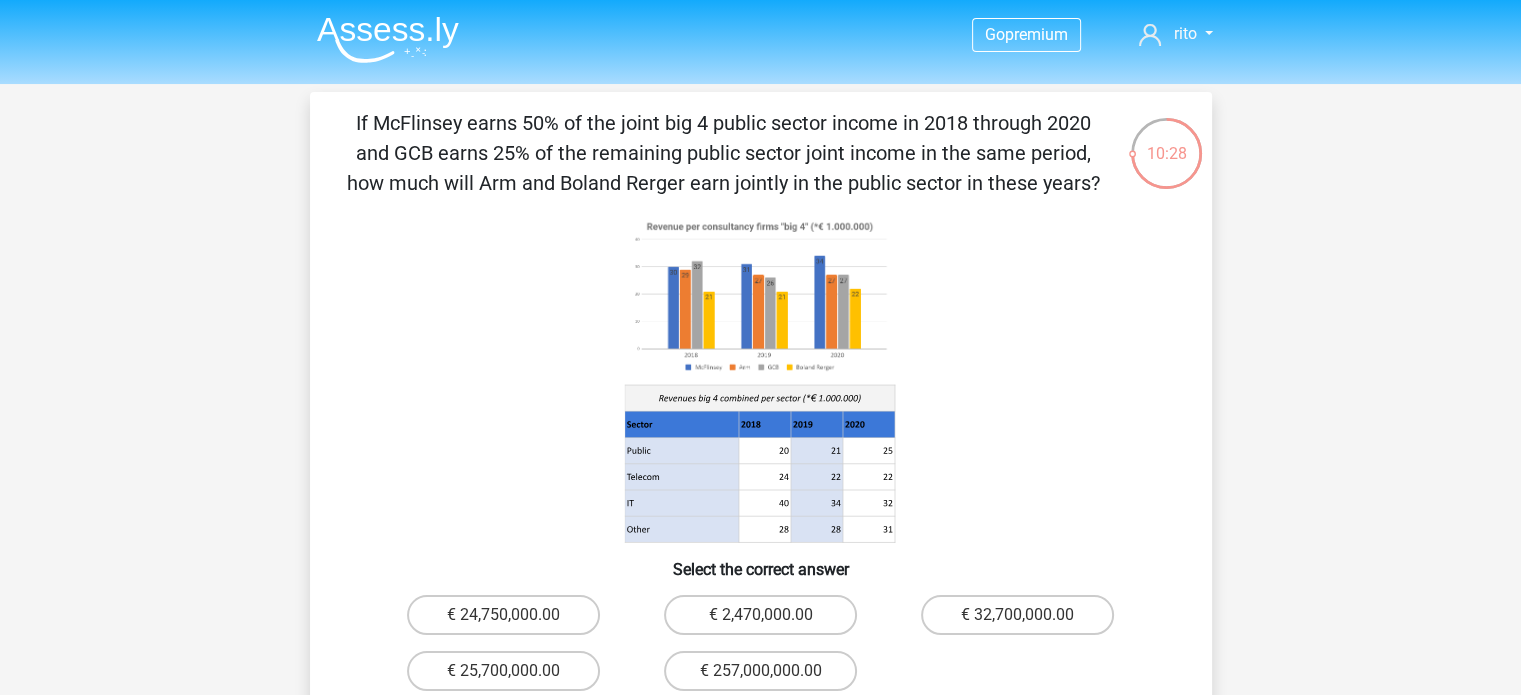 click at bounding box center [388, 39] 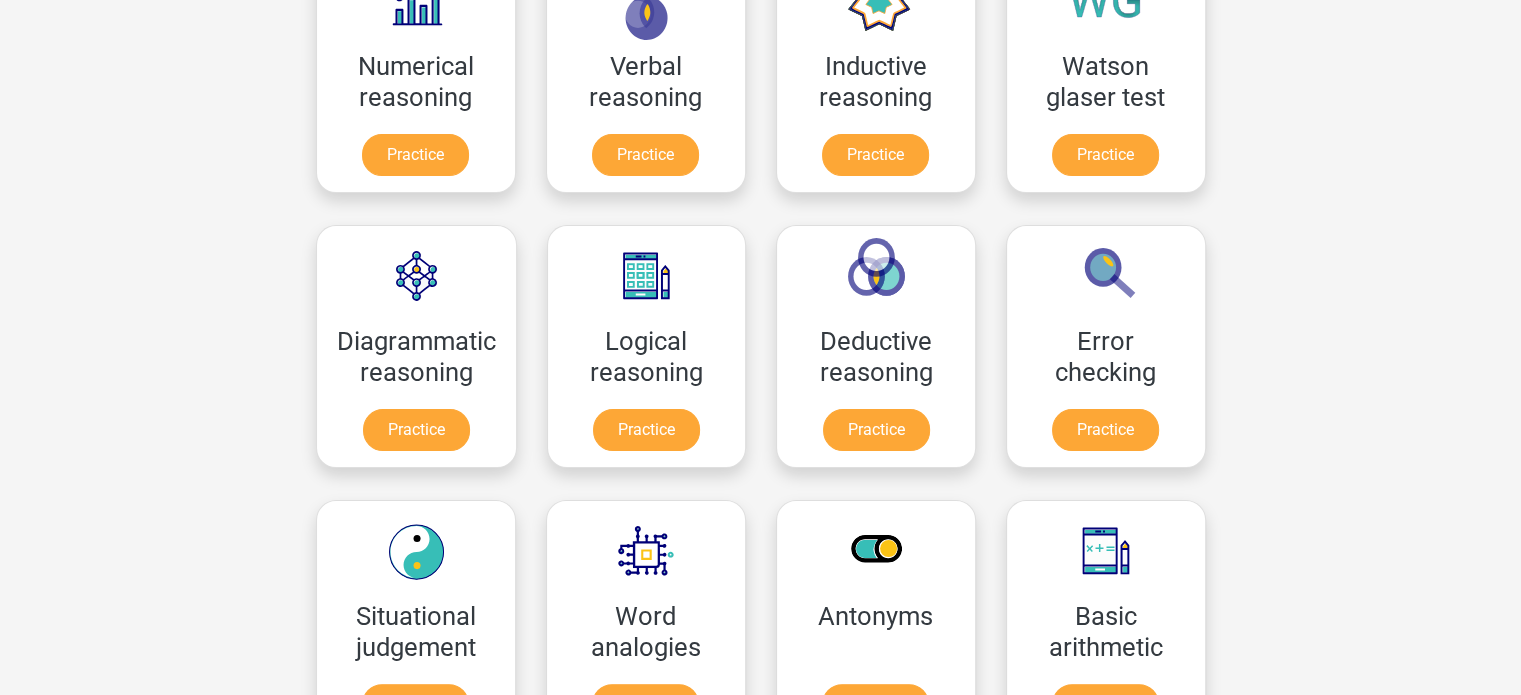 scroll, scrollTop: 386, scrollLeft: 0, axis: vertical 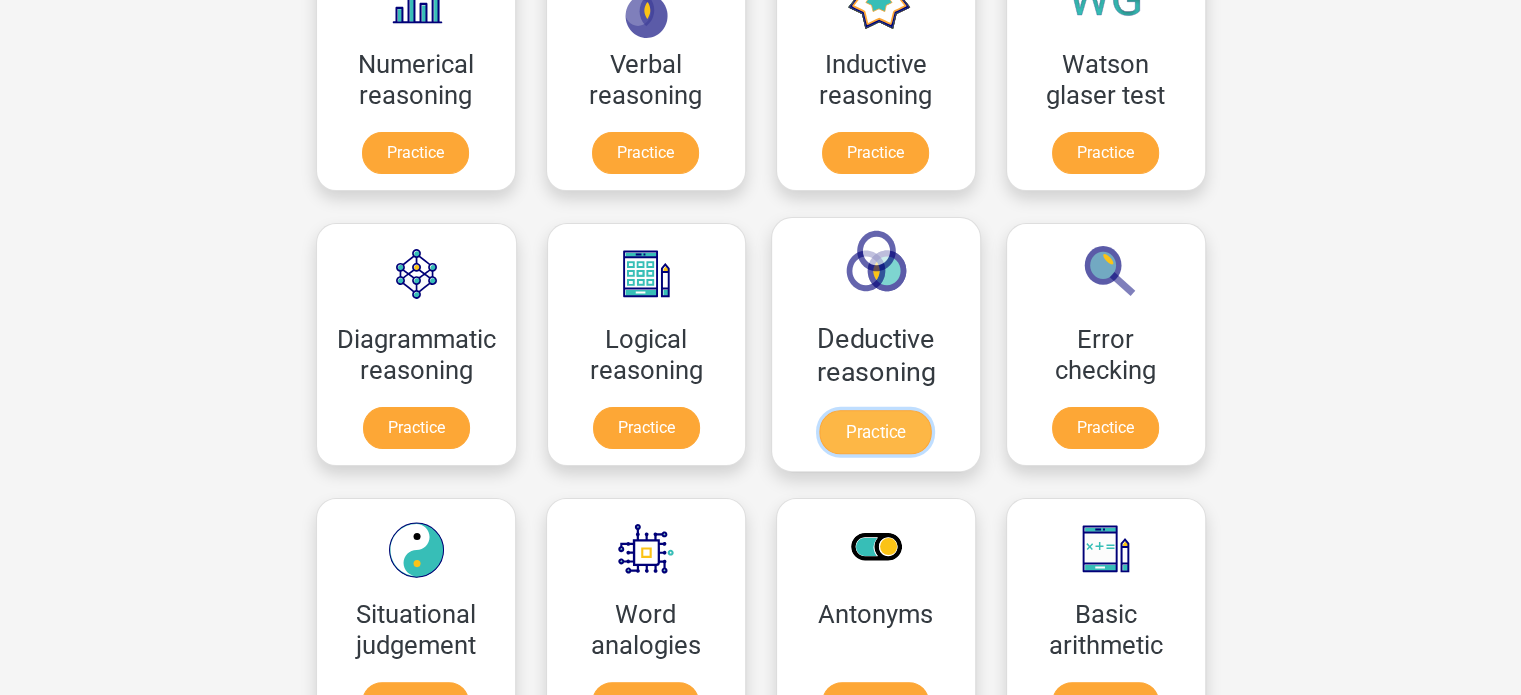 click on "Practice" at bounding box center [876, 432] 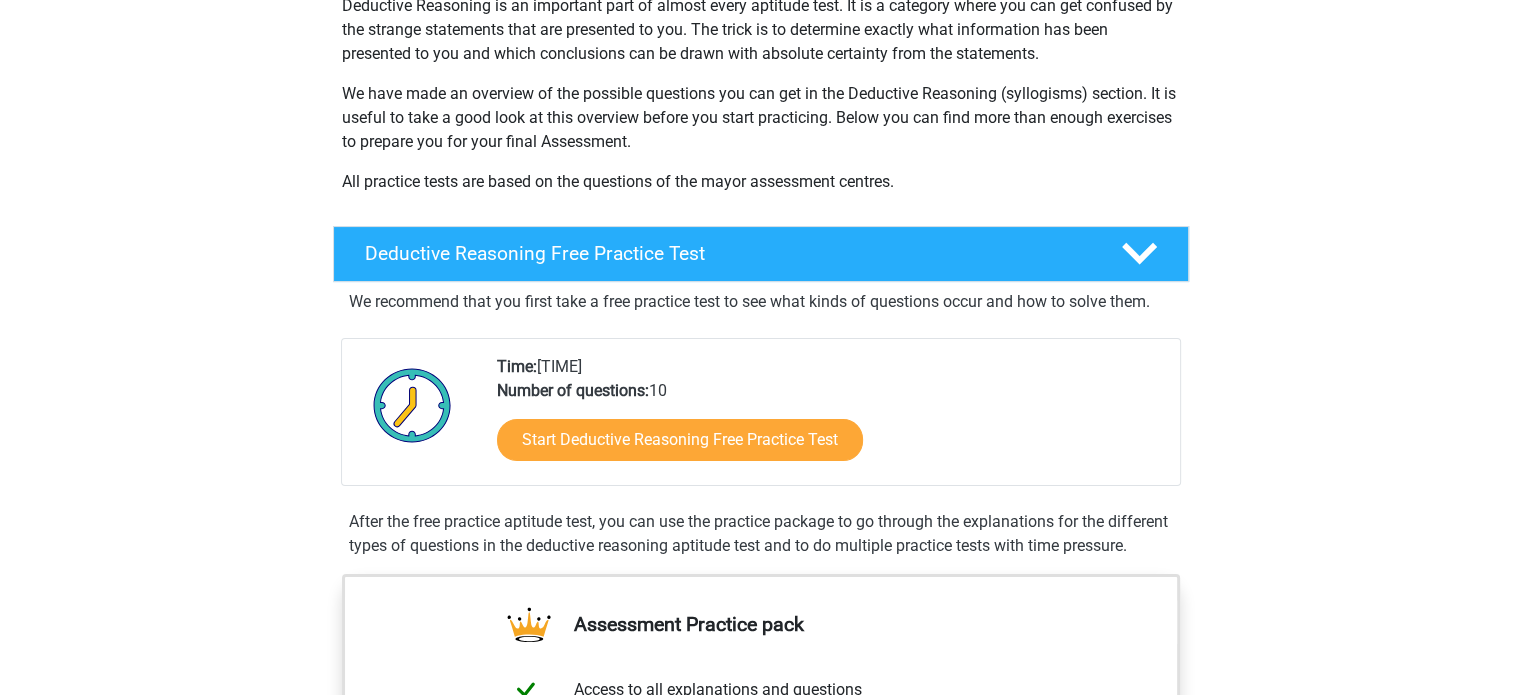 scroll, scrollTop: 264, scrollLeft: 0, axis: vertical 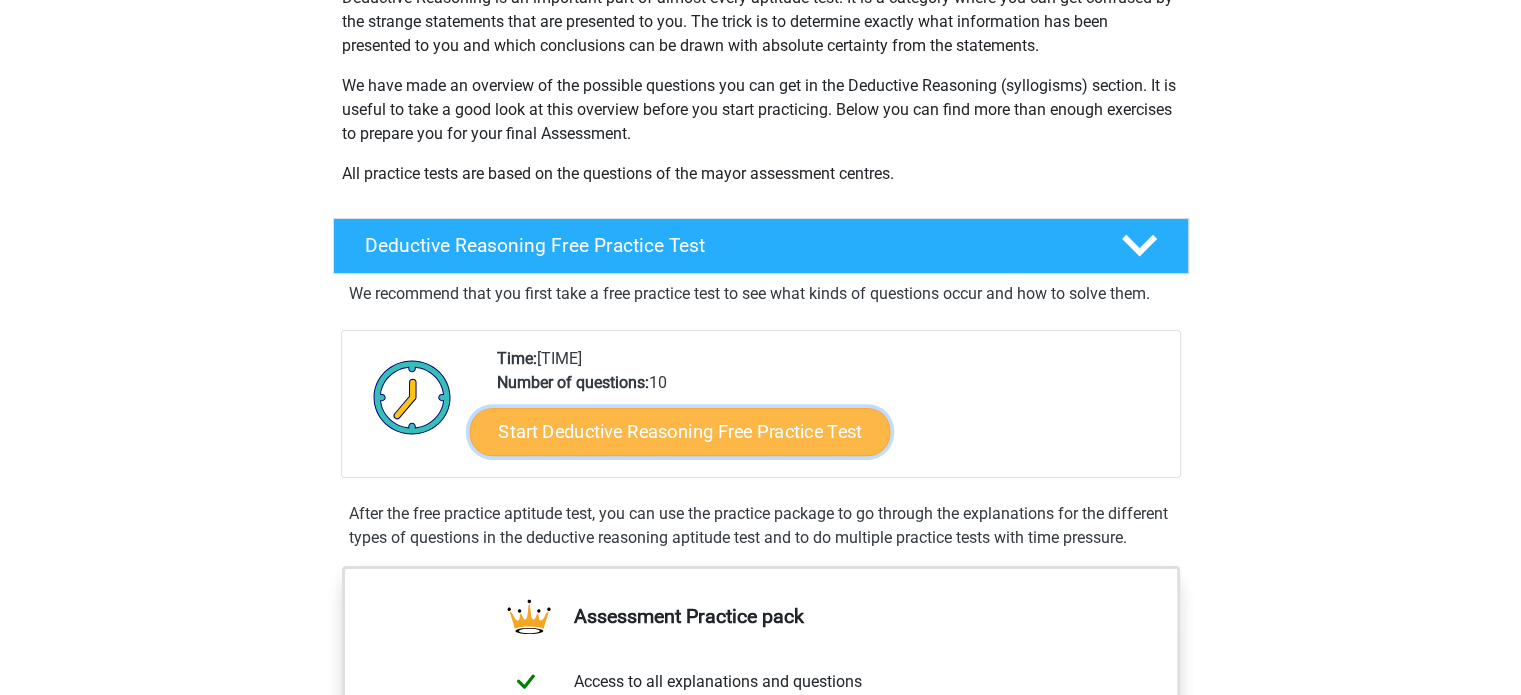 click on "Start Deductive Reasoning
Free Practice Test" at bounding box center [679, 431] 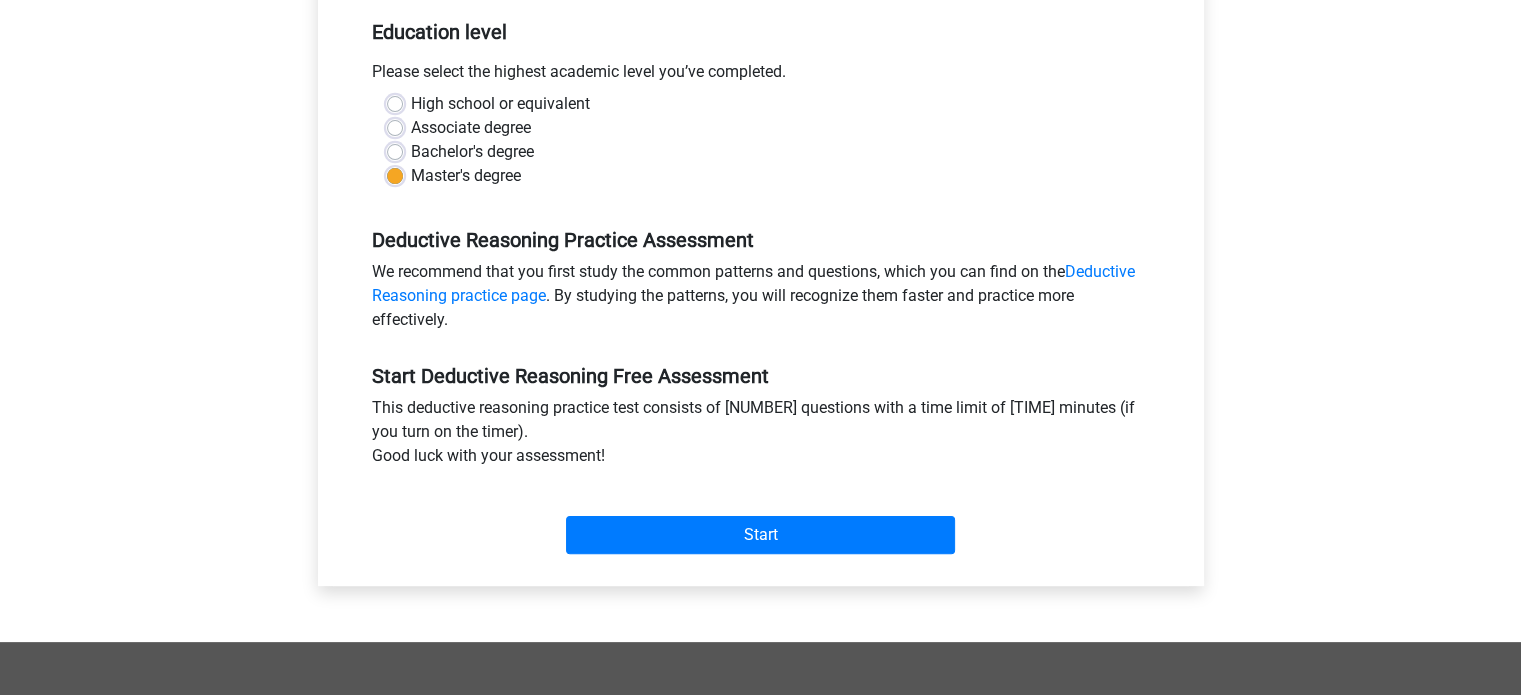 scroll, scrollTop: 404, scrollLeft: 0, axis: vertical 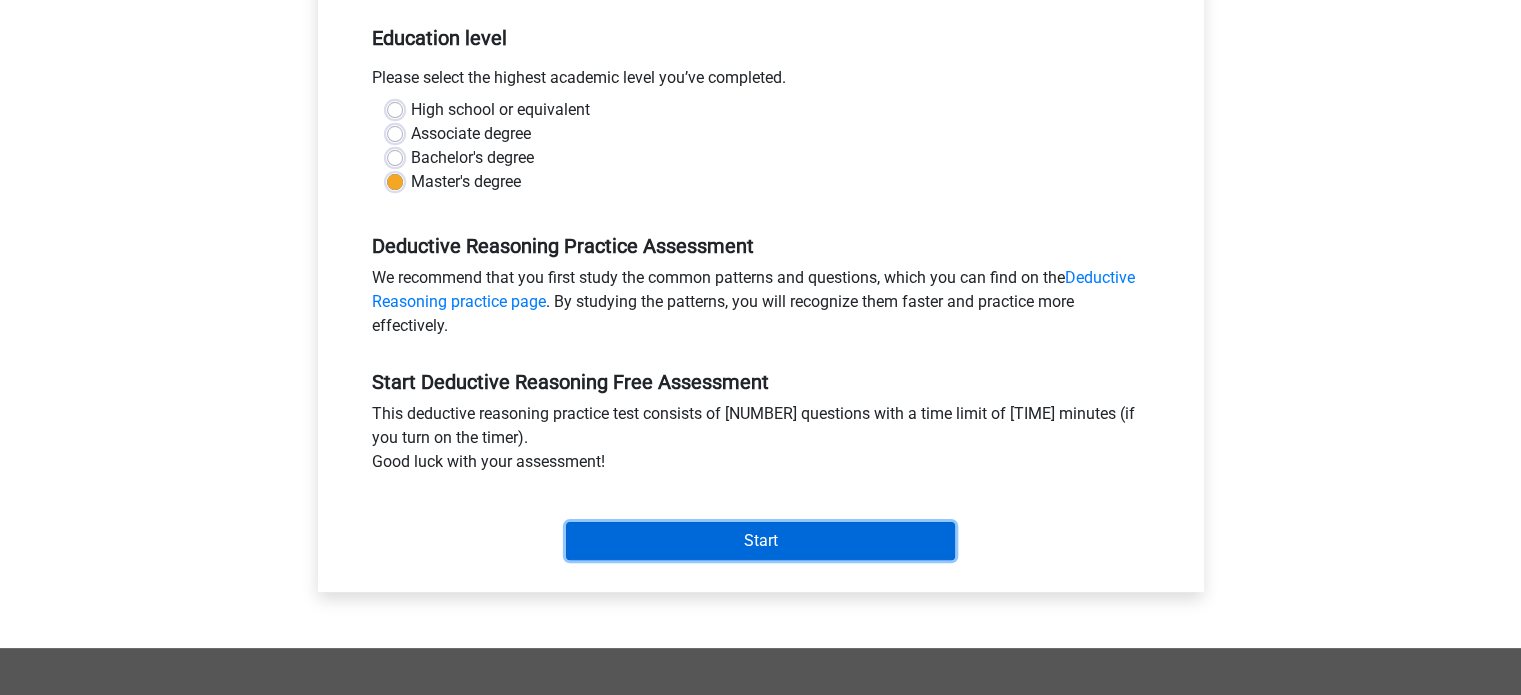 click on "Start" at bounding box center [760, 541] 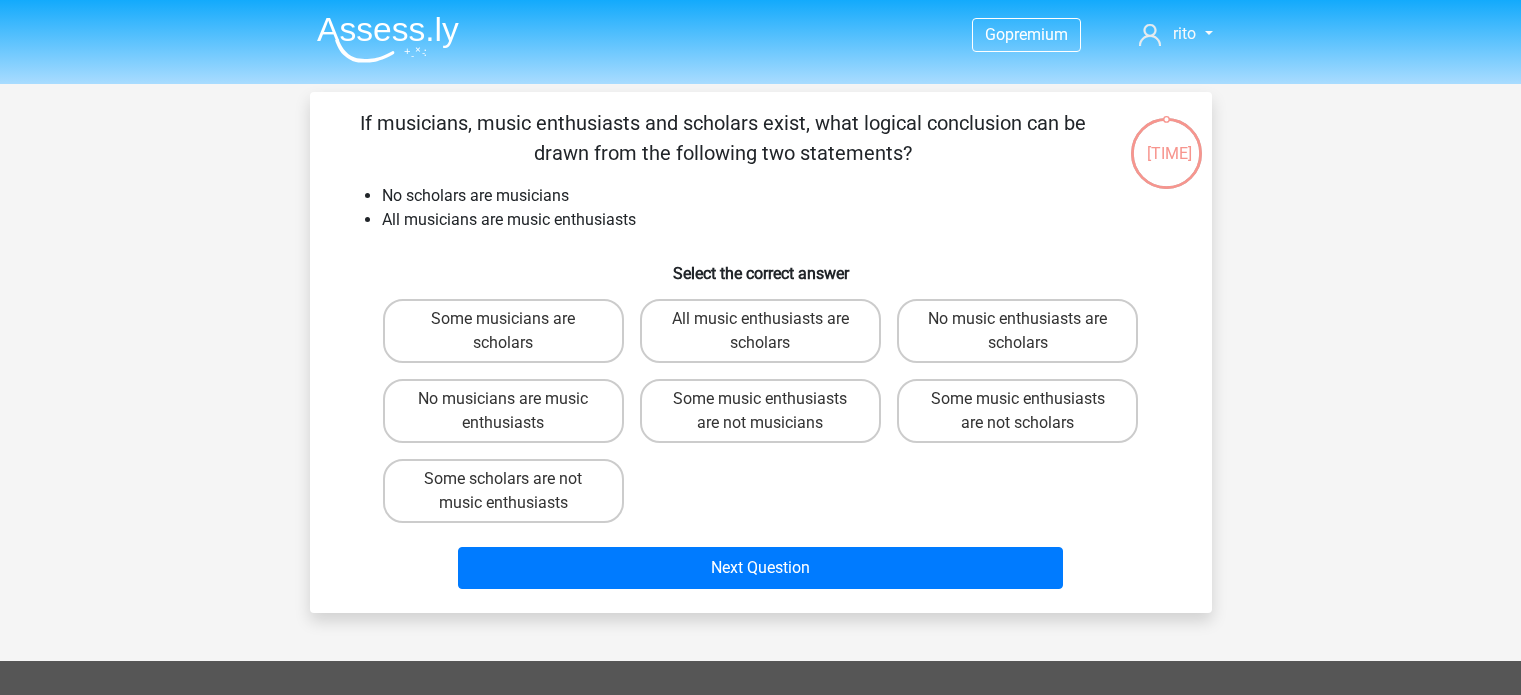 scroll, scrollTop: 0, scrollLeft: 0, axis: both 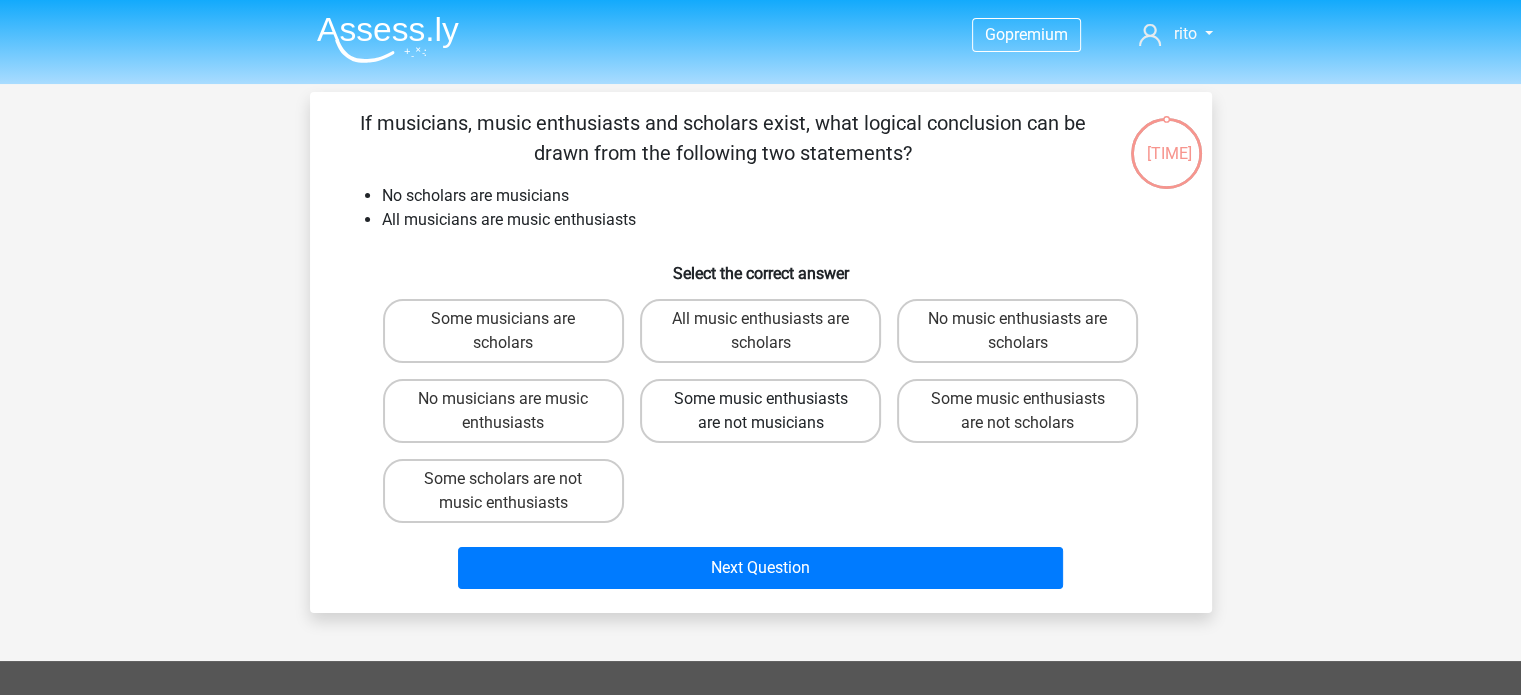click on "Some music enthusiasts are not musicians" at bounding box center [760, 411] 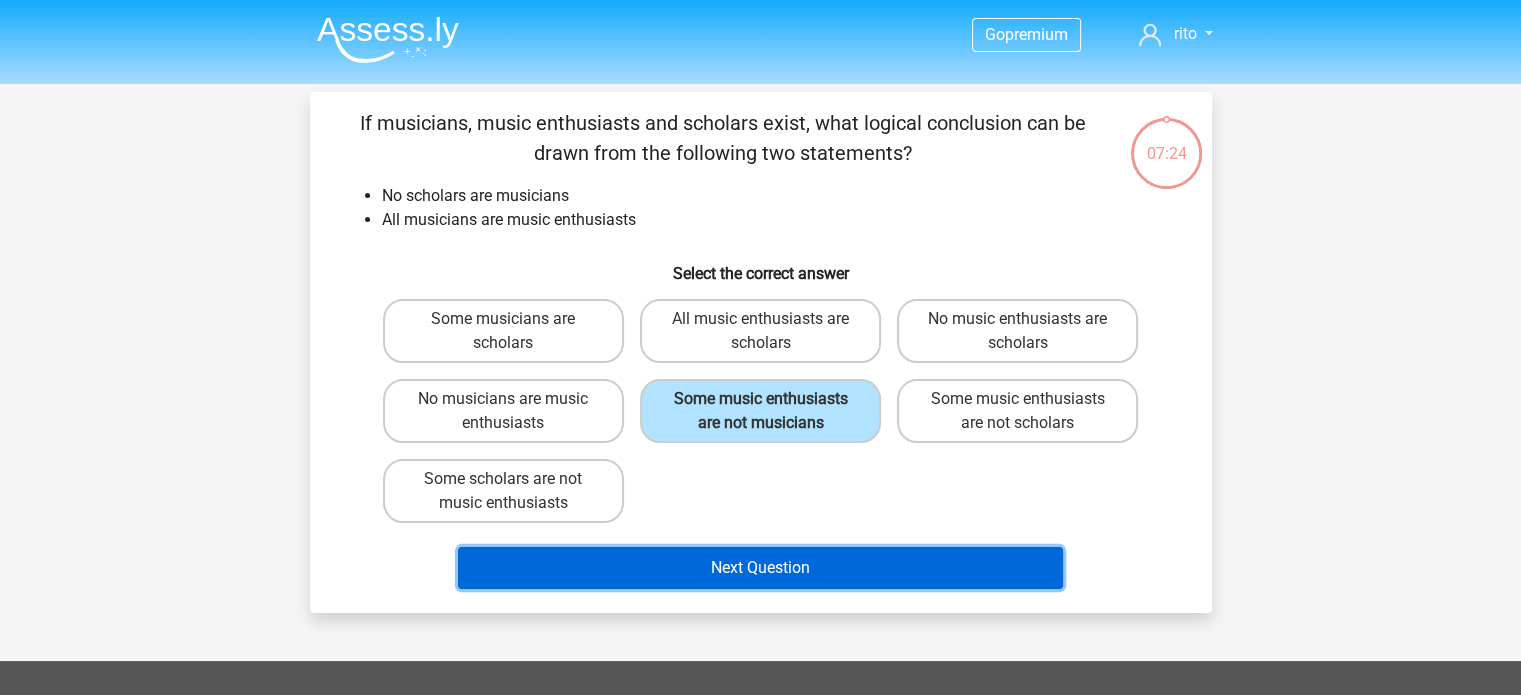 click on "Next Question" at bounding box center (760, 568) 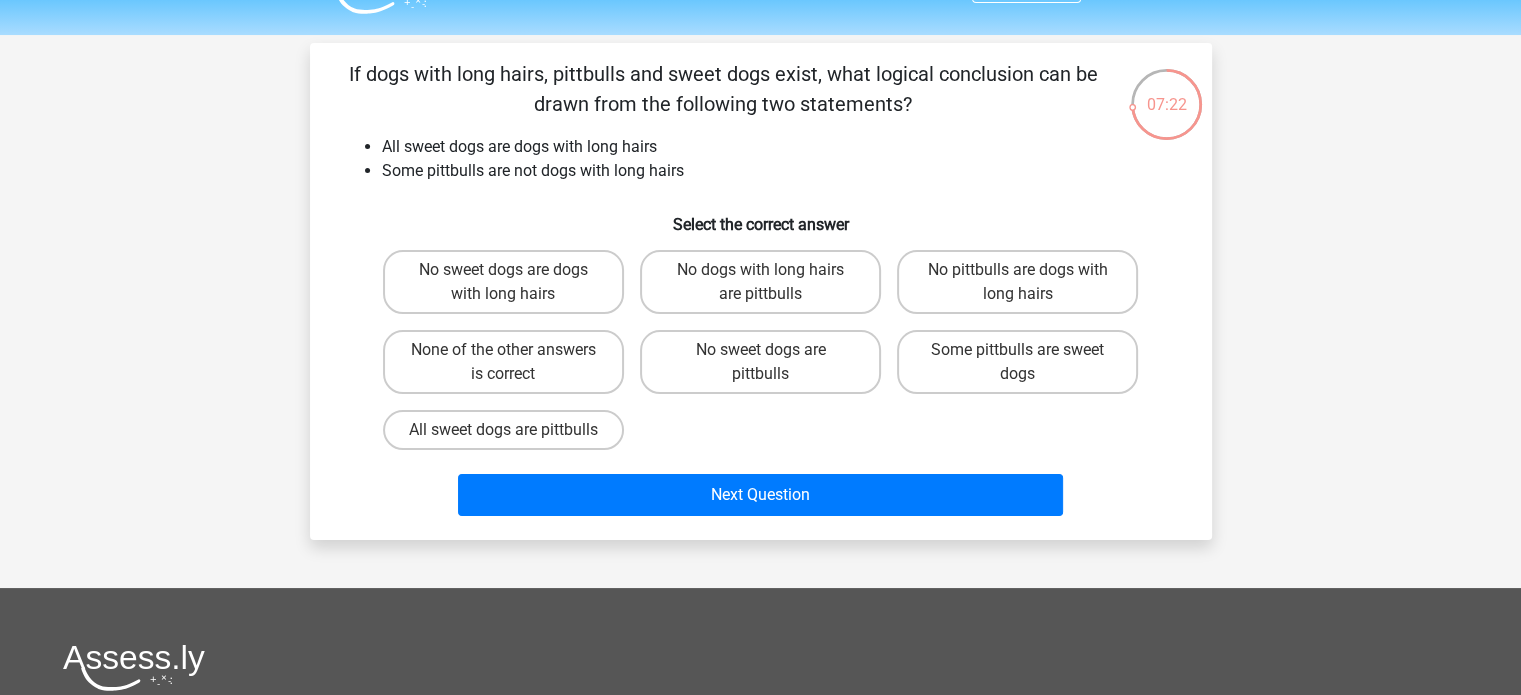 scroll, scrollTop: 48, scrollLeft: 0, axis: vertical 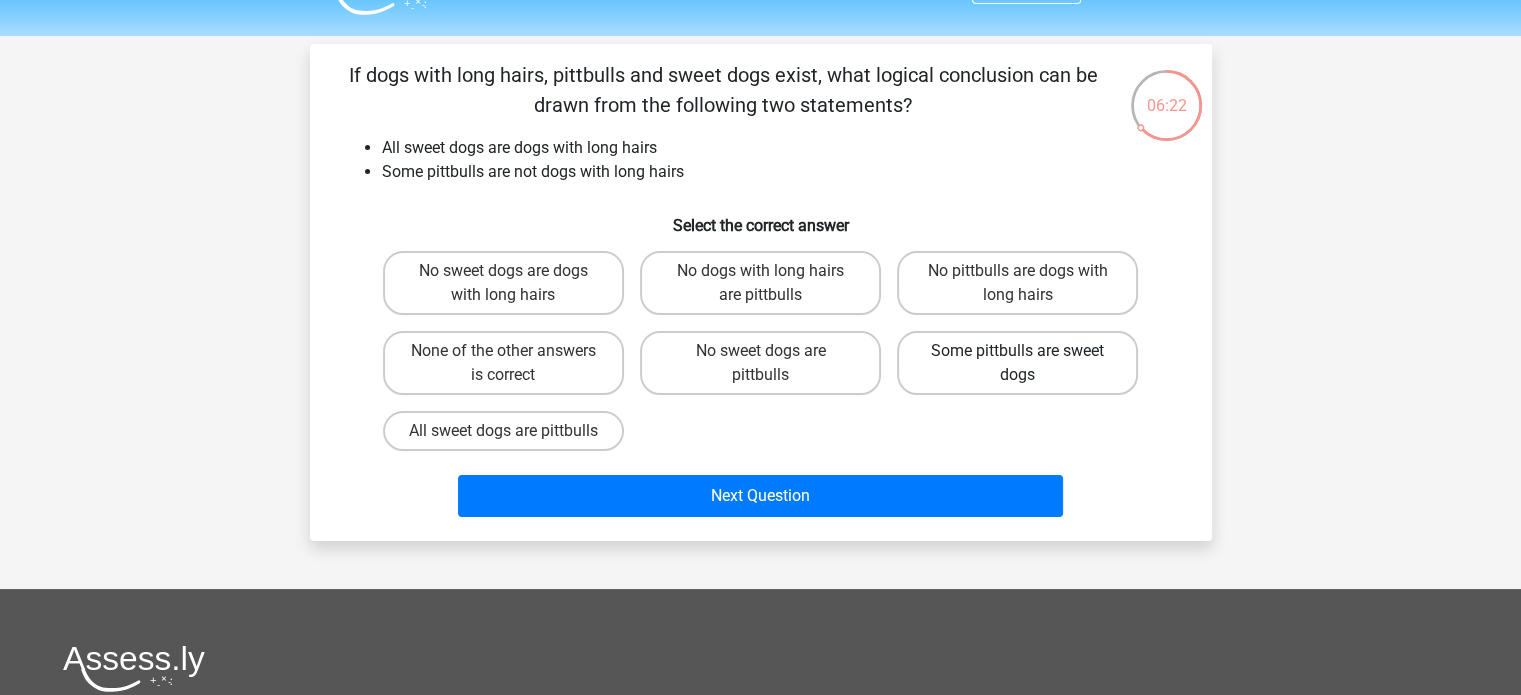 click on "Some pittbulls are sweet dogs" at bounding box center (1017, 363) 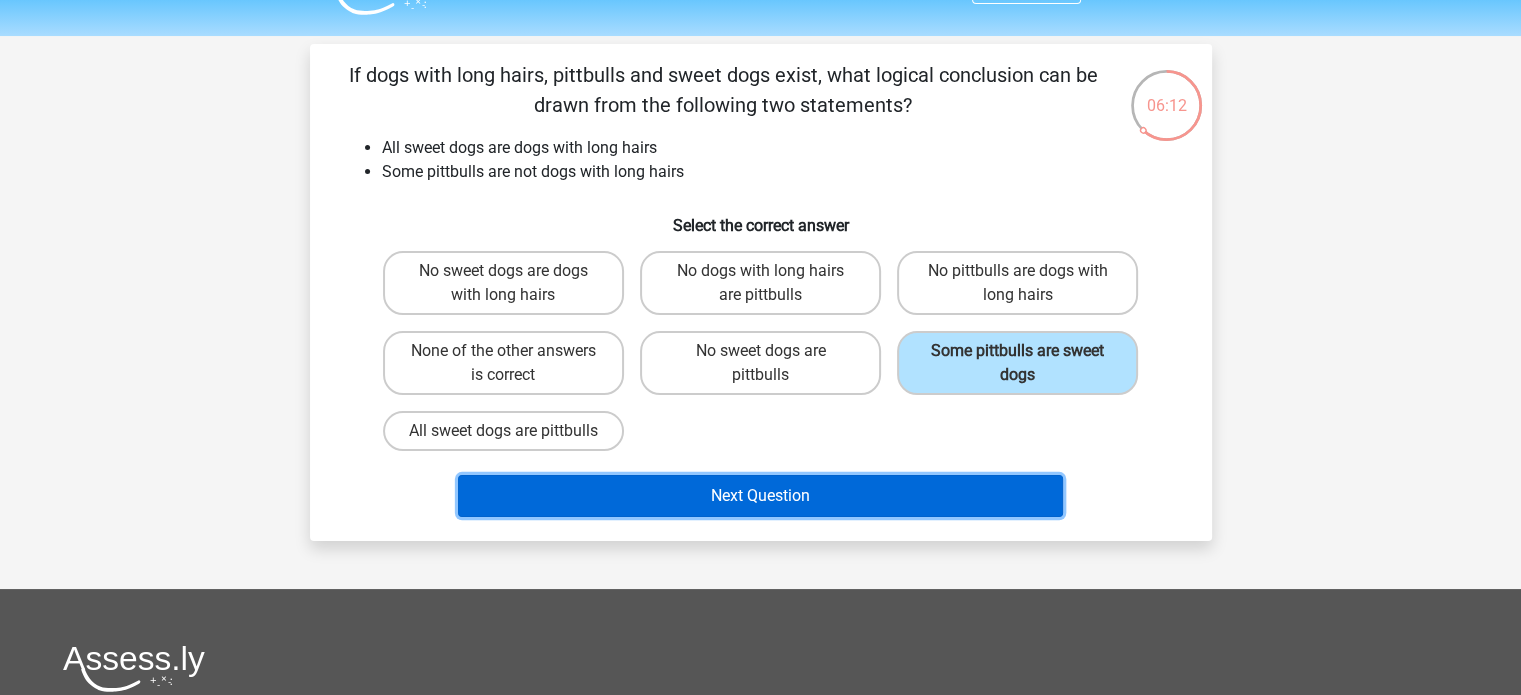 click on "Next Question" at bounding box center (760, 496) 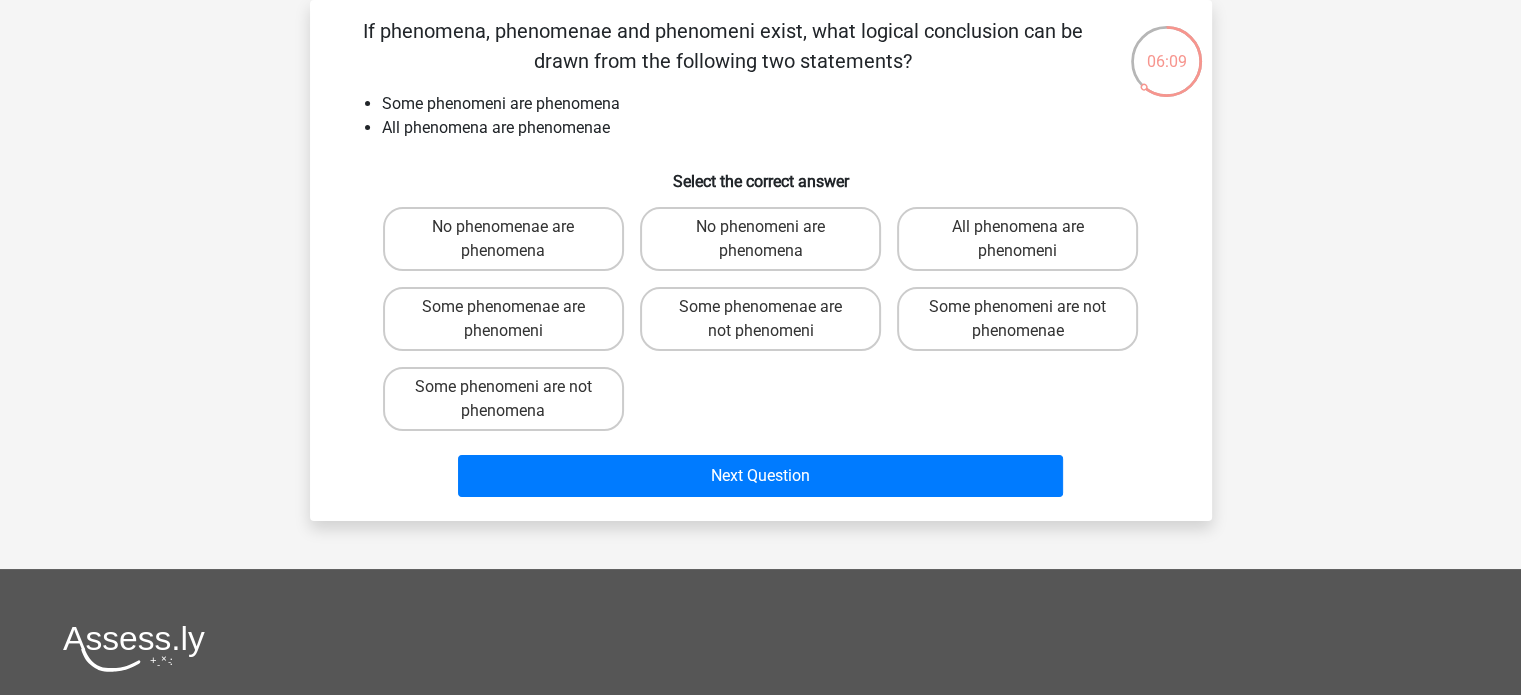 scroll, scrollTop: 62, scrollLeft: 0, axis: vertical 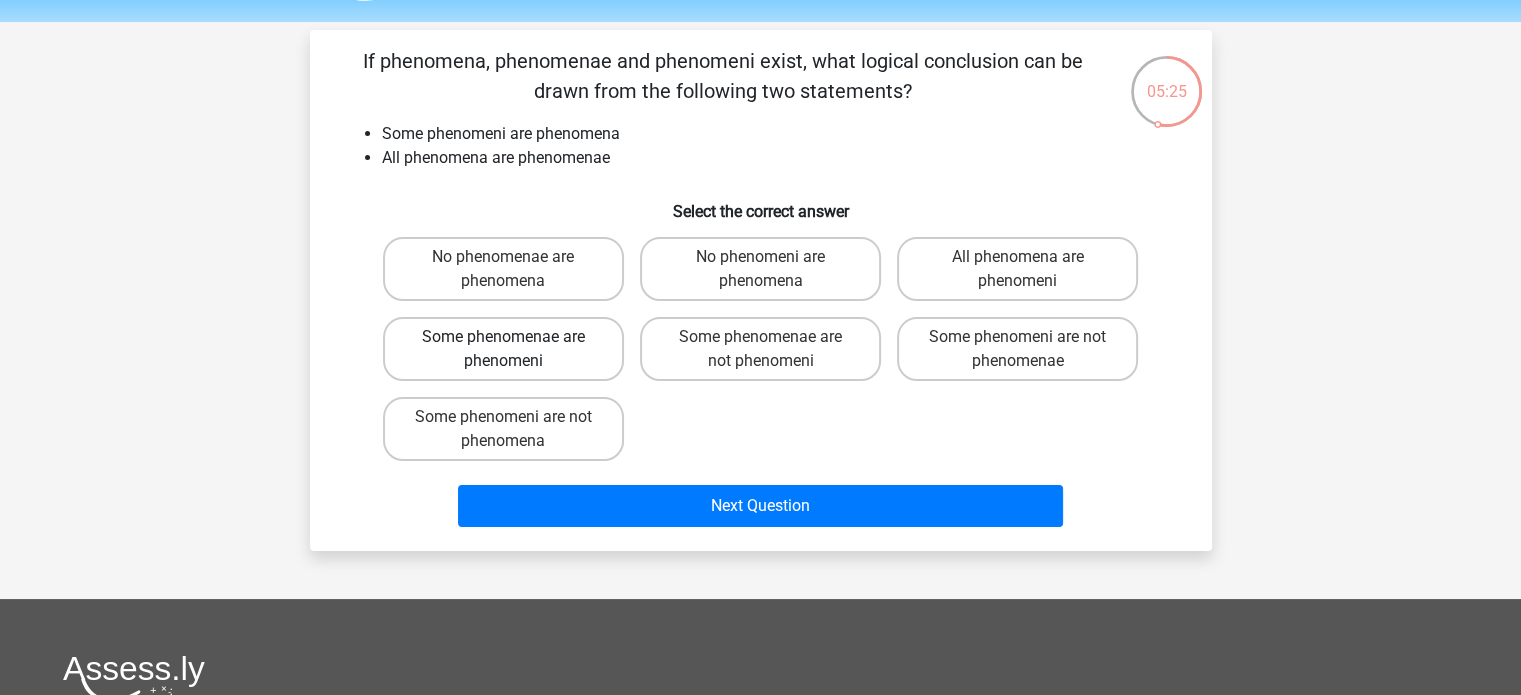 click on "Some phenomenae are phenomeni" at bounding box center [503, 349] 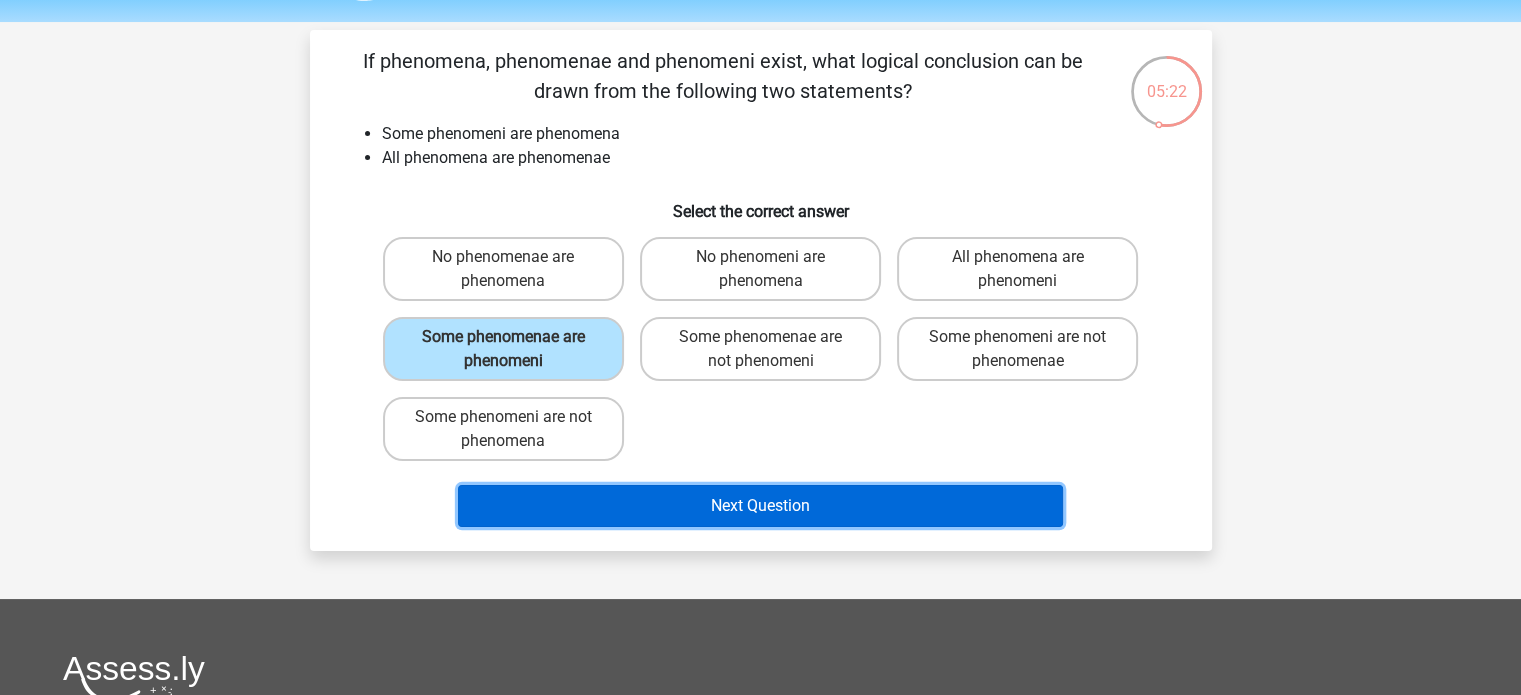 click on "Next Question" at bounding box center [760, 506] 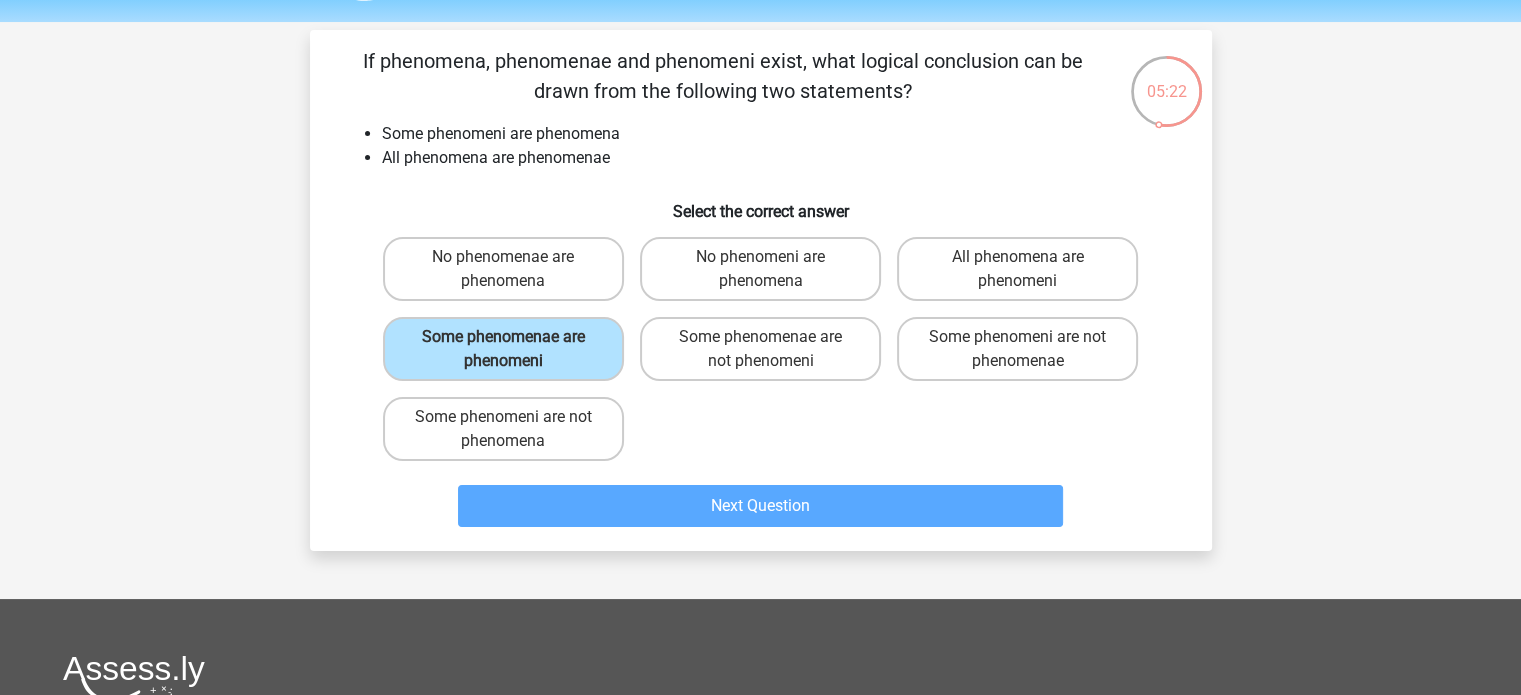 scroll, scrollTop: 92, scrollLeft: 0, axis: vertical 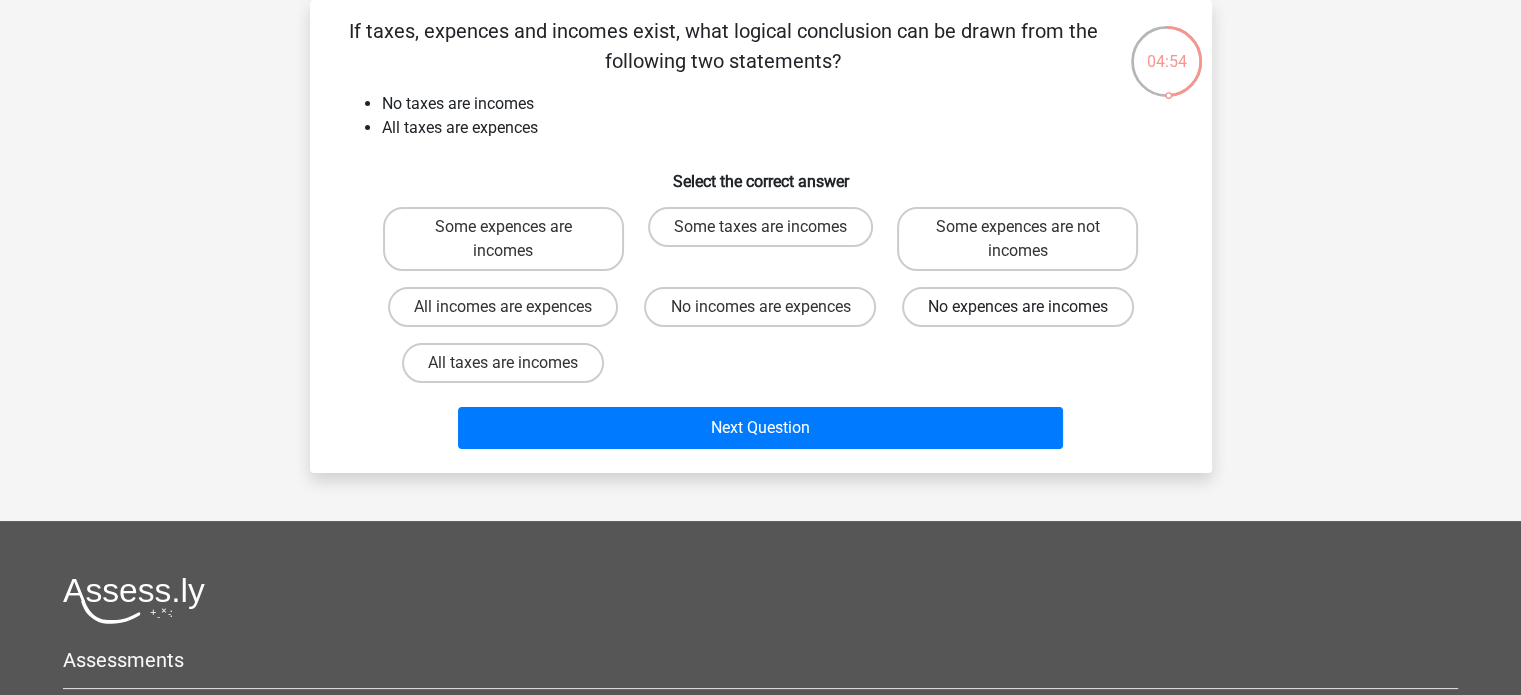 click on "No expences are incomes" at bounding box center (1018, 307) 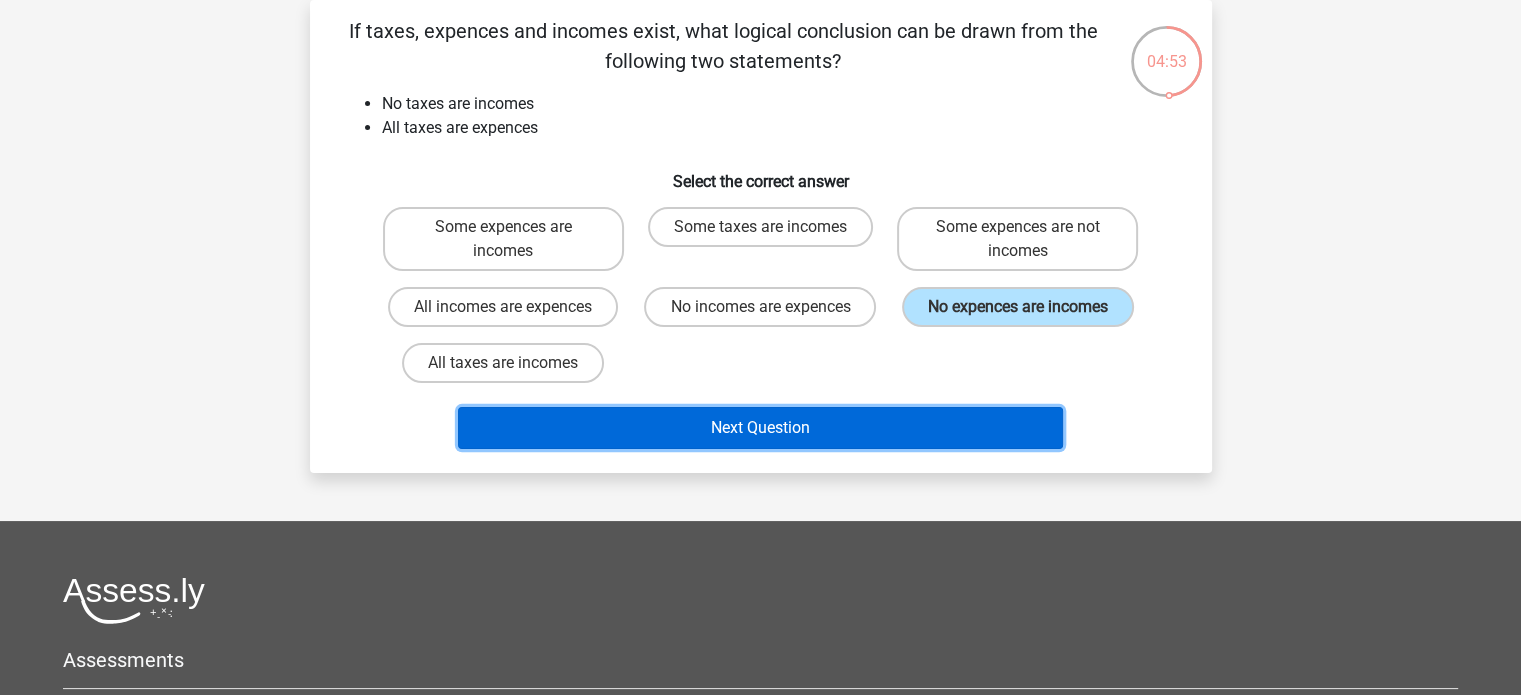 click on "Next Question" at bounding box center [760, 428] 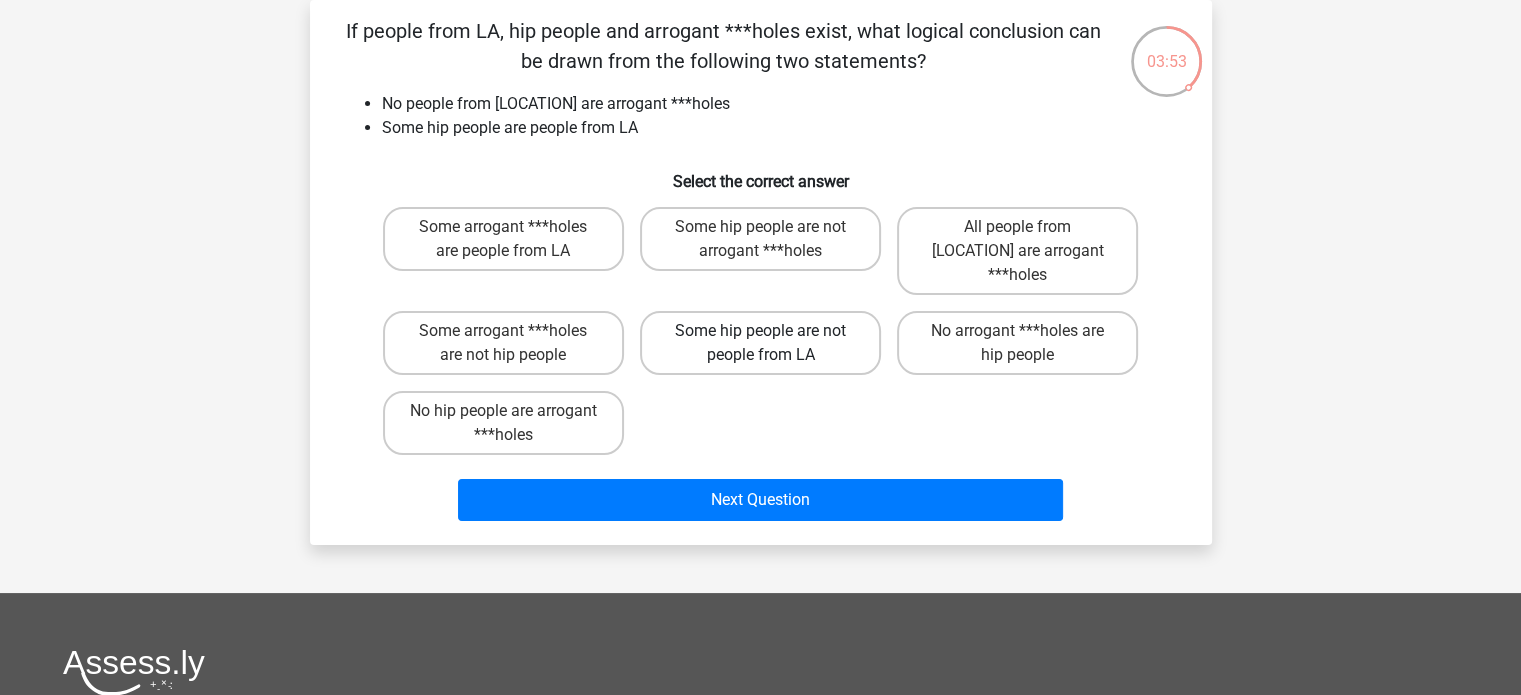 click on "Some hip people are not people from LA" at bounding box center (760, 343) 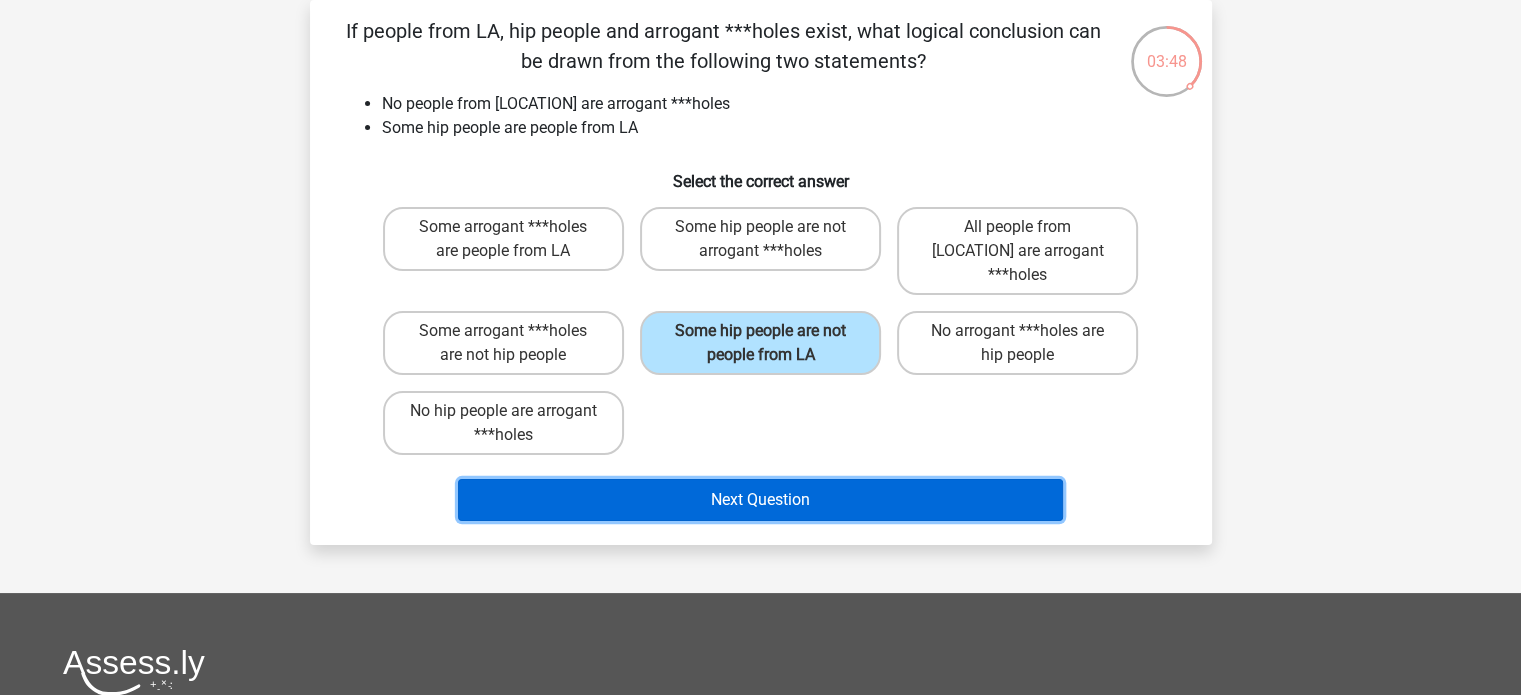 click on "Next Question" at bounding box center [760, 500] 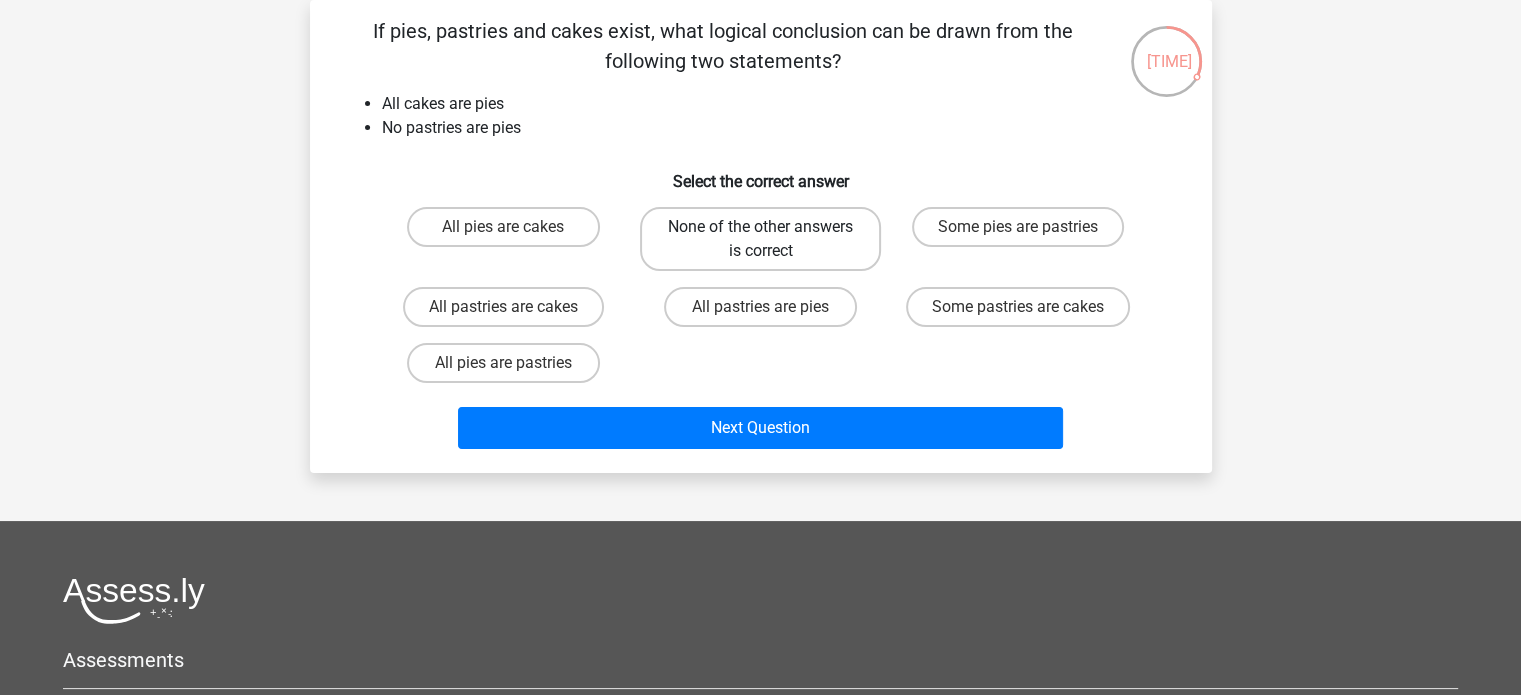 click on "None of the other answers is correct" at bounding box center [760, 239] 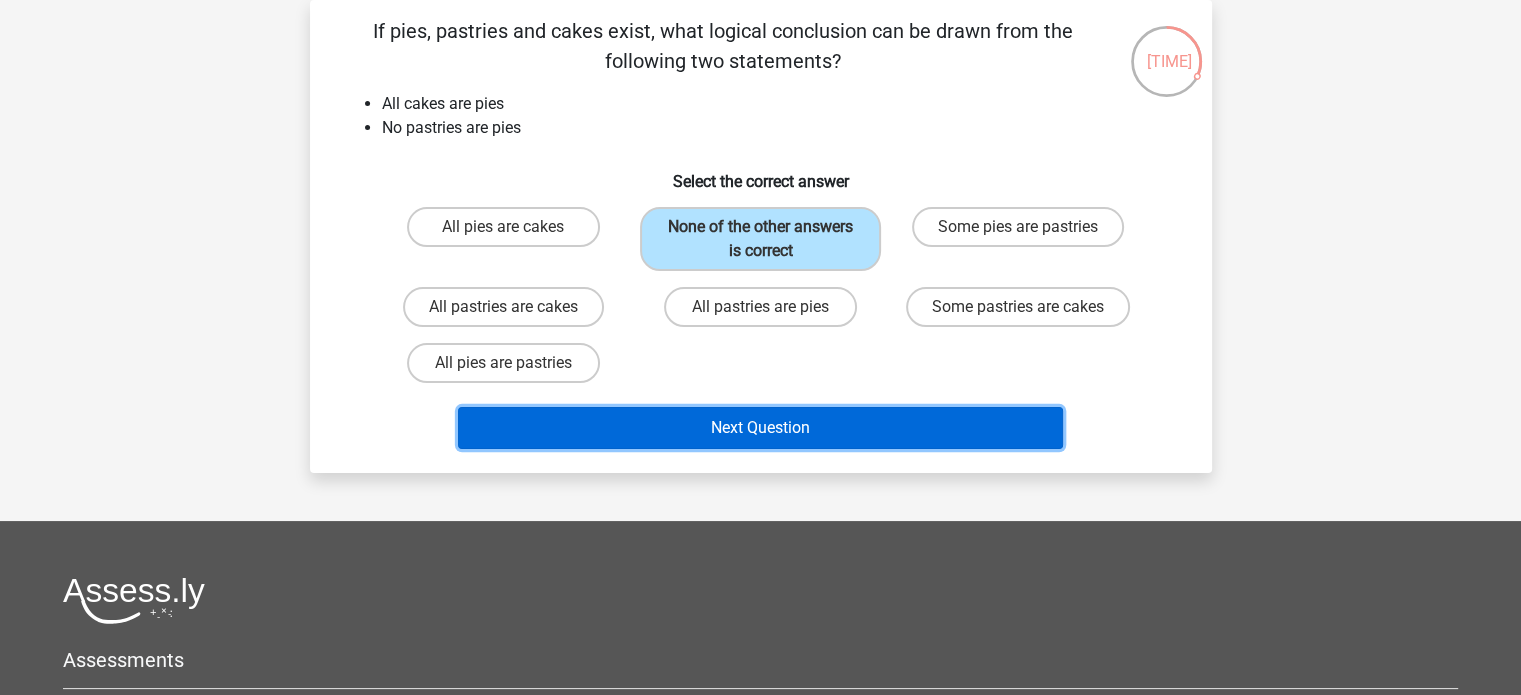 click on "Next Question" at bounding box center [760, 428] 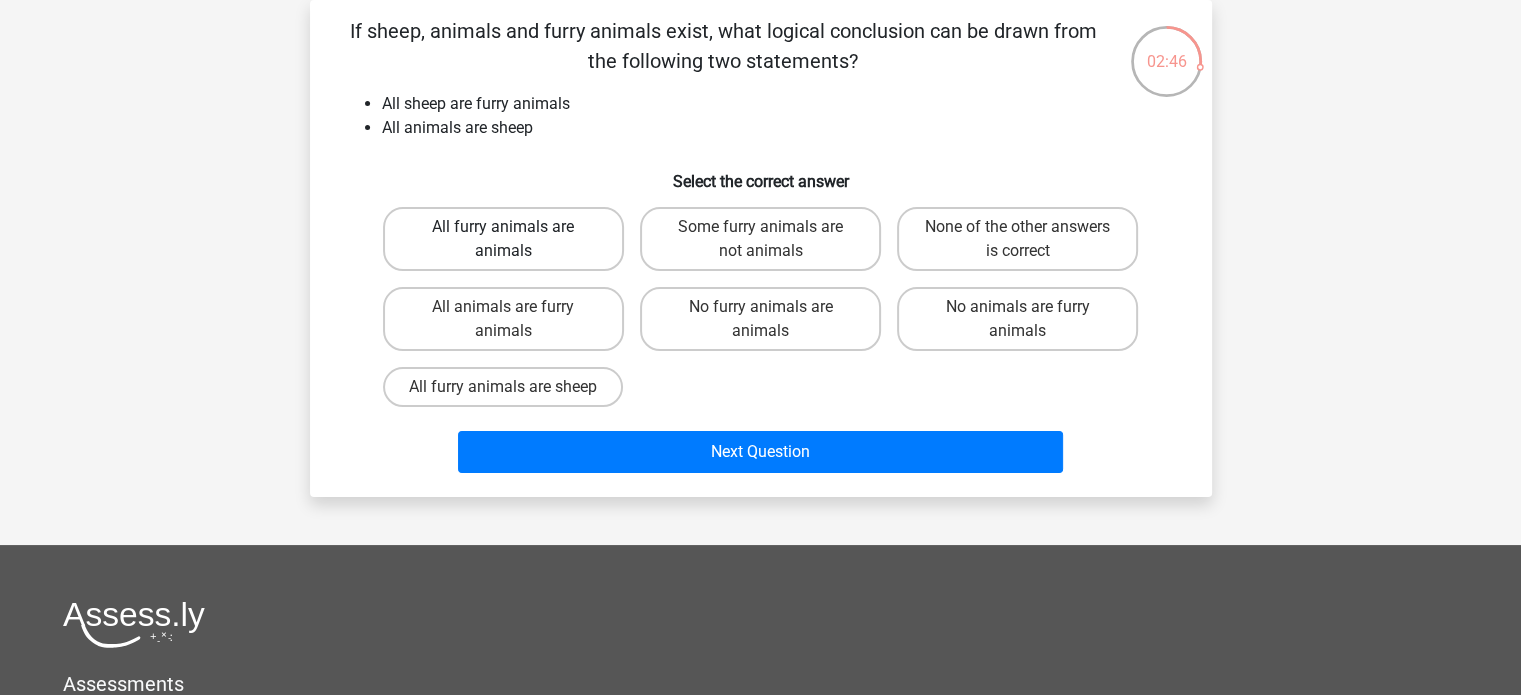 click on "All furry animals are animals" at bounding box center [503, 239] 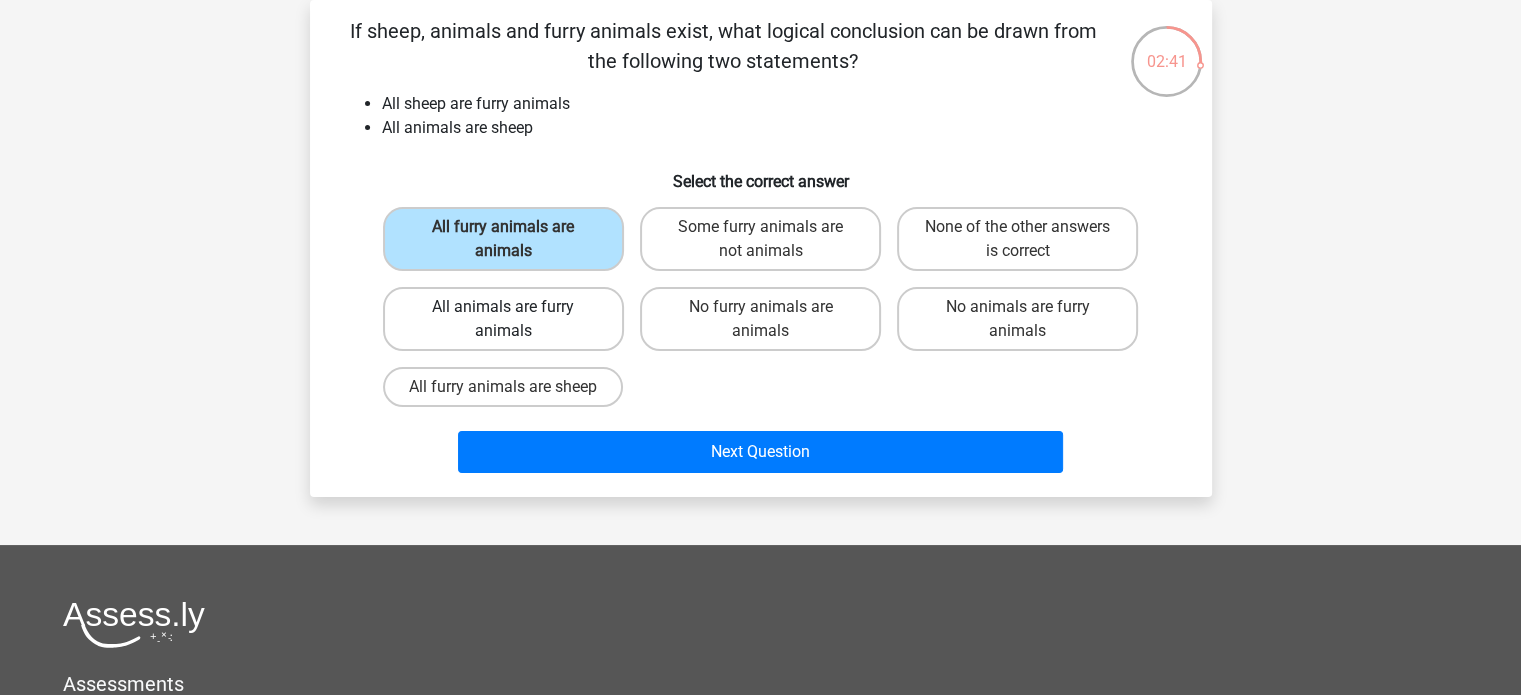 click on "All animals are furry animals" at bounding box center [503, 319] 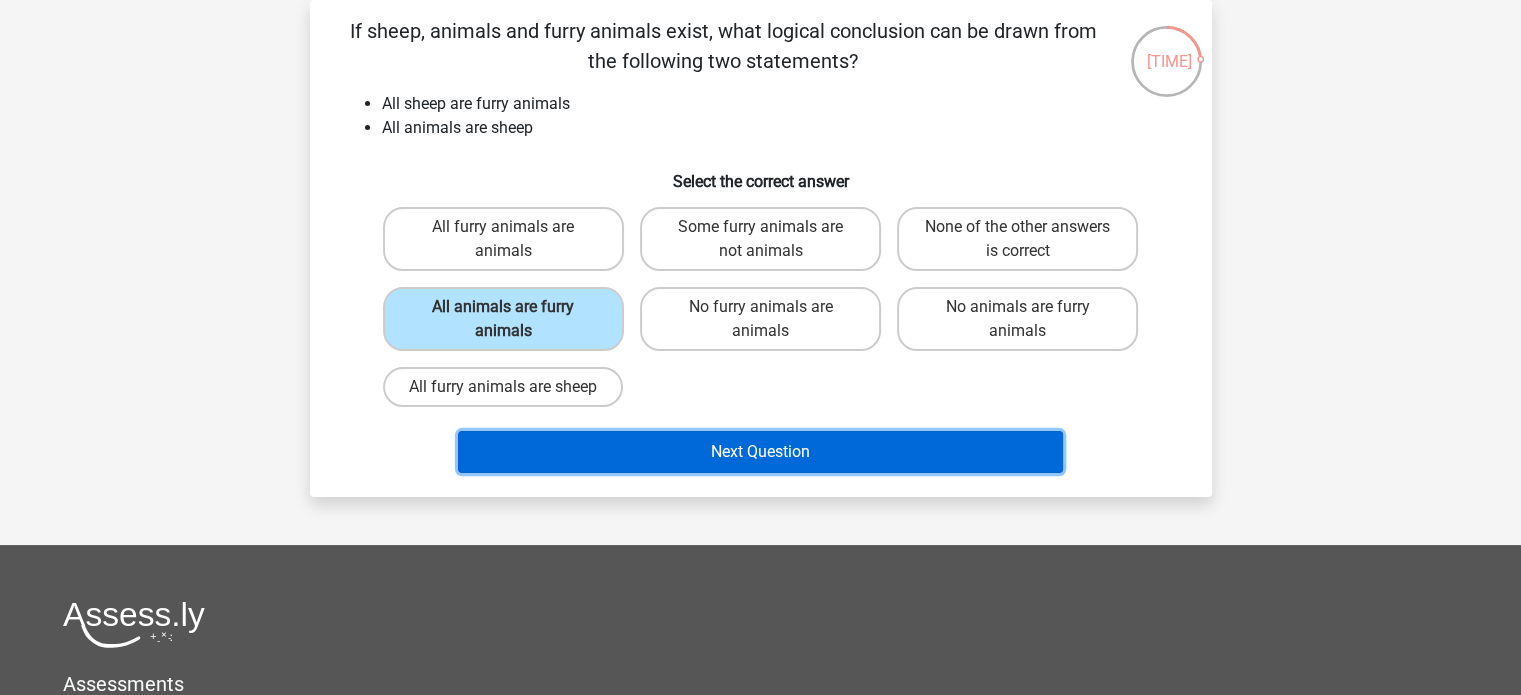 click on "Next Question" at bounding box center (760, 452) 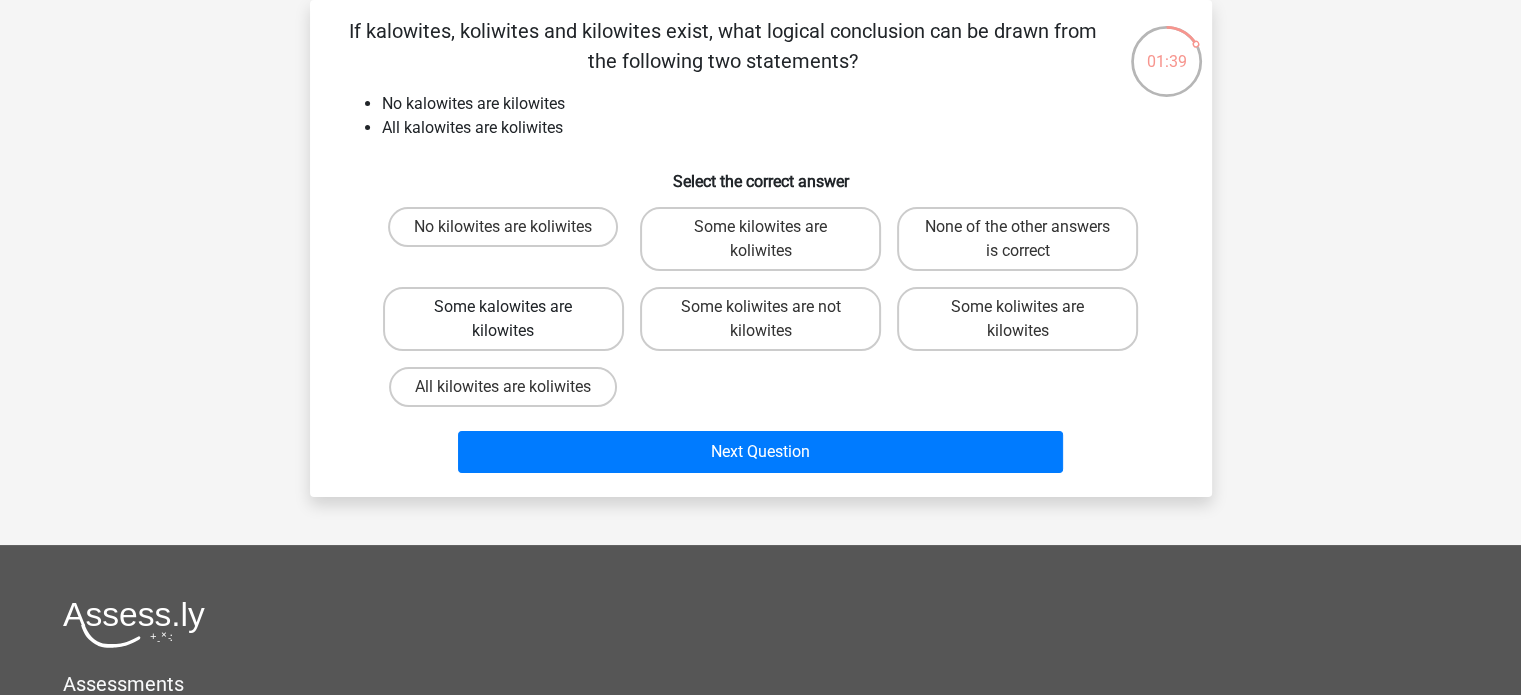 click on "Some kalowites are kilowites" at bounding box center (503, 319) 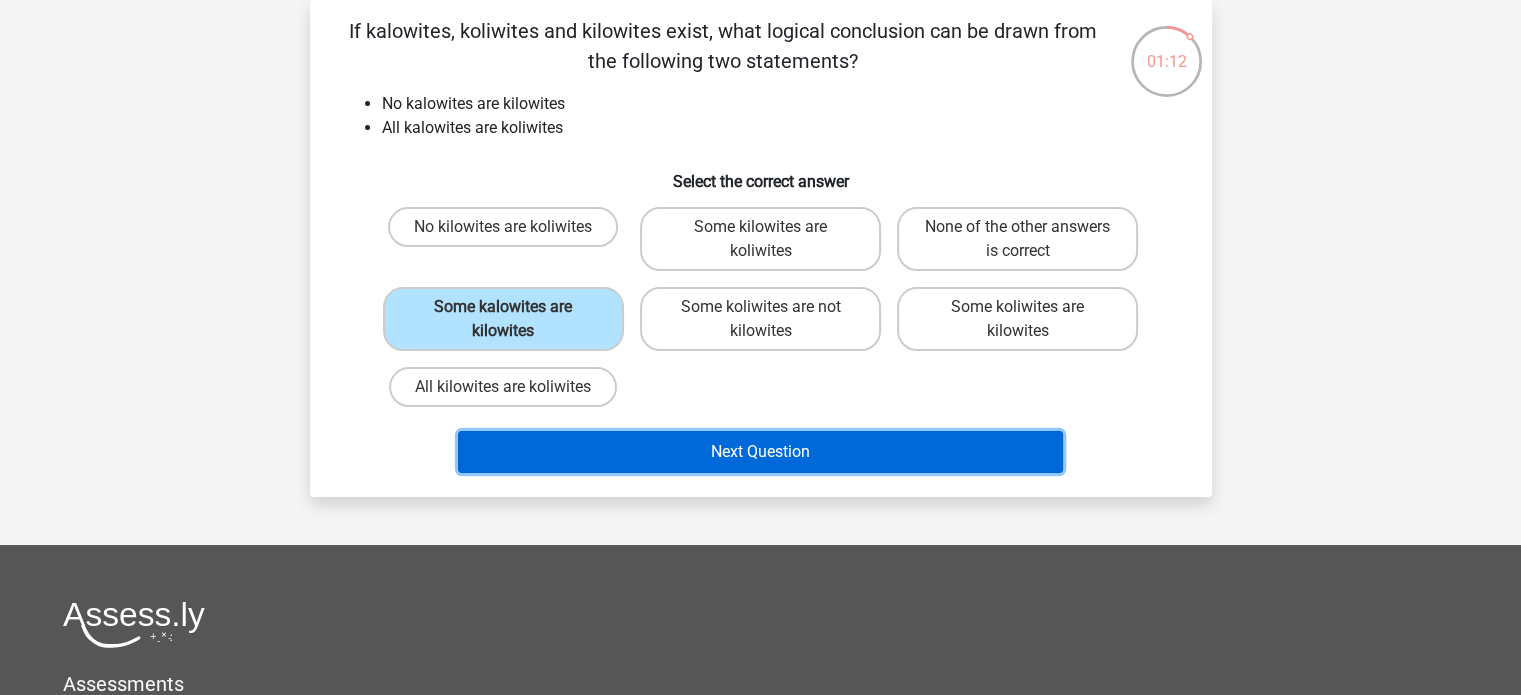 click on "Next Question" at bounding box center [760, 452] 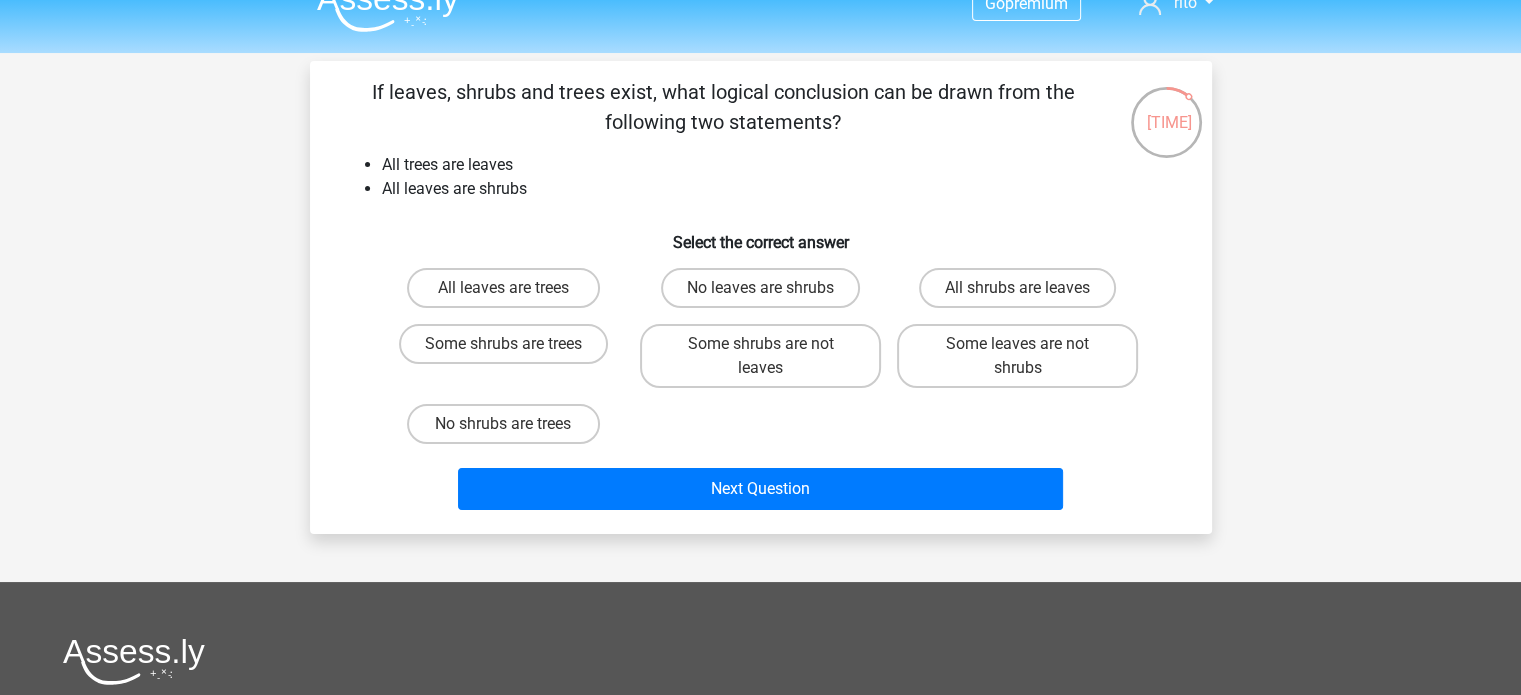 scroll, scrollTop: 30, scrollLeft: 0, axis: vertical 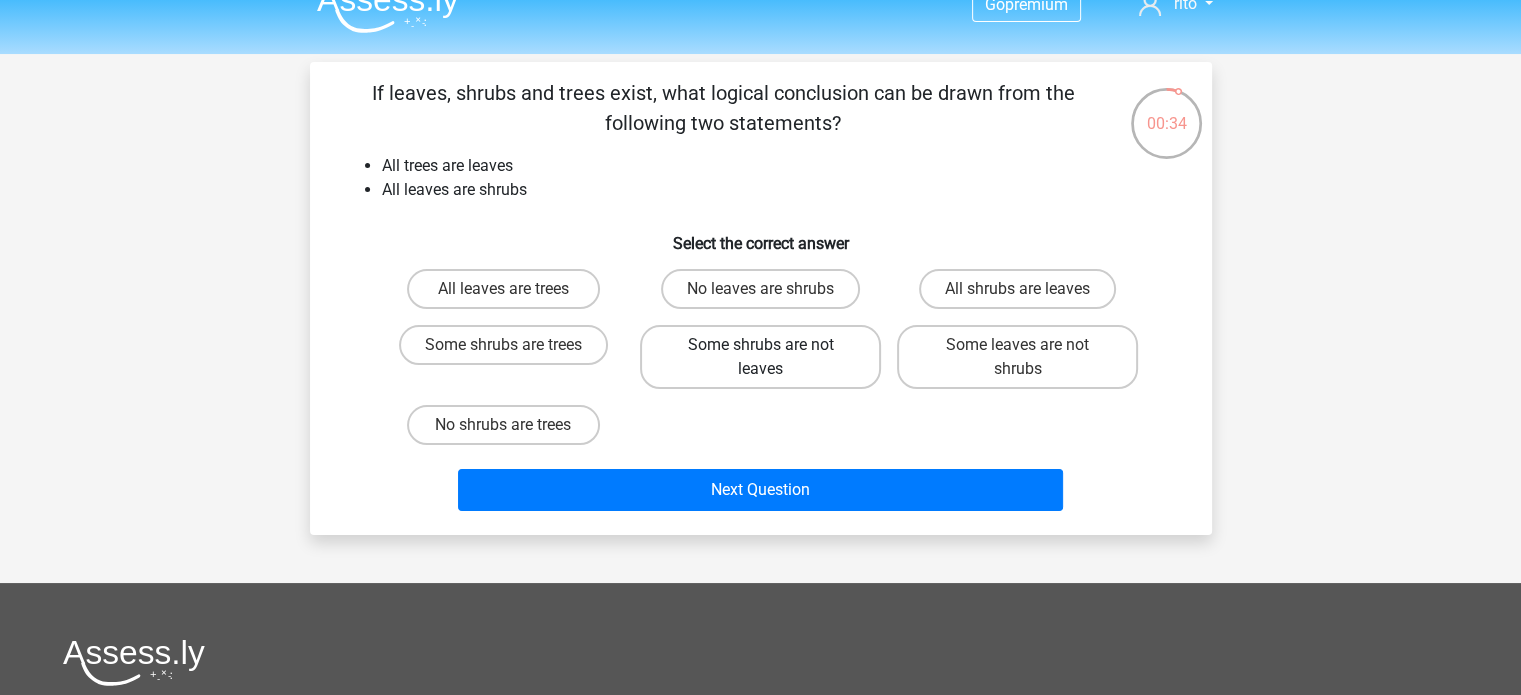 click on "Some shrubs are not leaves" at bounding box center [760, 357] 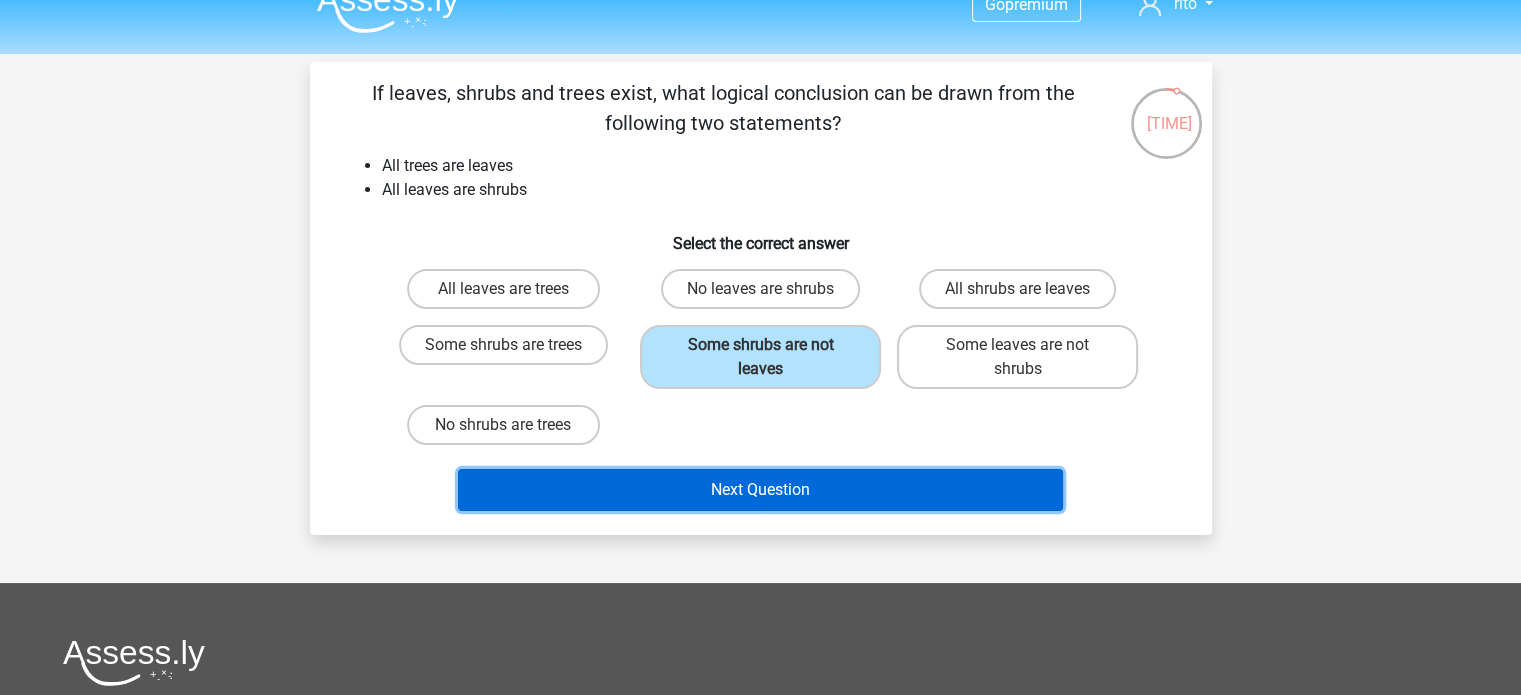 click on "Next Question" at bounding box center [760, 490] 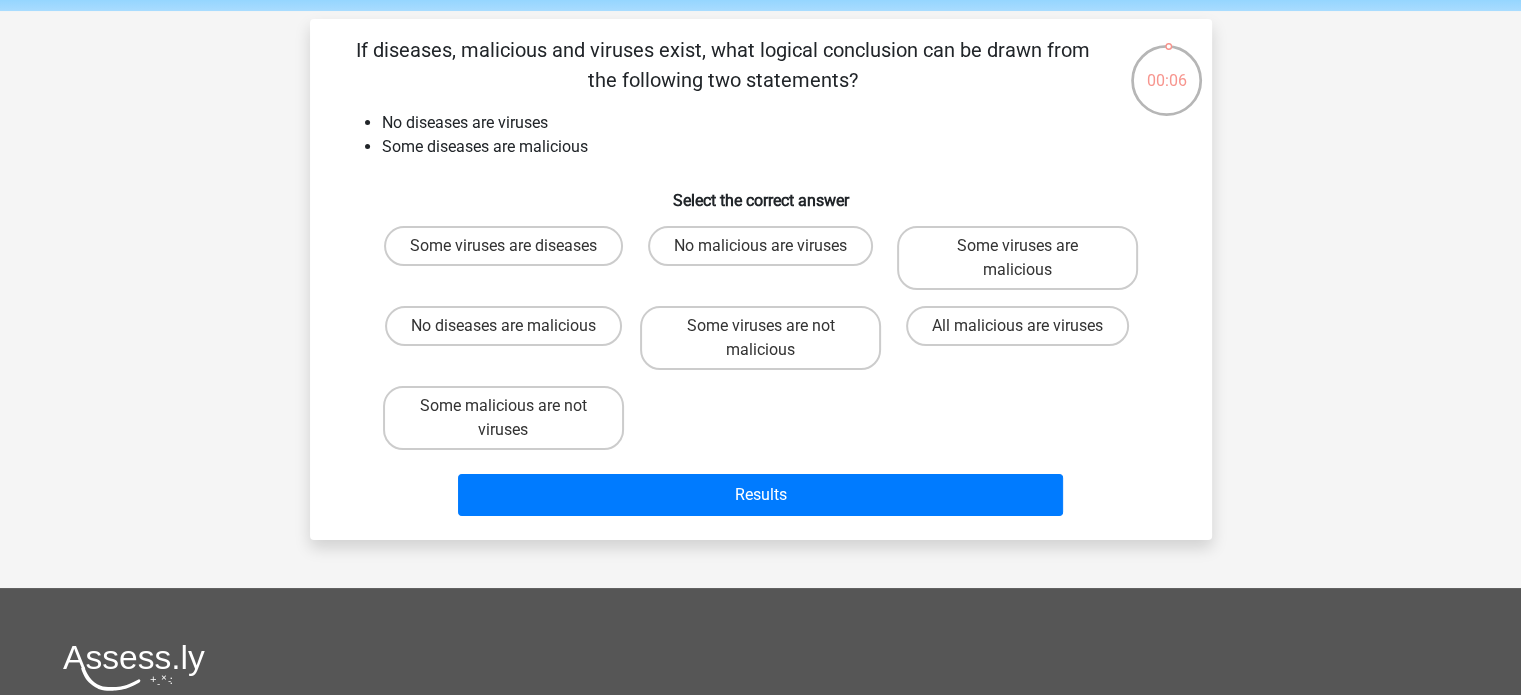 scroll, scrollTop: 74, scrollLeft: 0, axis: vertical 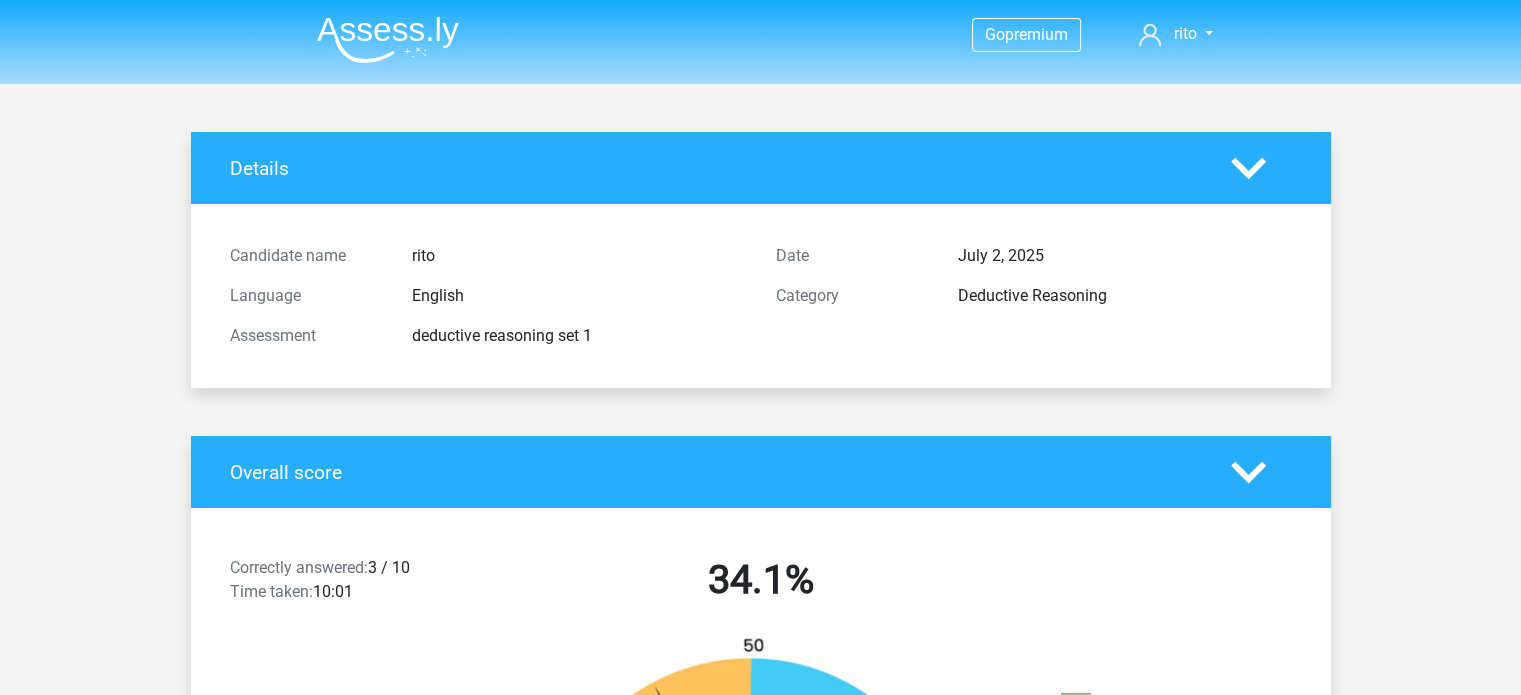 click at bounding box center [388, 39] 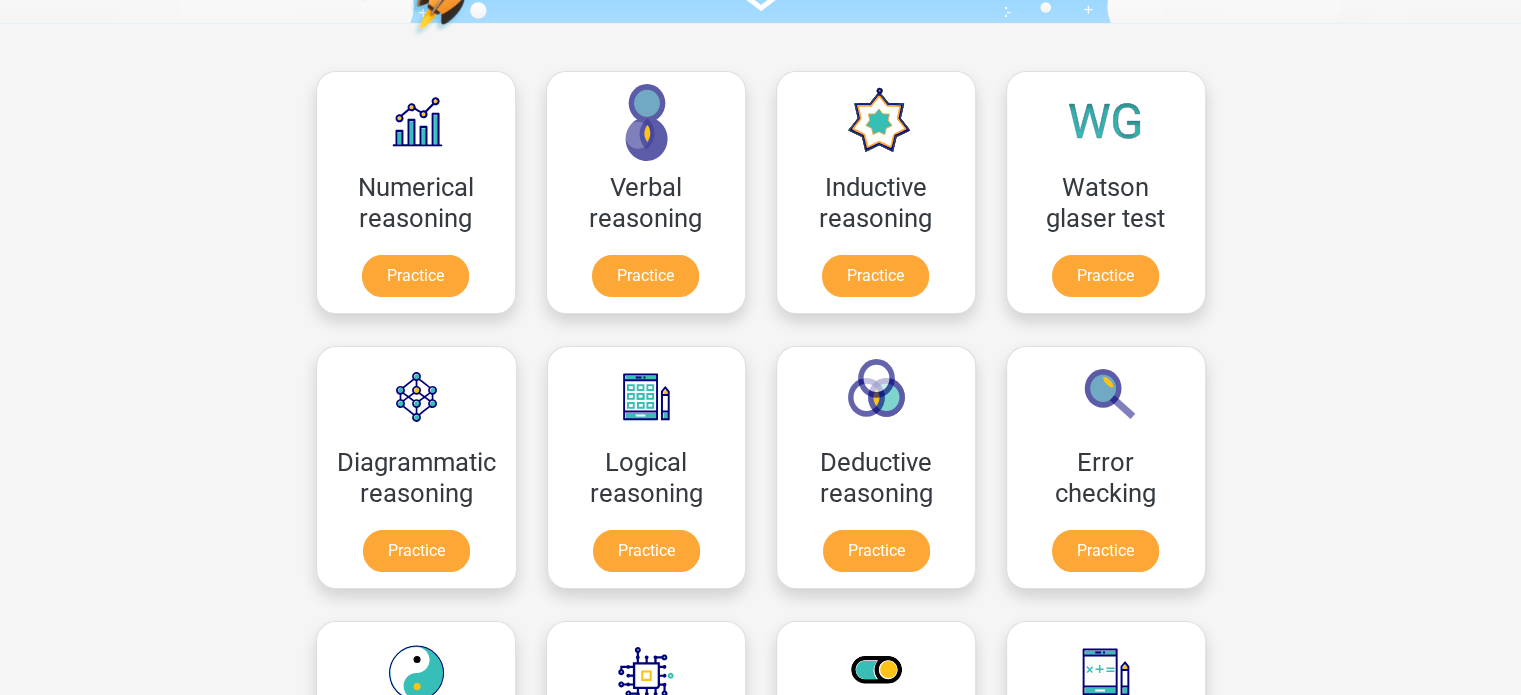 scroll, scrollTop: 231, scrollLeft: 0, axis: vertical 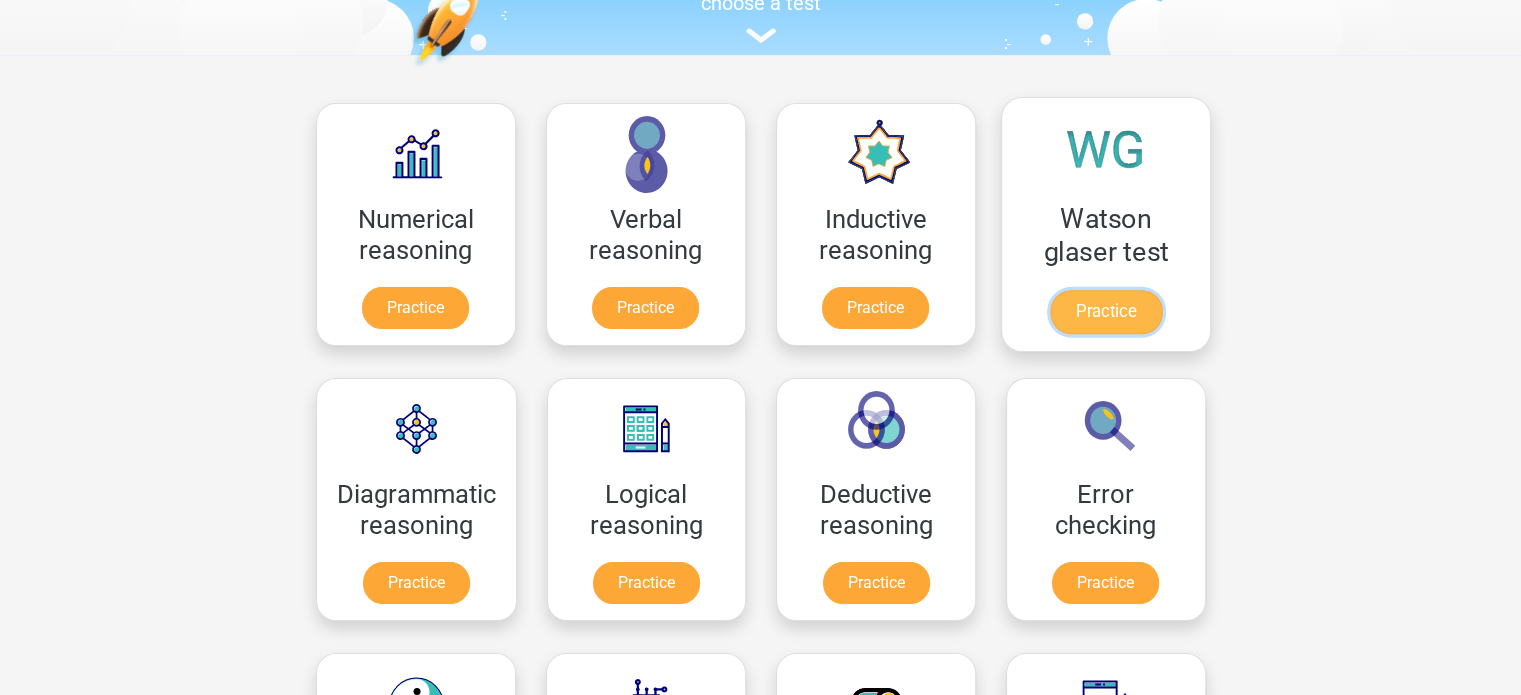 click on "Practice" at bounding box center [1105, 312] 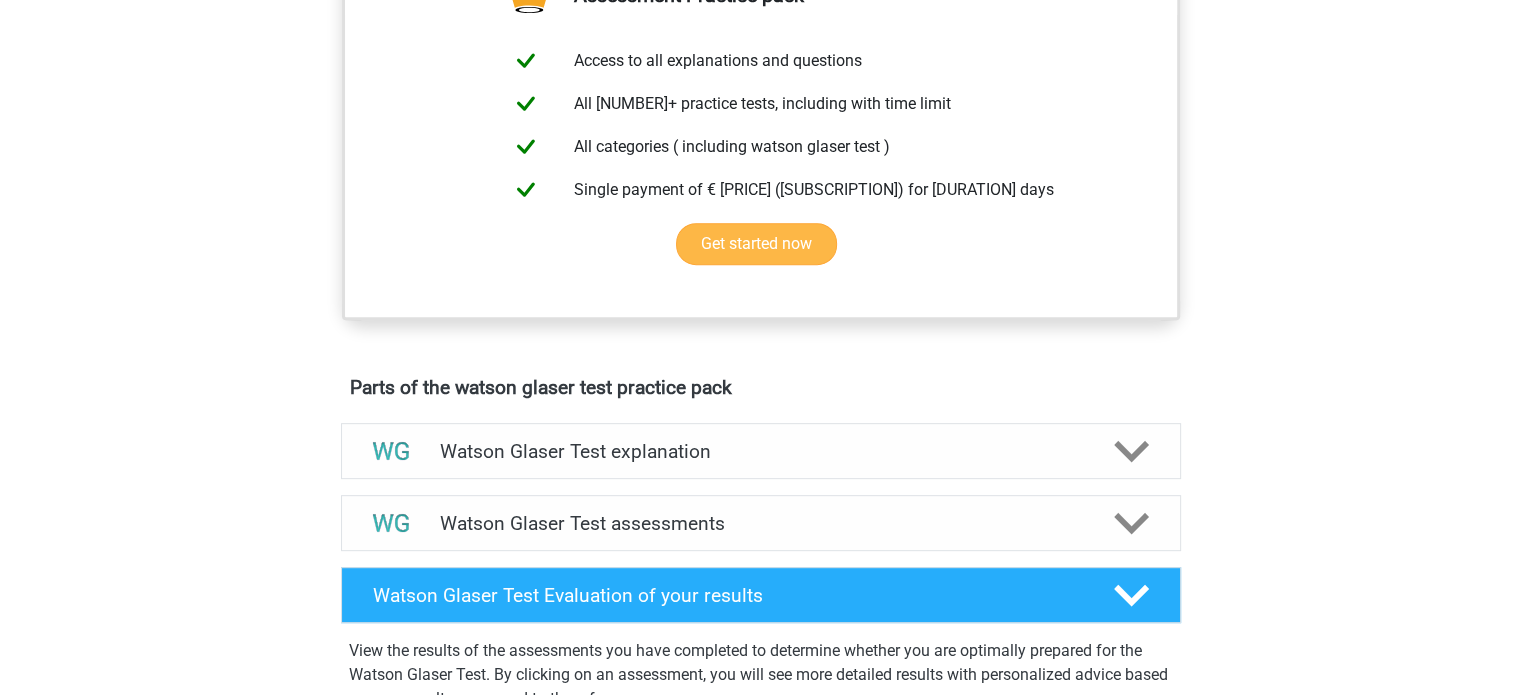 scroll, scrollTop: 872, scrollLeft: 0, axis: vertical 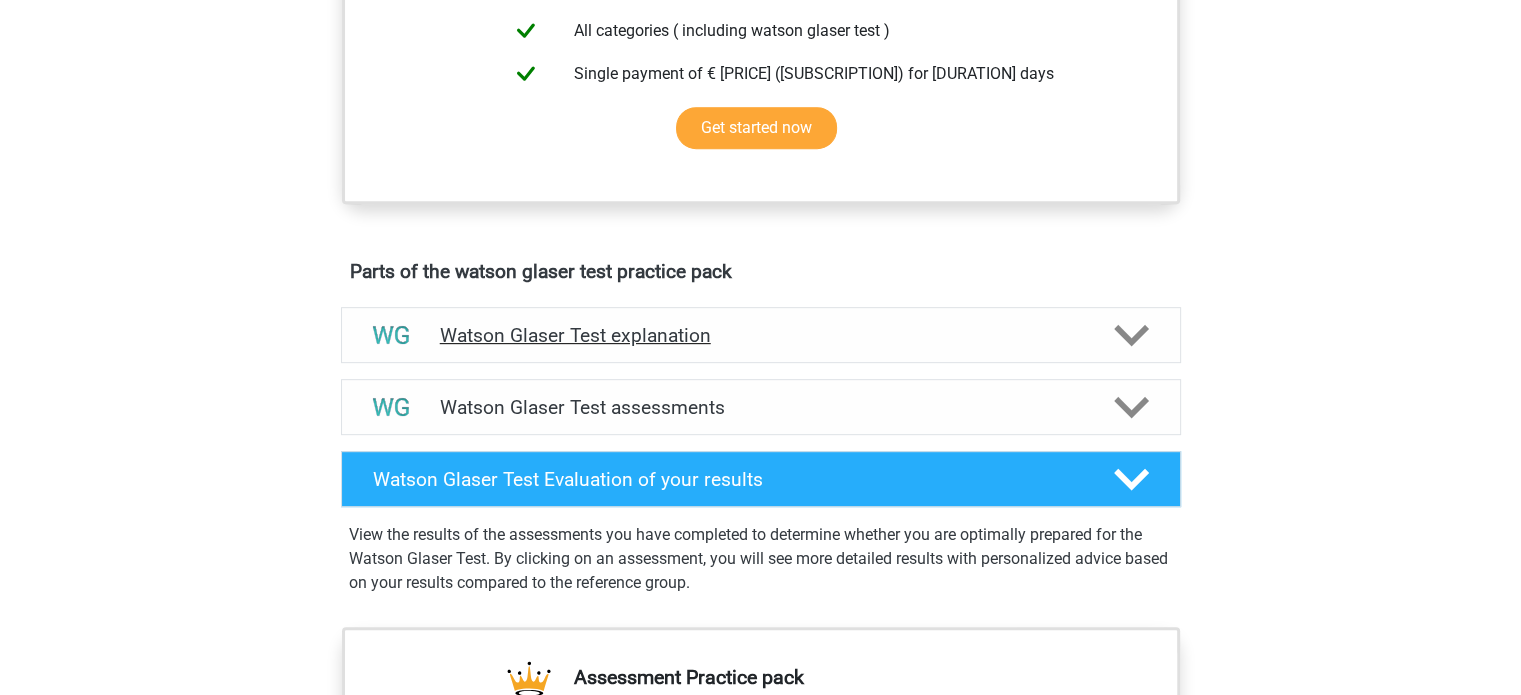 click on "[PERSON] [LAST] Test explanation" at bounding box center [761, 335] 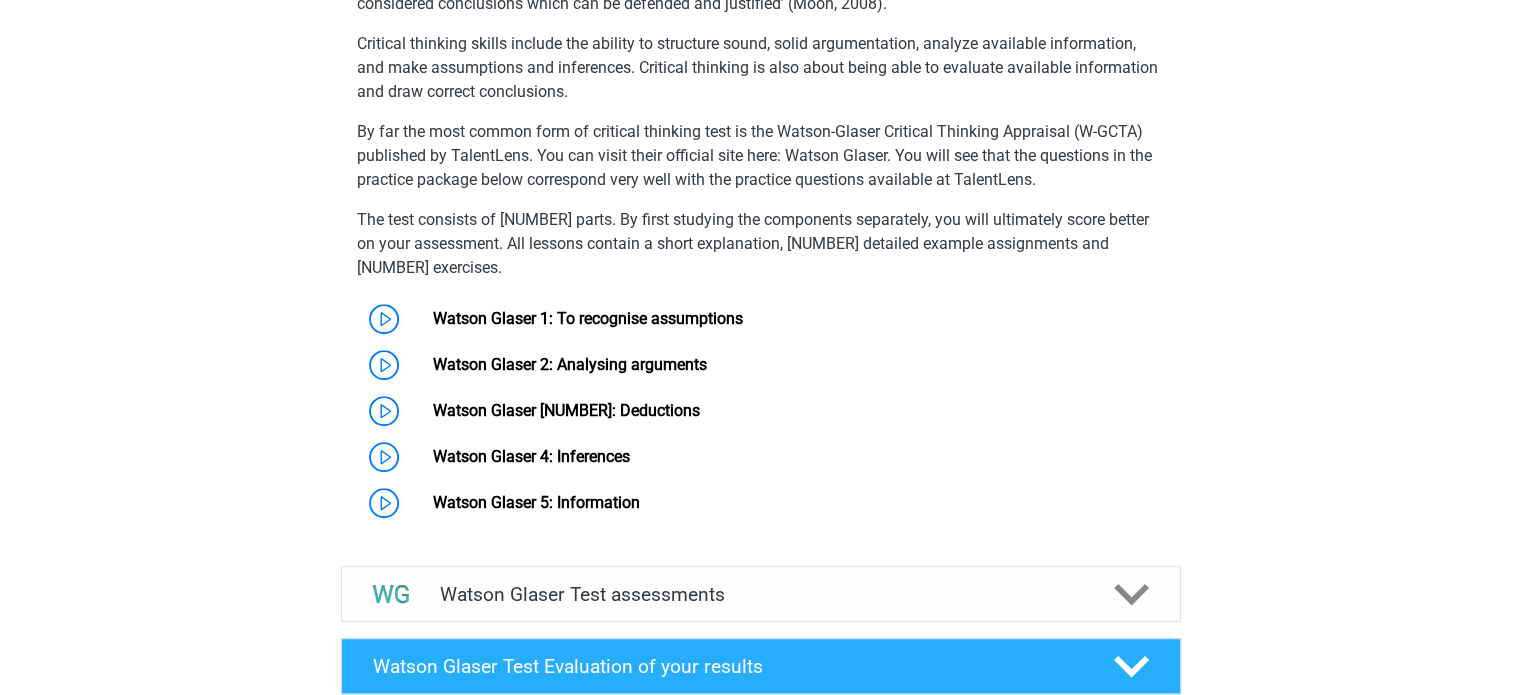scroll, scrollTop: 1348, scrollLeft: 0, axis: vertical 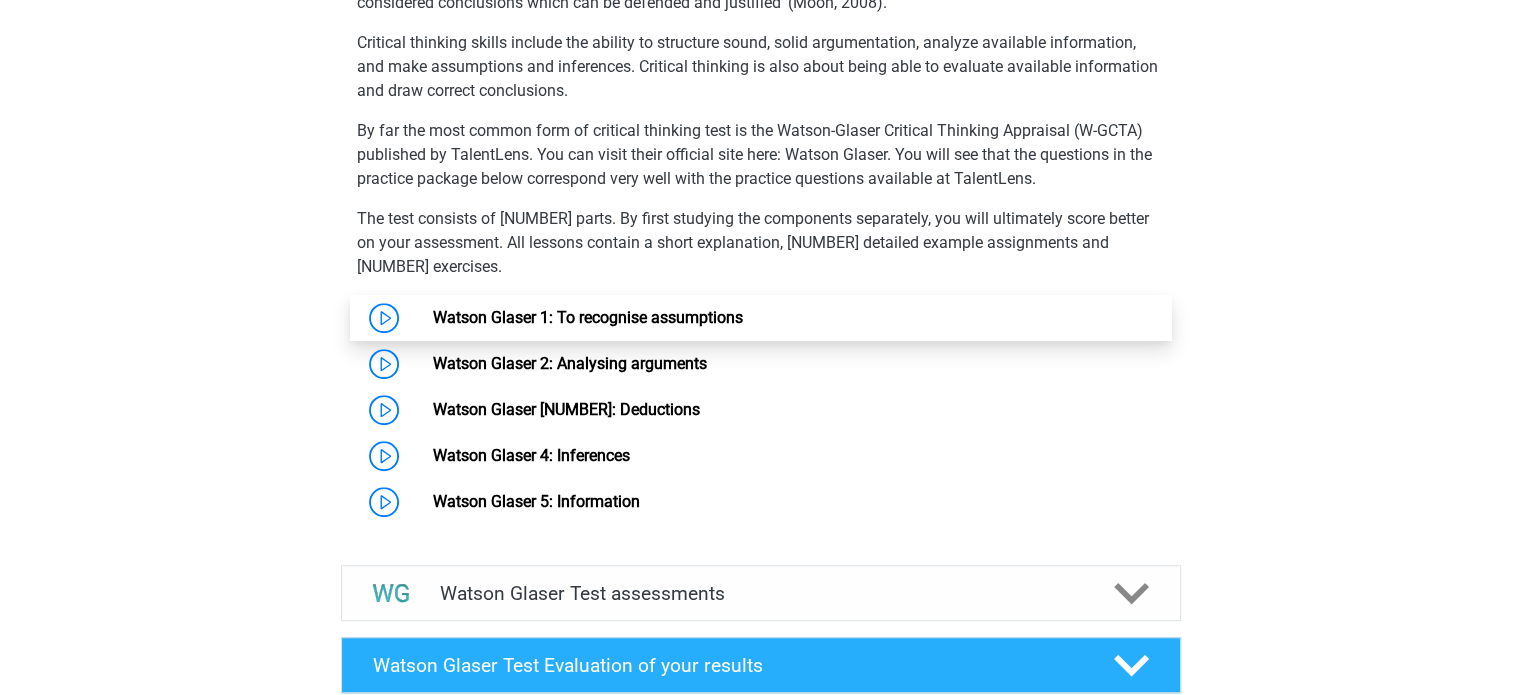 click on "[PERSON] [LAST] 1: To recognise assumptions" at bounding box center (588, 317) 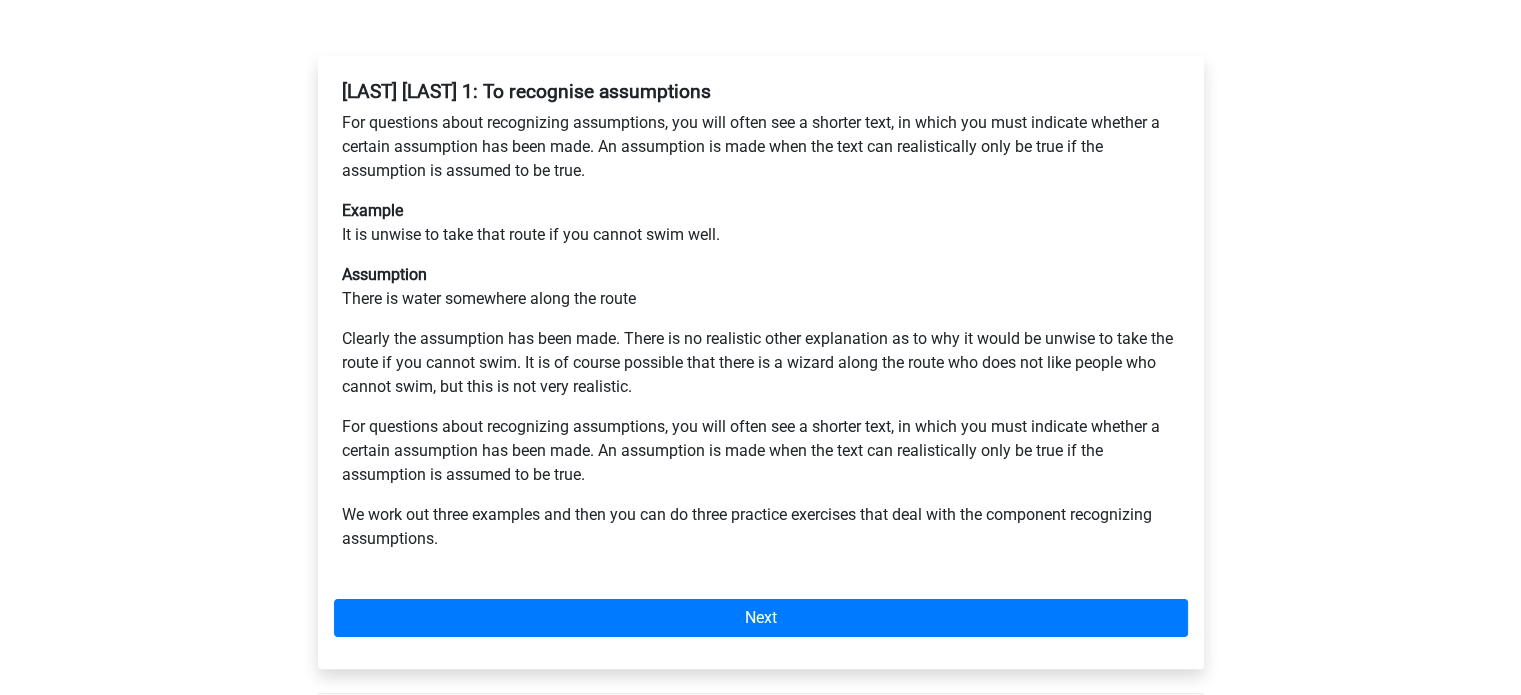scroll, scrollTop: 292, scrollLeft: 0, axis: vertical 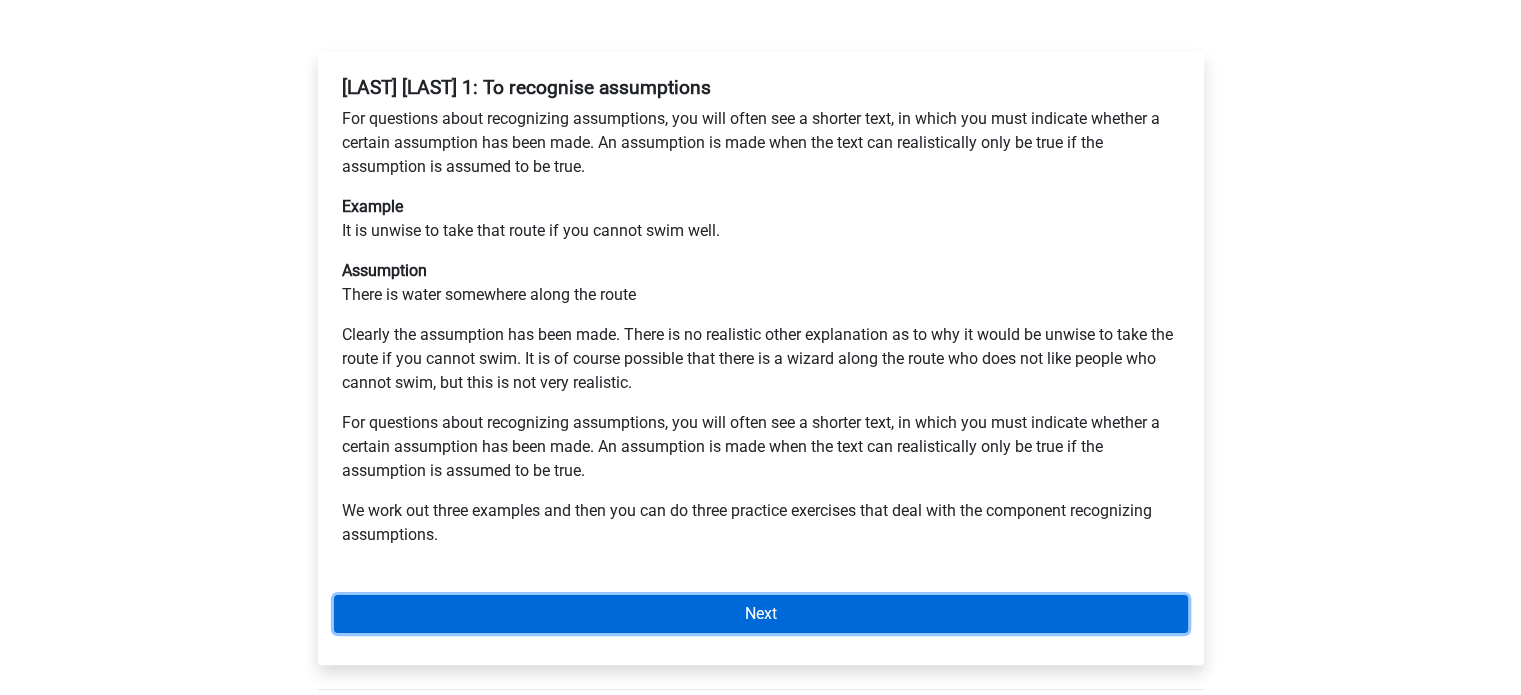 click on "Next" at bounding box center (761, 614) 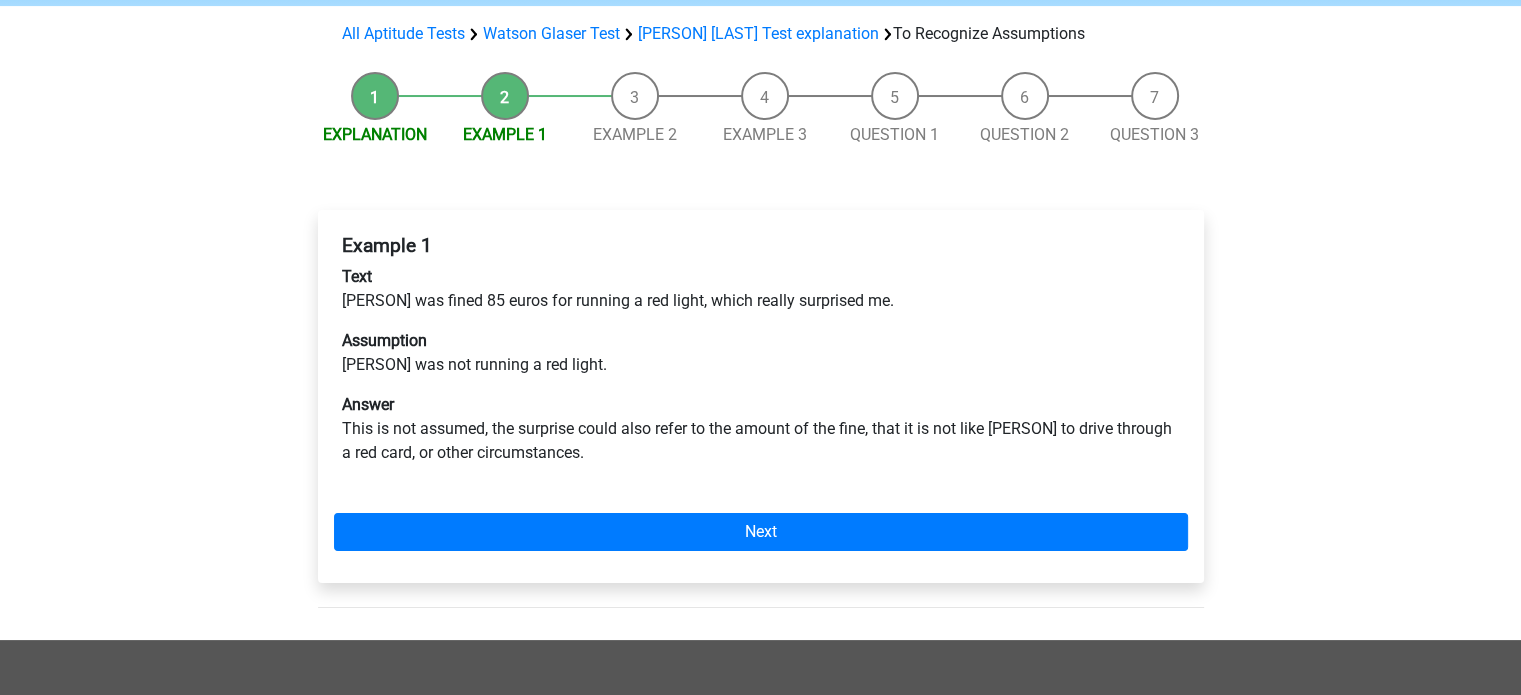 scroll, scrollTop: 135, scrollLeft: 0, axis: vertical 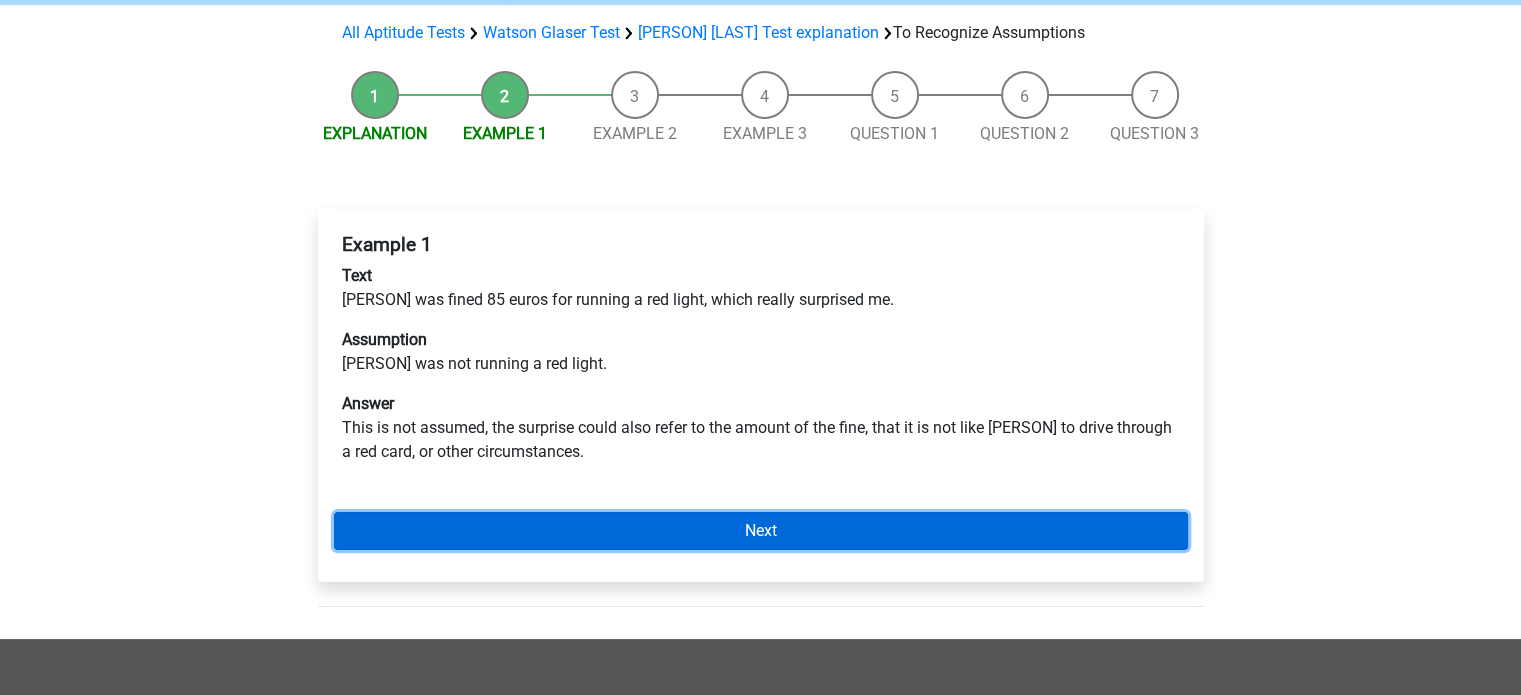 click on "Next" at bounding box center (761, 531) 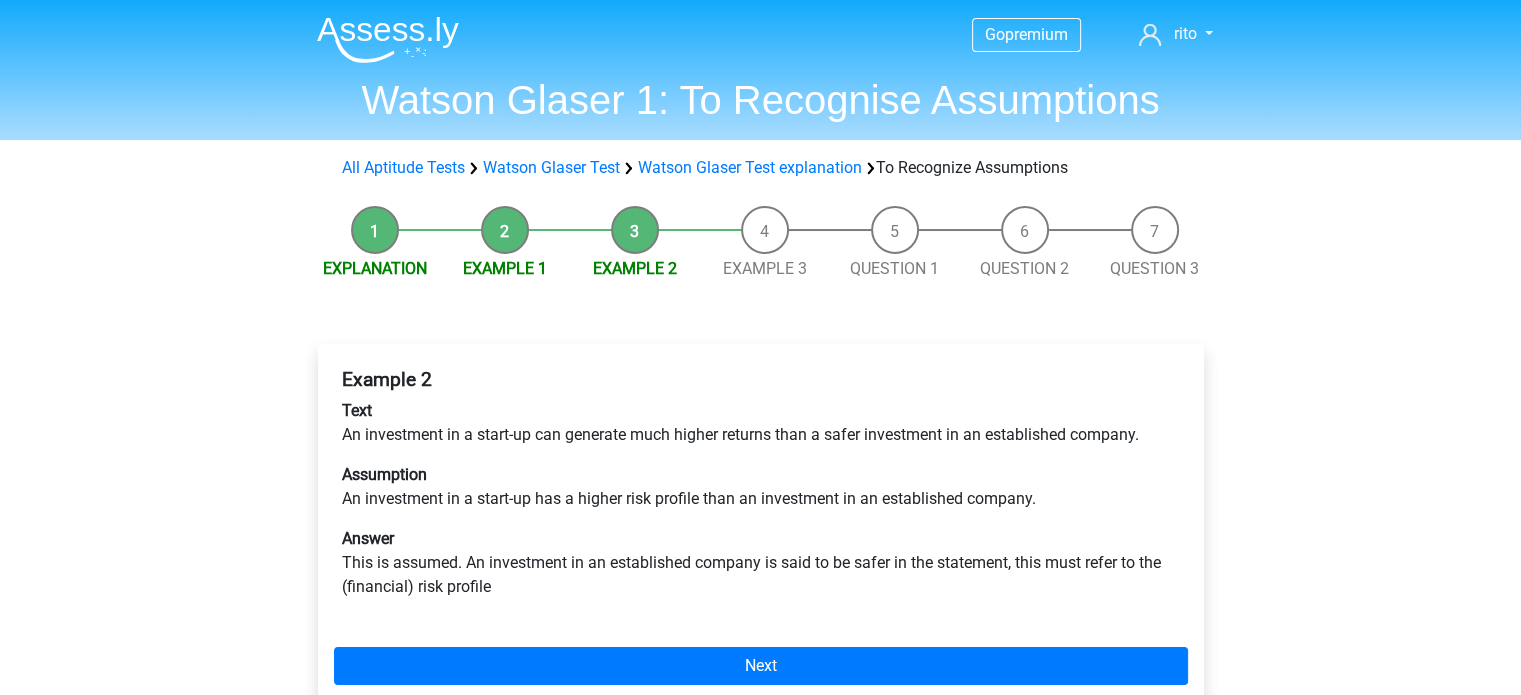 scroll, scrollTop: 64, scrollLeft: 0, axis: vertical 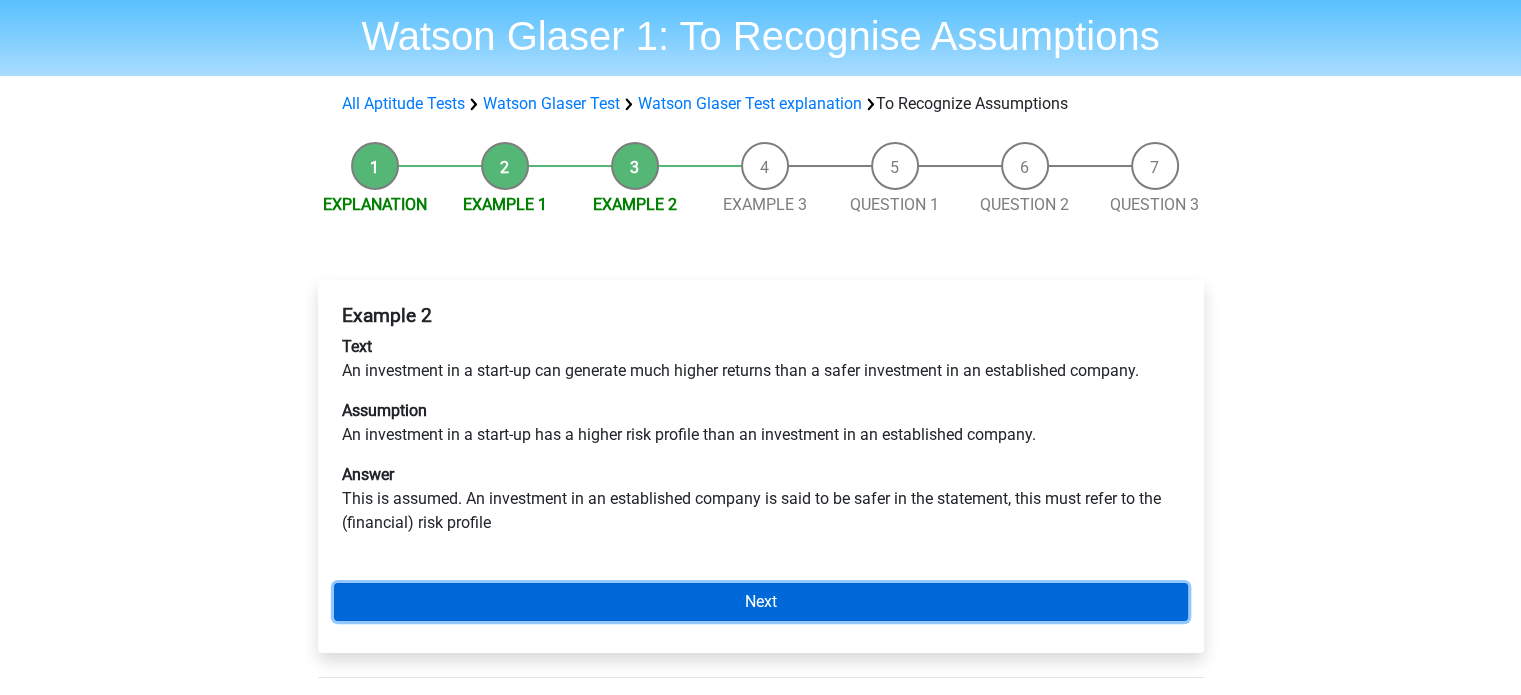 click on "Next" at bounding box center [761, 602] 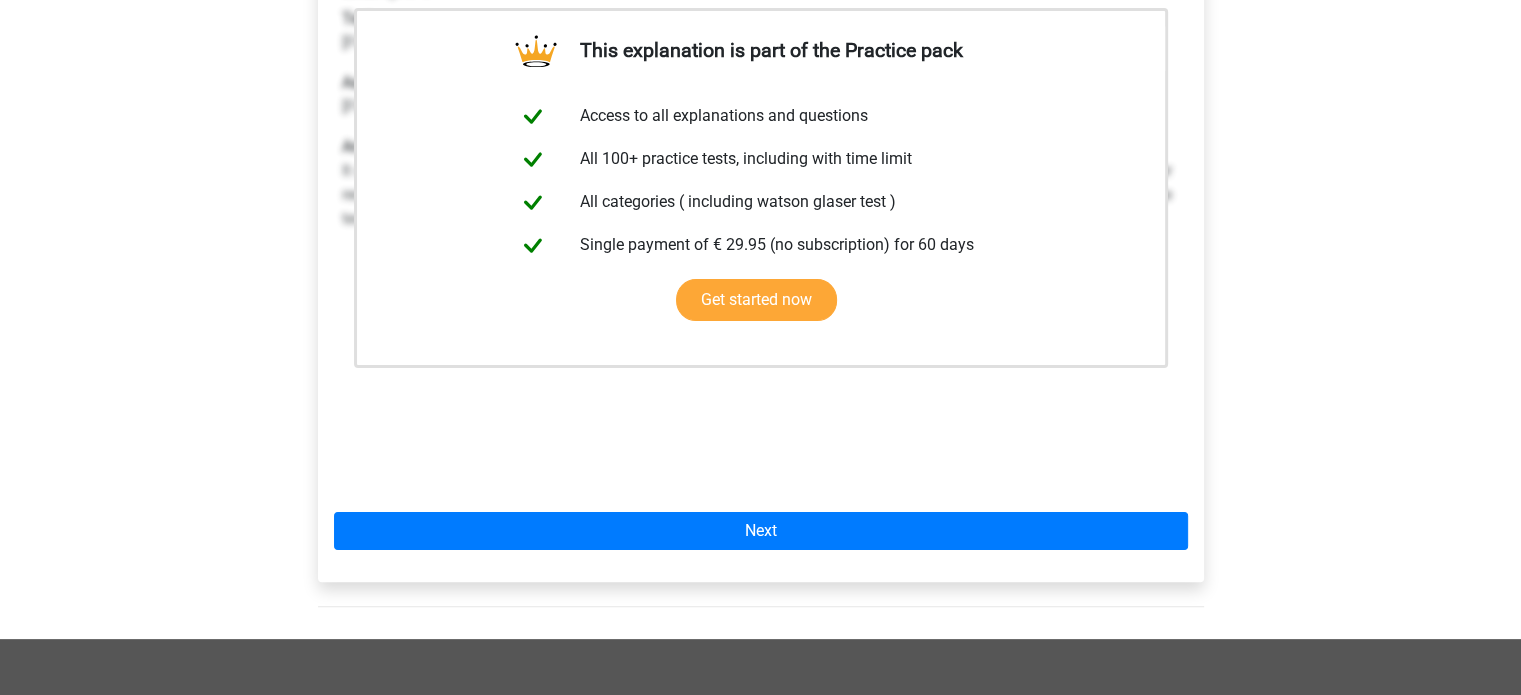scroll, scrollTop: 507, scrollLeft: 0, axis: vertical 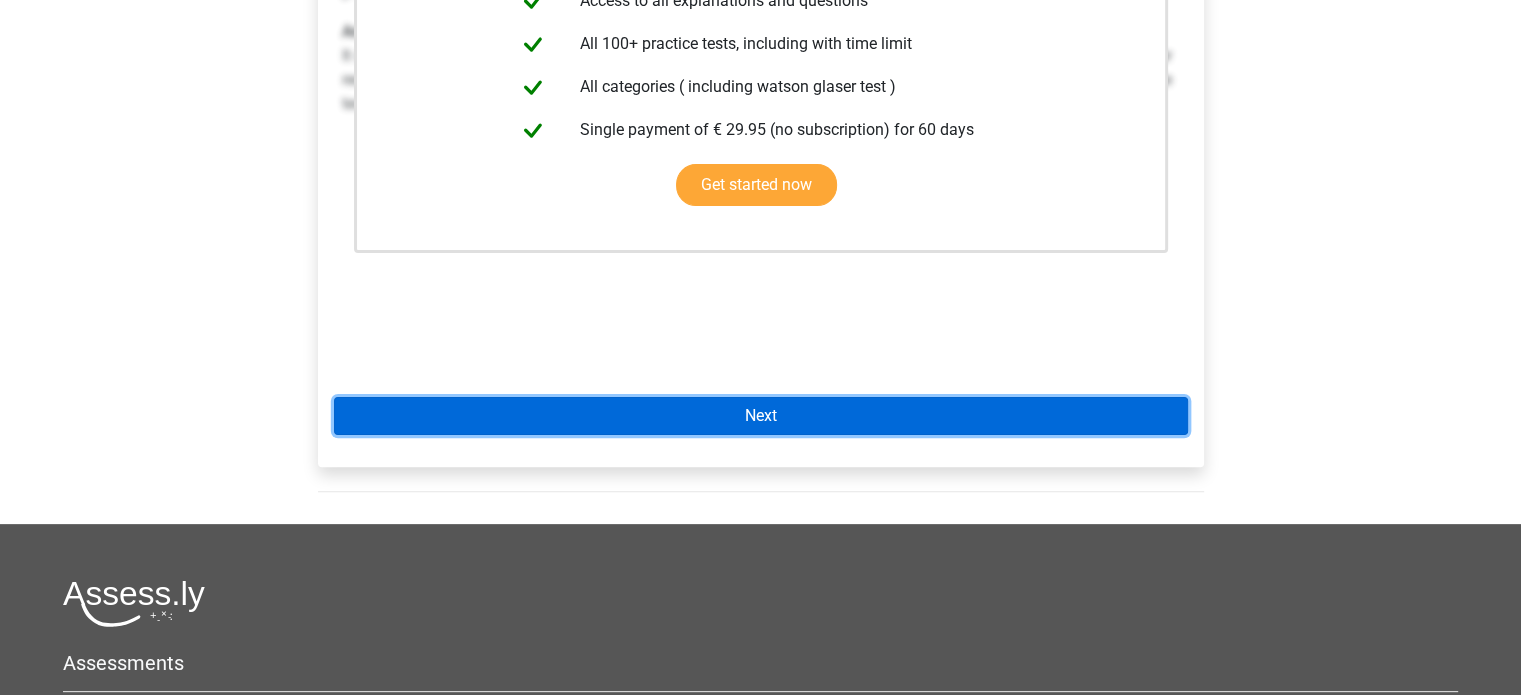click on "Next" at bounding box center [761, 416] 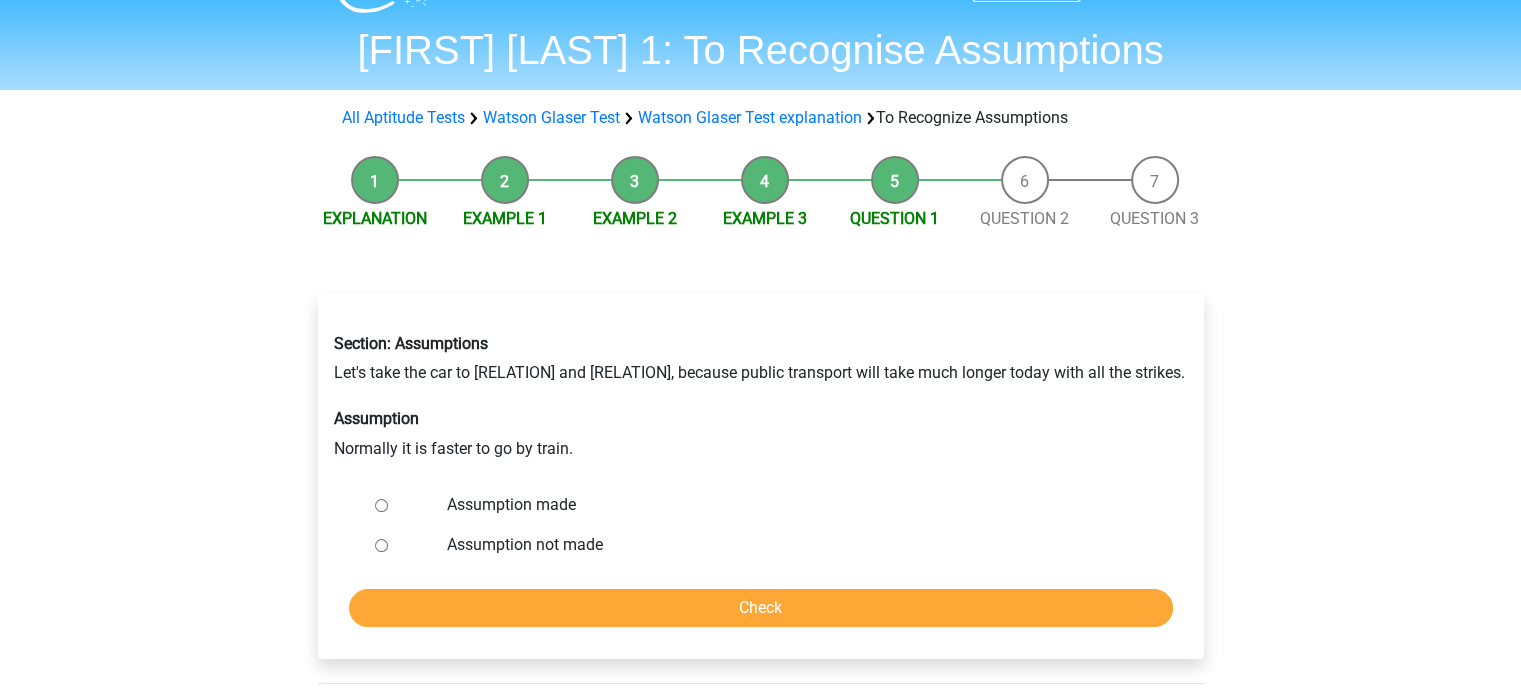 scroll, scrollTop: 0, scrollLeft: 0, axis: both 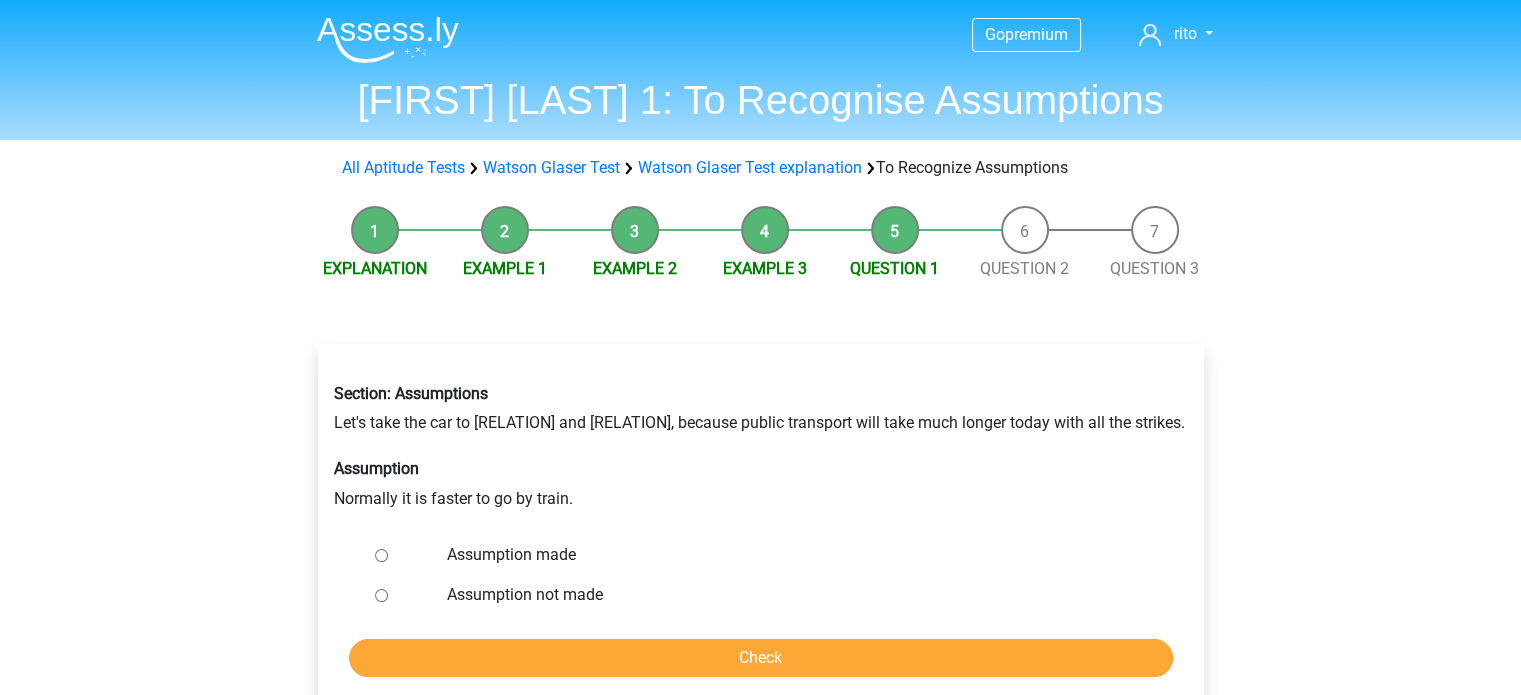 click at bounding box center [388, 39] 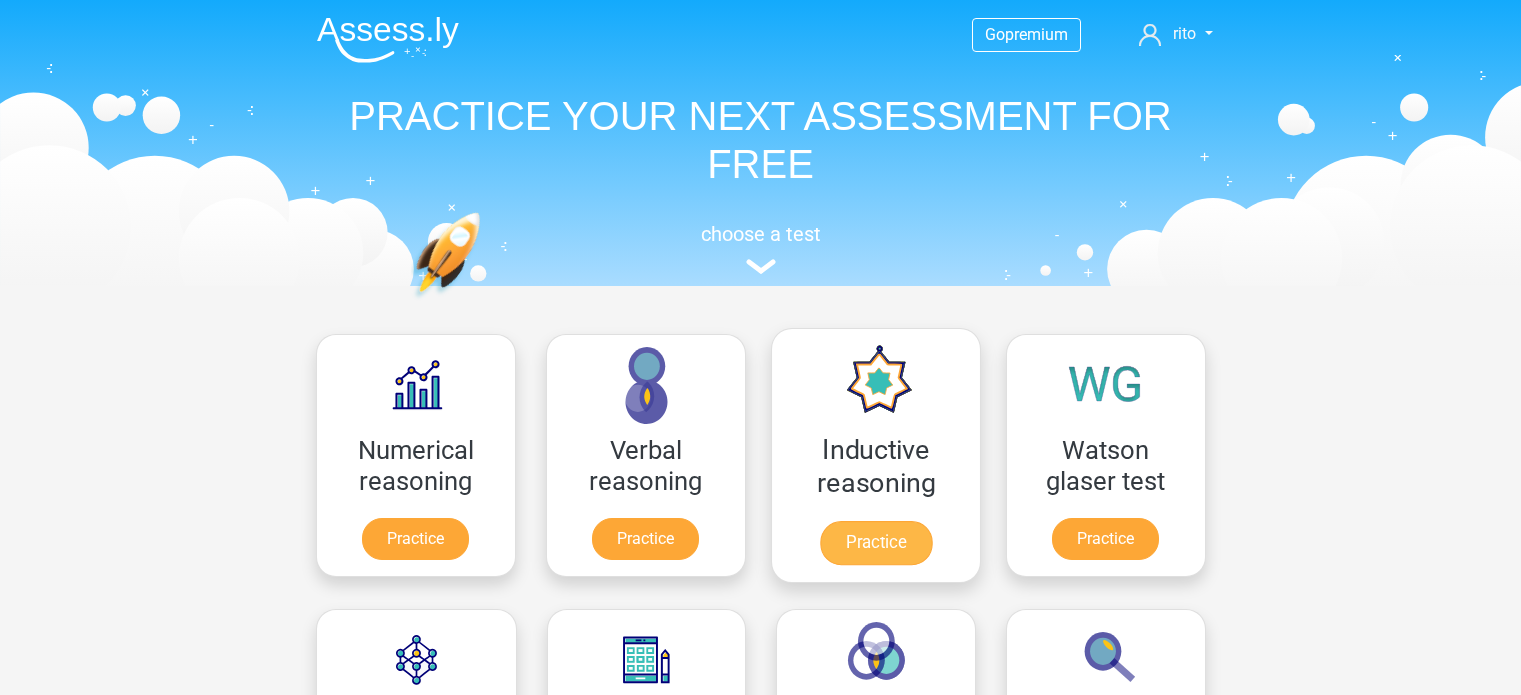 scroll, scrollTop: 0, scrollLeft: 0, axis: both 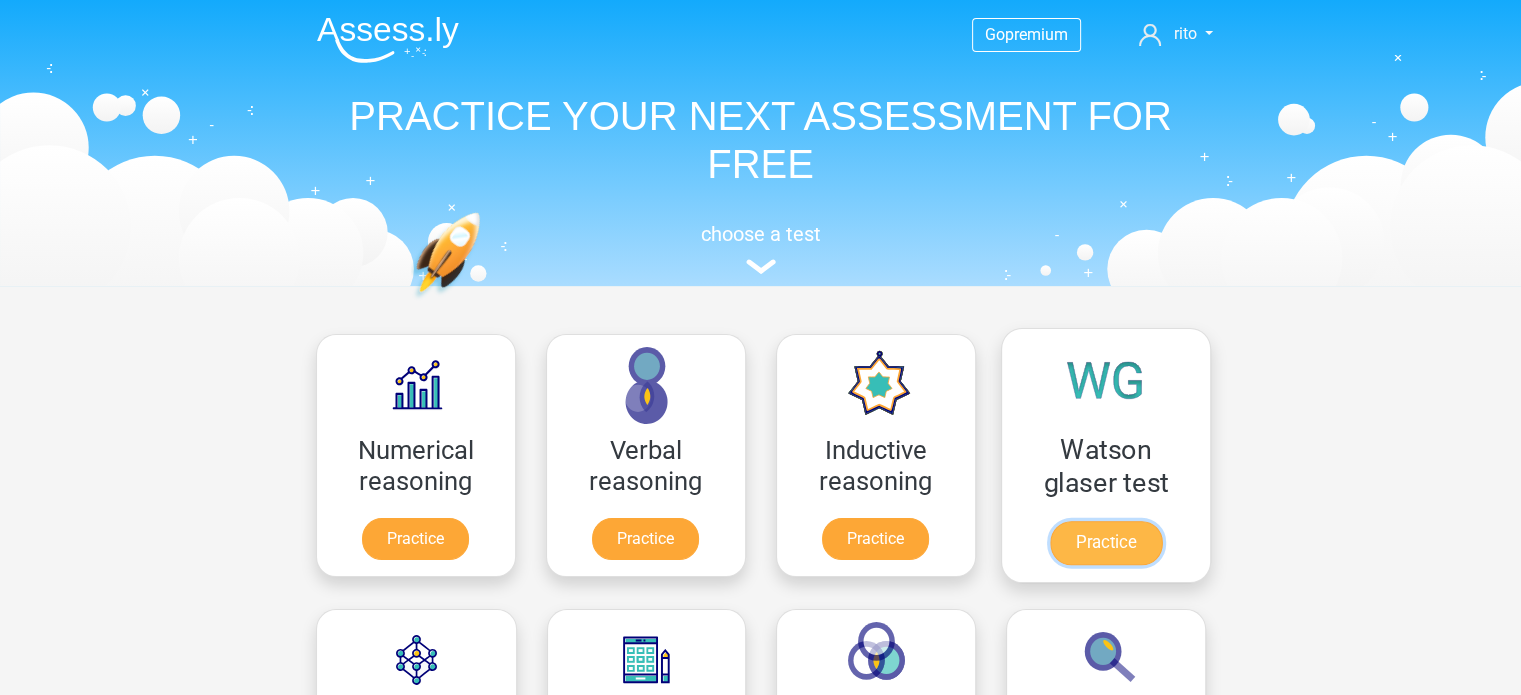 click on "Practice" at bounding box center (1105, 543) 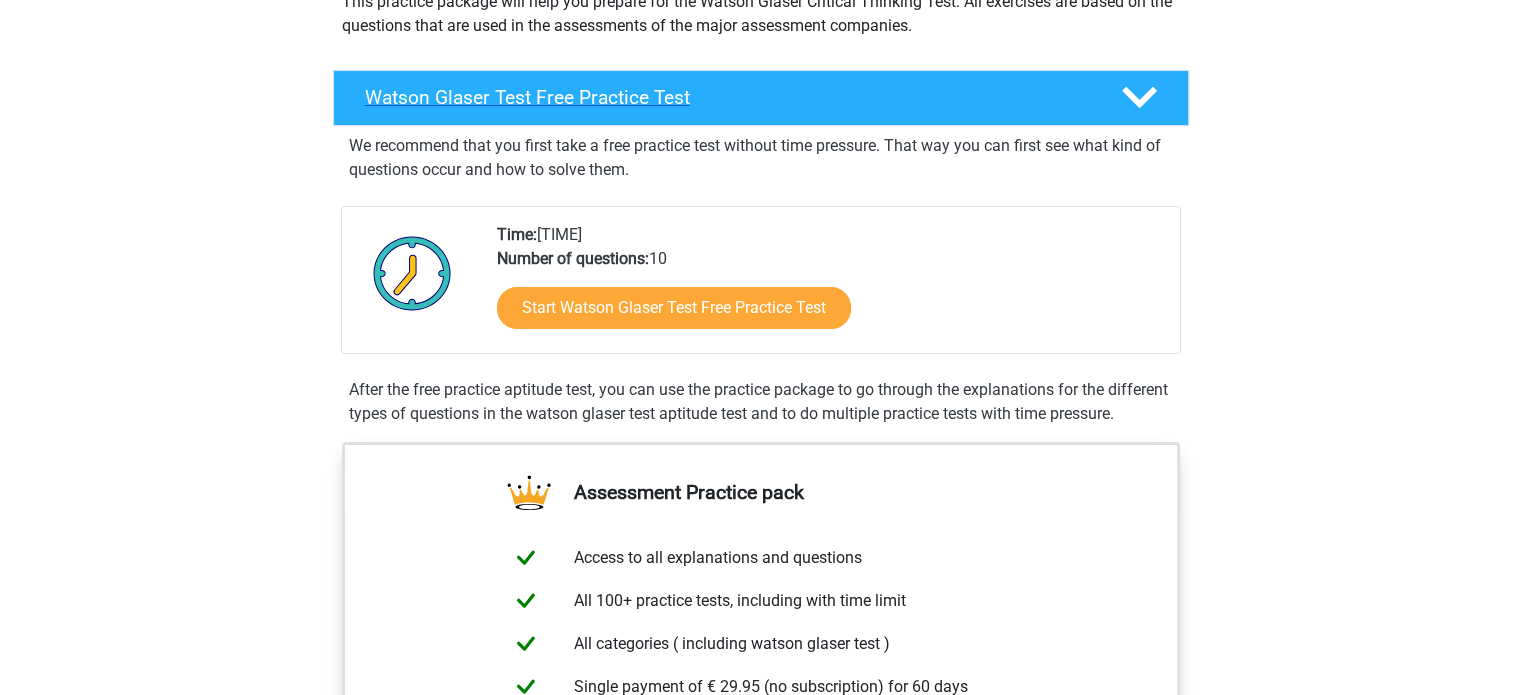 scroll, scrollTop: 260, scrollLeft: 0, axis: vertical 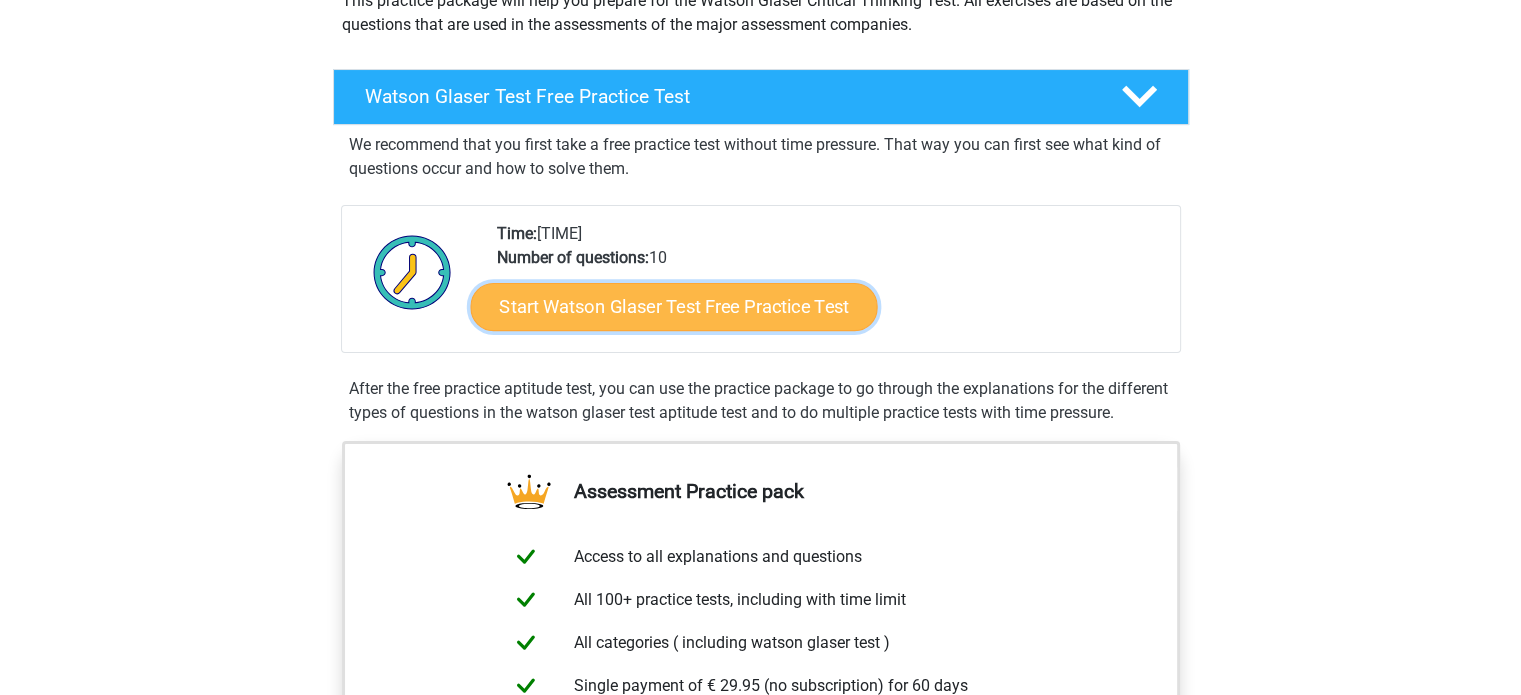 click on "Start Watson Glaser Test
Free Practice Test" at bounding box center [673, 307] 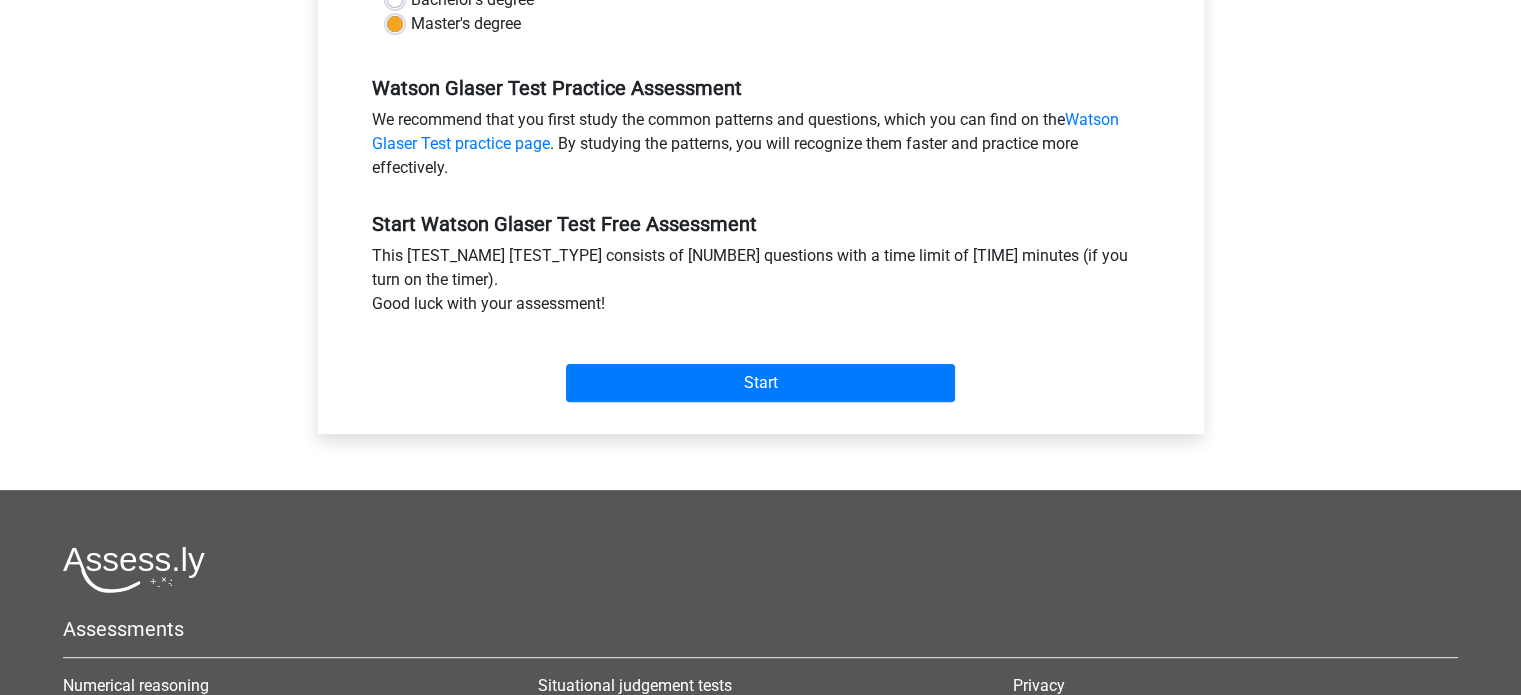 scroll, scrollTop: 564, scrollLeft: 0, axis: vertical 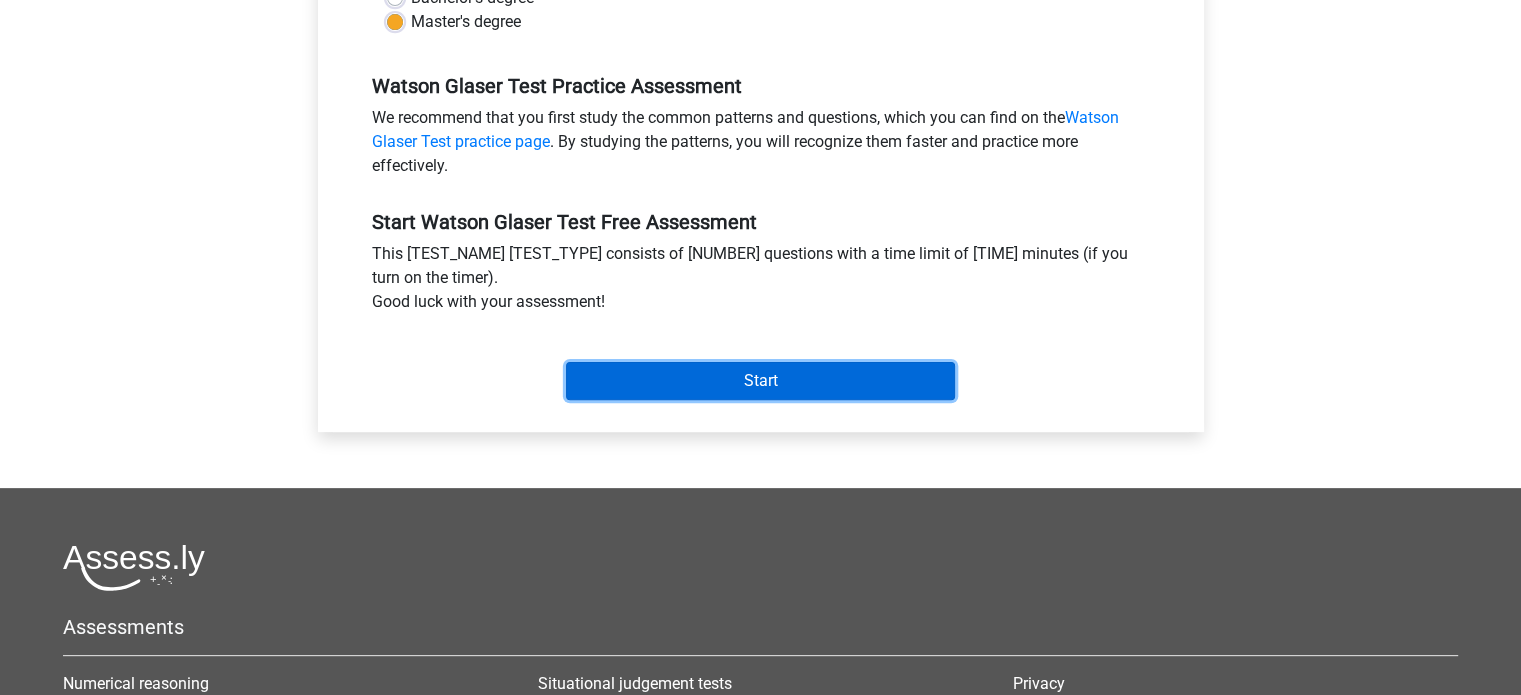 click on "Start" at bounding box center [760, 381] 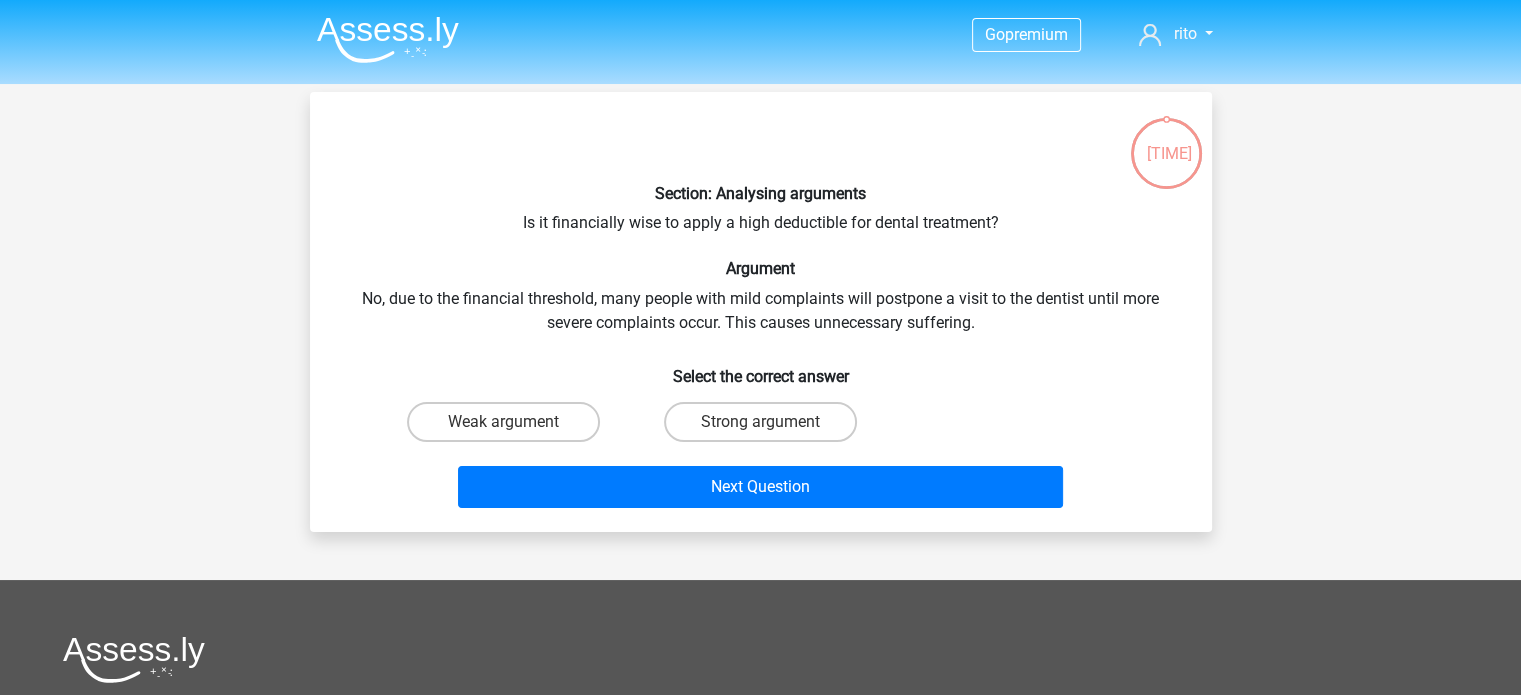scroll, scrollTop: 27, scrollLeft: 0, axis: vertical 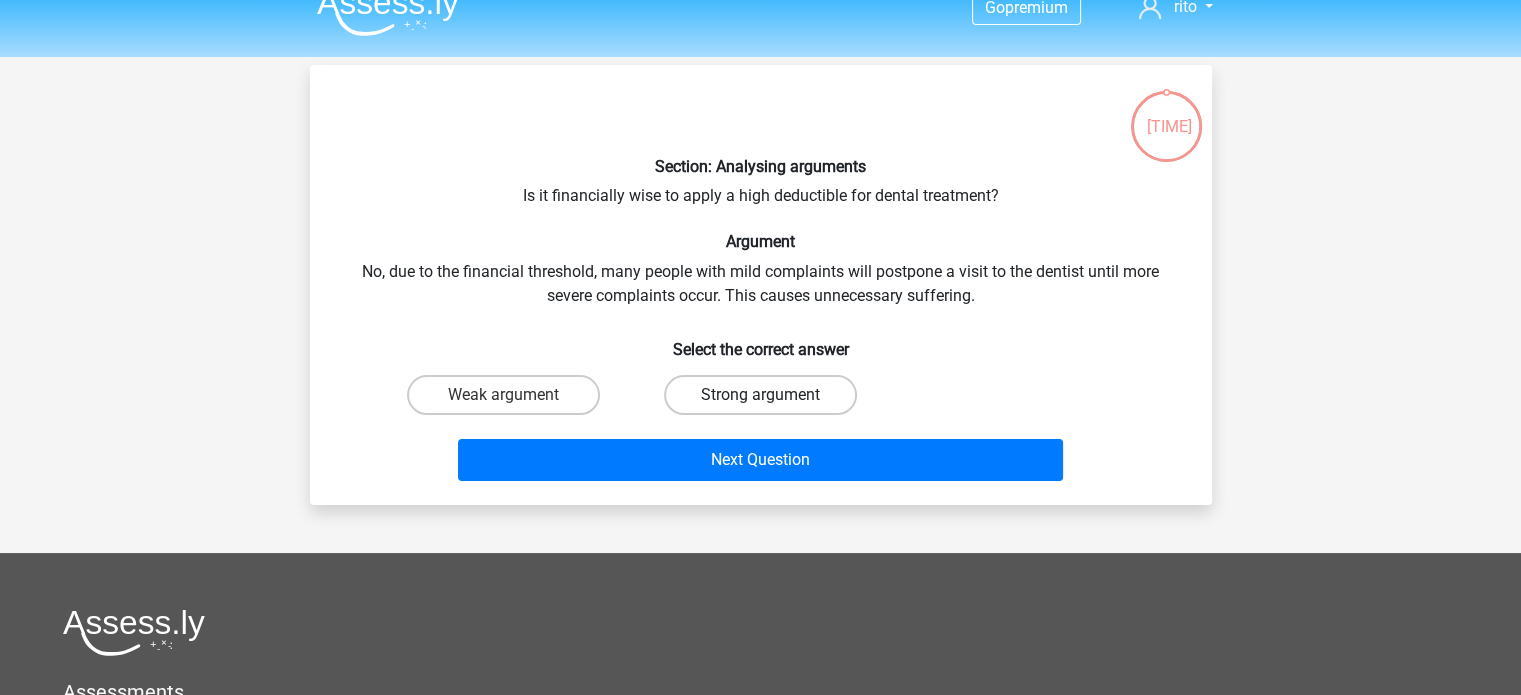 click on "Strong argument" at bounding box center (760, 395) 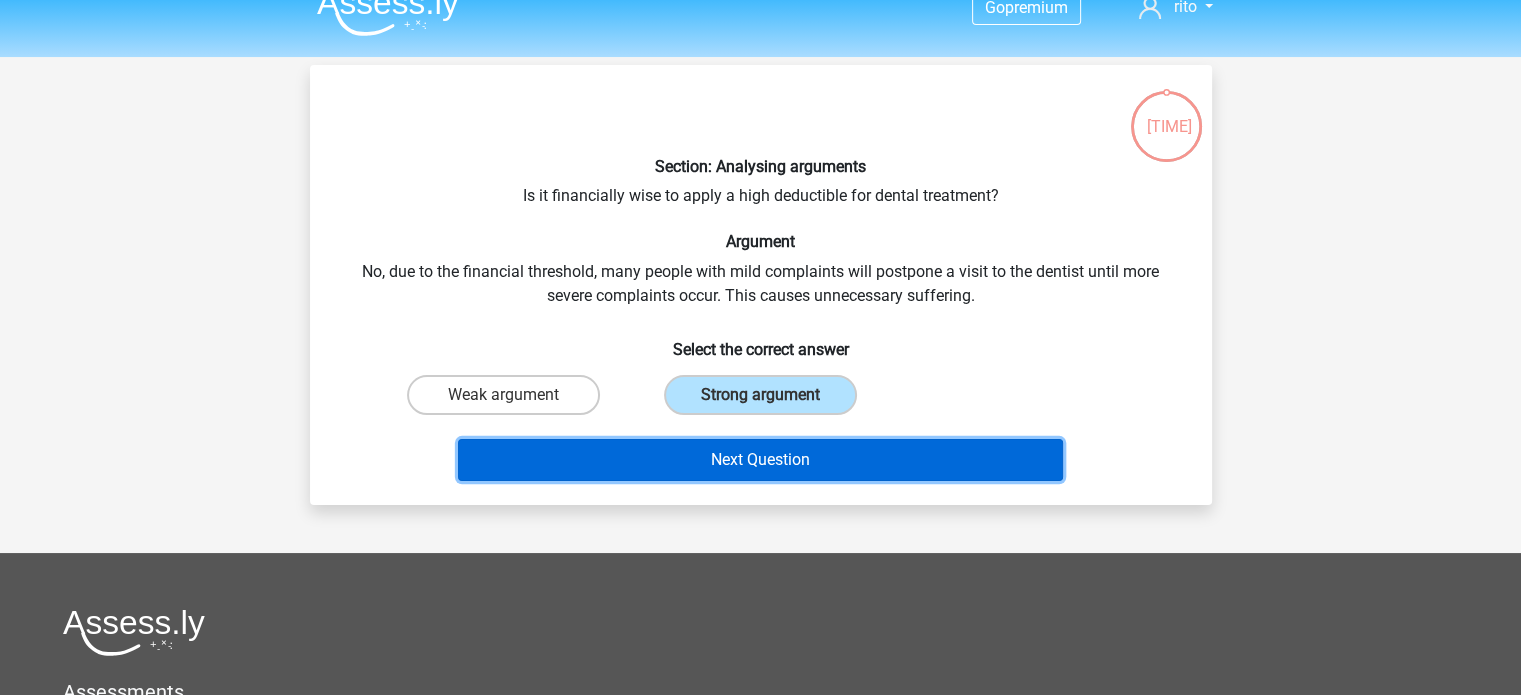 click on "Next Question" at bounding box center (760, 460) 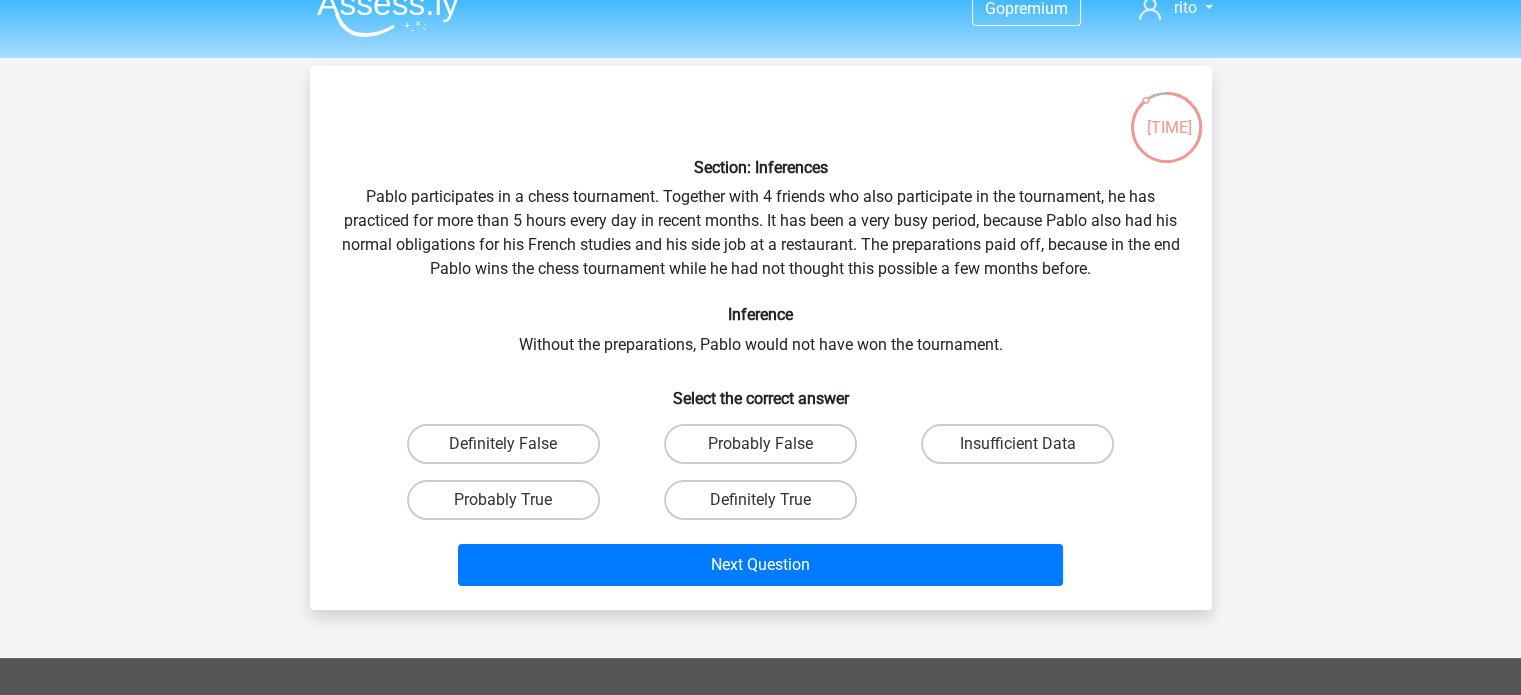 scroll, scrollTop: 66, scrollLeft: 0, axis: vertical 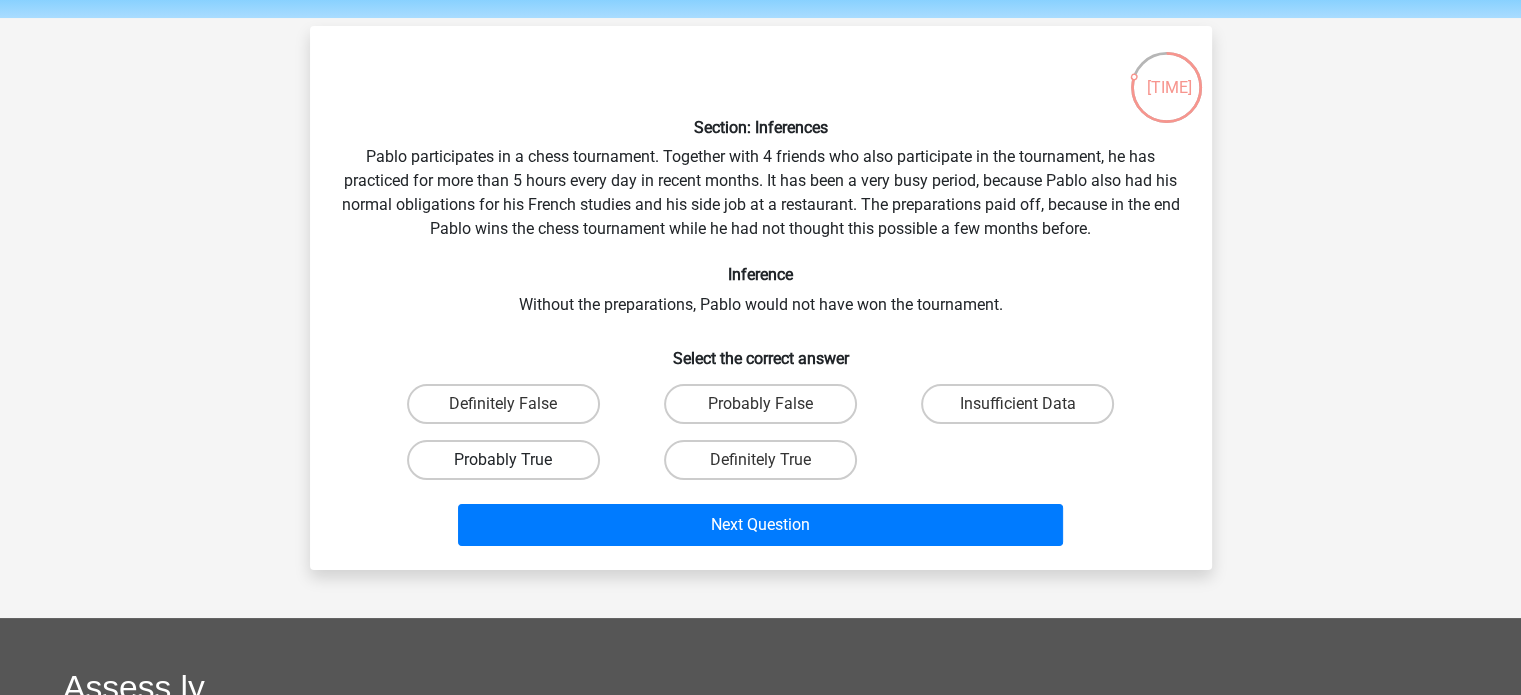 click on "Probably True" at bounding box center [503, 460] 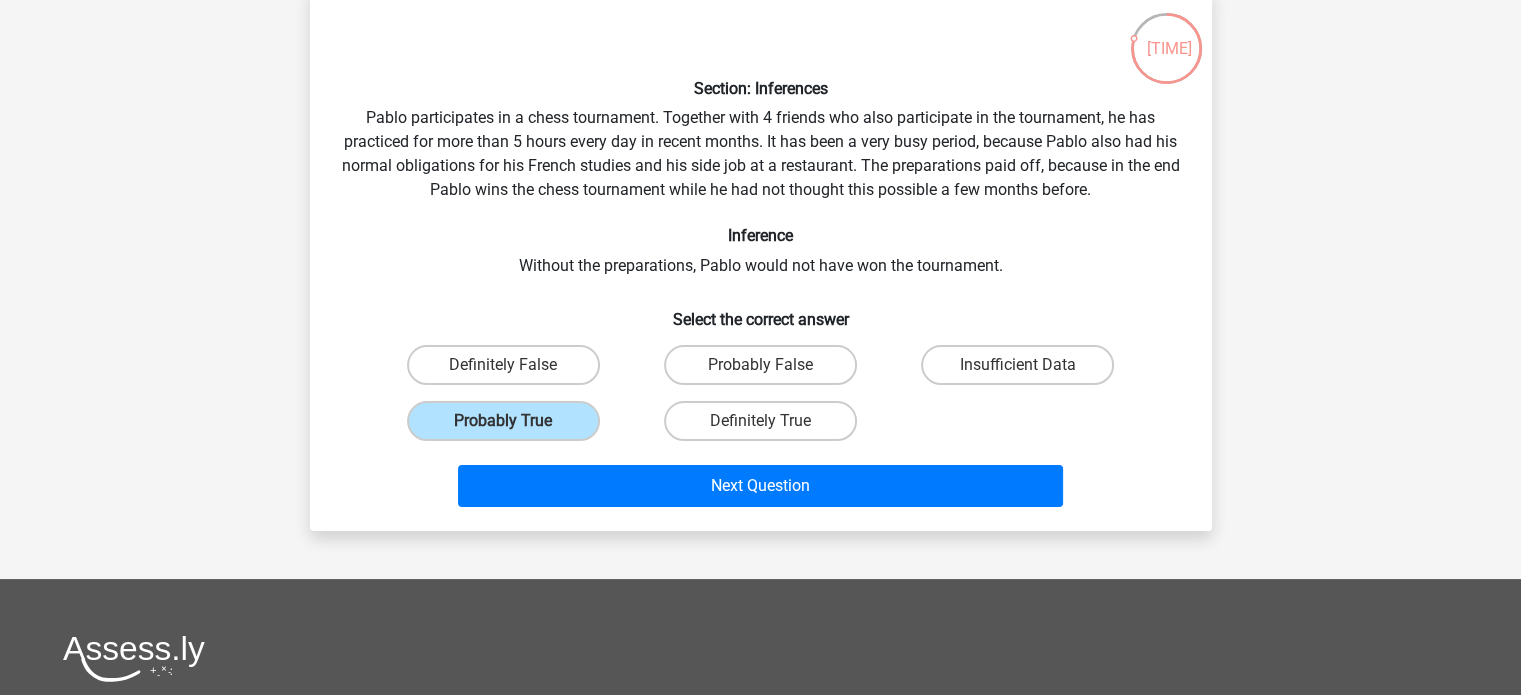 scroll, scrollTop: 106, scrollLeft: 0, axis: vertical 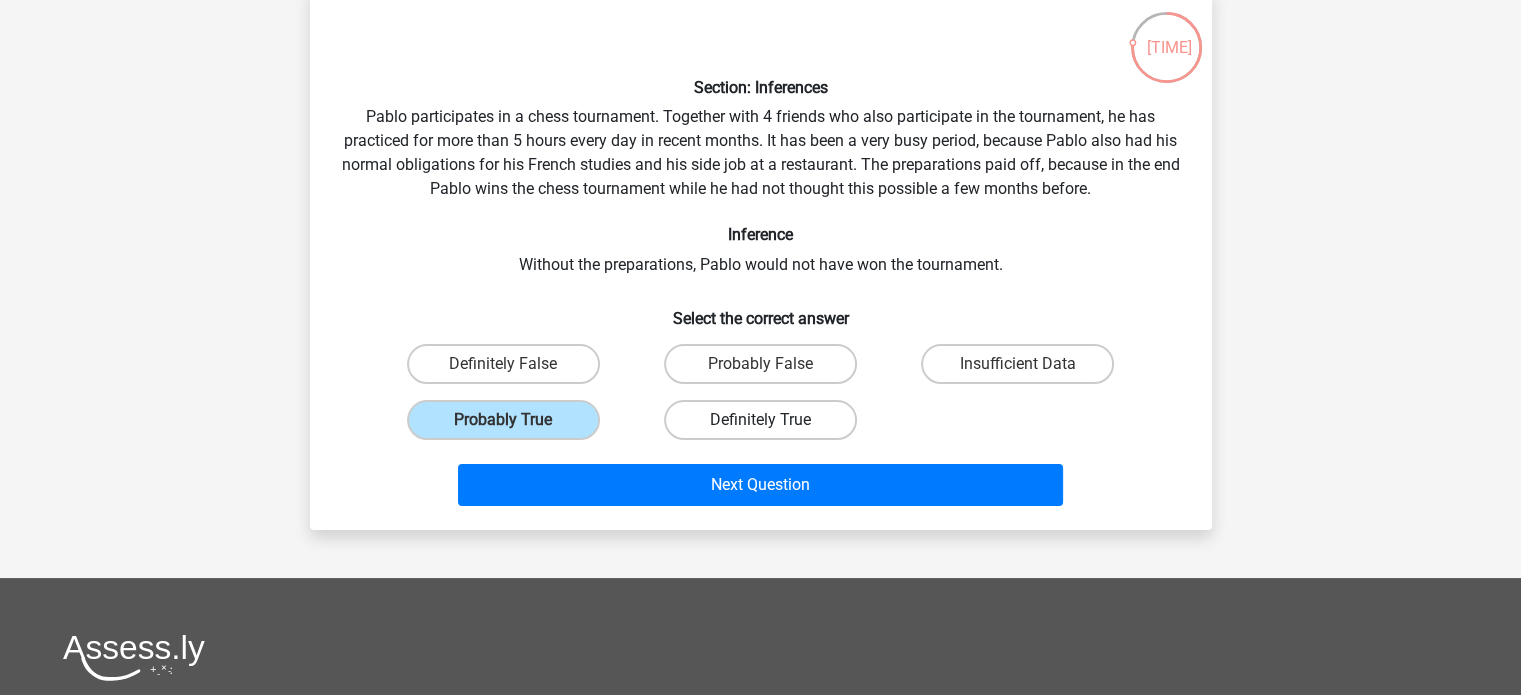 click on "Definitely True" at bounding box center (760, 420) 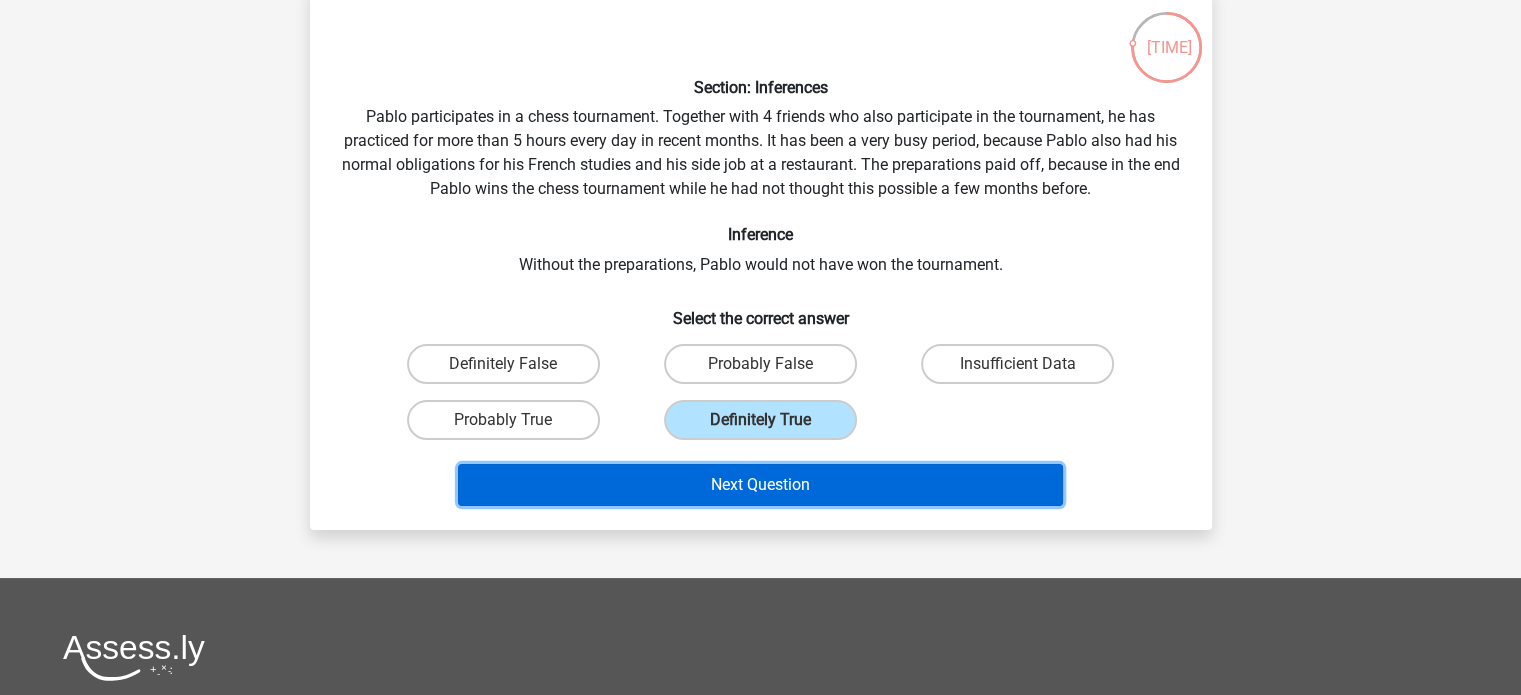 click on "Next Question" at bounding box center [760, 485] 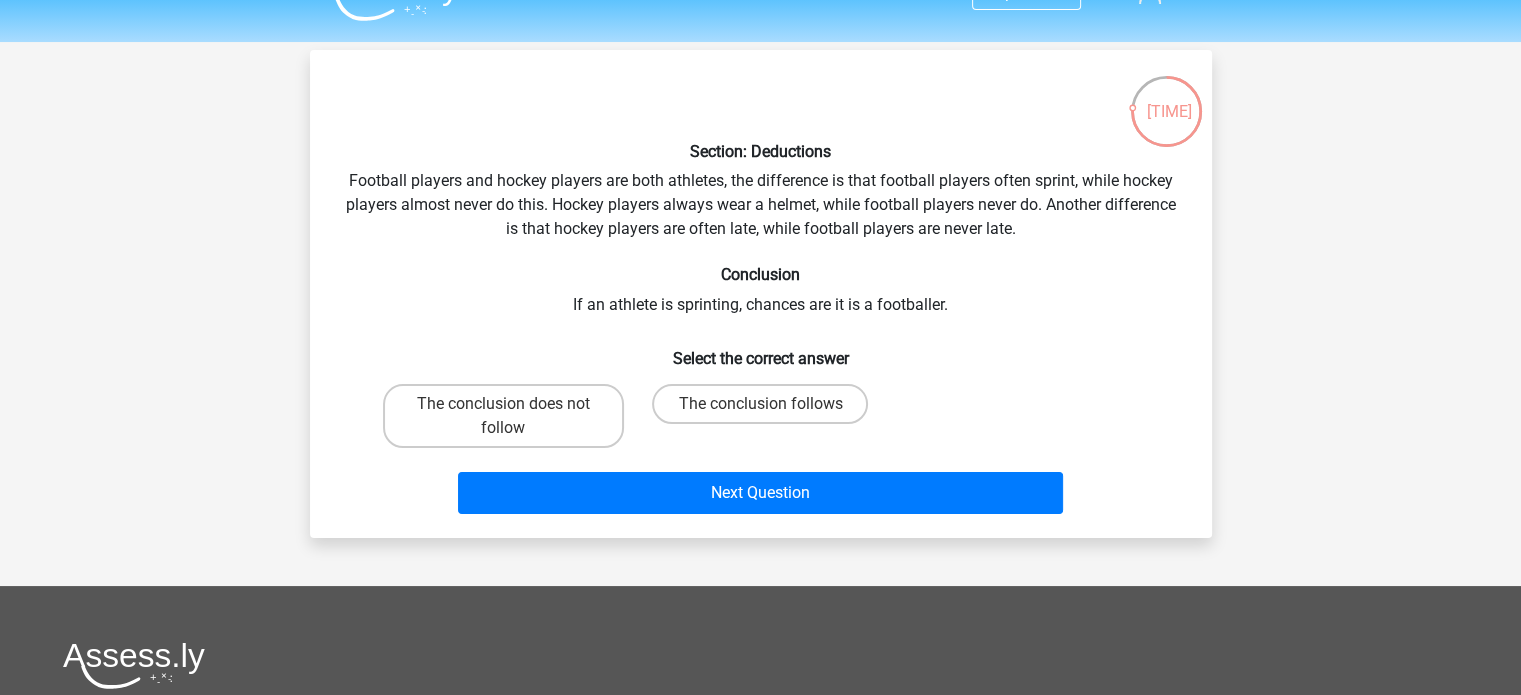 scroll, scrollTop: 41, scrollLeft: 0, axis: vertical 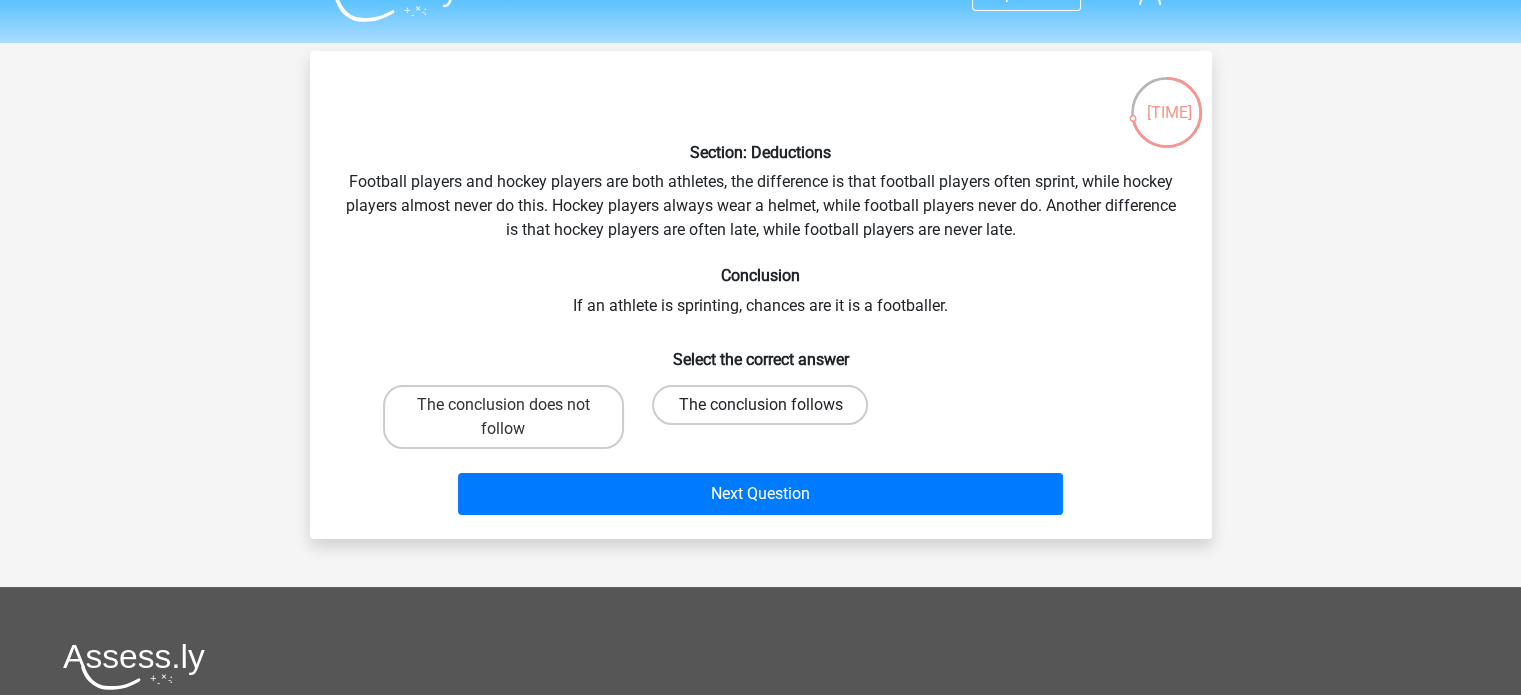 click on "The conclusion follows" at bounding box center [760, 405] 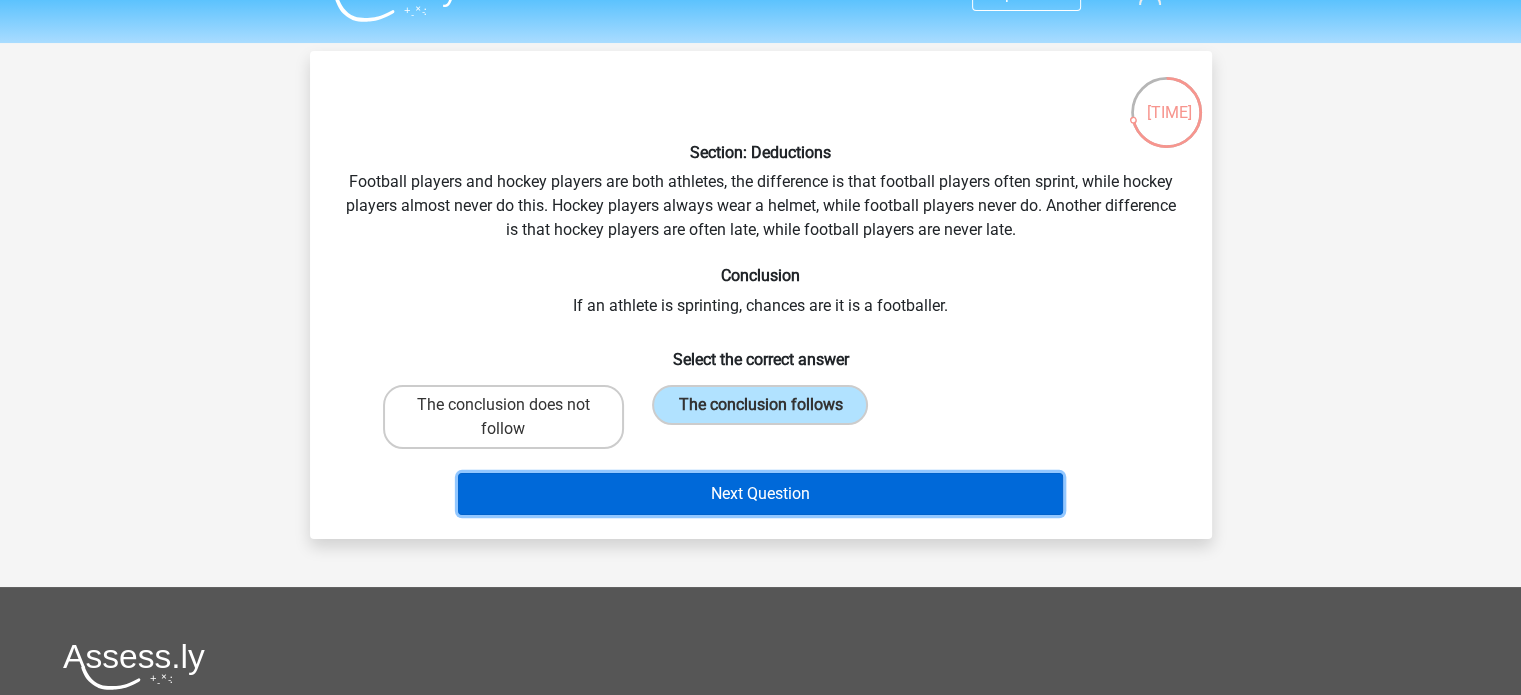 click on "Next Question" at bounding box center (760, 494) 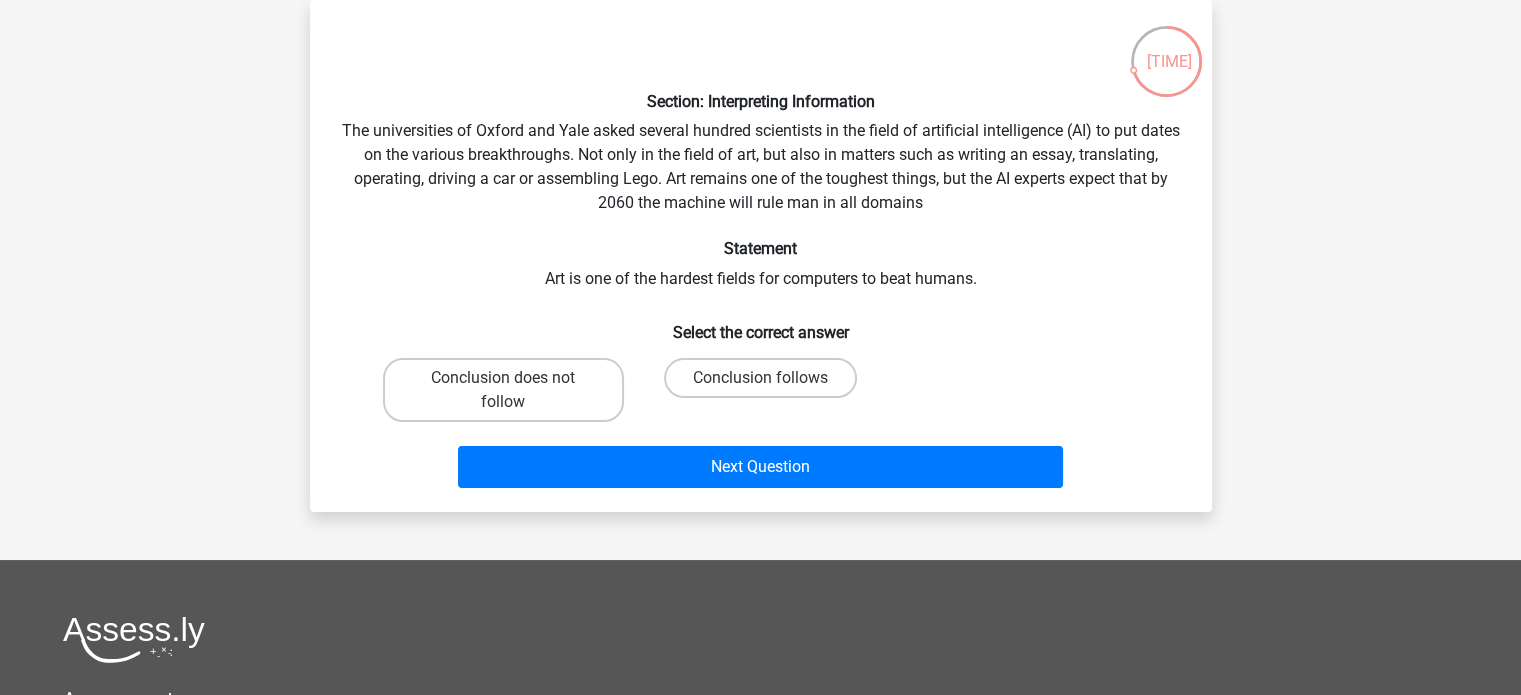 scroll, scrollTop: 71, scrollLeft: 0, axis: vertical 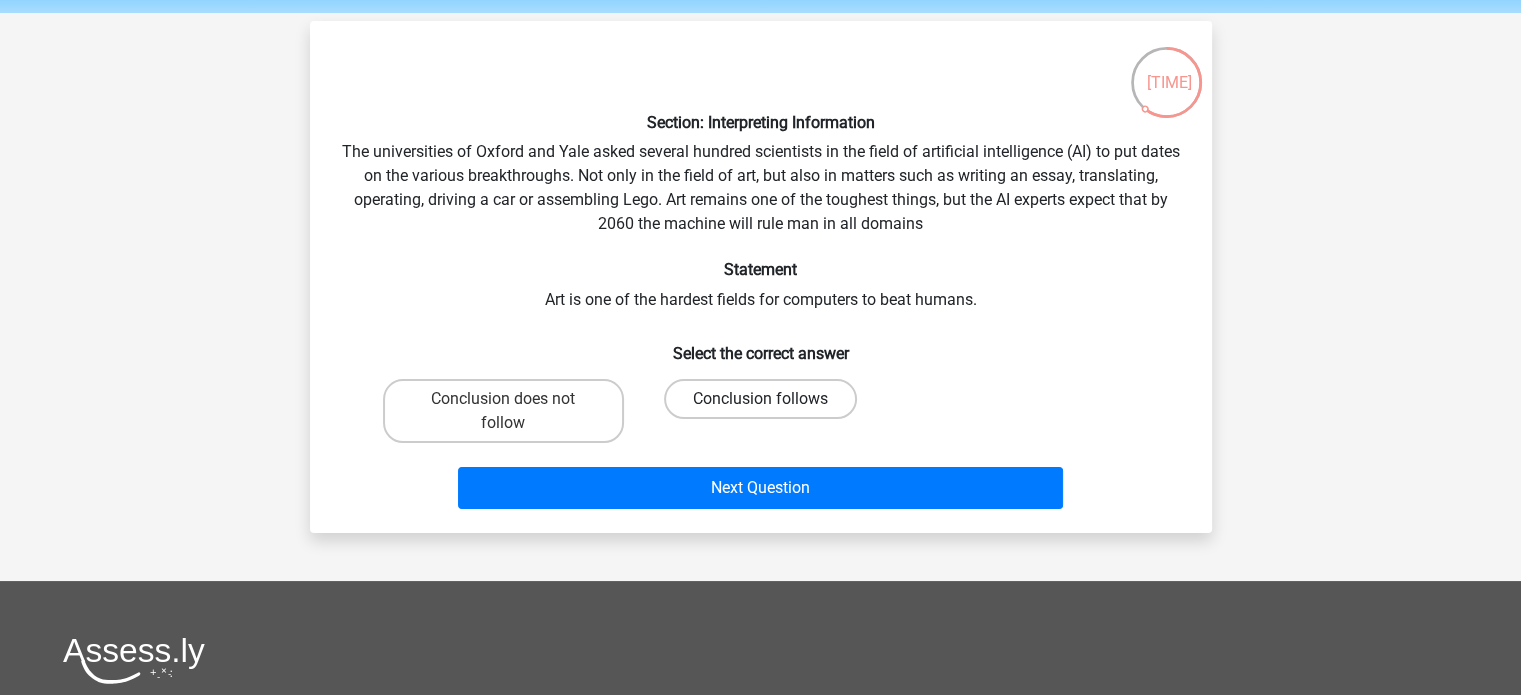 click on "Conclusion follows" at bounding box center (760, 399) 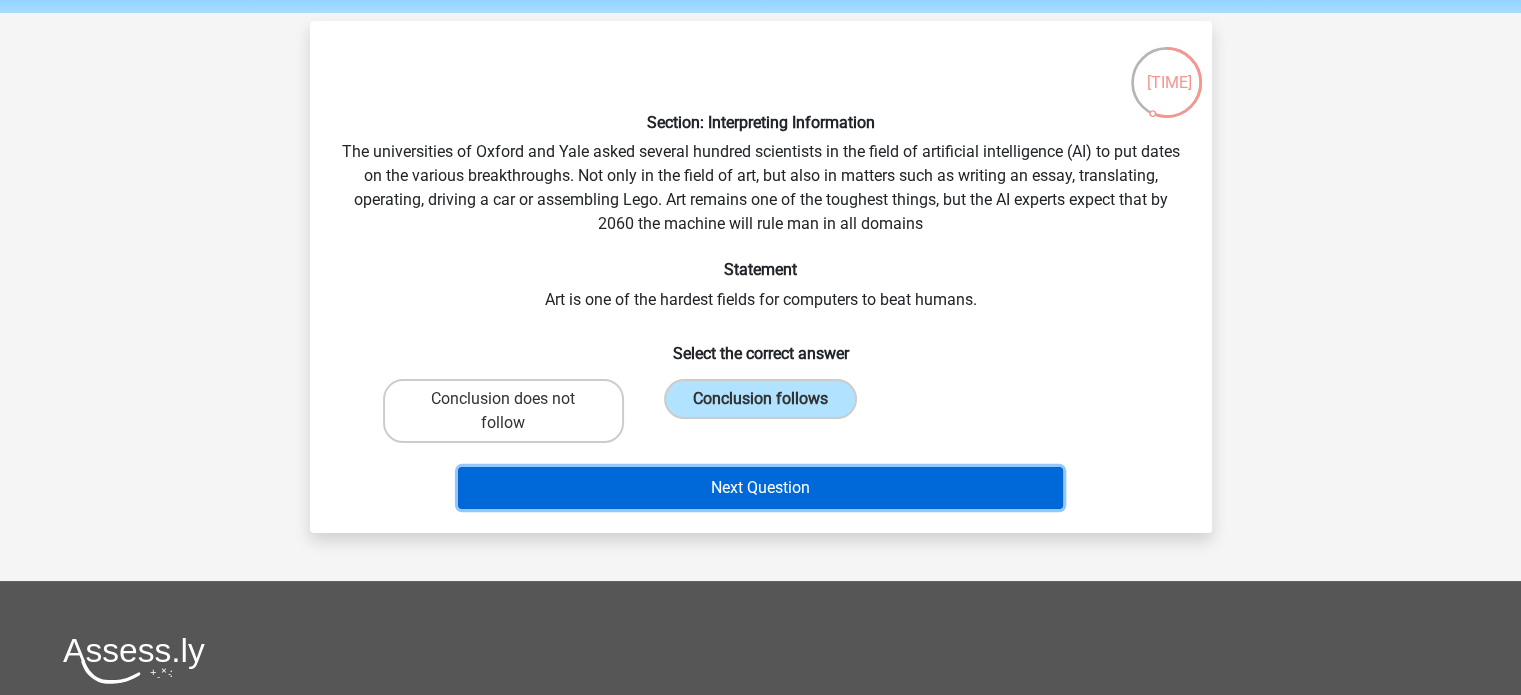 click on "Next Question" at bounding box center [760, 488] 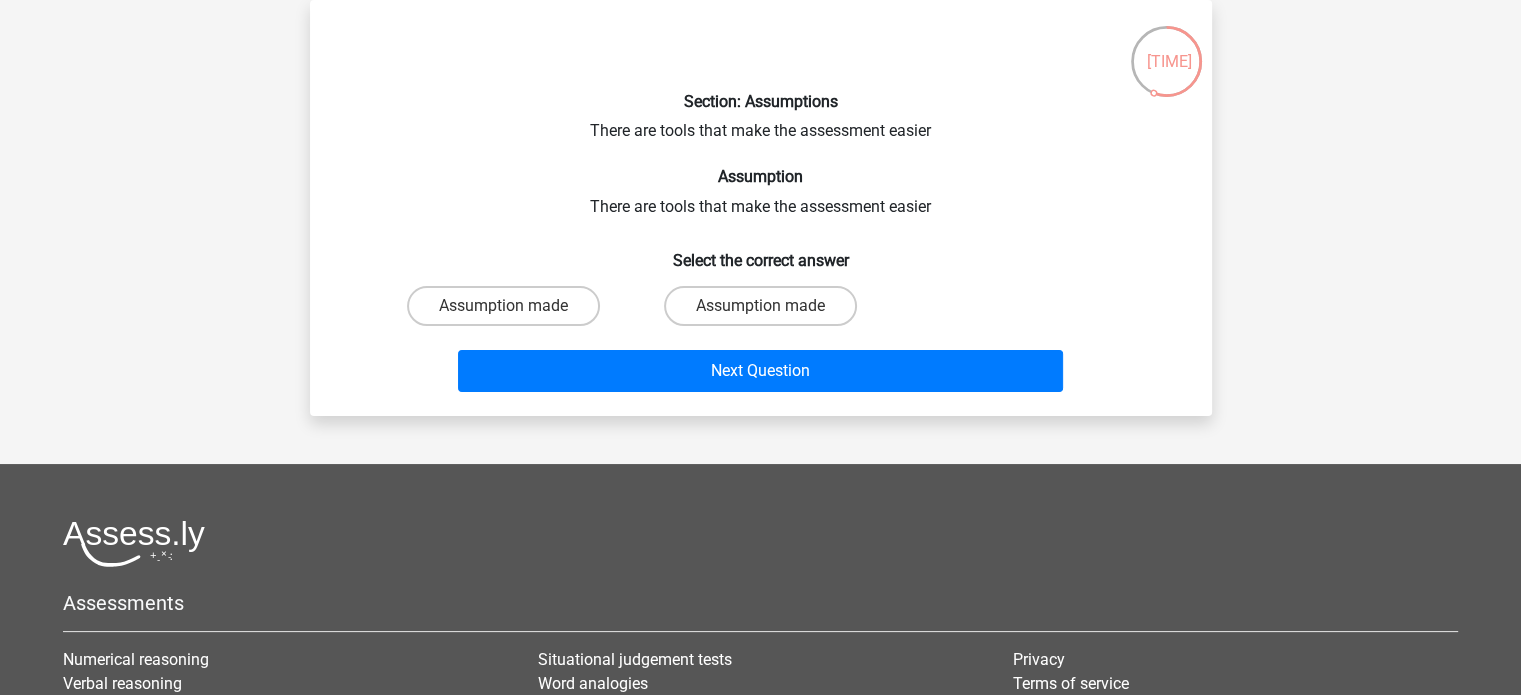 scroll, scrollTop: 59, scrollLeft: 0, axis: vertical 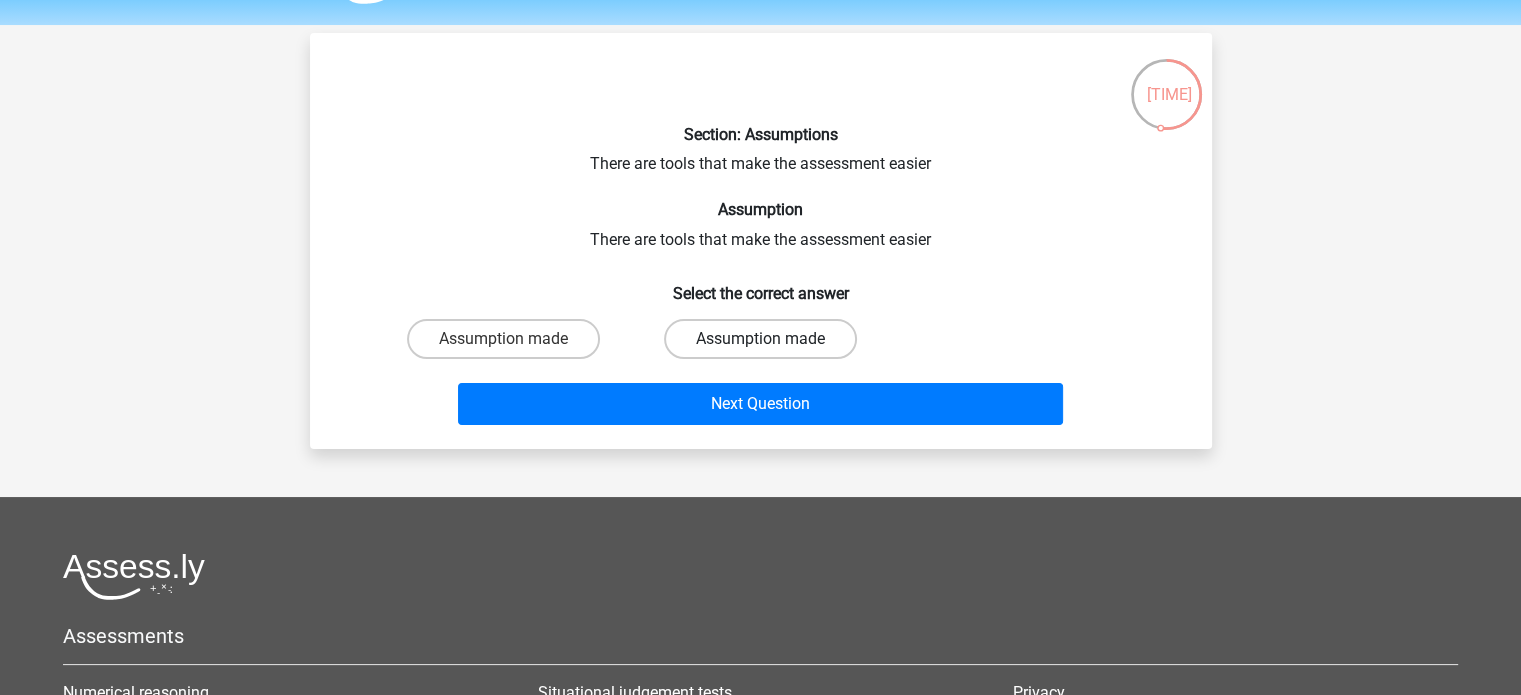 click on "Assumption made" at bounding box center [760, 339] 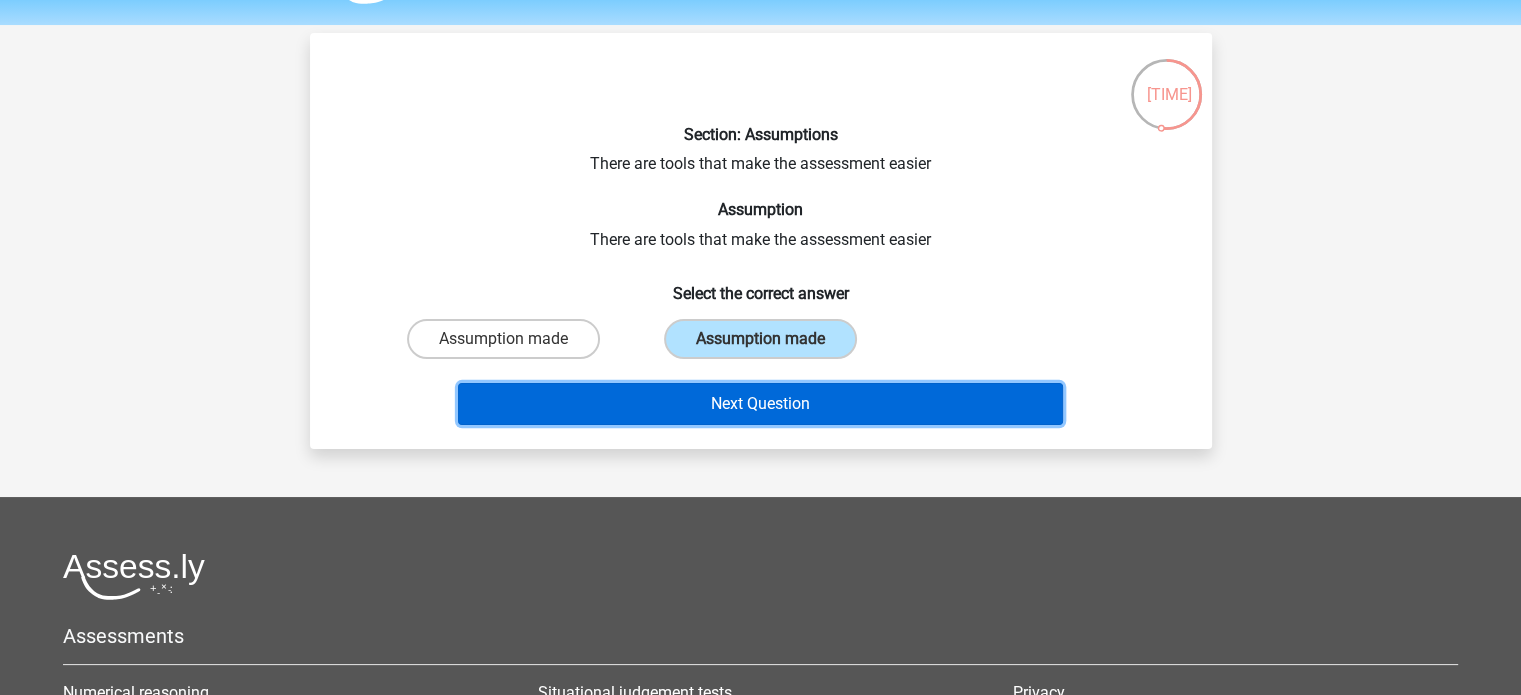 click on "Next Question" at bounding box center [760, 404] 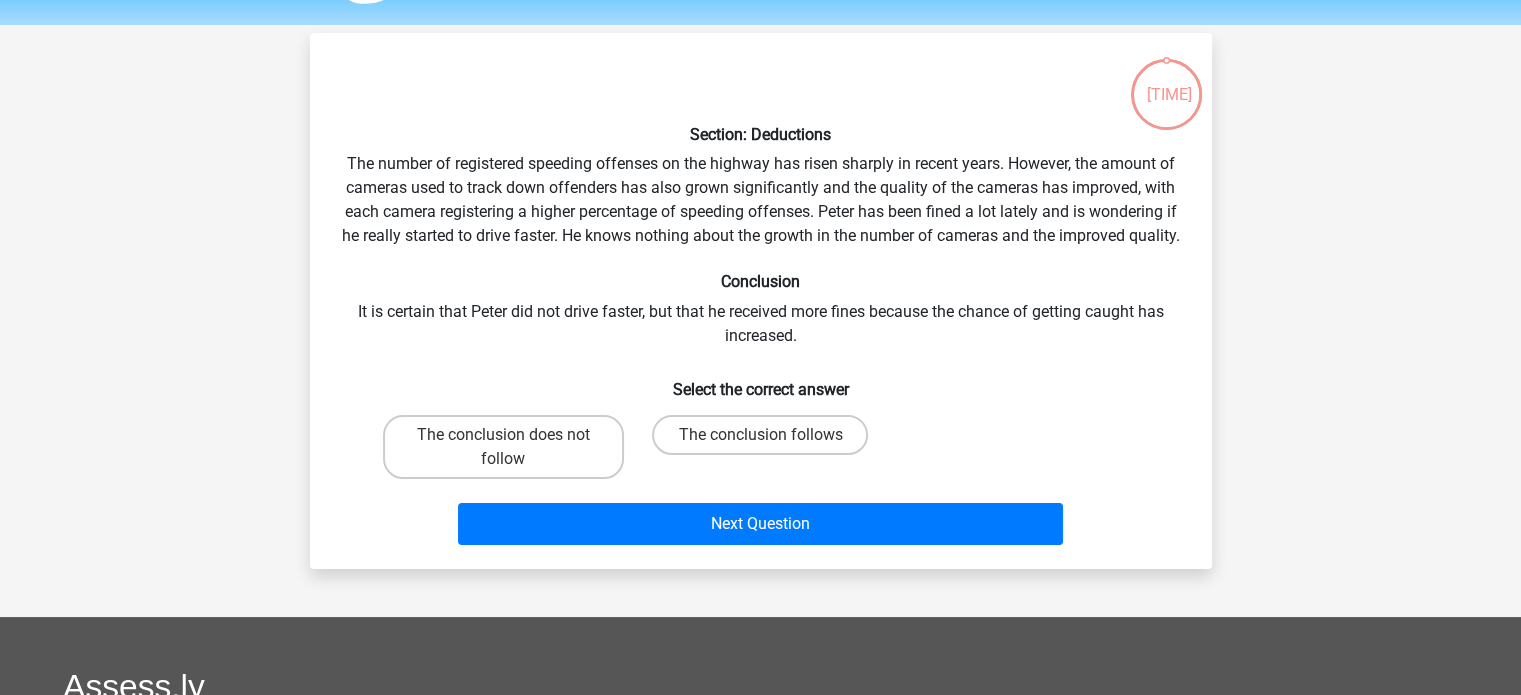 scroll, scrollTop: 92, scrollLeft: 0, axis: vertical 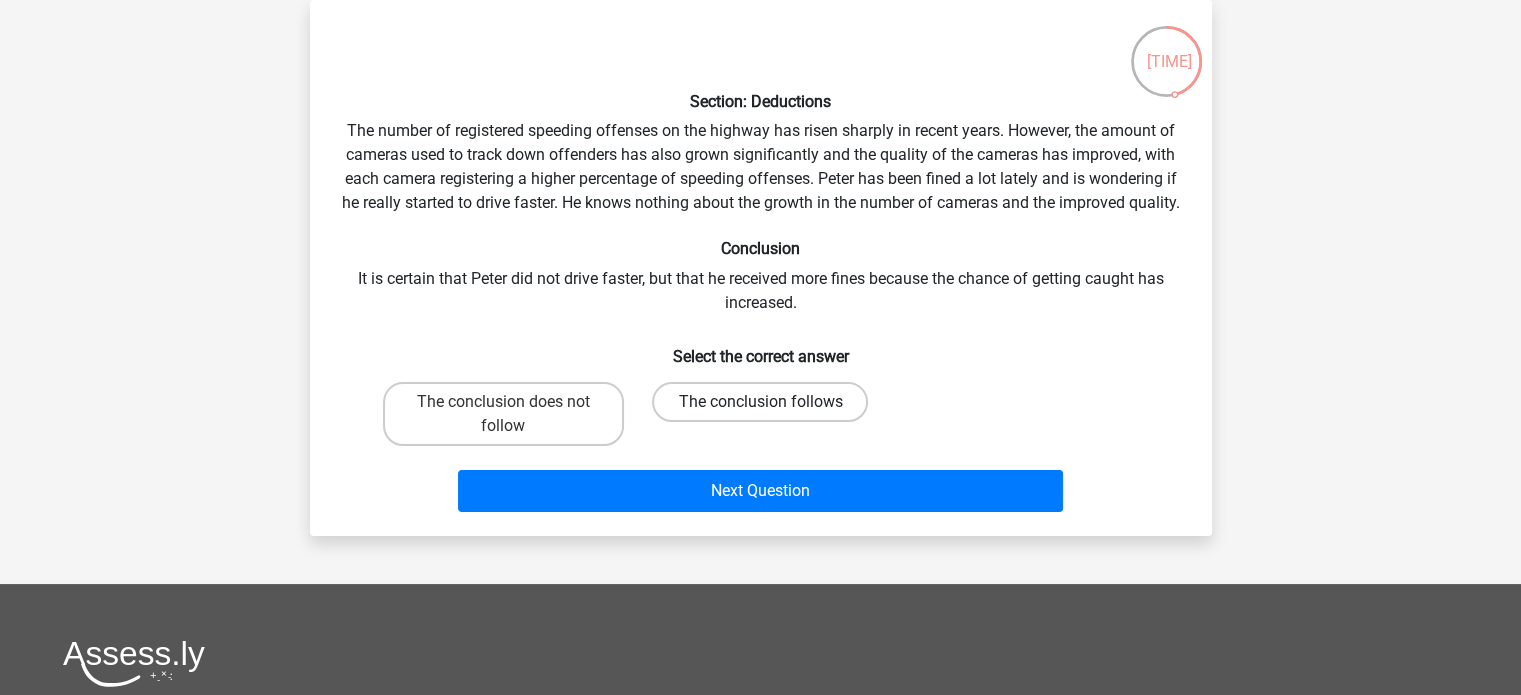 click on "The conclusion follows" at bounding box center [760, 402] 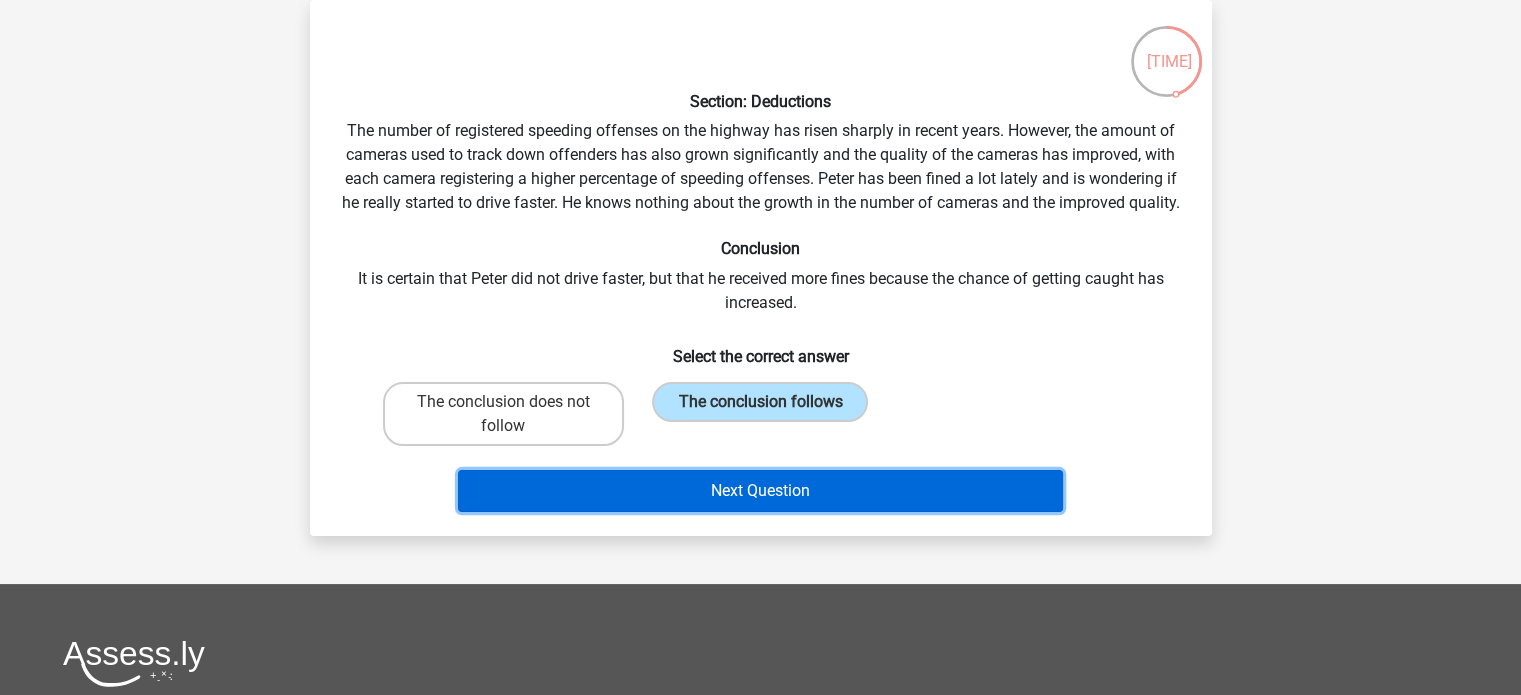 click on "Next Question" at bounding box center (760, 491) 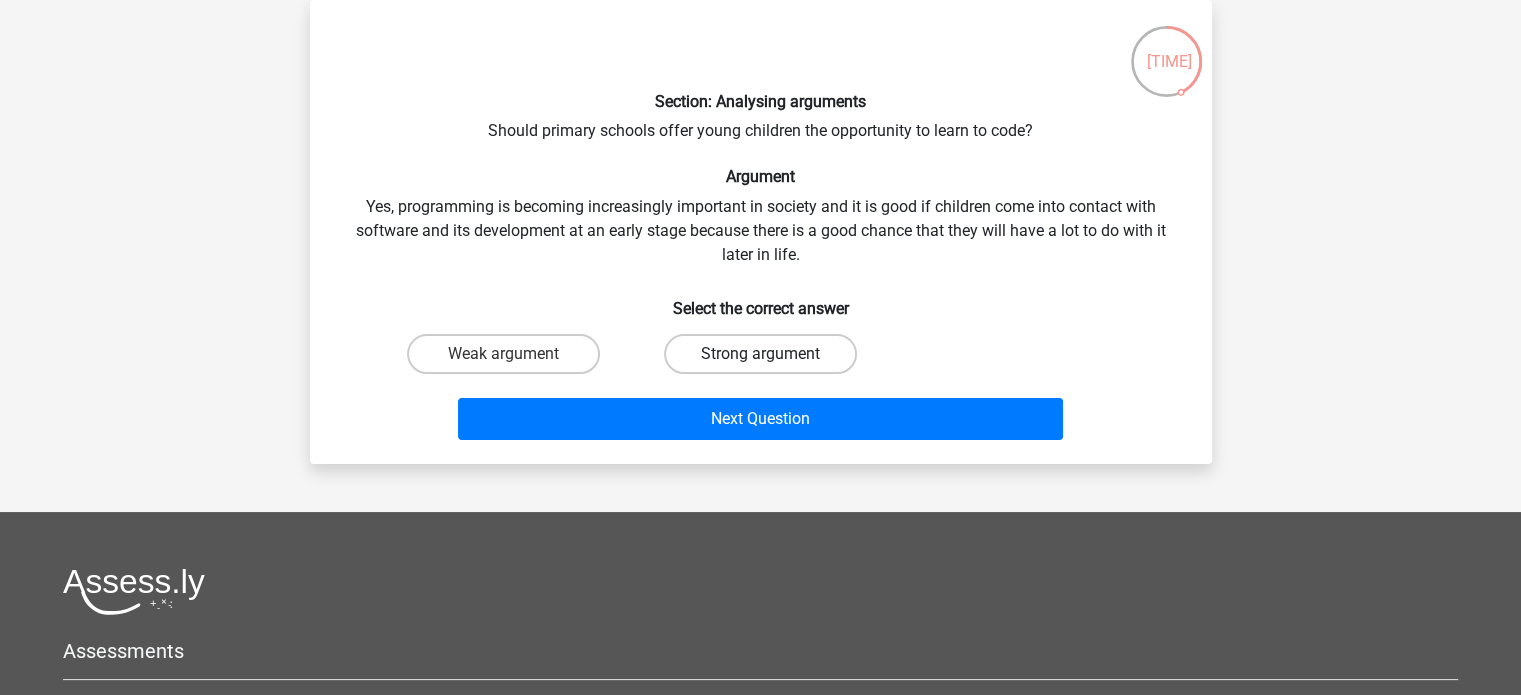 click on "Strong argument" at bounding box center (760, 354) 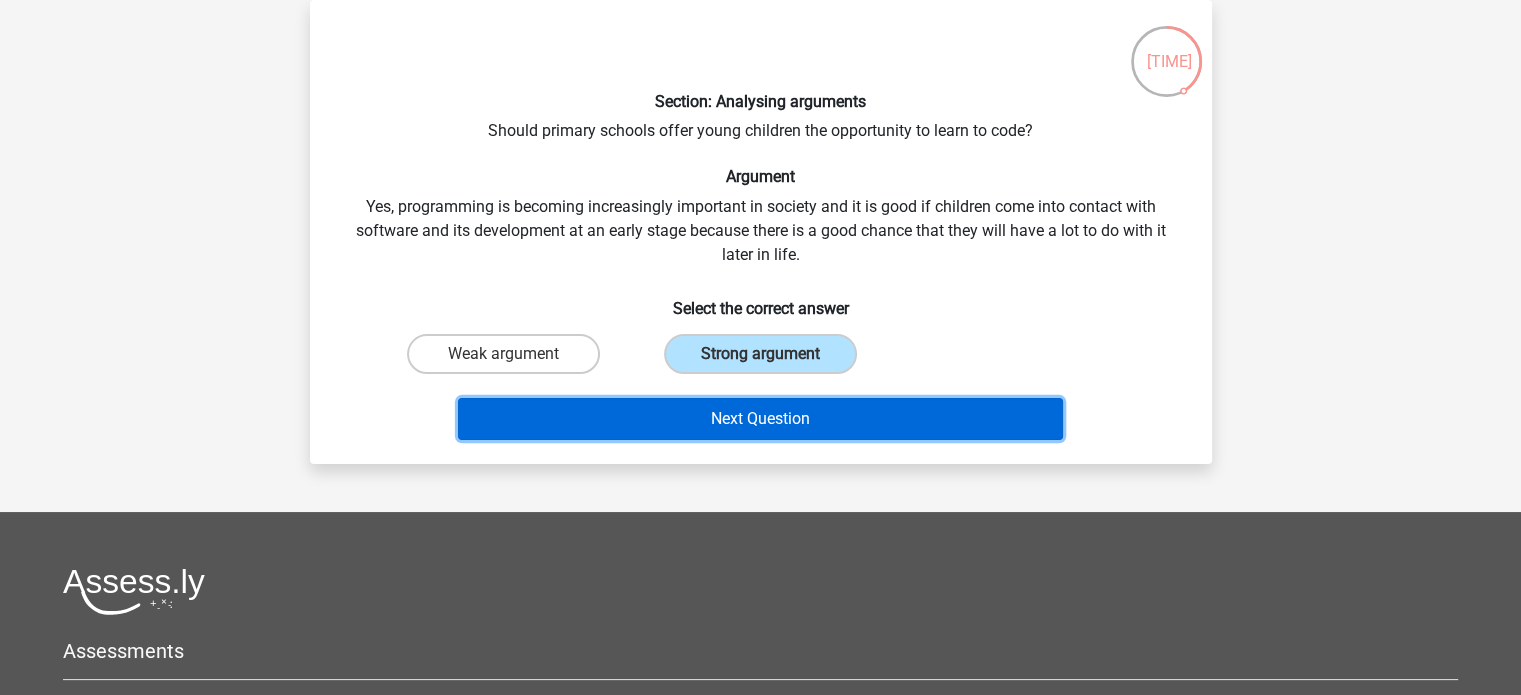 click on "Next Question" at bounding box center (760, 419) 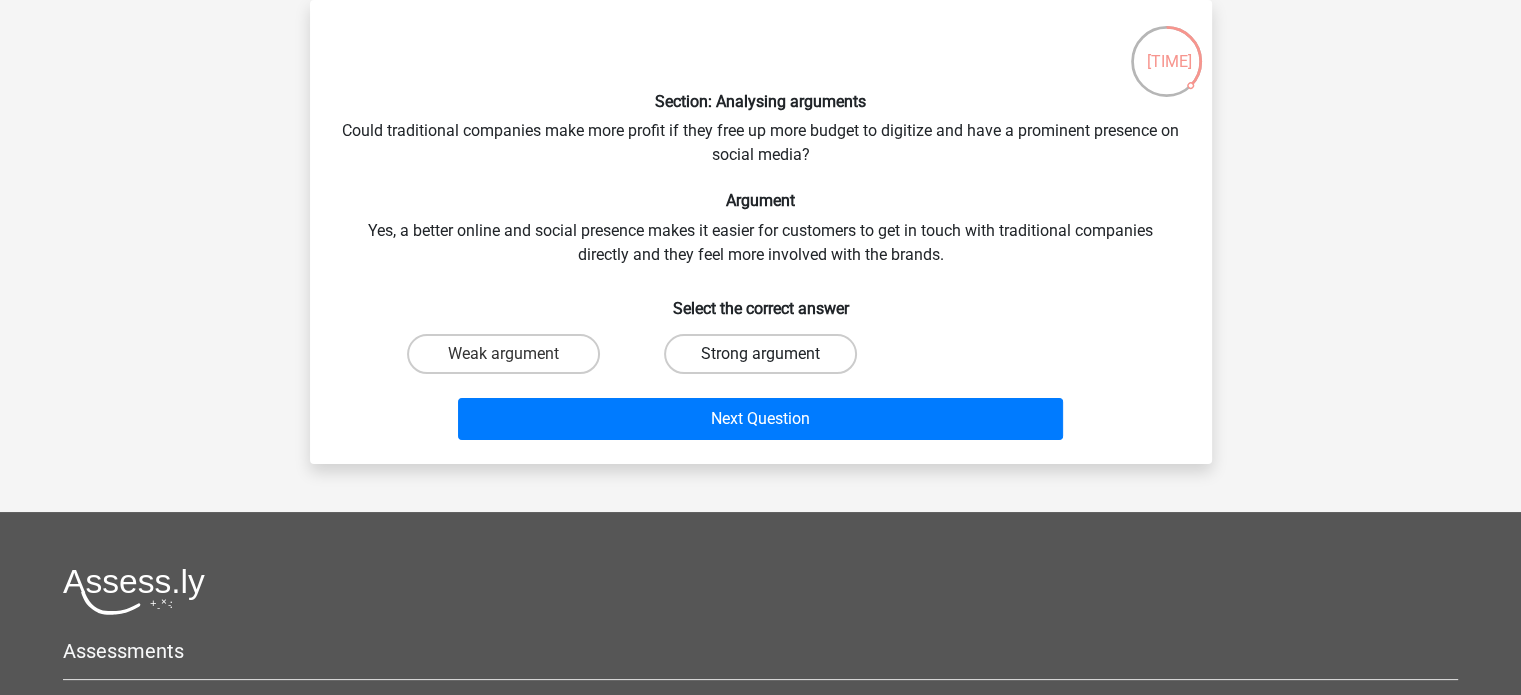 click on "Strong argument" at bounding box center (760, 354) 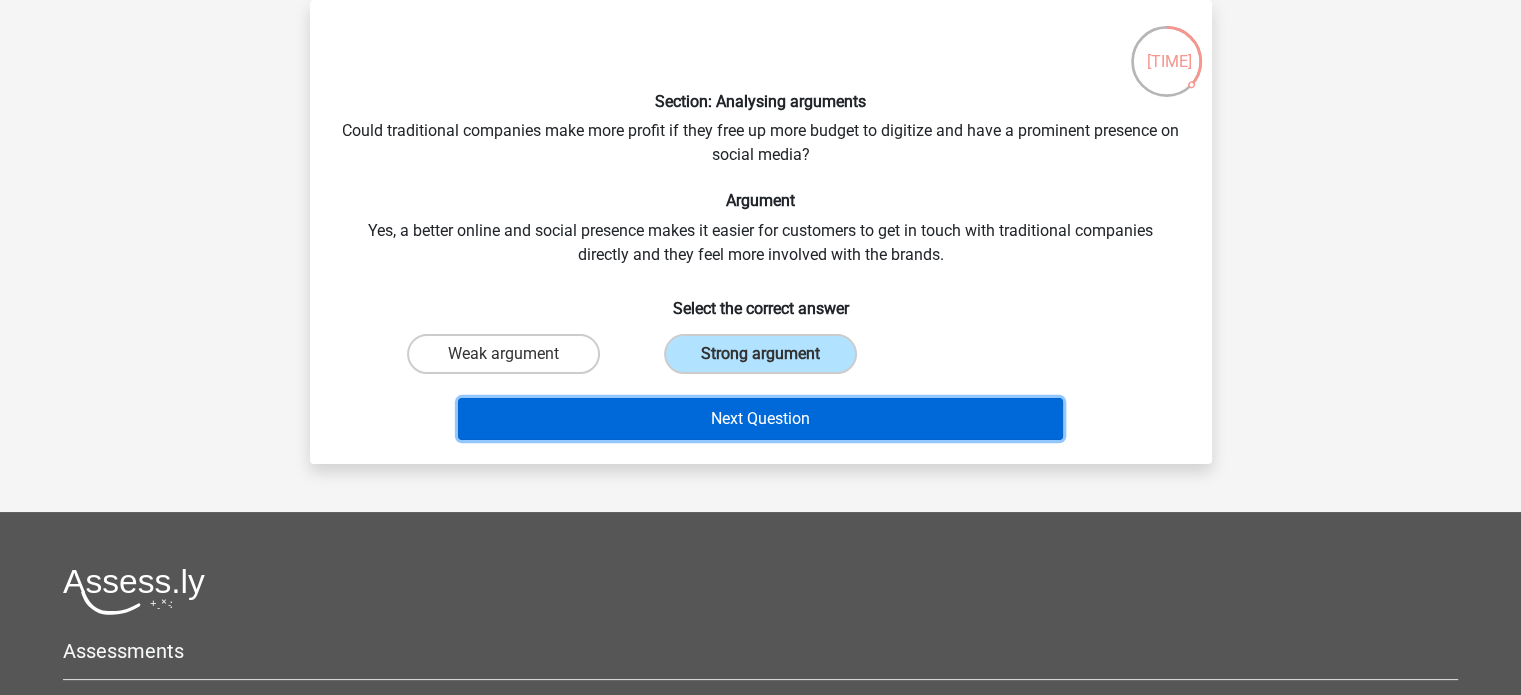 click on "Next Question" at bounding box center [760, 419] 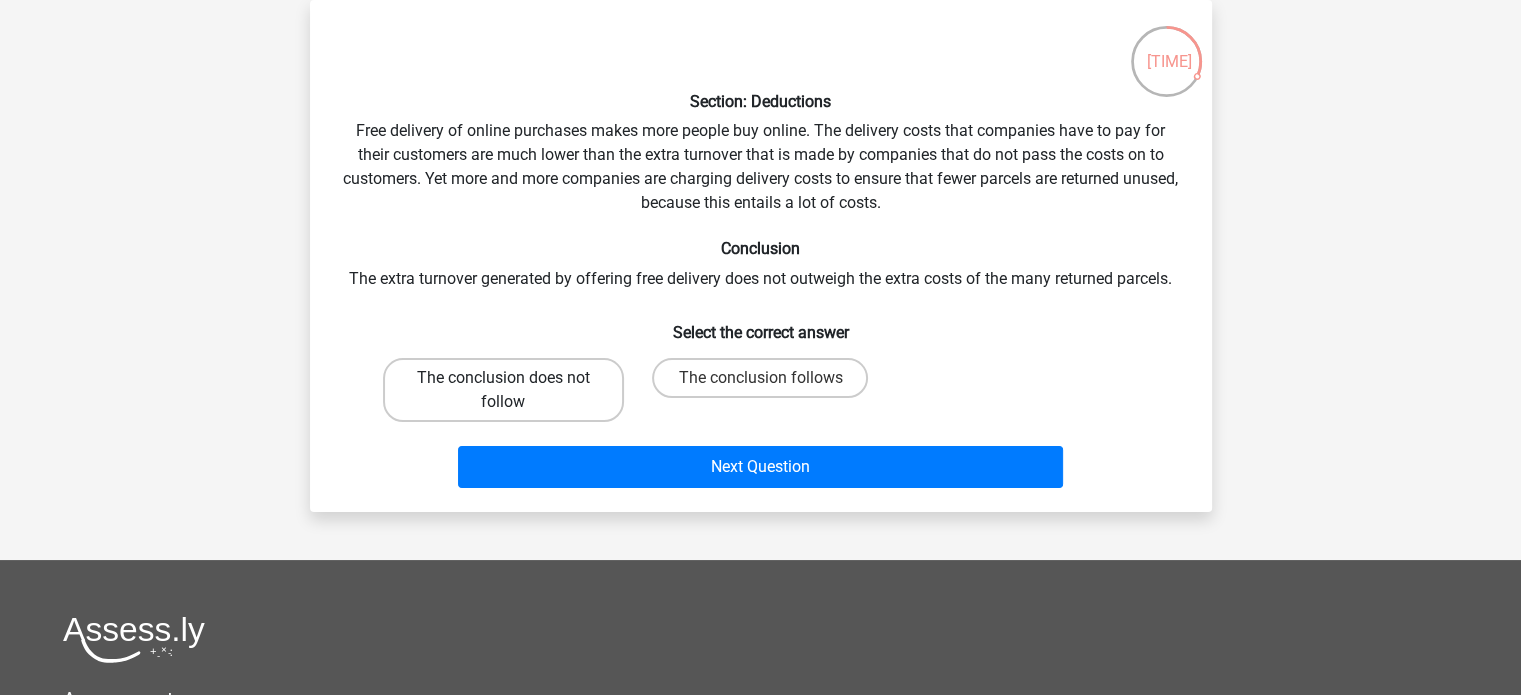 click on "The conclusion does not follow" at bounding box center [503, 390] 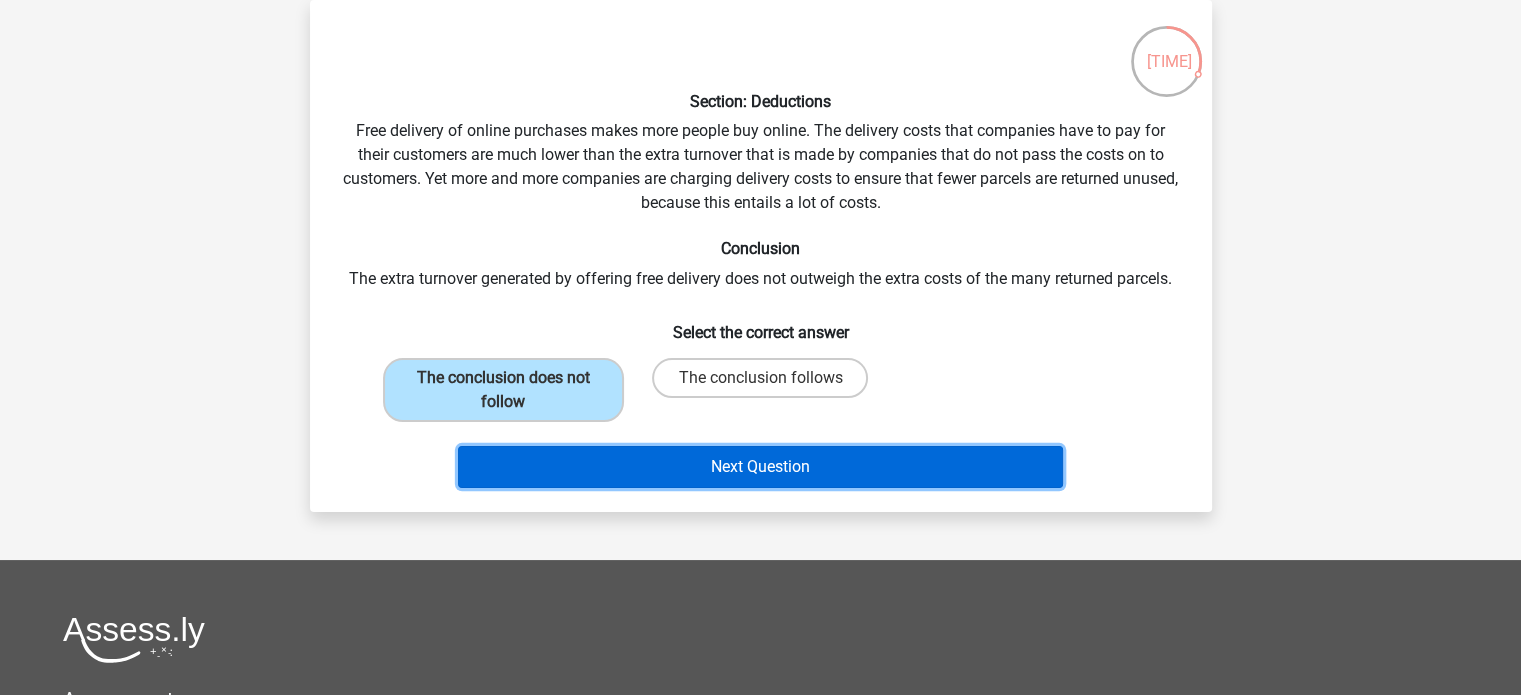 click on "Next Question" at bounding box center [760, 467] 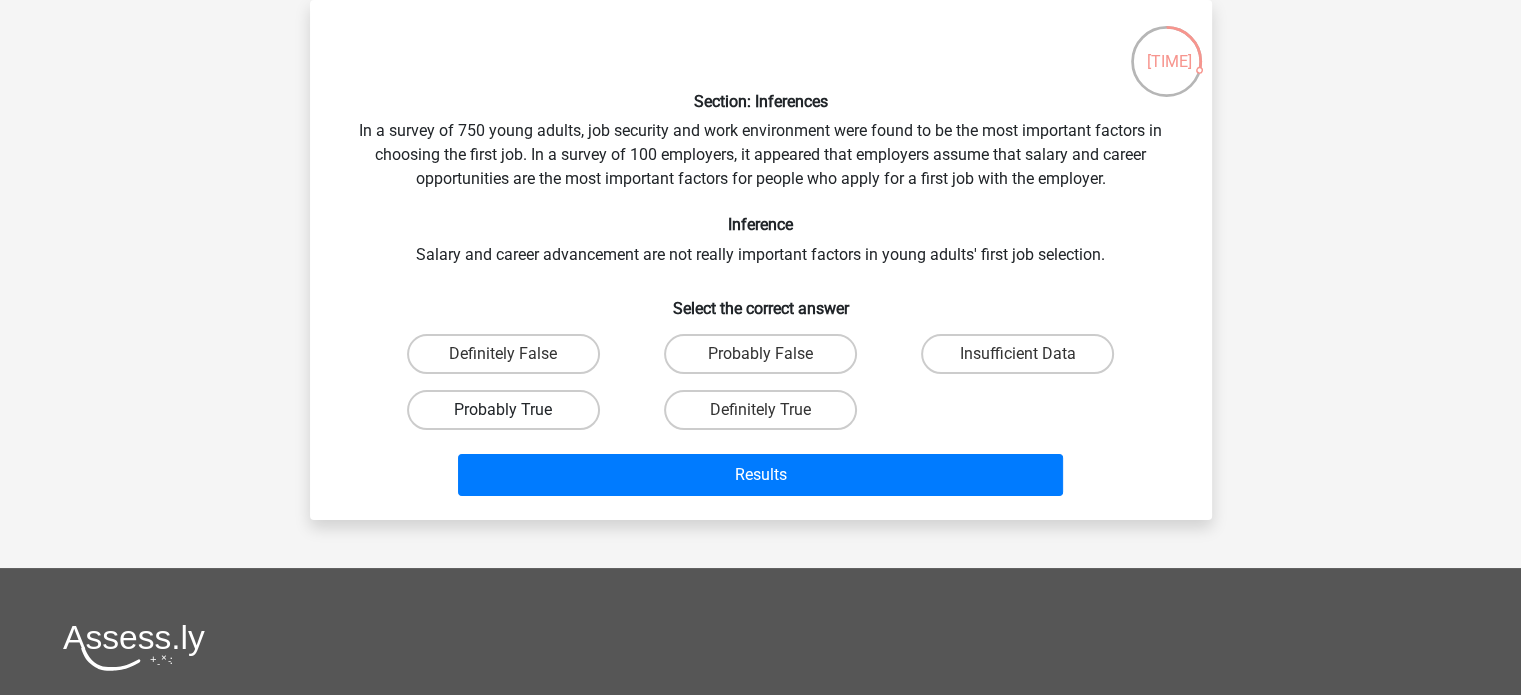 click on "Probably True" at bounding box center [503, 410] 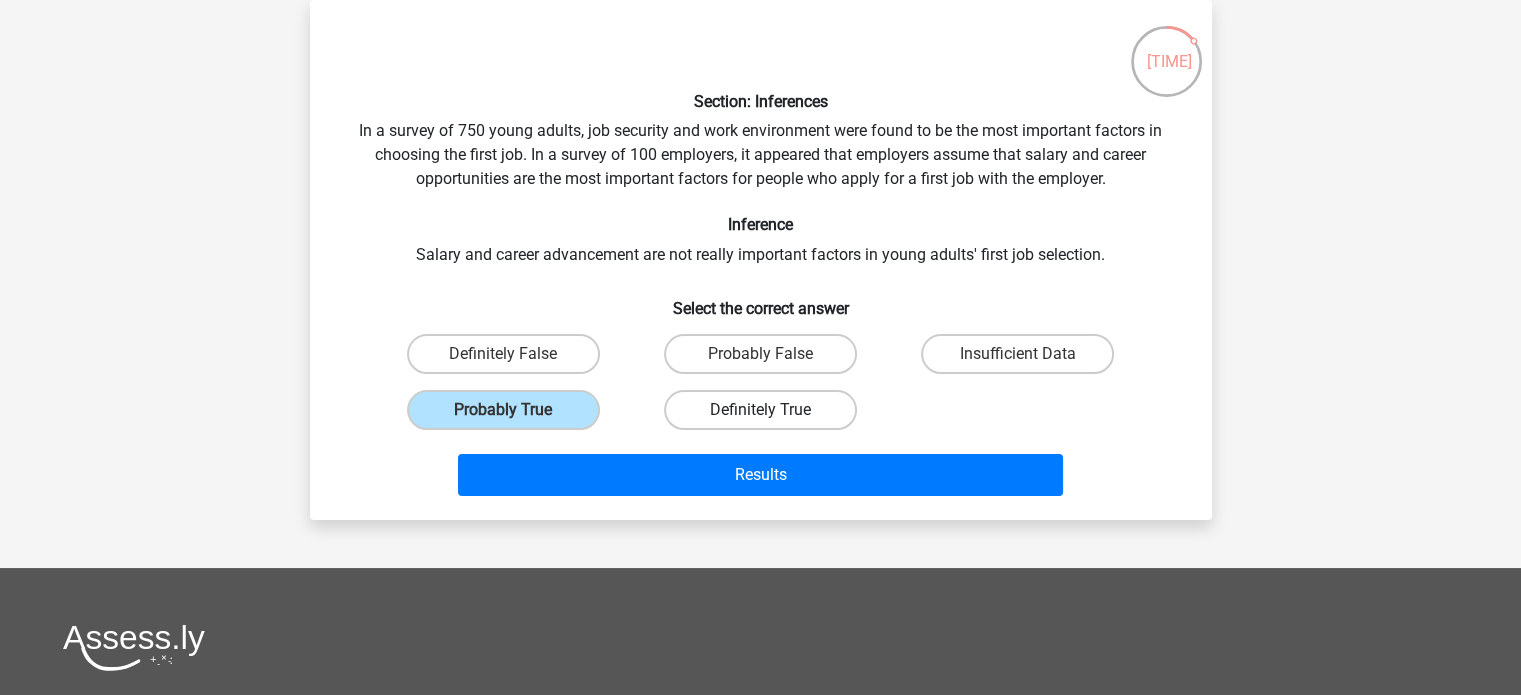 click on "Definitely True" at bounding box center (760, 410) 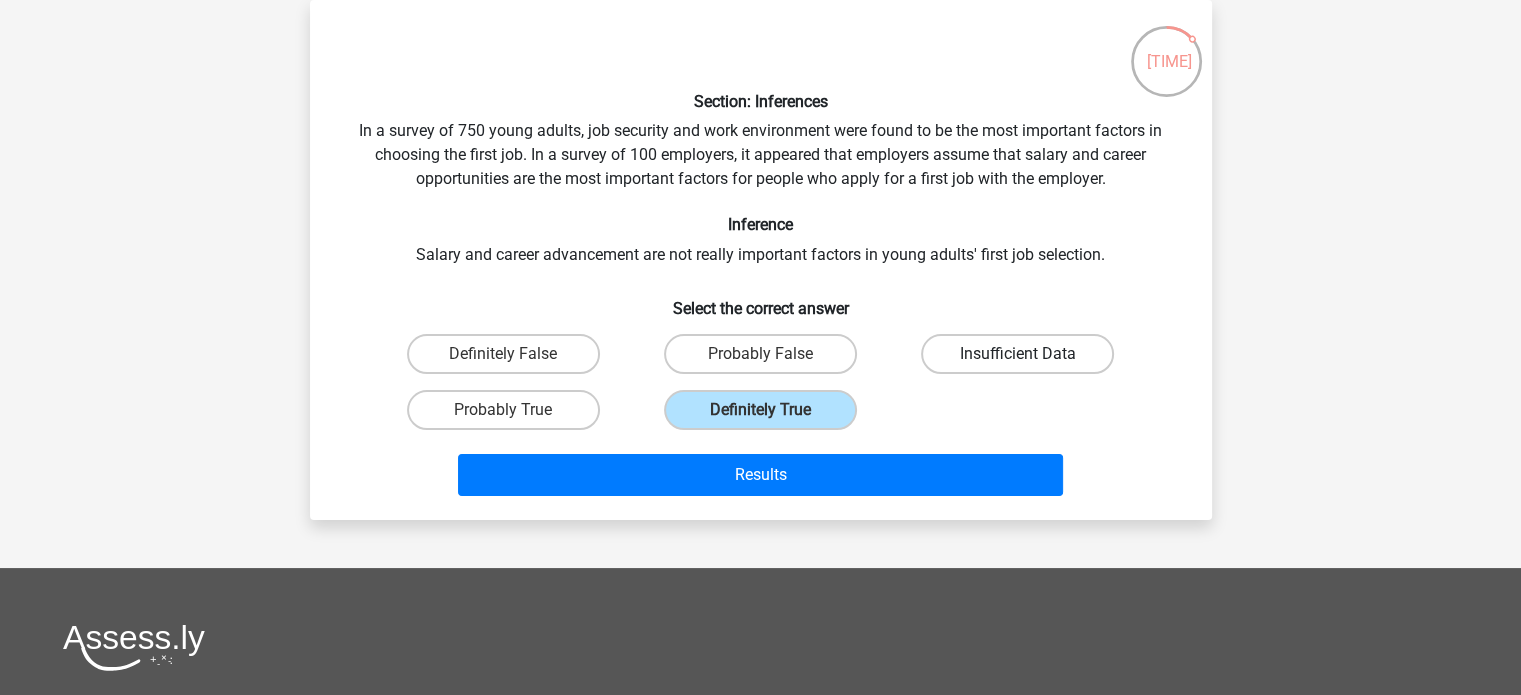 click on "Insufficient Data" at bounding box center (1017, 354) 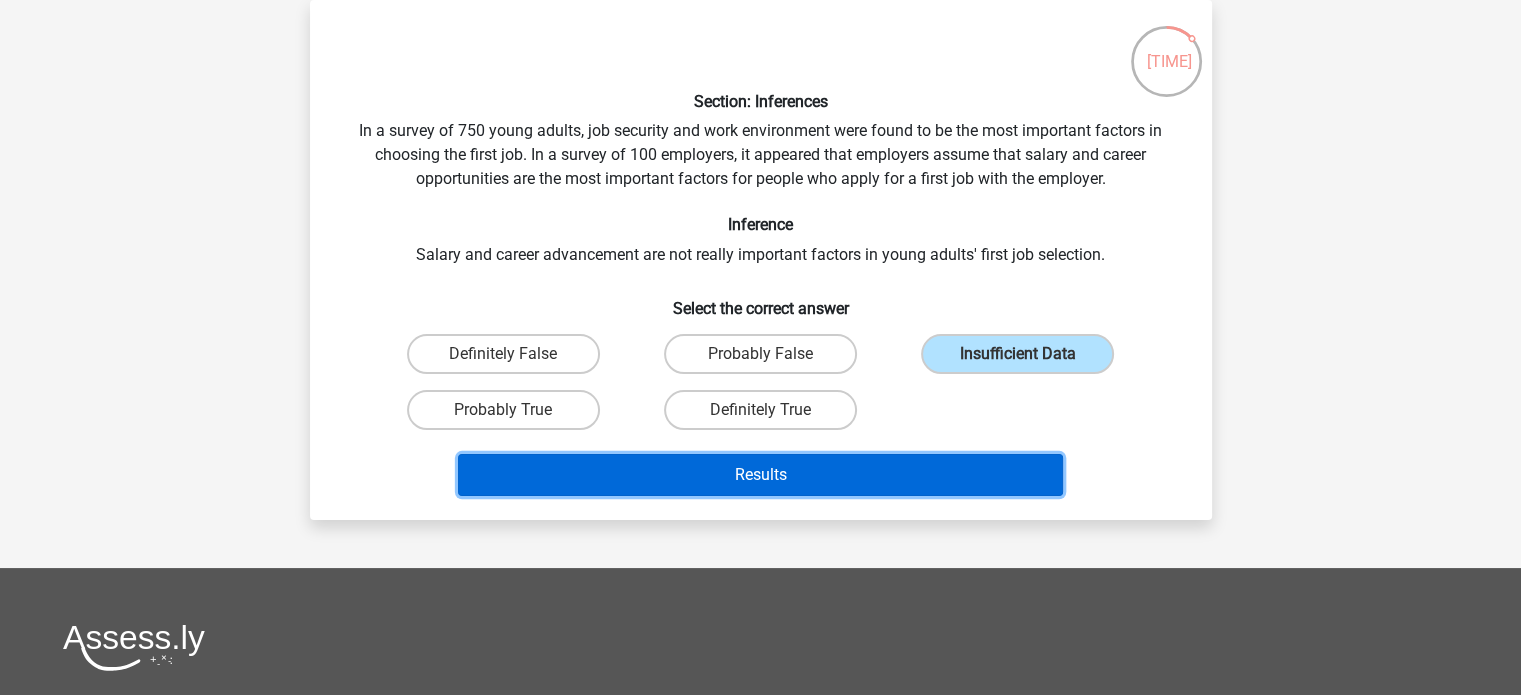 click on "Results" at bounding box center [760, 475] 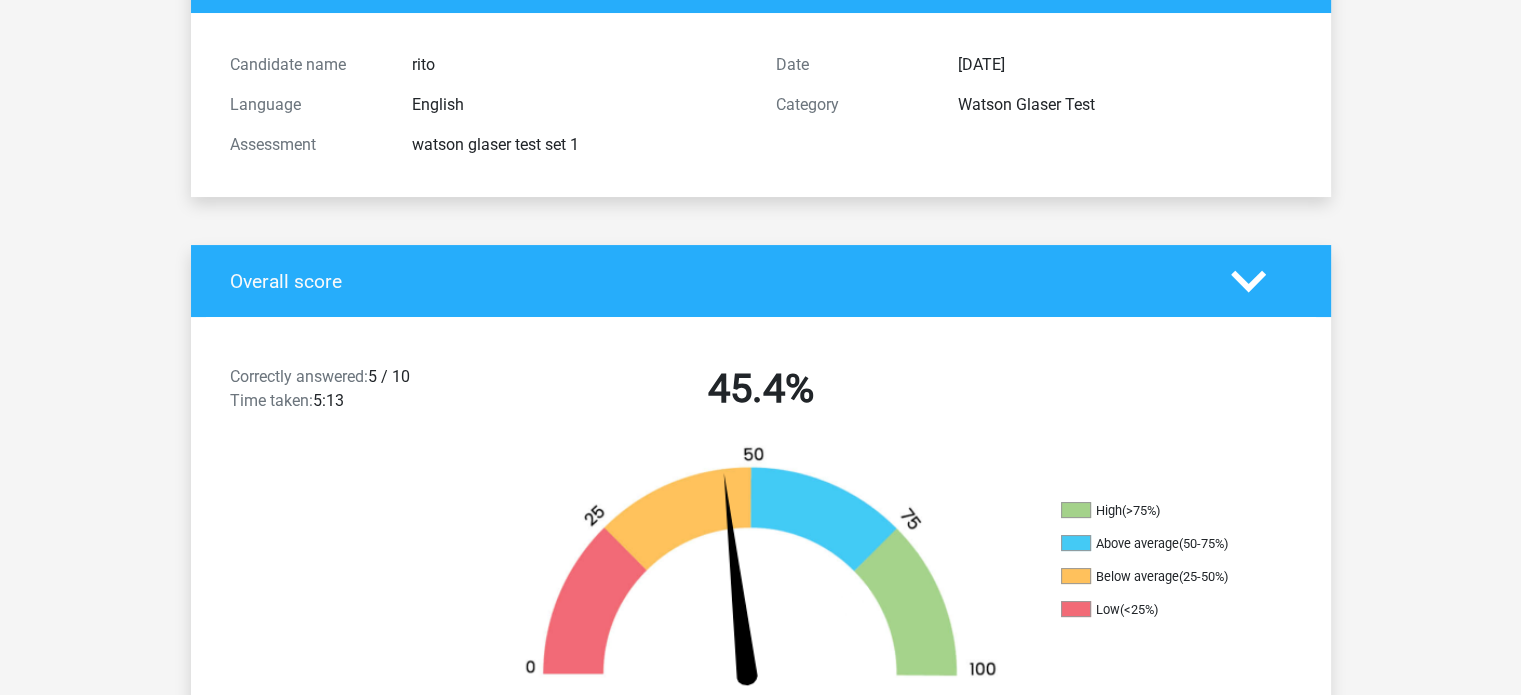 scroll, scrollTop: 0, scrollLeft: 0, axis: both 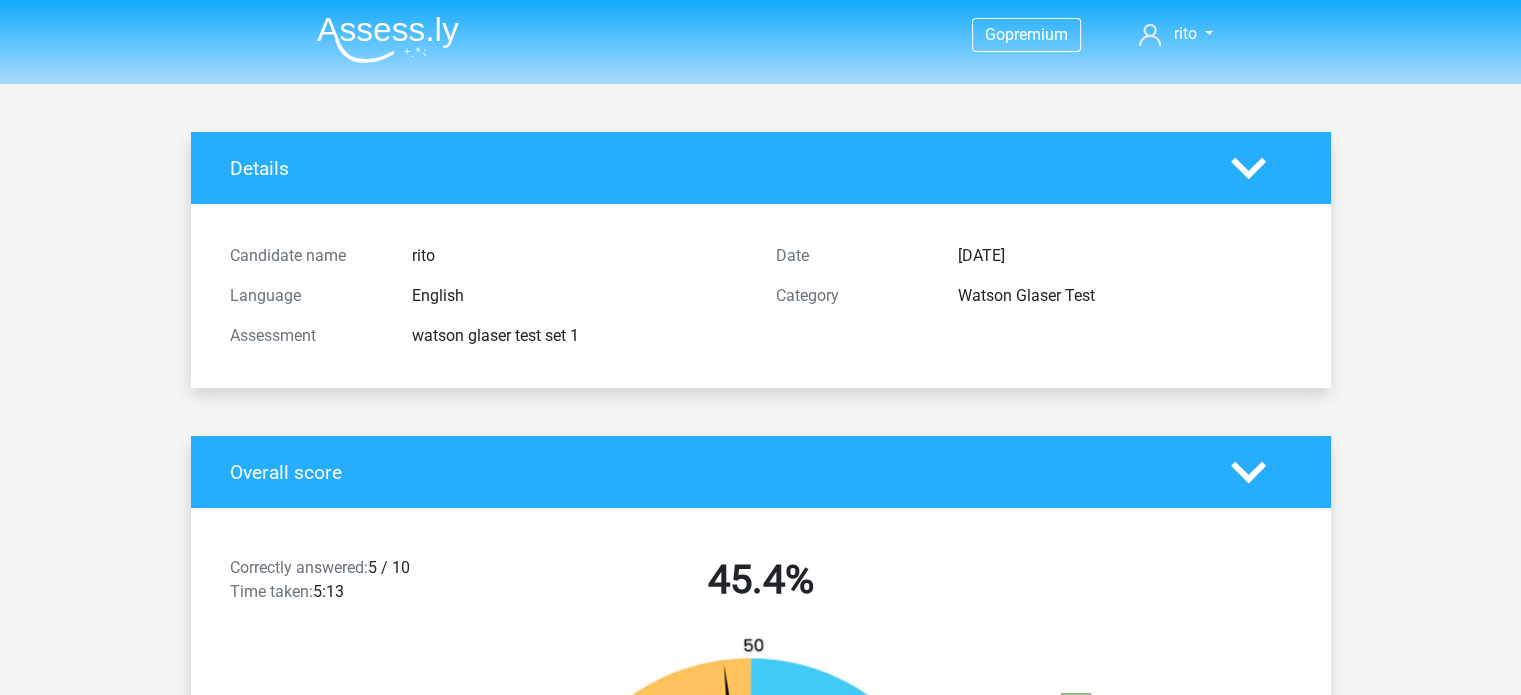 click at bounding box center [388, 39] 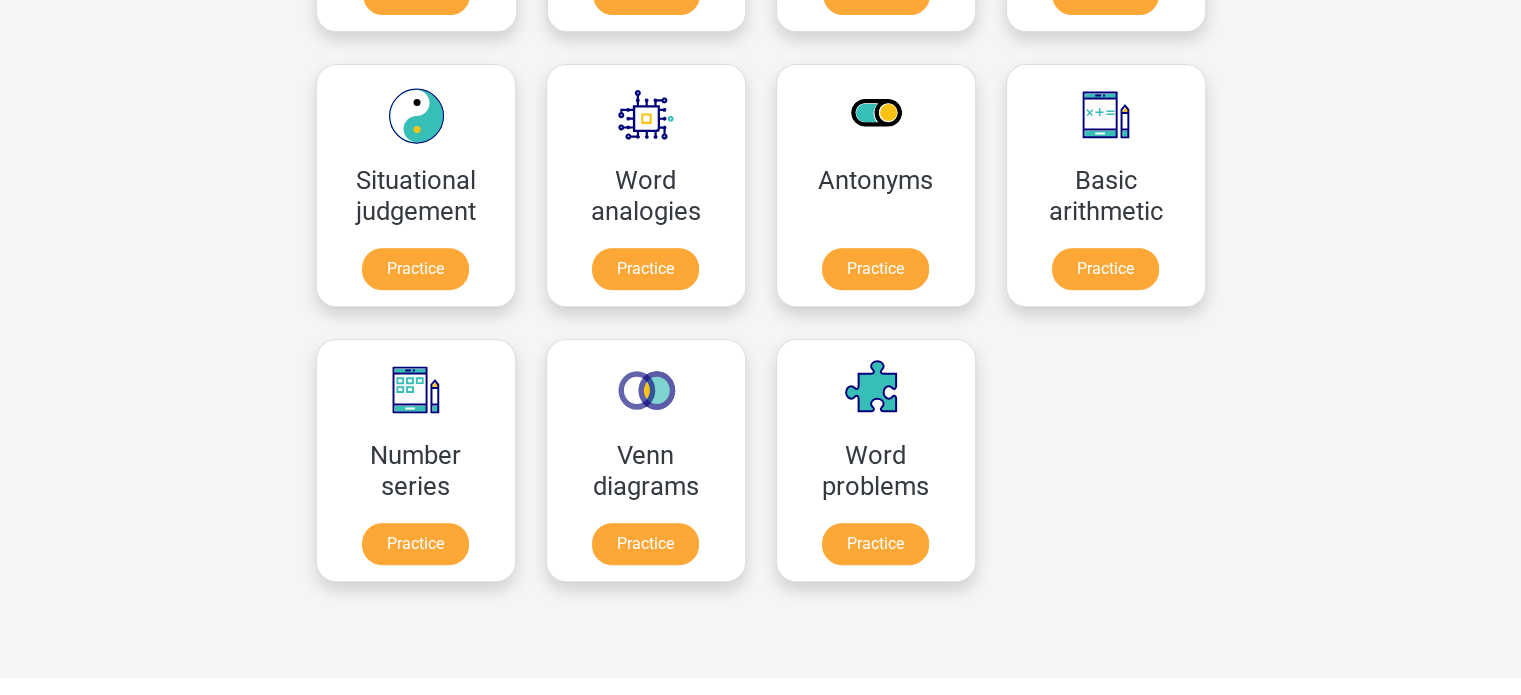 scroll, scrollTop: 823, scrollLeft: 0, axis: vertical 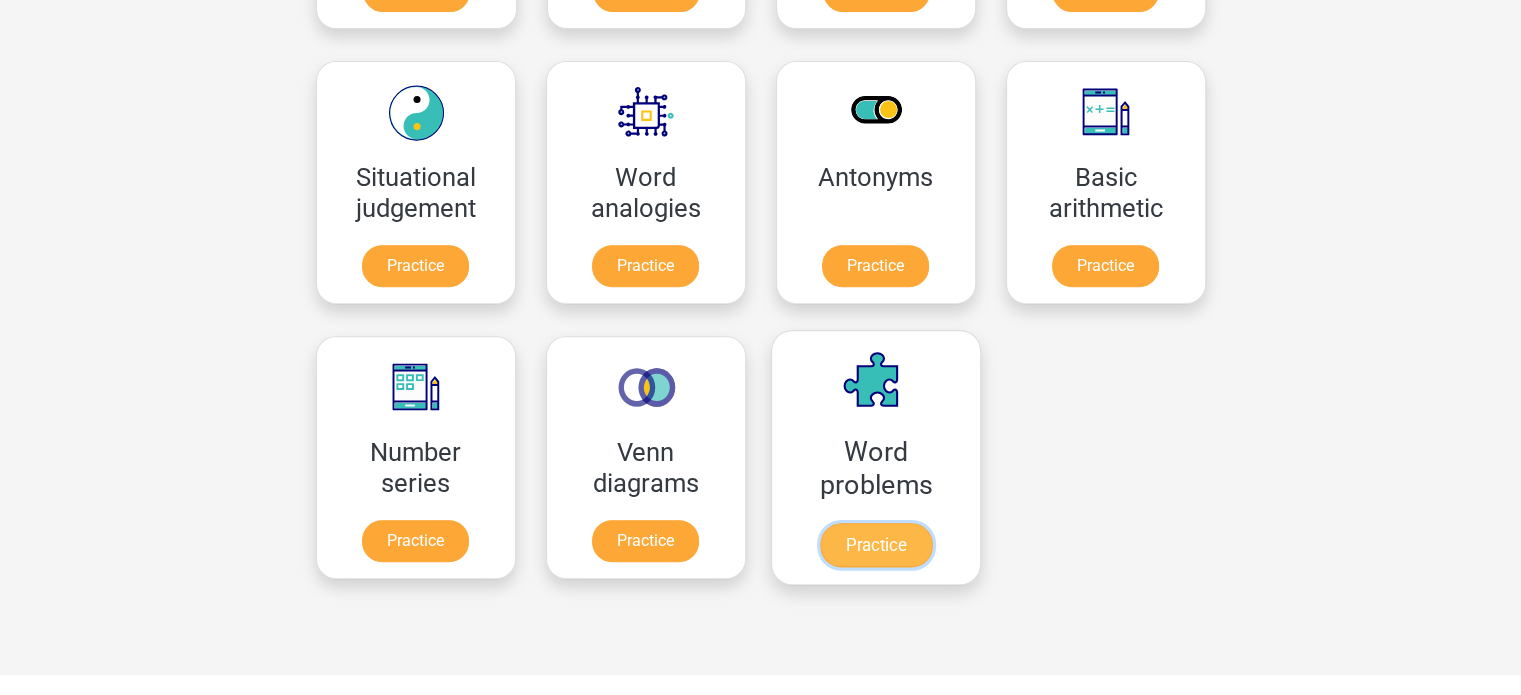 click on "Practice" at bounding box center (875, 545) 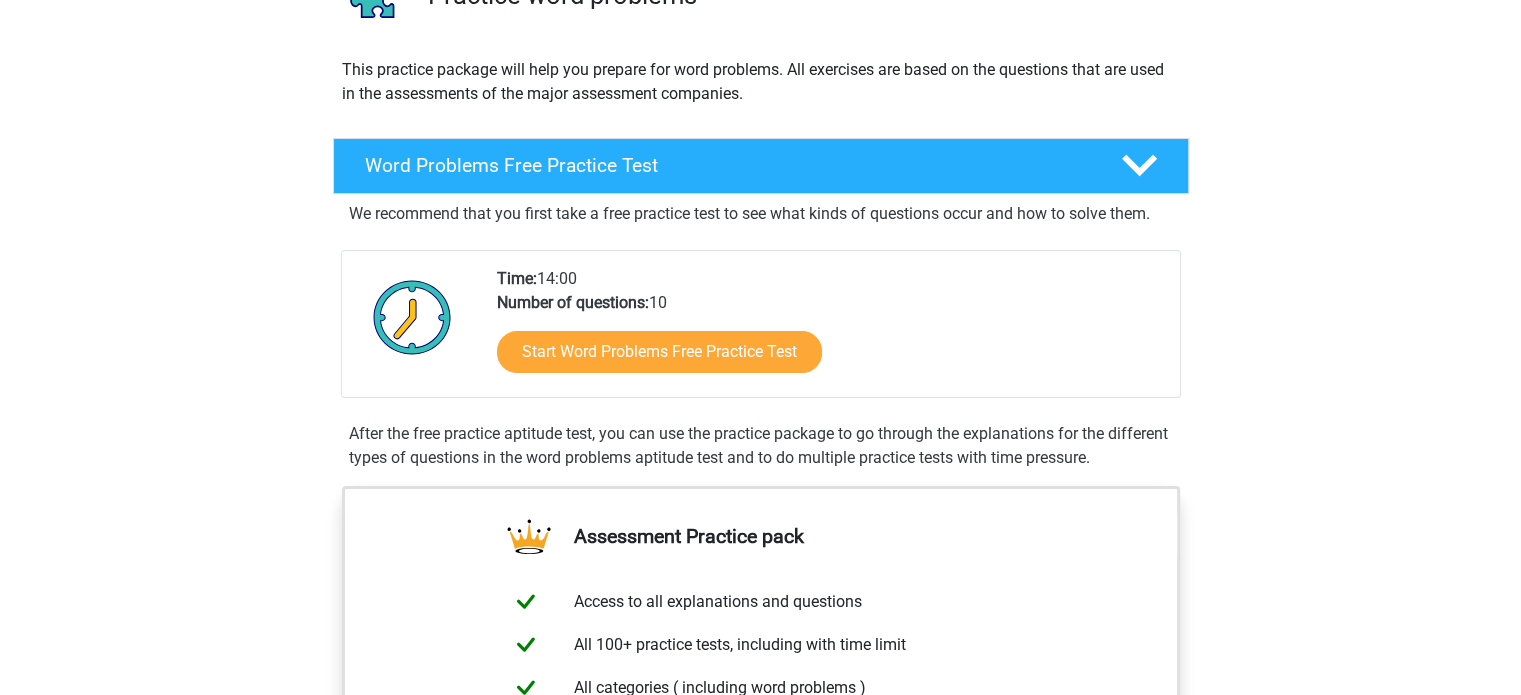 scroll, scrollTop: 0, scrollLeft: 0, axis: both 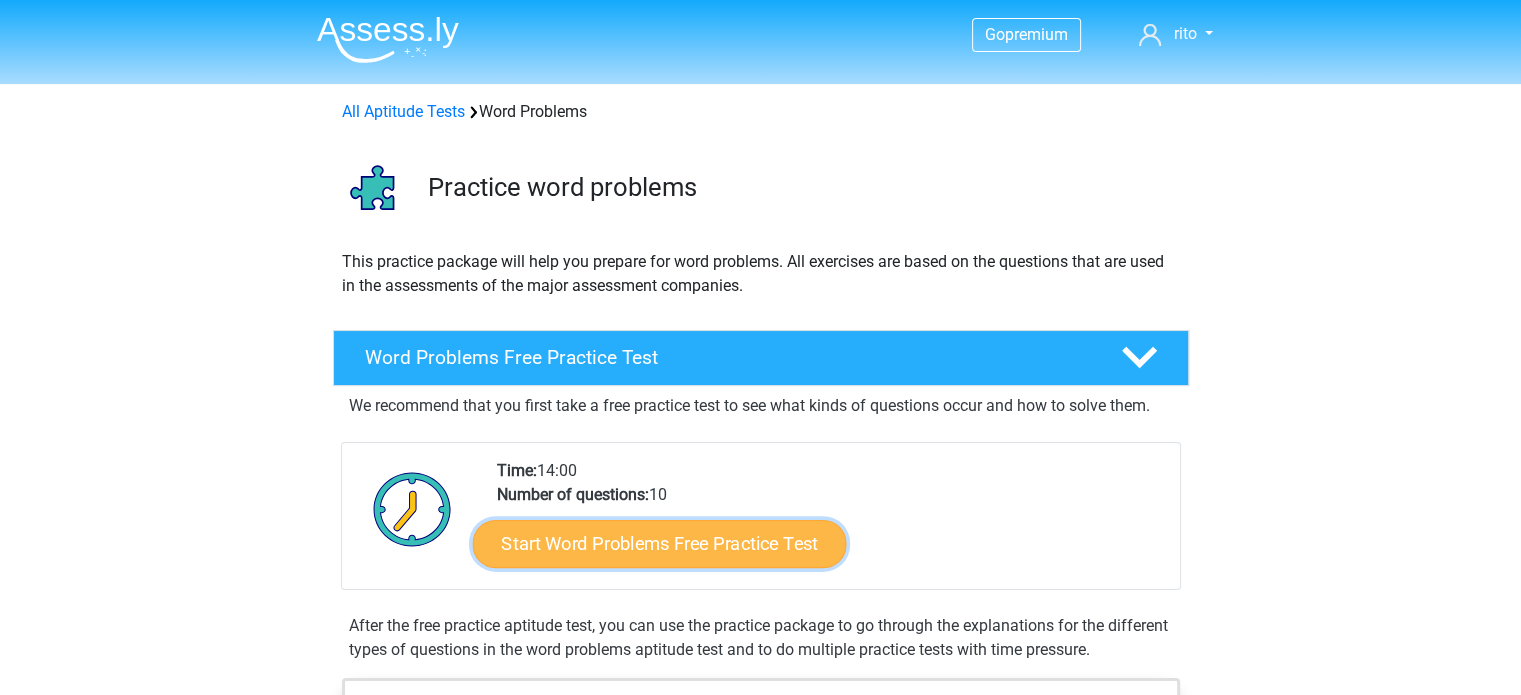click on "Start Word Problems
Free Practice Test" at bounding box center [659, 543] 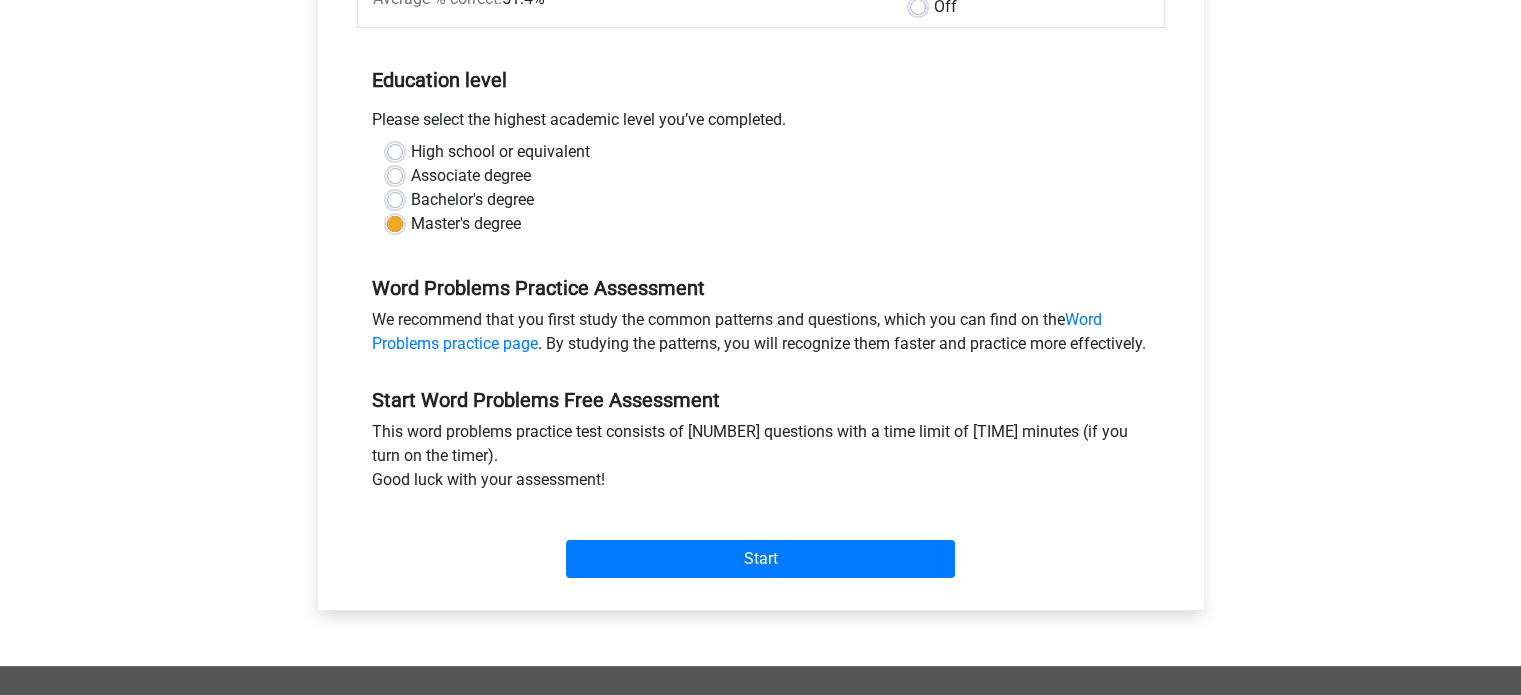 scroll, scrollTop: 372, scrollLeft: 0, axis: vertical 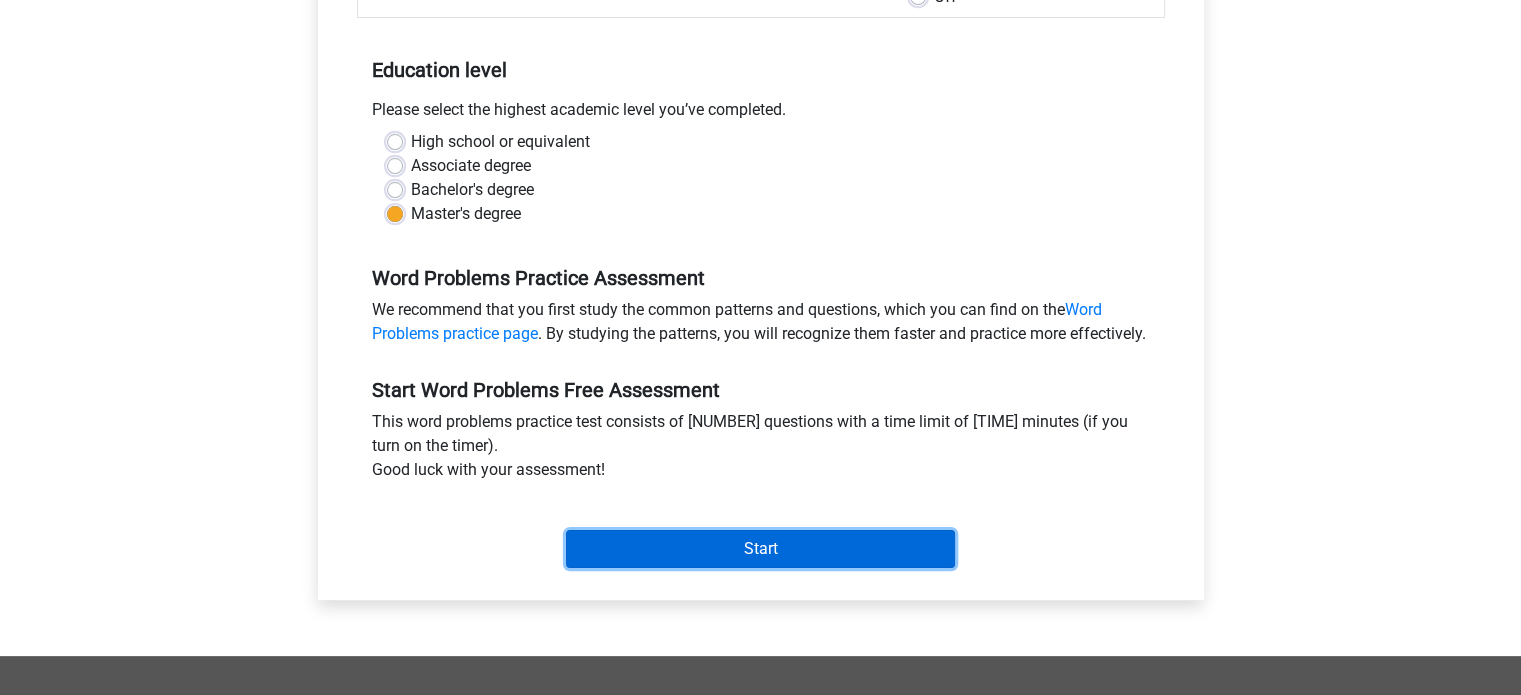 click on "Start" at bounding box center (760, 549) 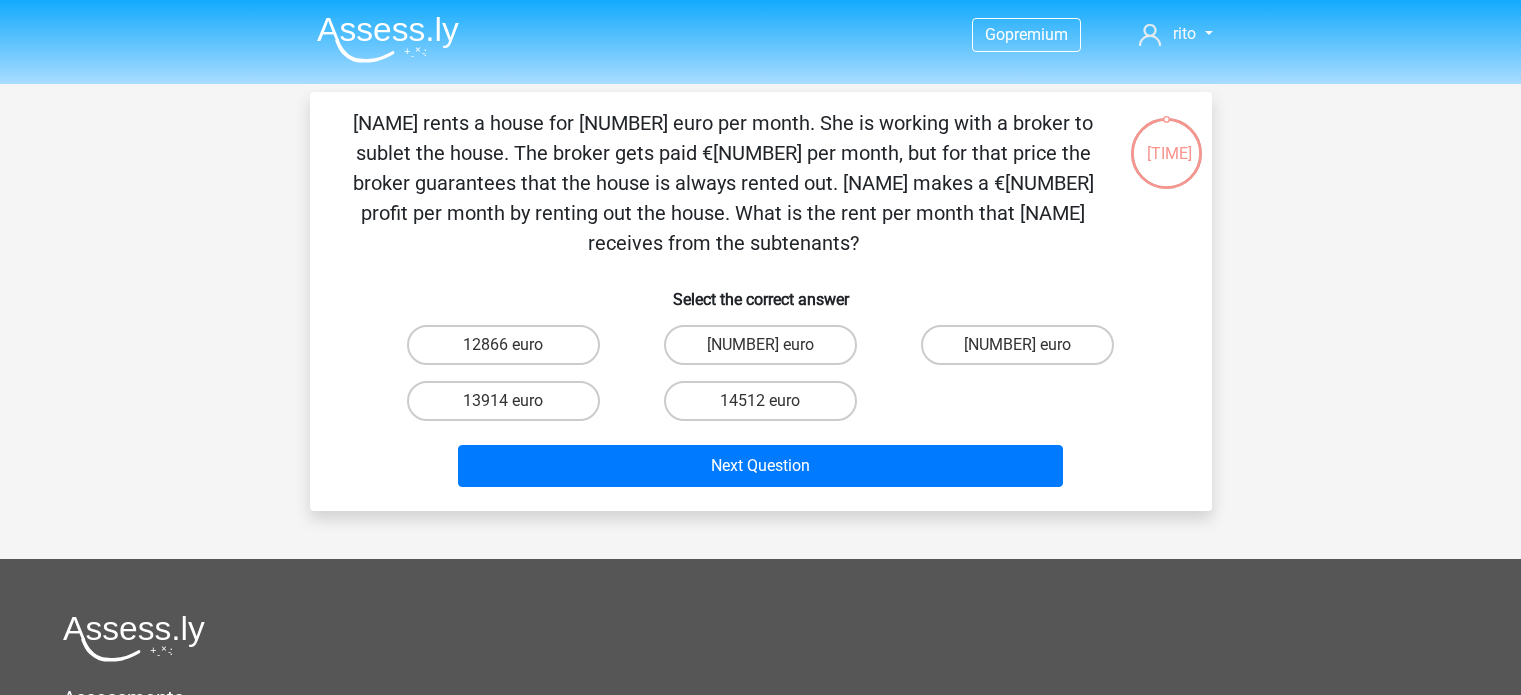 scroll, scrollTop: 0, scrollLeft: 0, axis: both 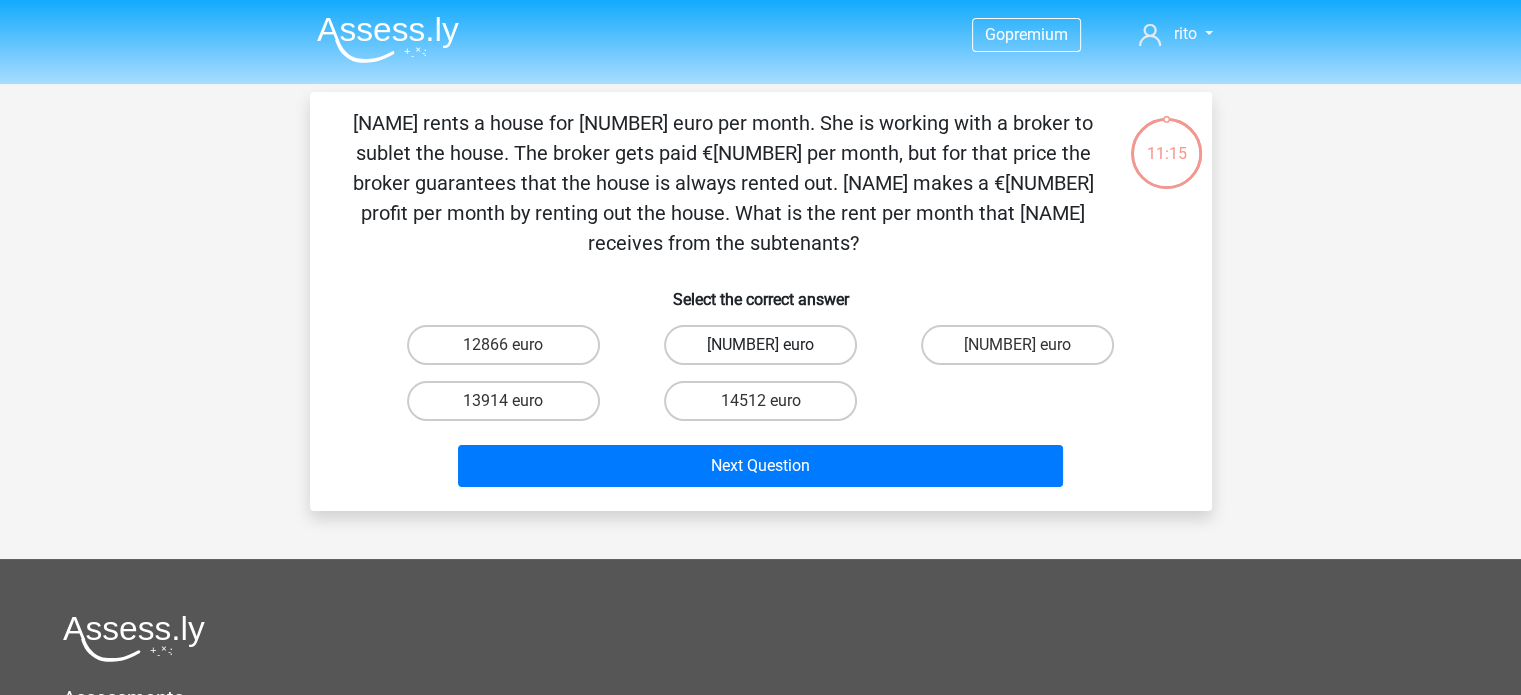 click on "14961 euro" at bounding box center [760, 345] 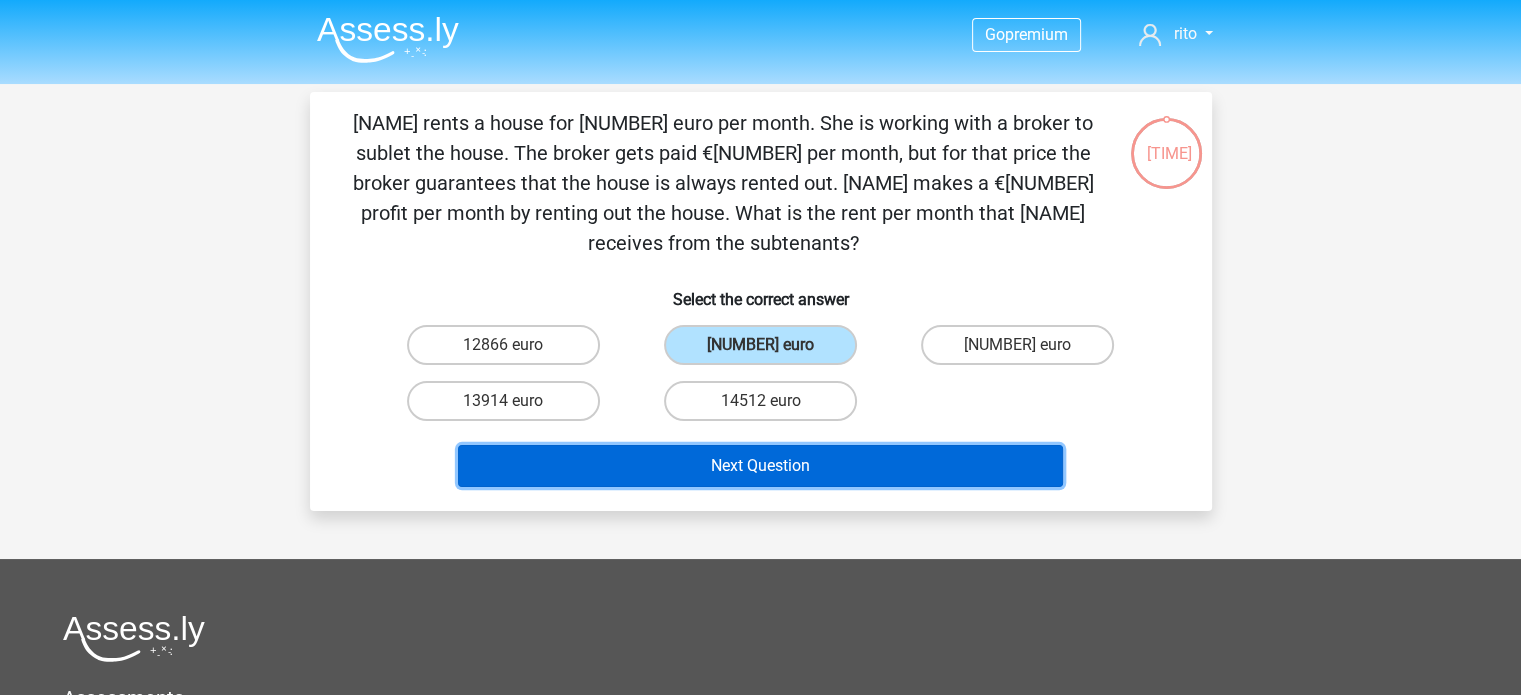 click on "Next Question" at bounding box center [760, 466] 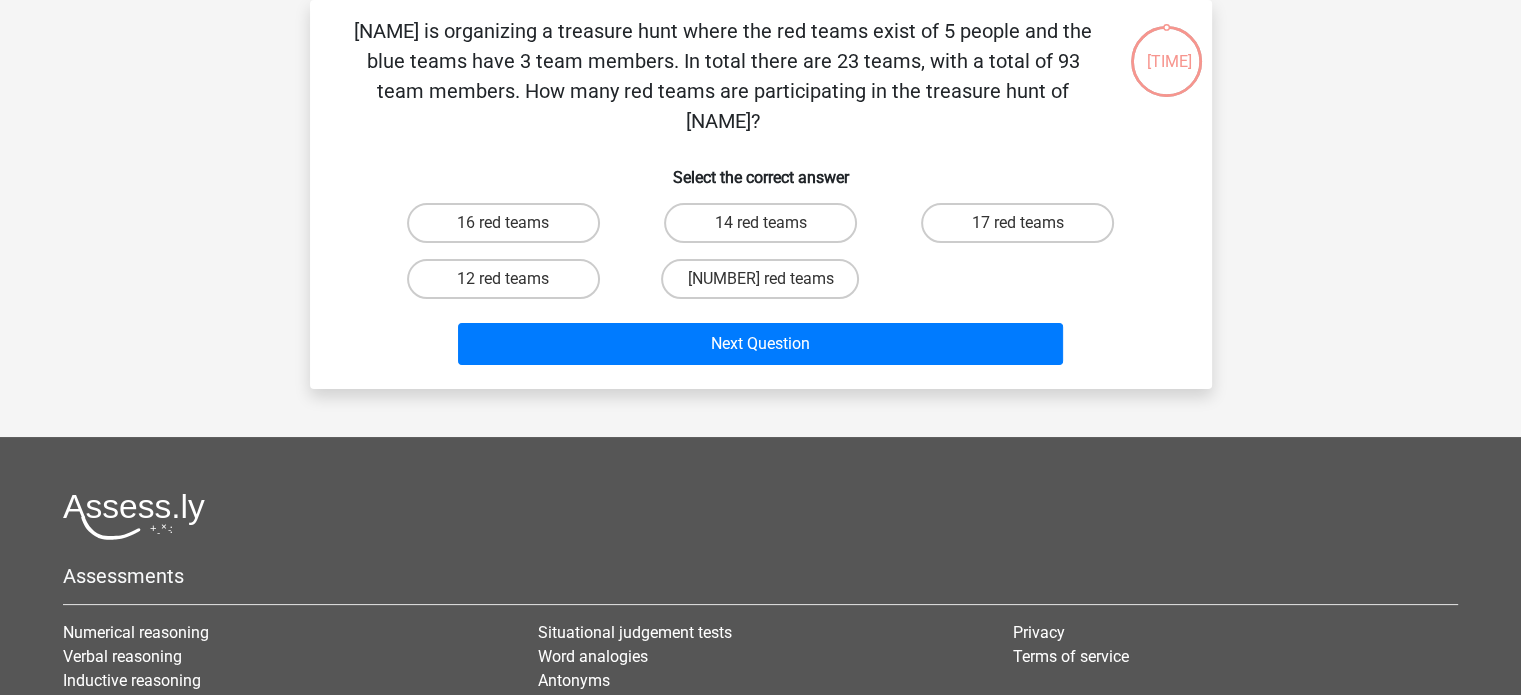 scroll, scrollTop: 0, scrollLeft: 0, axis: both 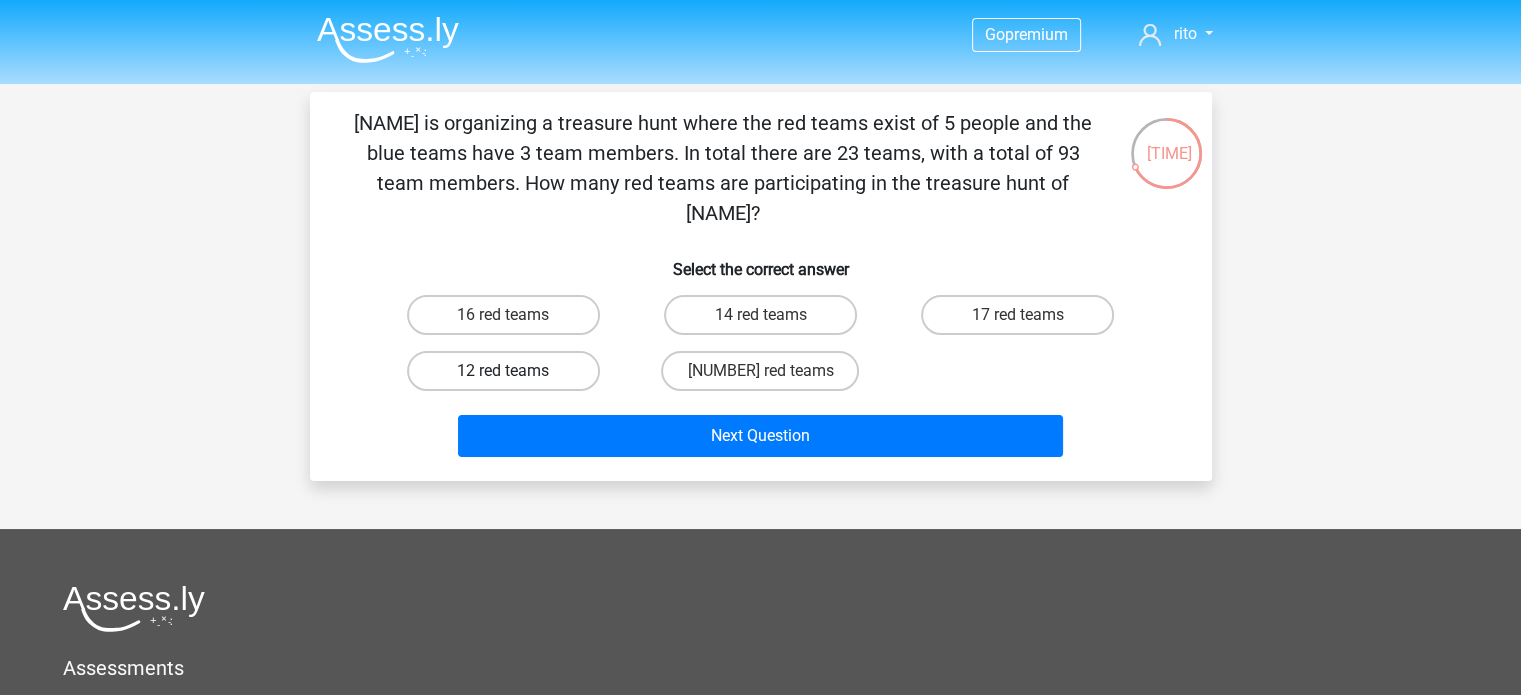 click on "12 red teams" at bounding box center (503, 371) 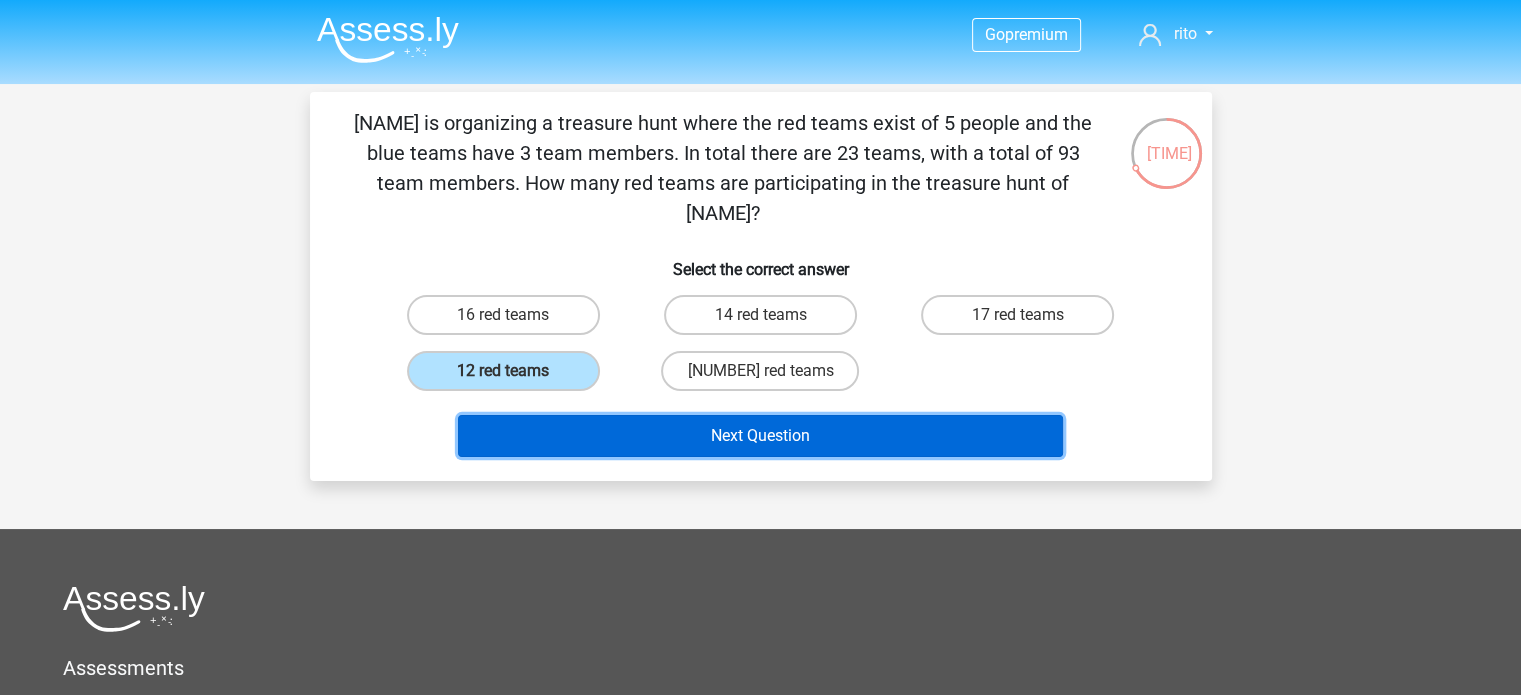 click on "Next Question" at bounding box center [760, 436] 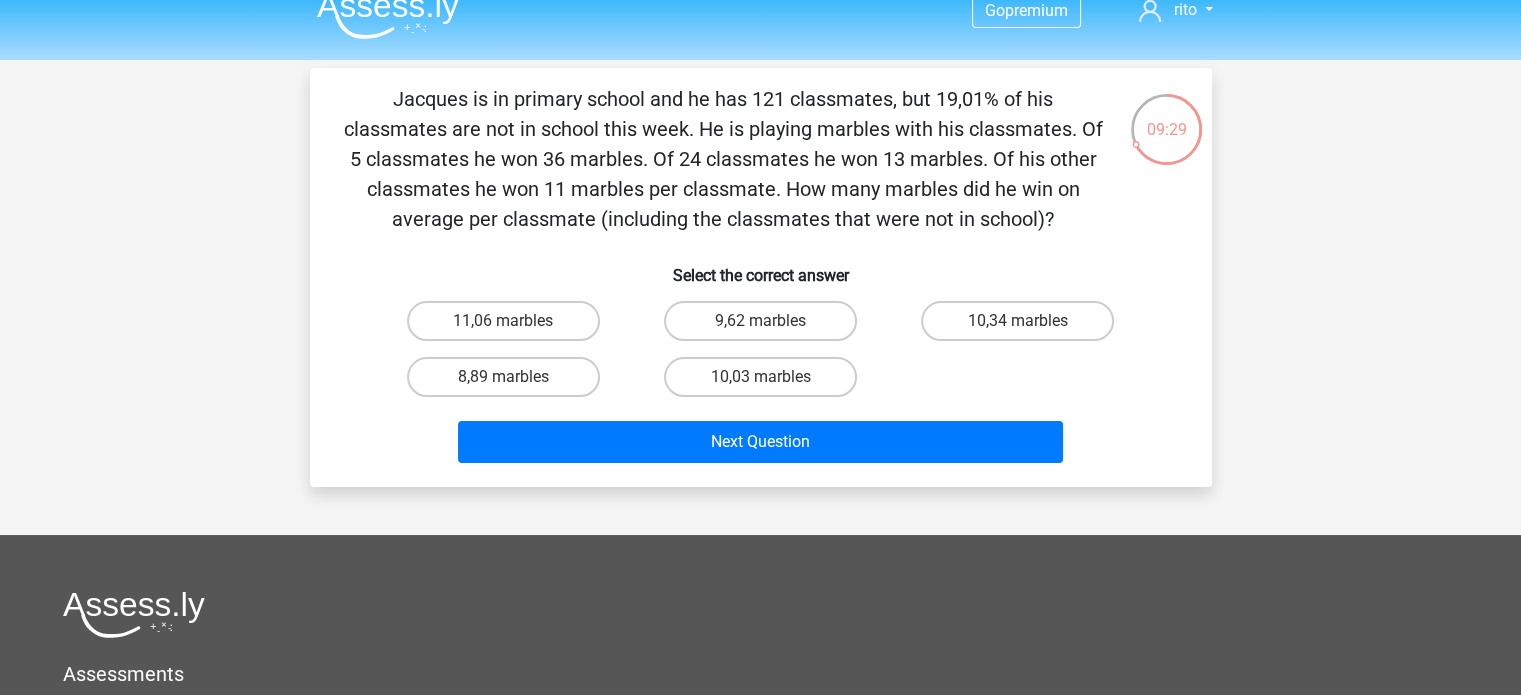 scroll, scrollTop: 5, scrollLeft: 0, axis: vertical 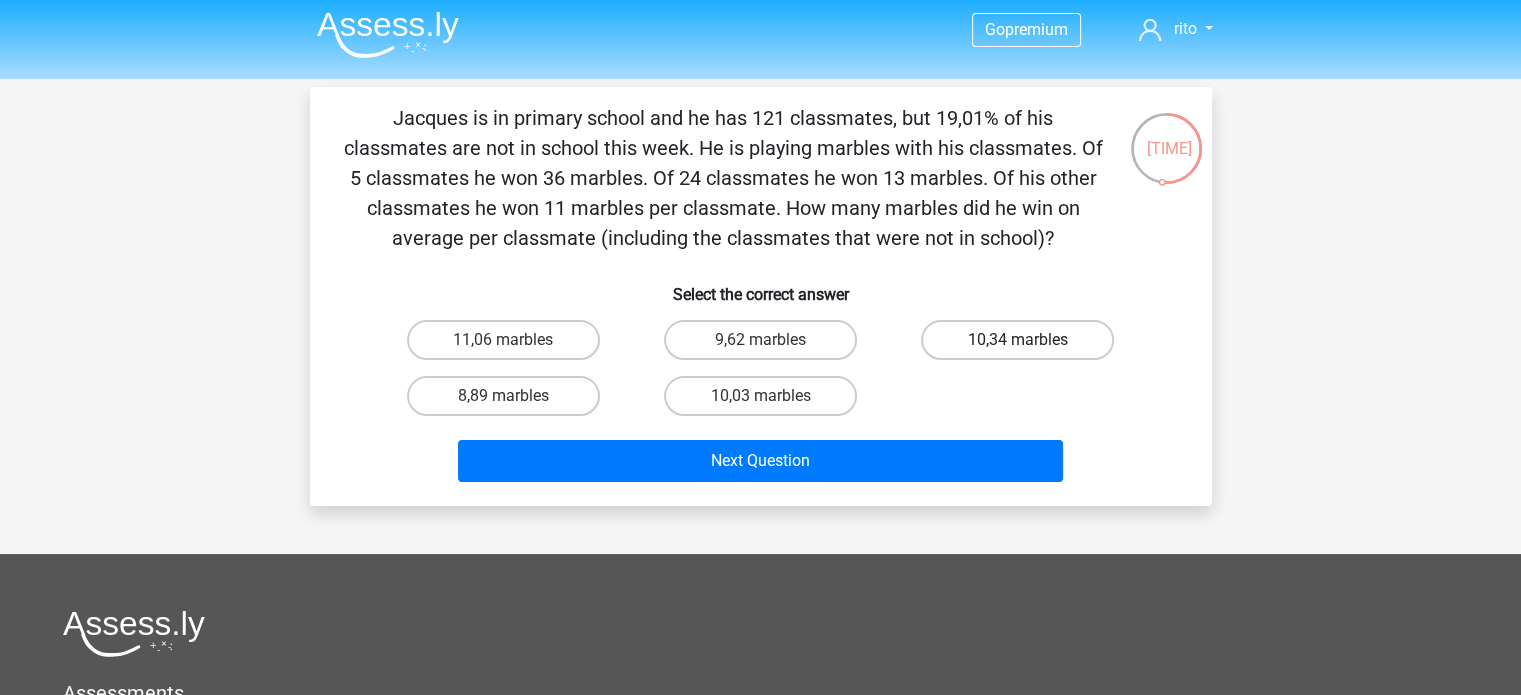 click on "10,34 marbles" at bounding box center [1017, 340] 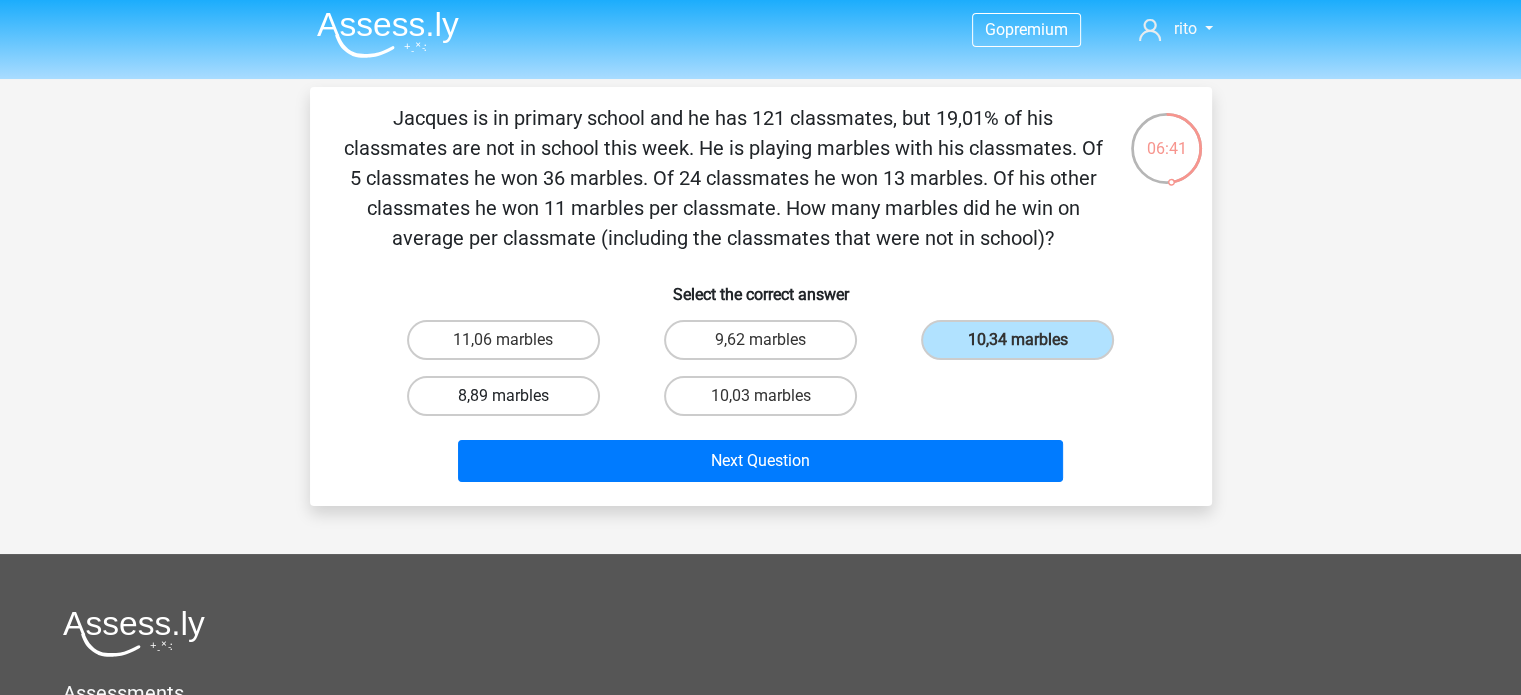 click on "8,89 marbles" at bounding box center (503, 396) 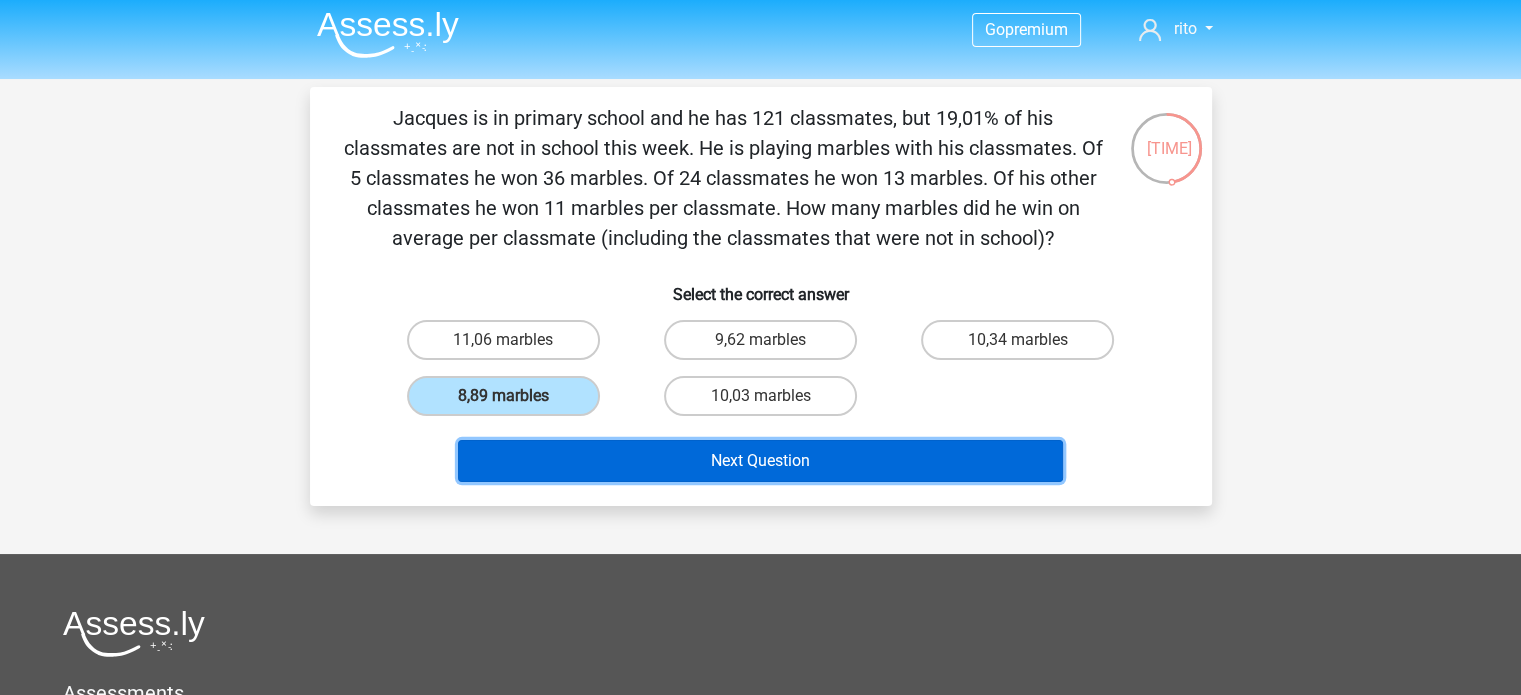 click on "Next Question" at bounding box center (760, 461) 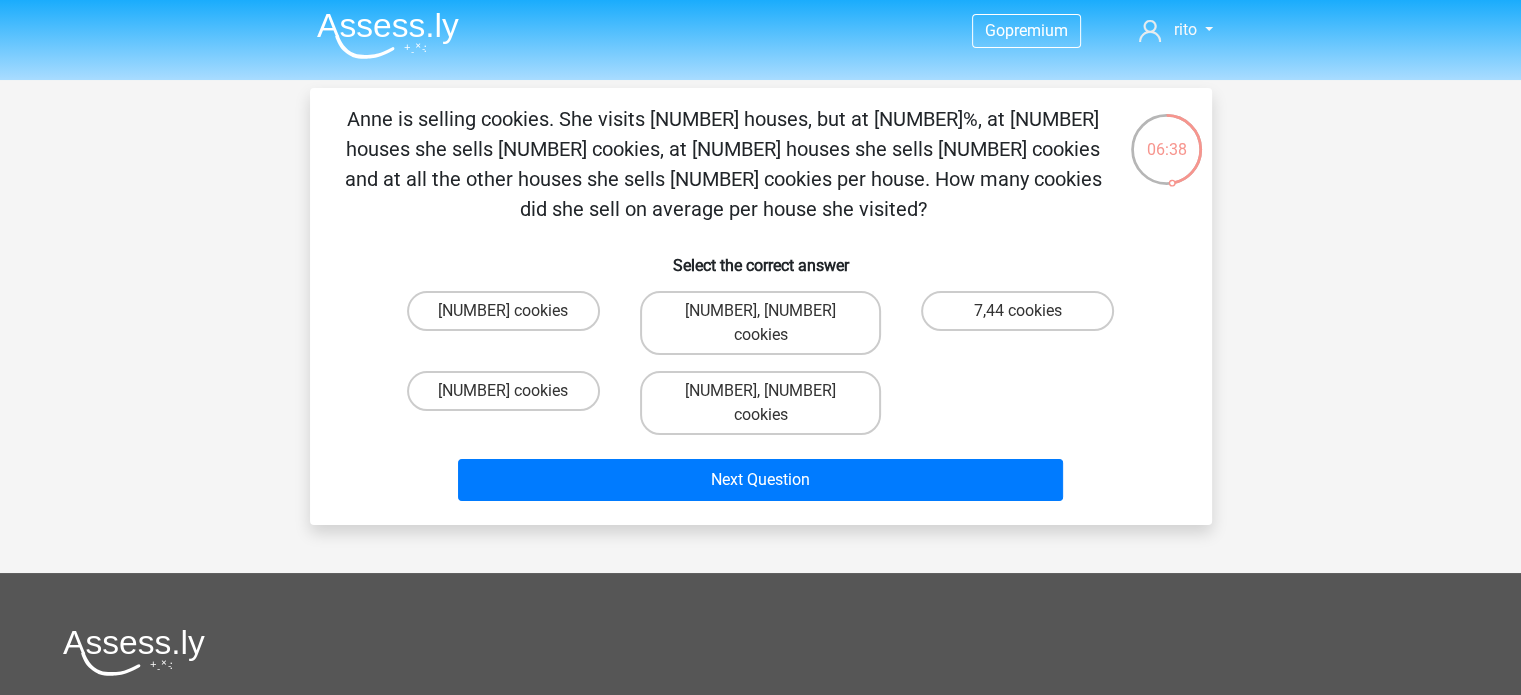 scroll, scrollTop: 0, scrollLeft: 0, axis: both 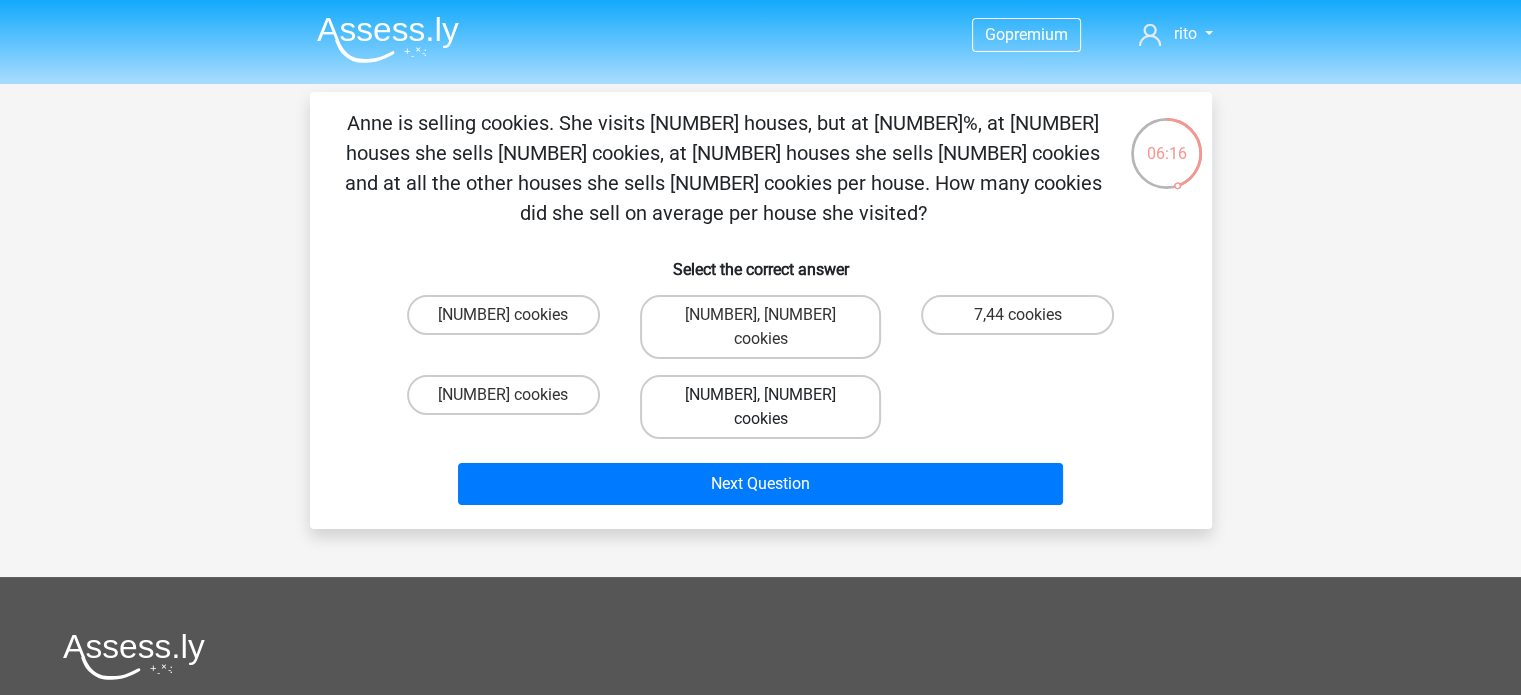 click on "6,59 cookies" at bounding box center [760, 407] 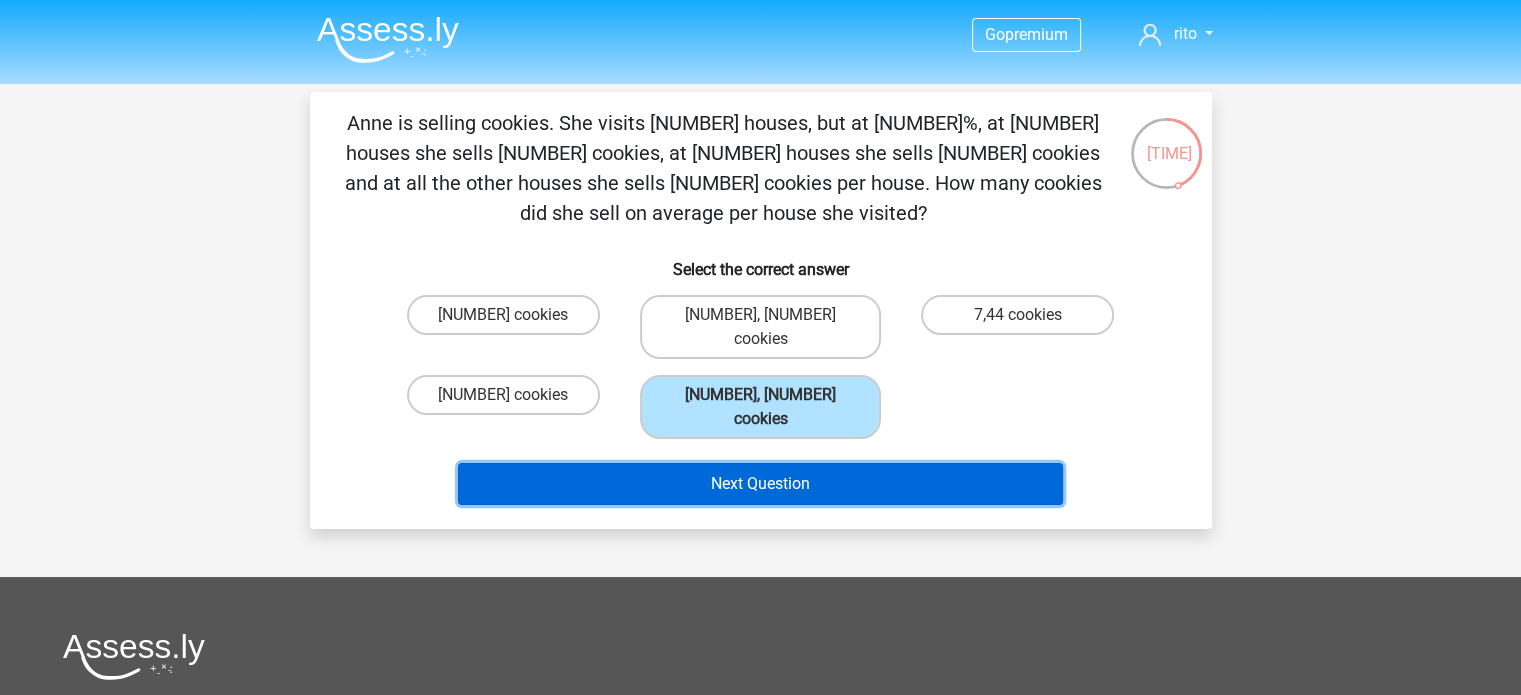 click on "Next Question" at bounding box center (760, 484) 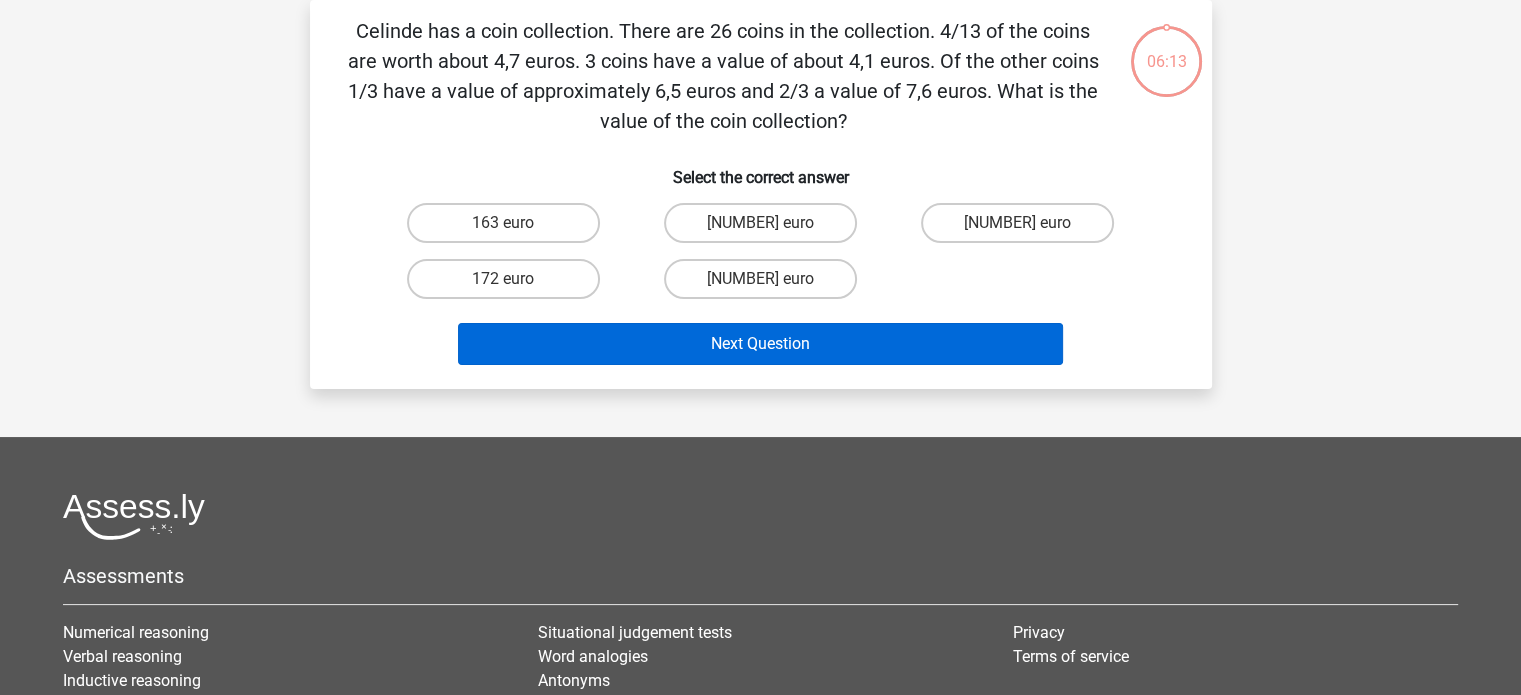 scroll, scrollTop: 0, scrollLeft: 0, axis: both 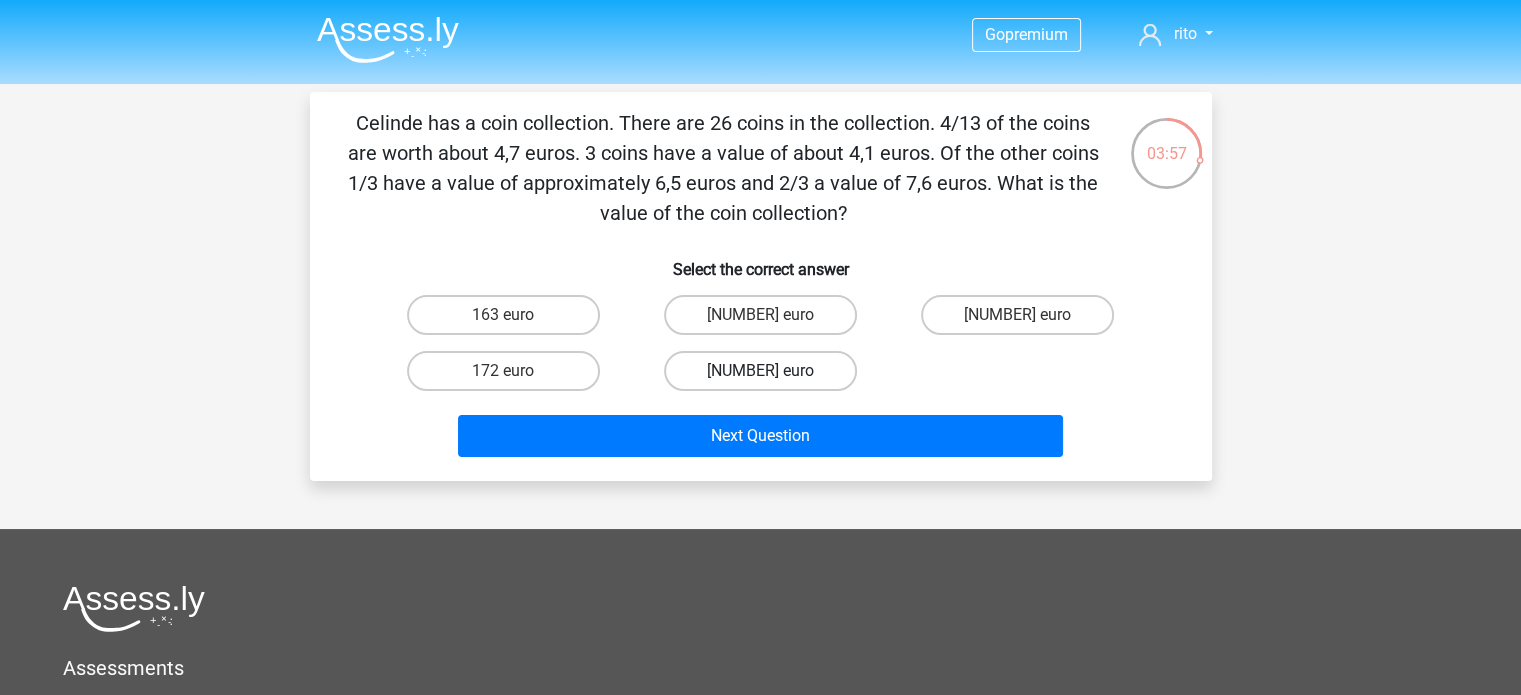 click on "155 euro" at bounding box center (760, 371) 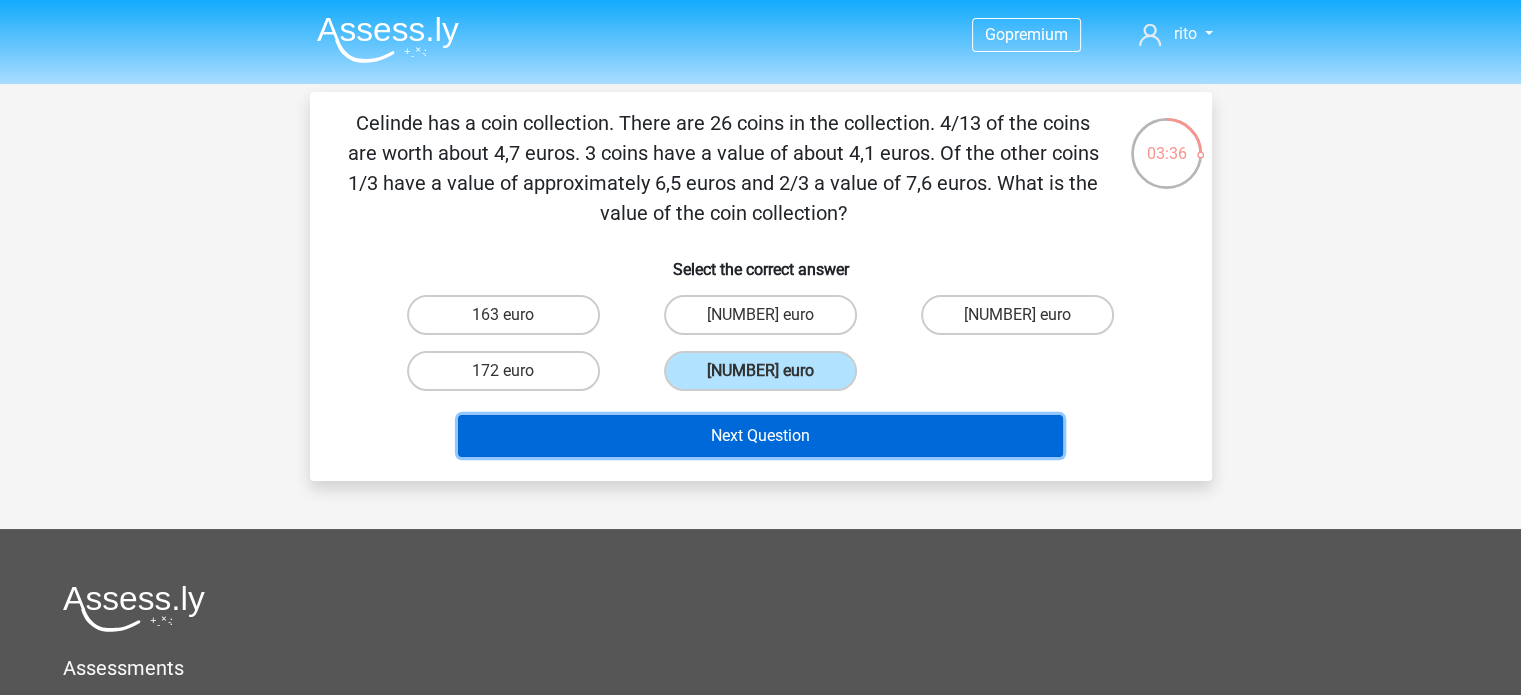 click on "Next Question" at bounding box center (760, 436) 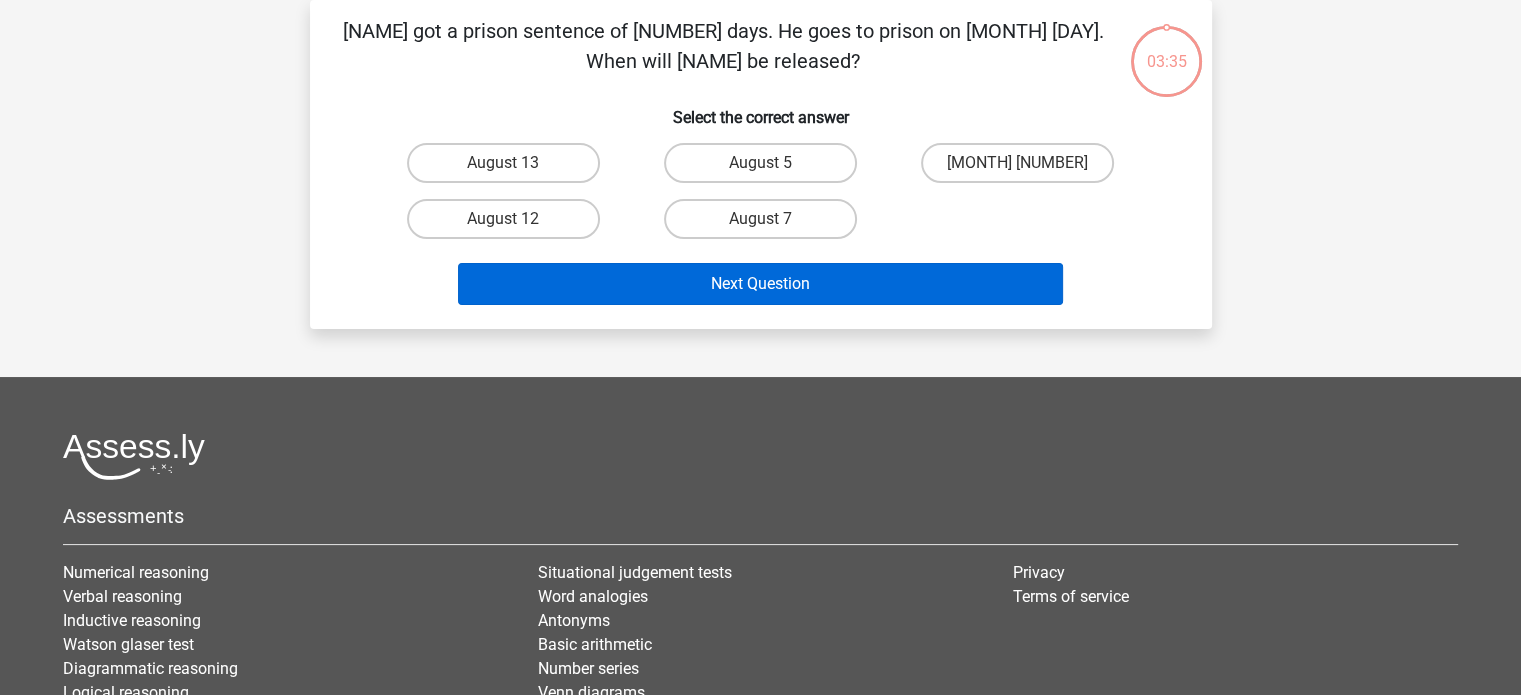 scroll, scrollTop: 0, scrollLeft: 0, axis: both 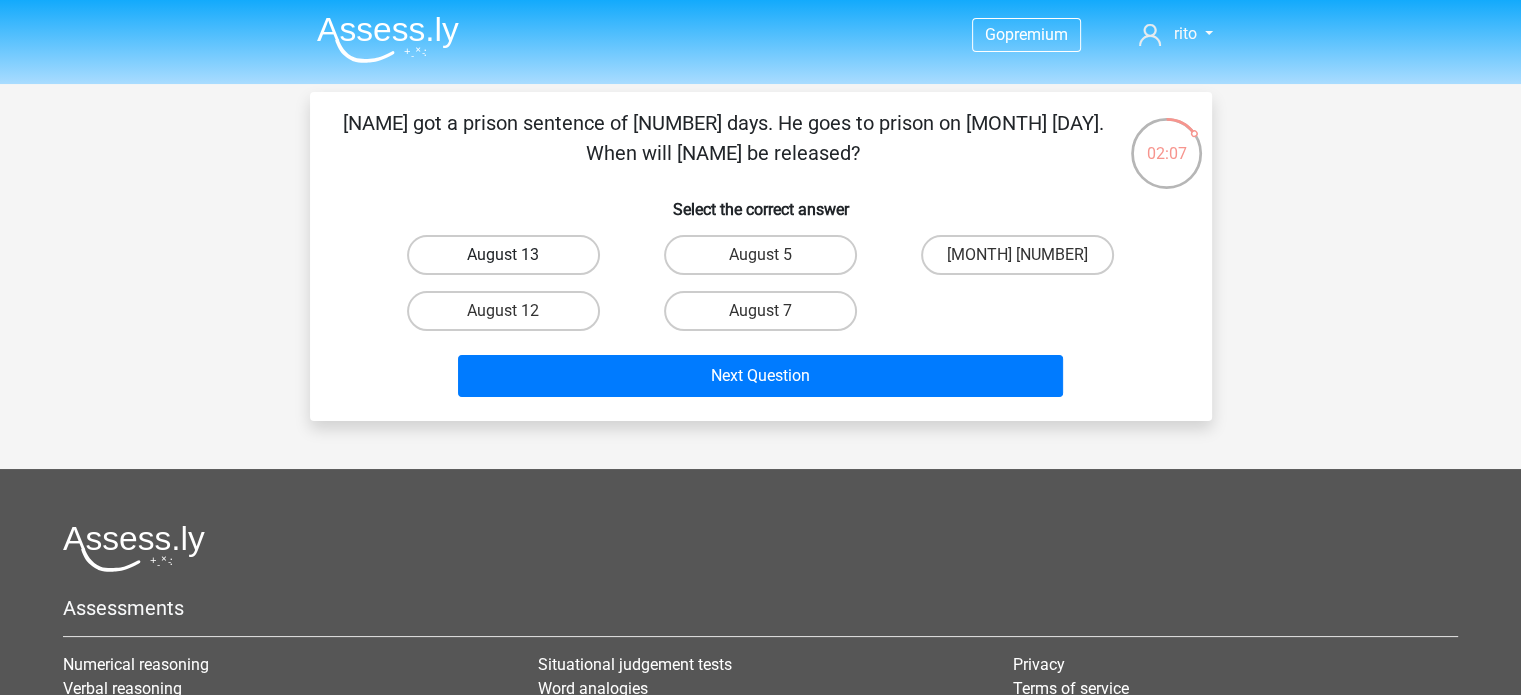 click on "August 13" at bounding box center [503, 255] 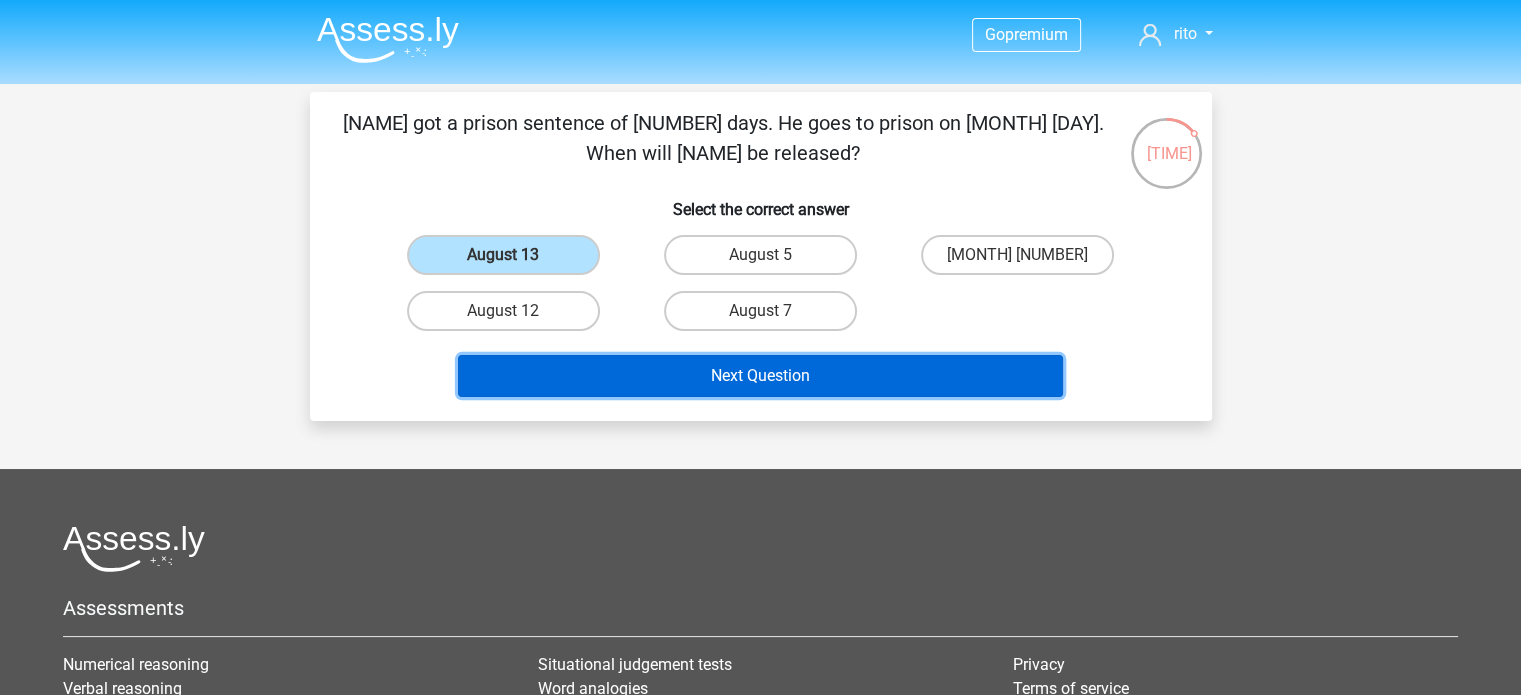 click on "Next Question" at bounding box center [760, 376] 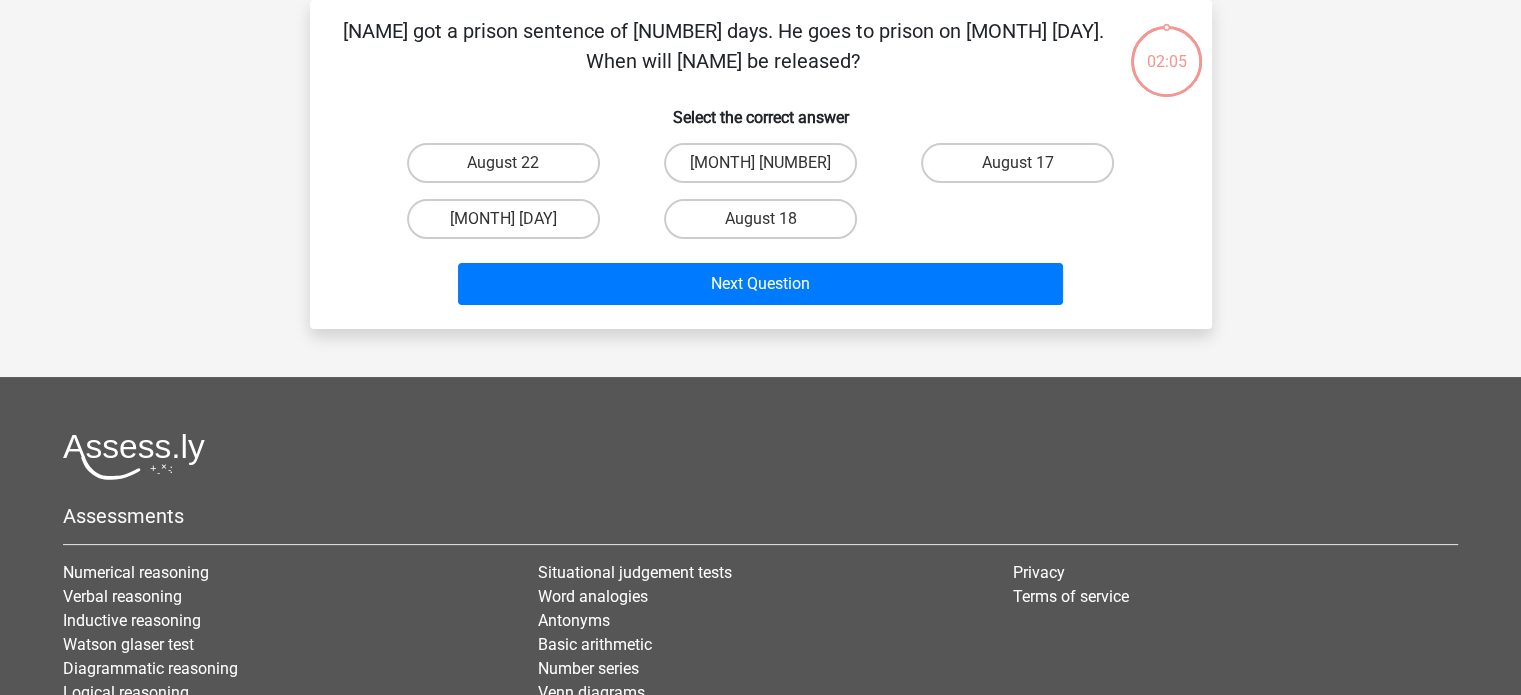 scroll, scrollTop: 0, scrollLeft: 0, axis: both 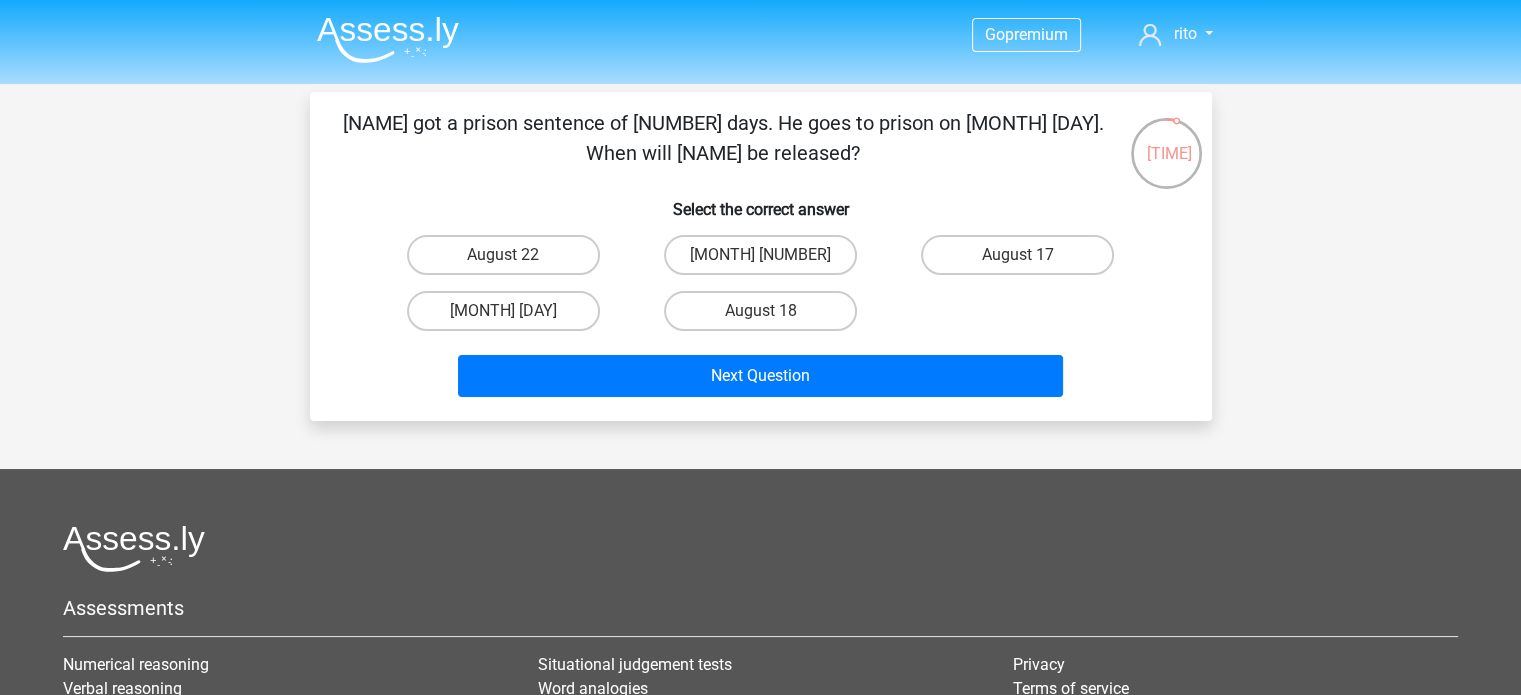 click on "August 15" at bounding box center (766, 261) 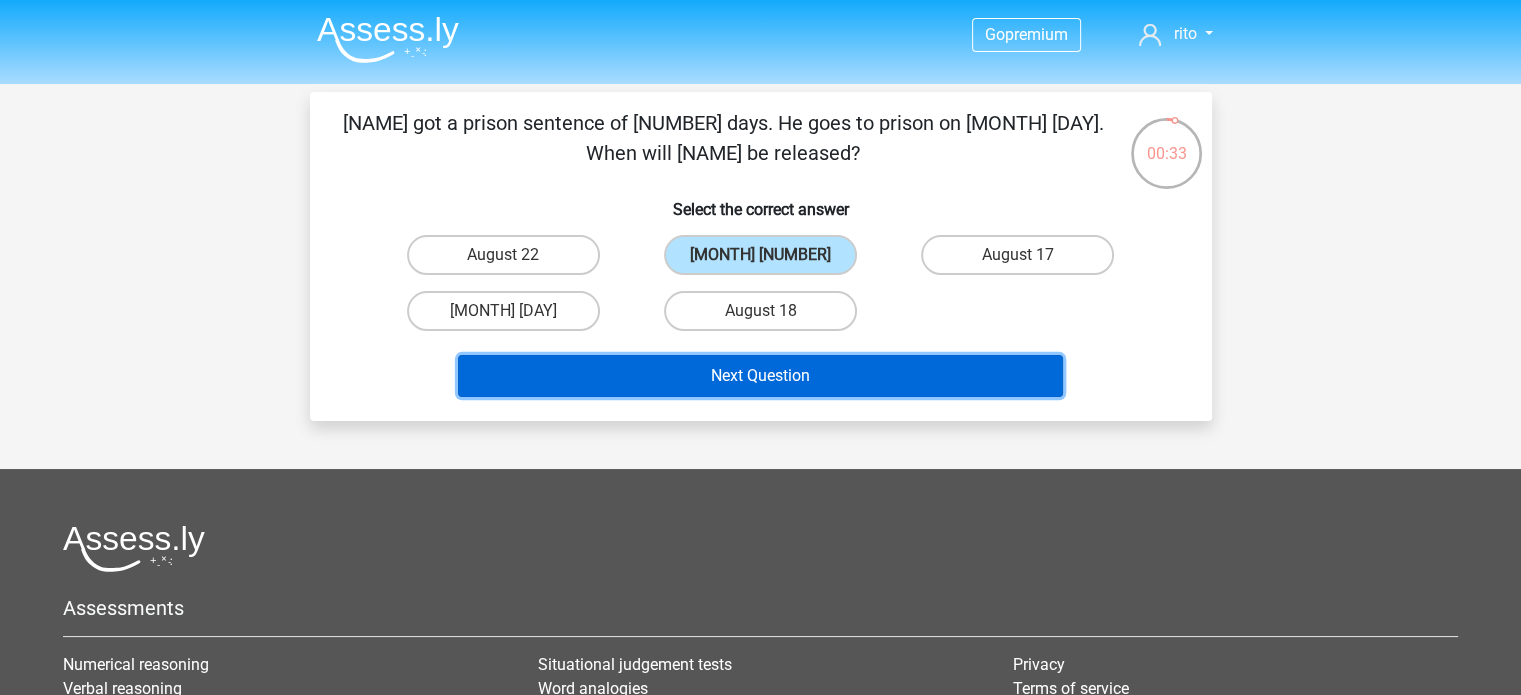 click on "Next Question" at bounding box center (760, 376) 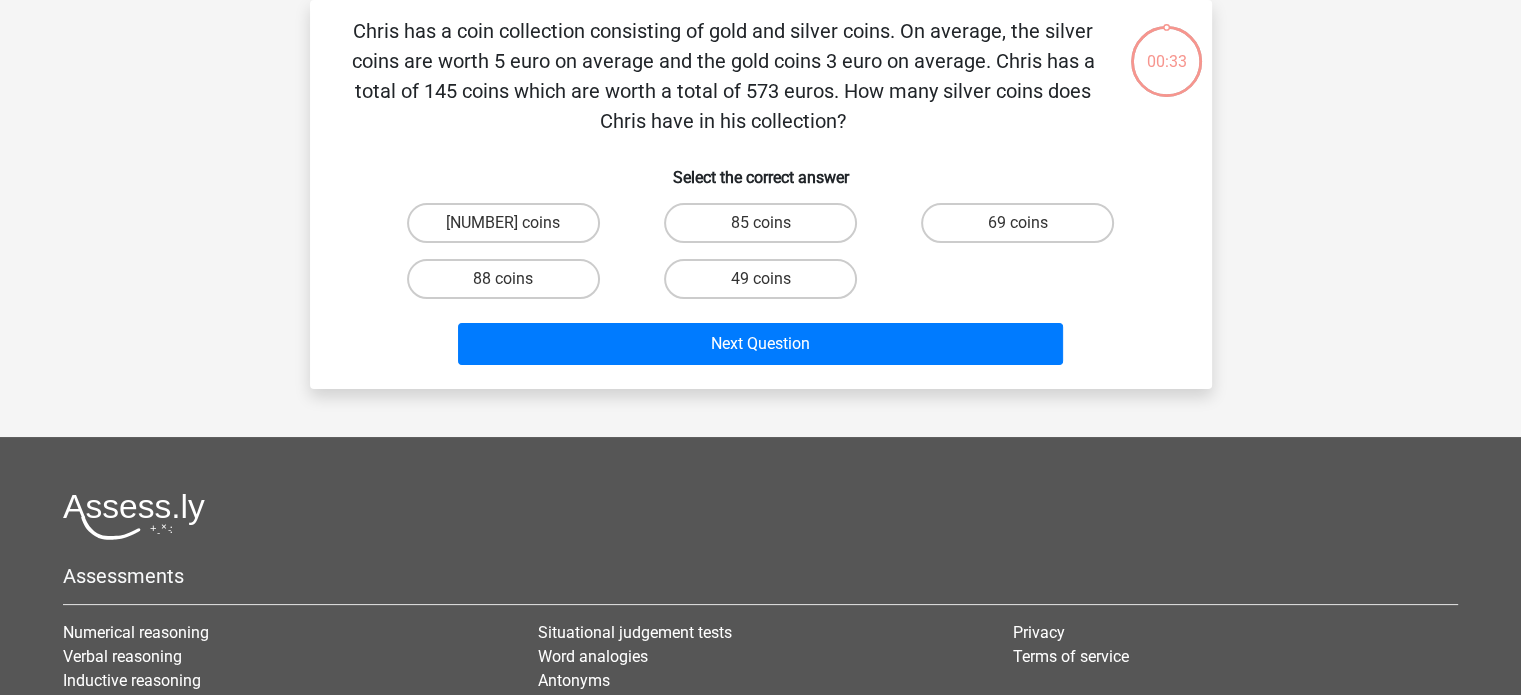 scroll, scrollTop: 7, scrollLeft: 0, axis: vertical 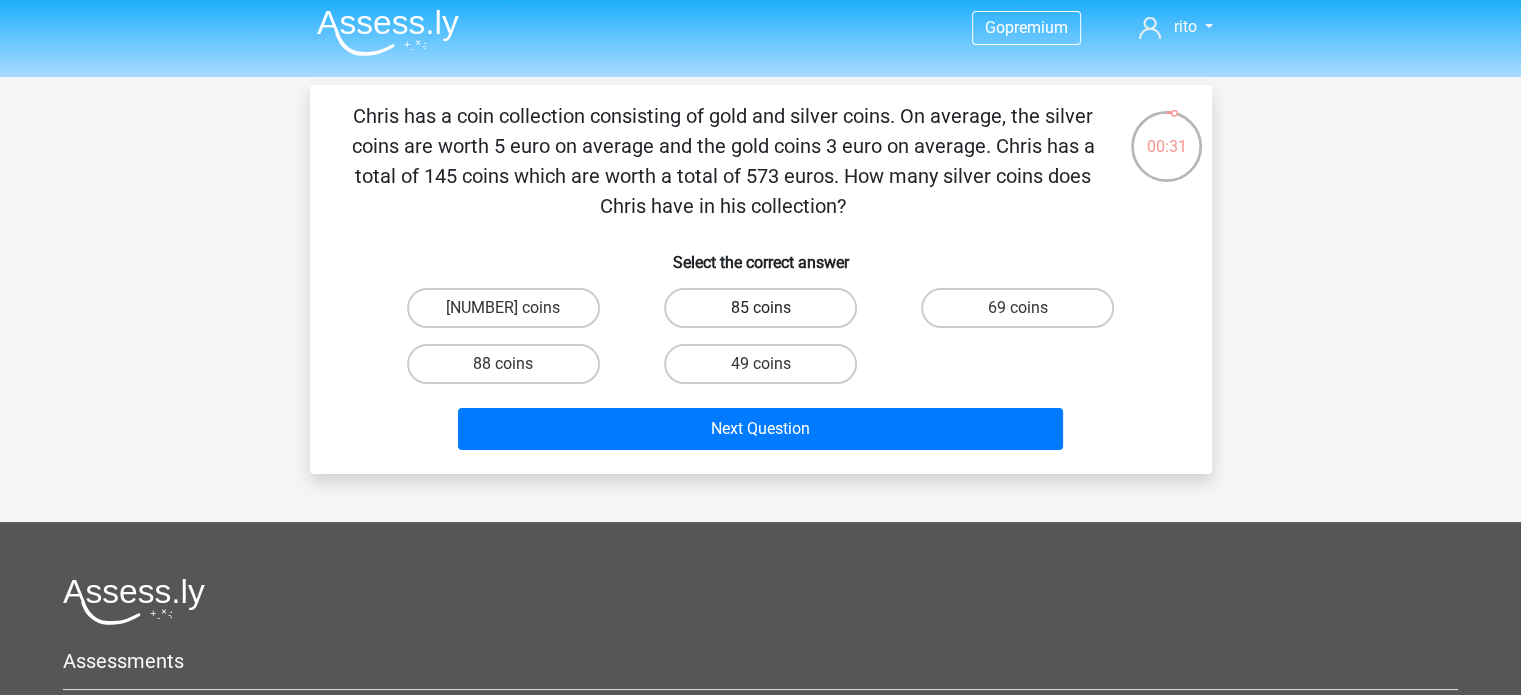 click on "85 coins" at bounding box center (760, 308) 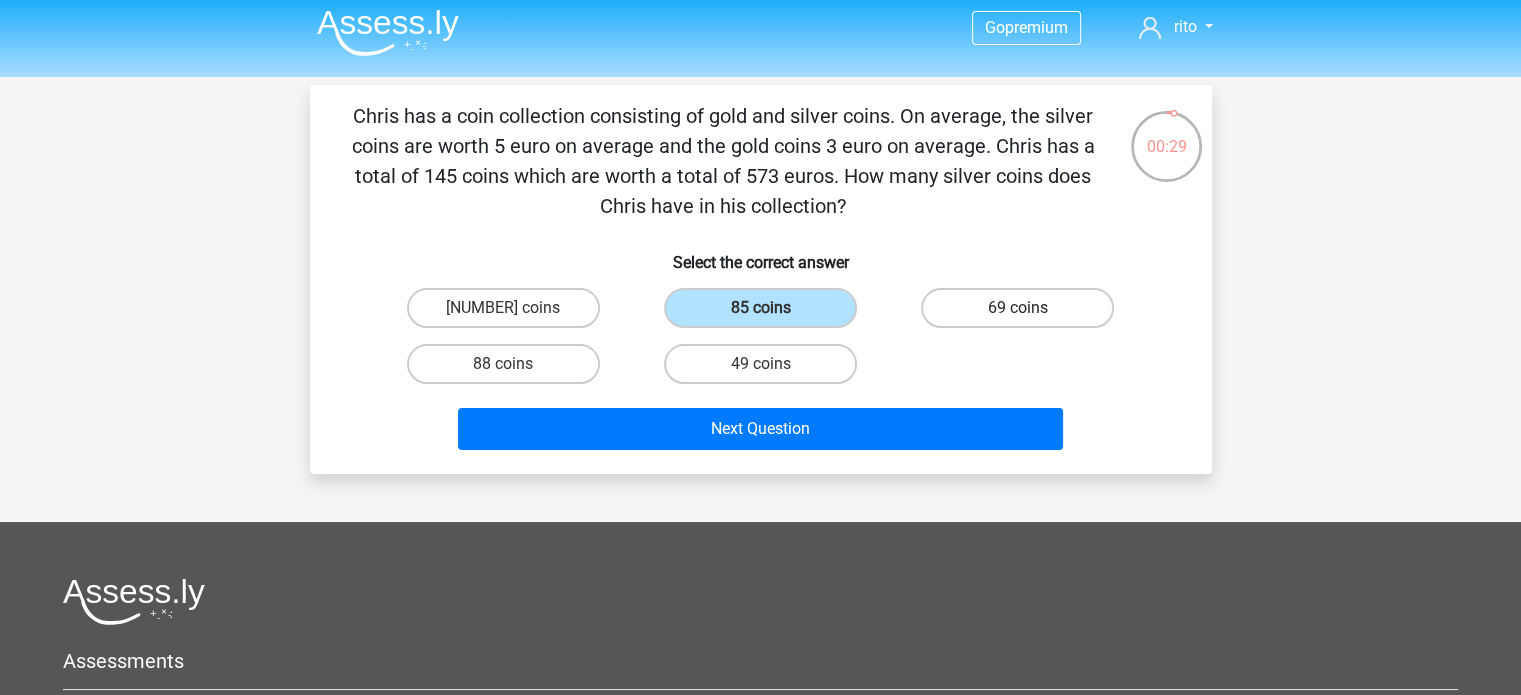 click on "69 coins" at bounding box center [1017, 308] 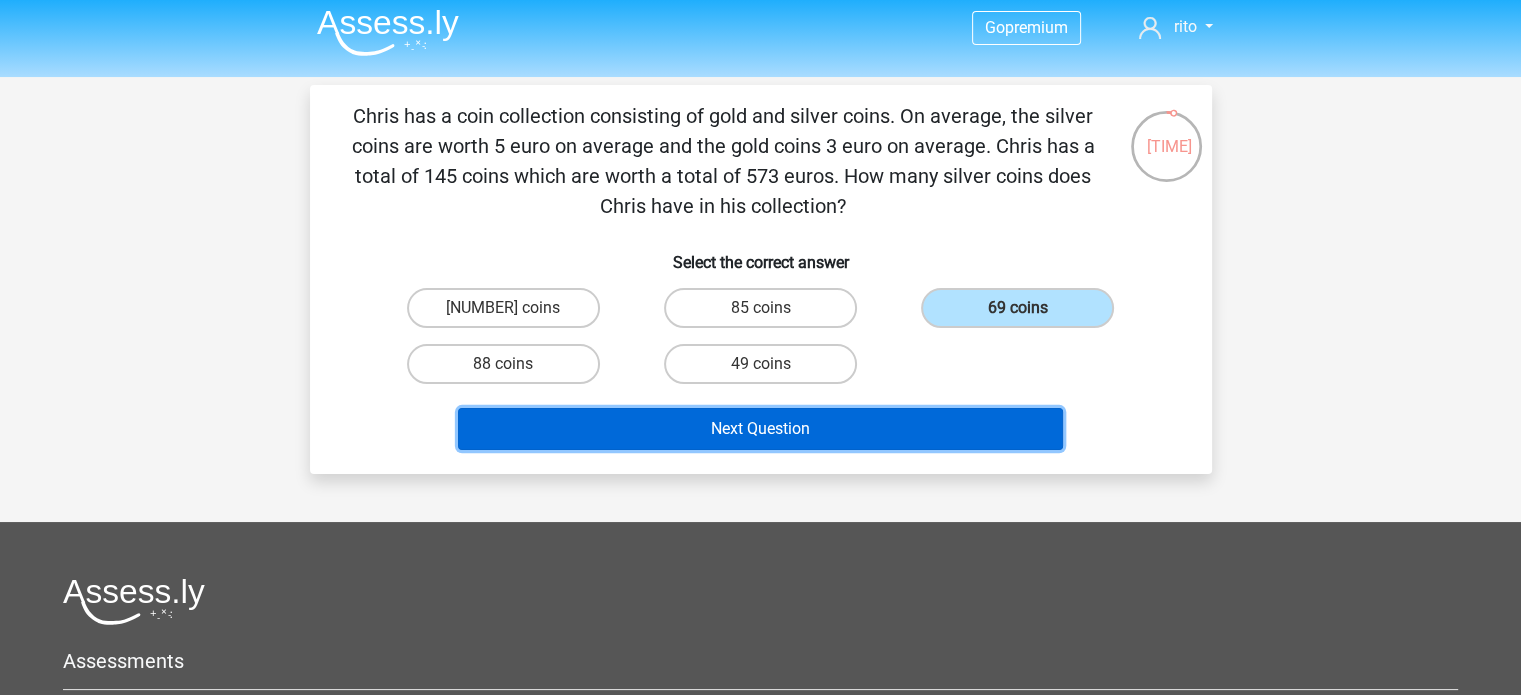 click on "Next Question" at bounding box center [760, 429] 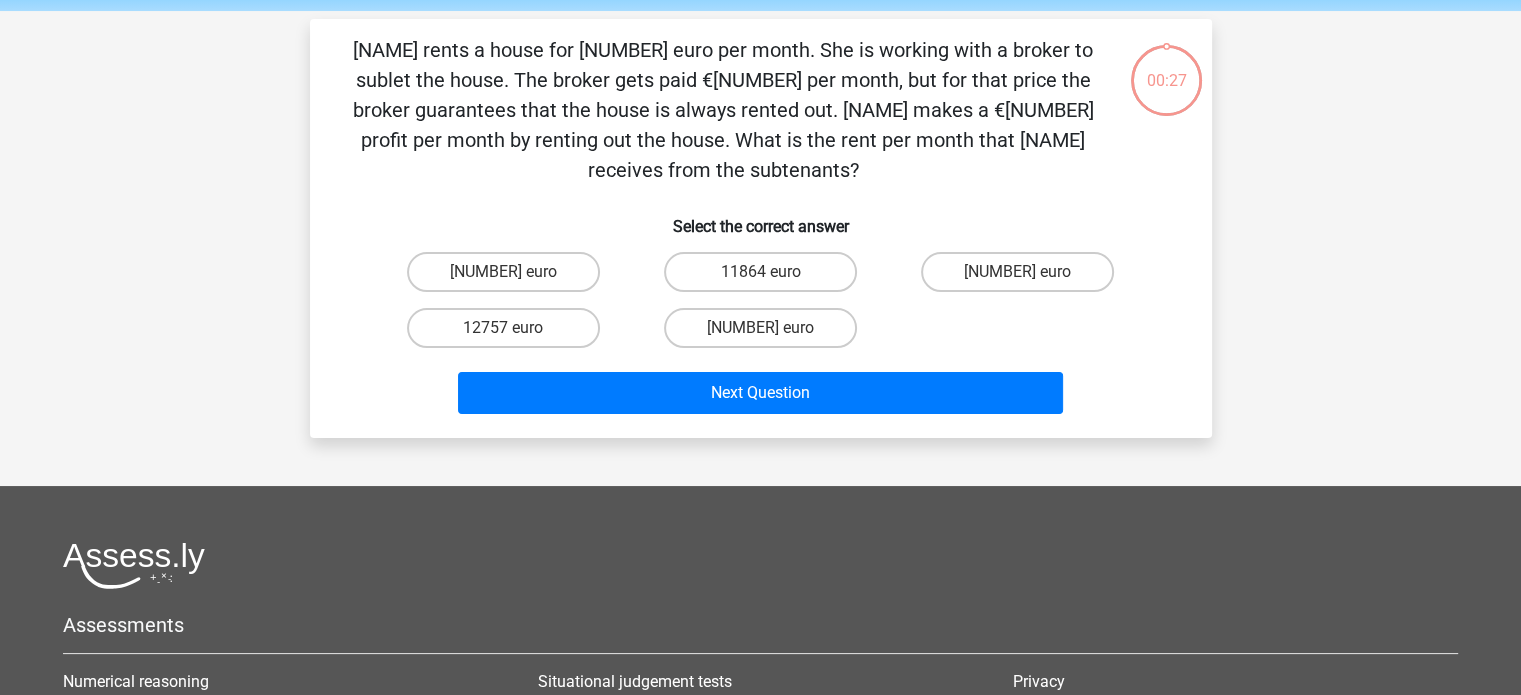 scroll, scrollTop: 92, scrollLeft: 0, axis: vertical 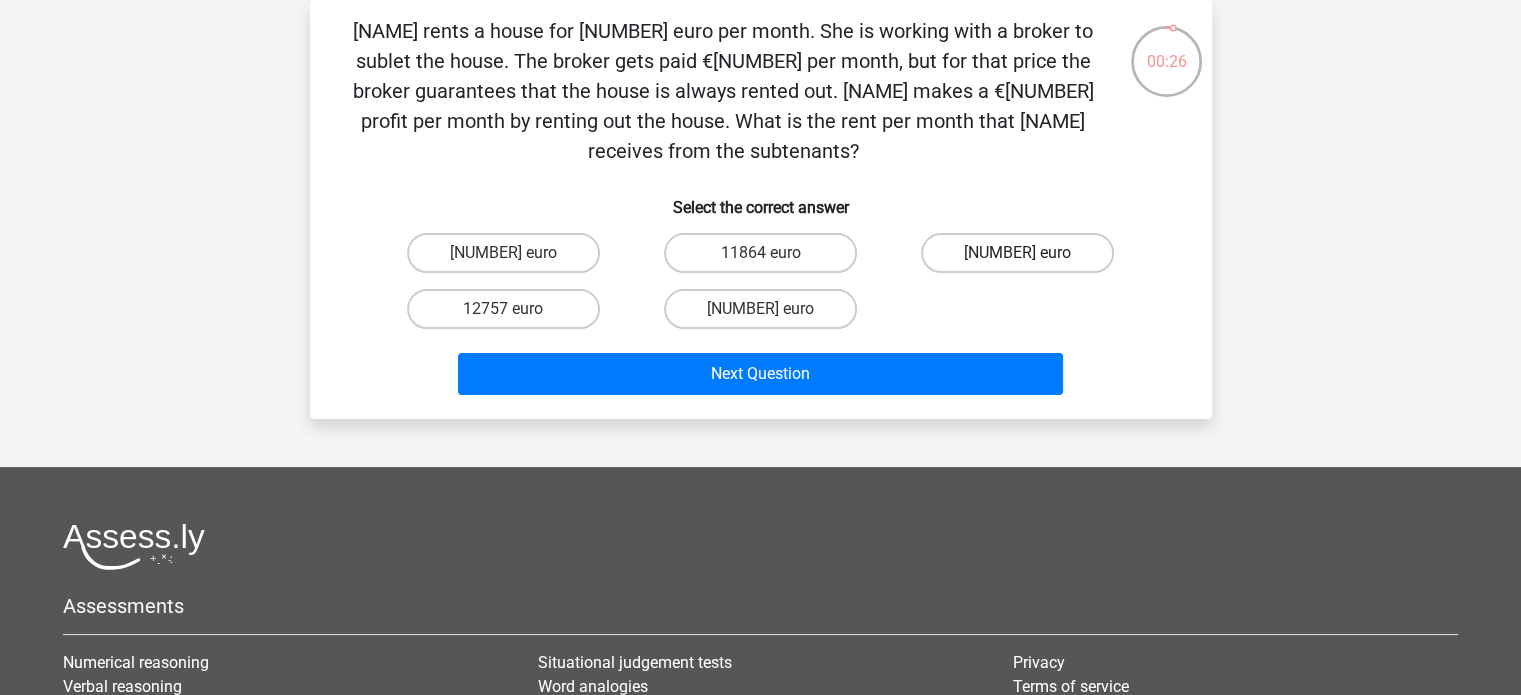 click on "14033 euro" at bounding box center (1017, 253) 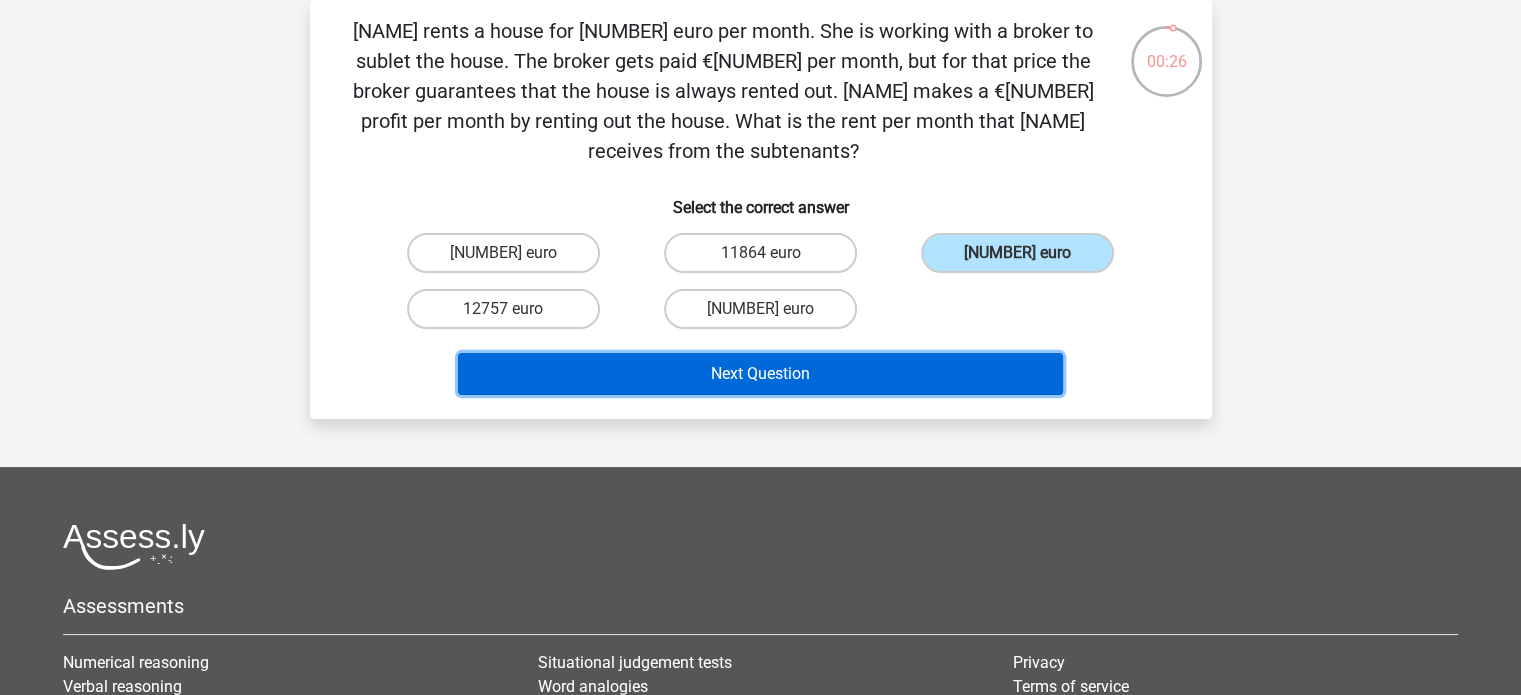 click on "Next Question" at bounding box center (760, 374) 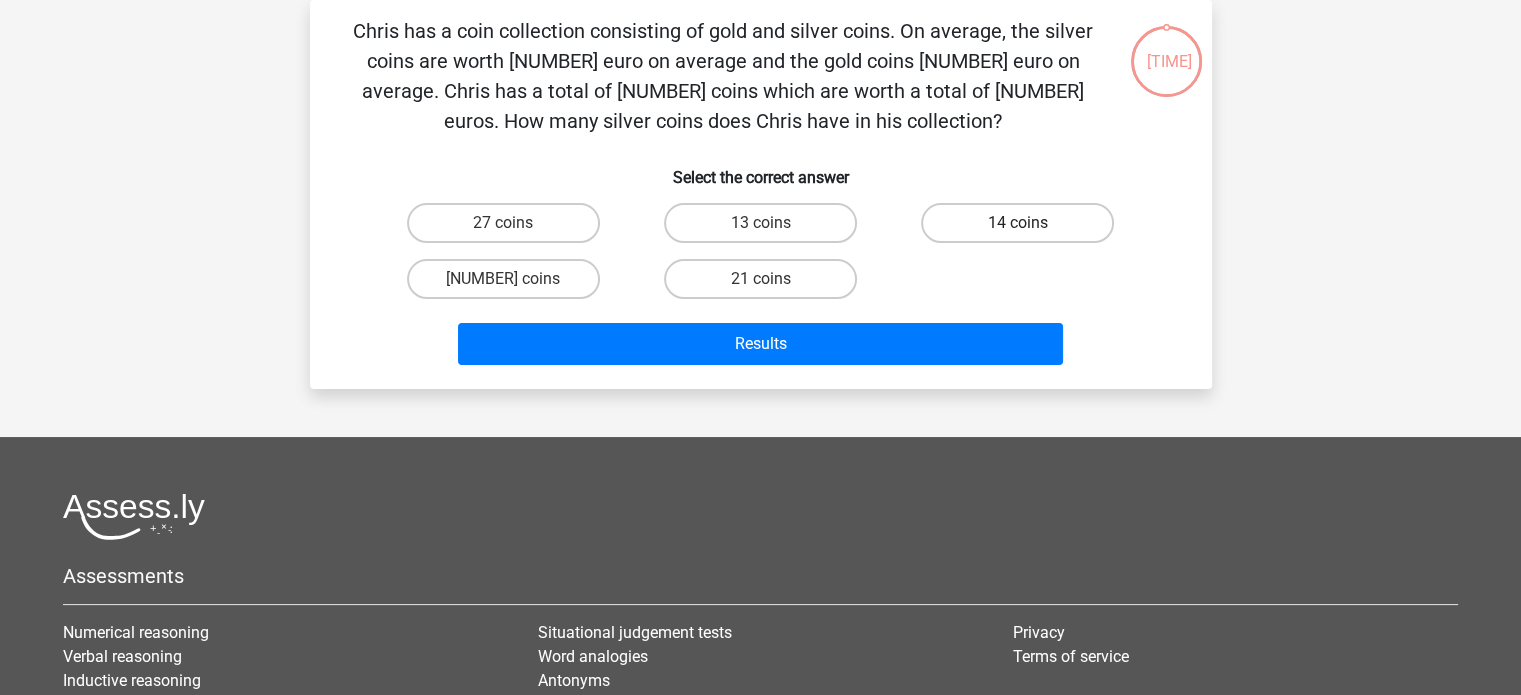 click on "14 coins" at bounding box center [1017, 223] 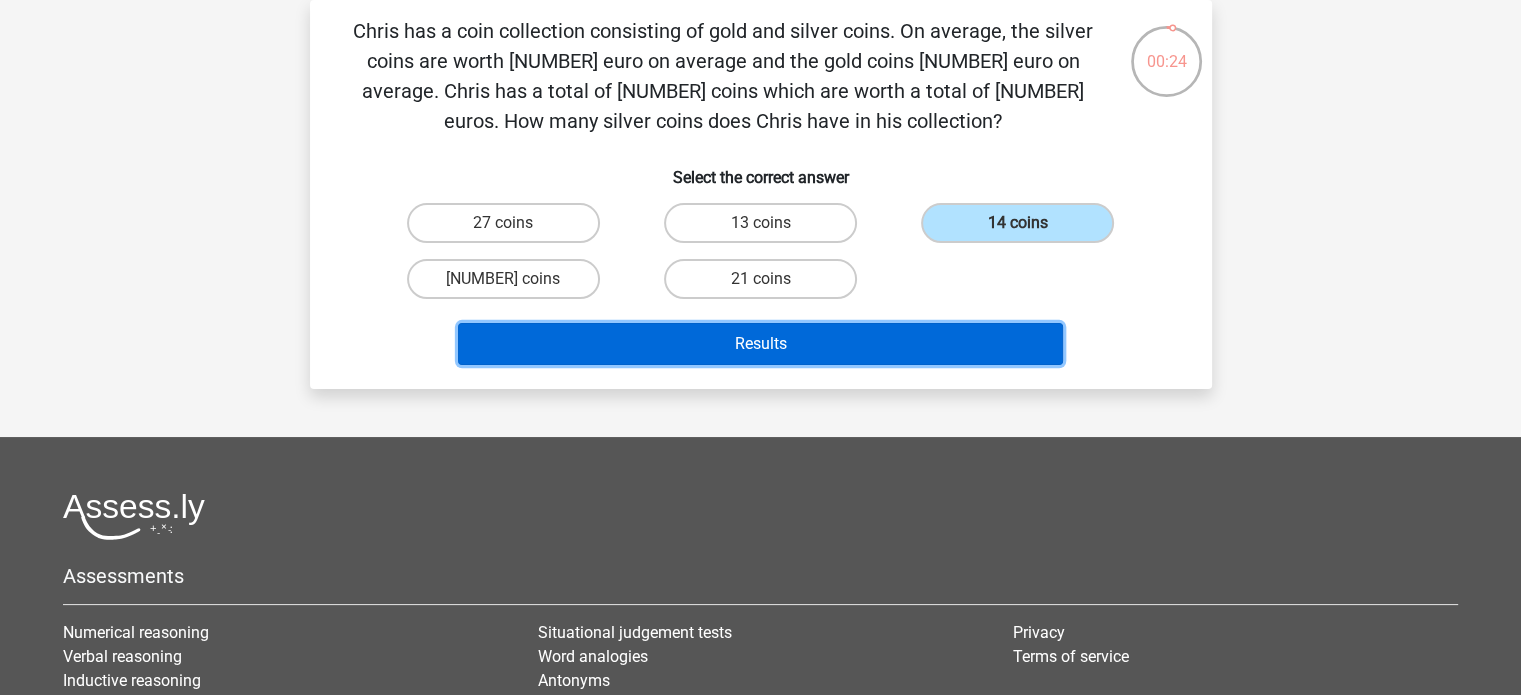 click on "Results" at bounding box center (760, 344) 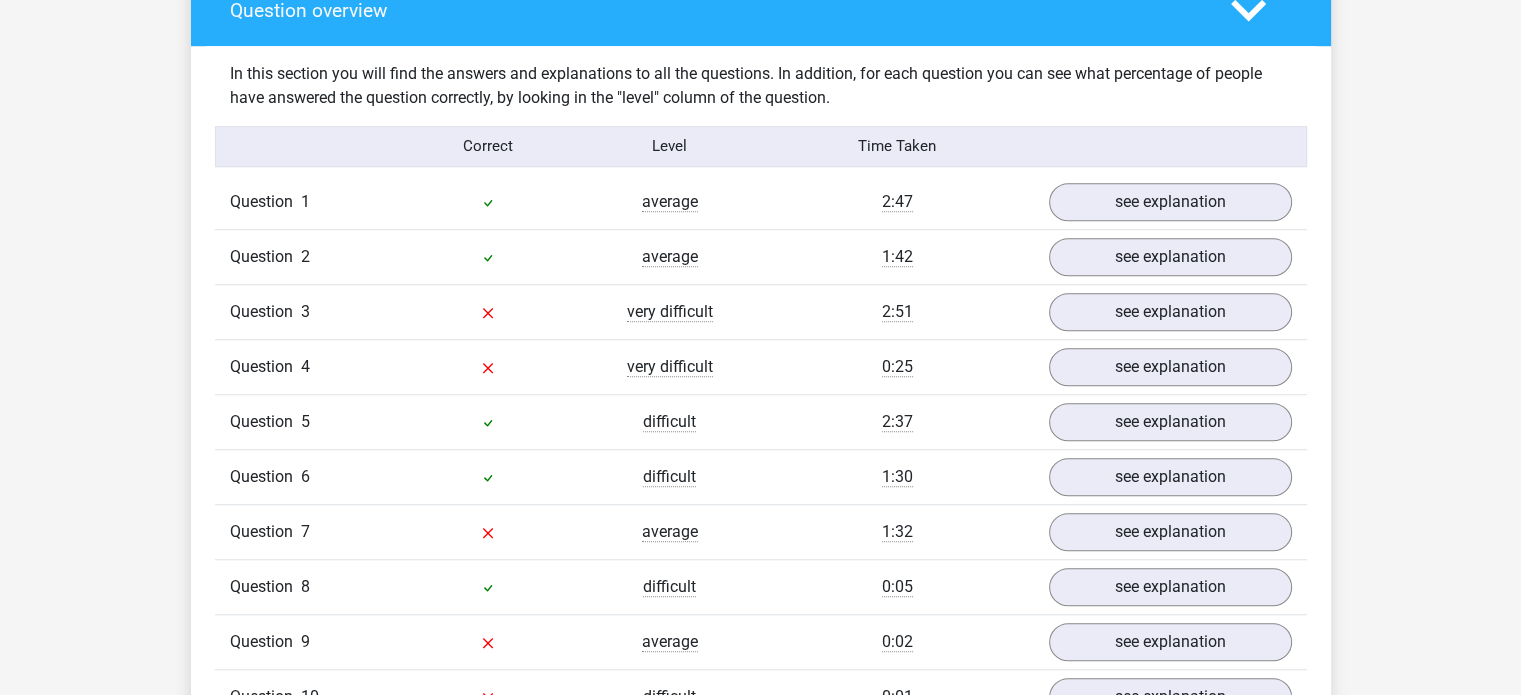 scroll, scrollTop: 1503, scrollLeft: 0, axis: vertical 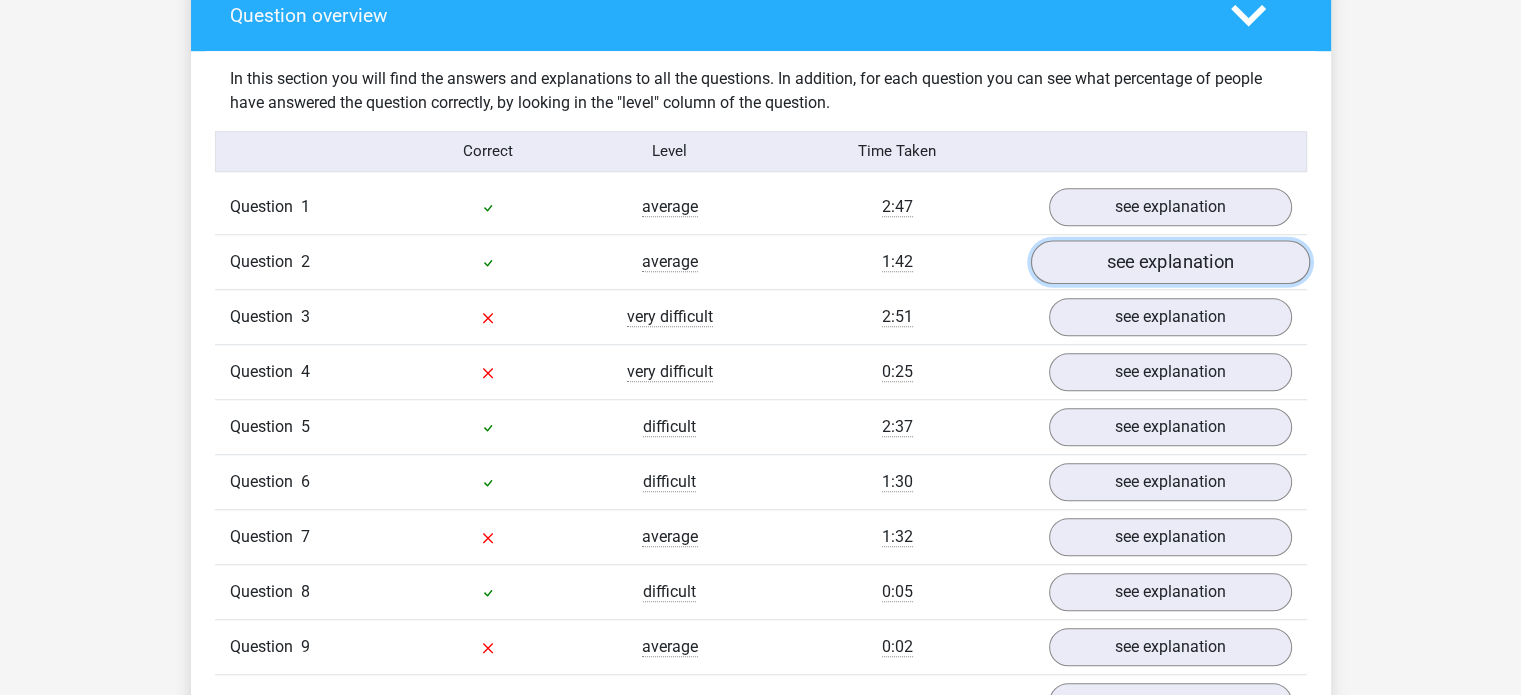 click on "see explanation" at bounding box center [1169, 262] 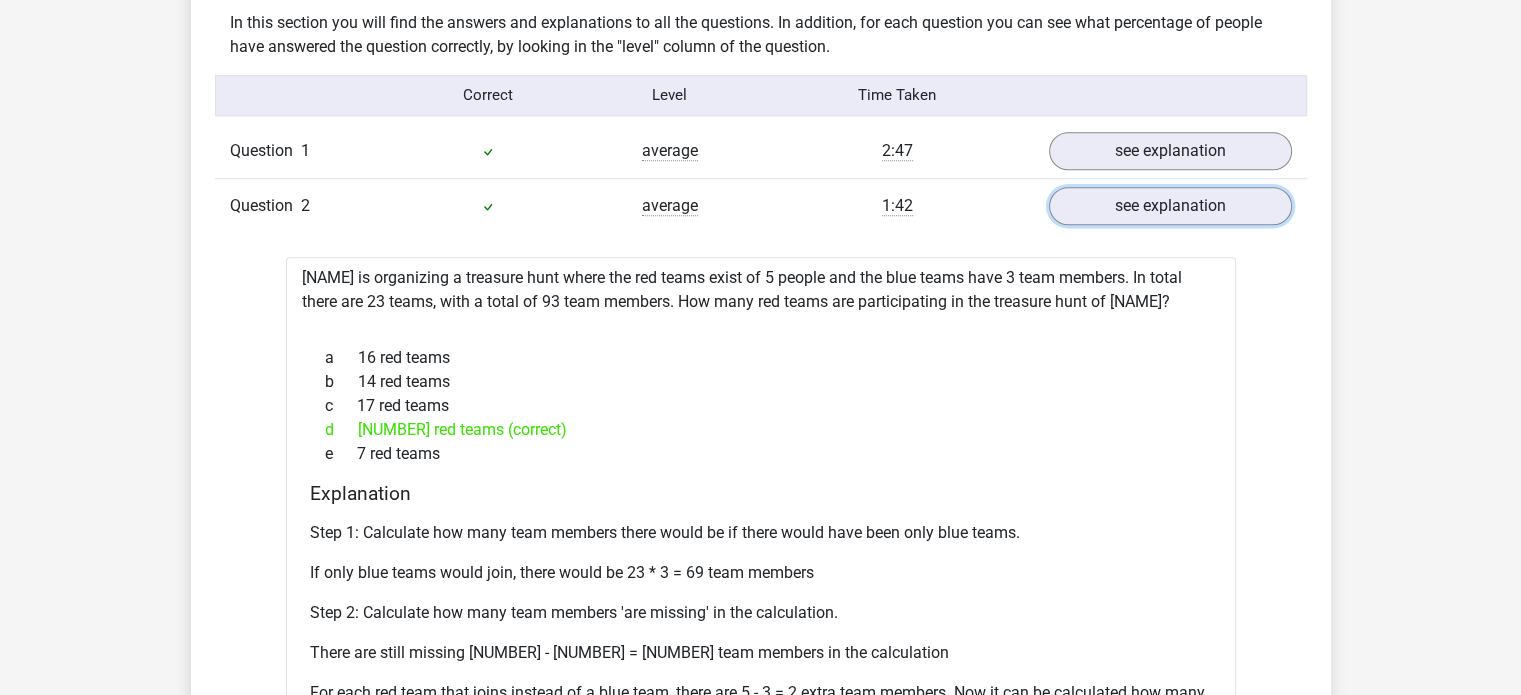 scroll, scrollTop: 1559, scrollLeft: 0, axis: vertical 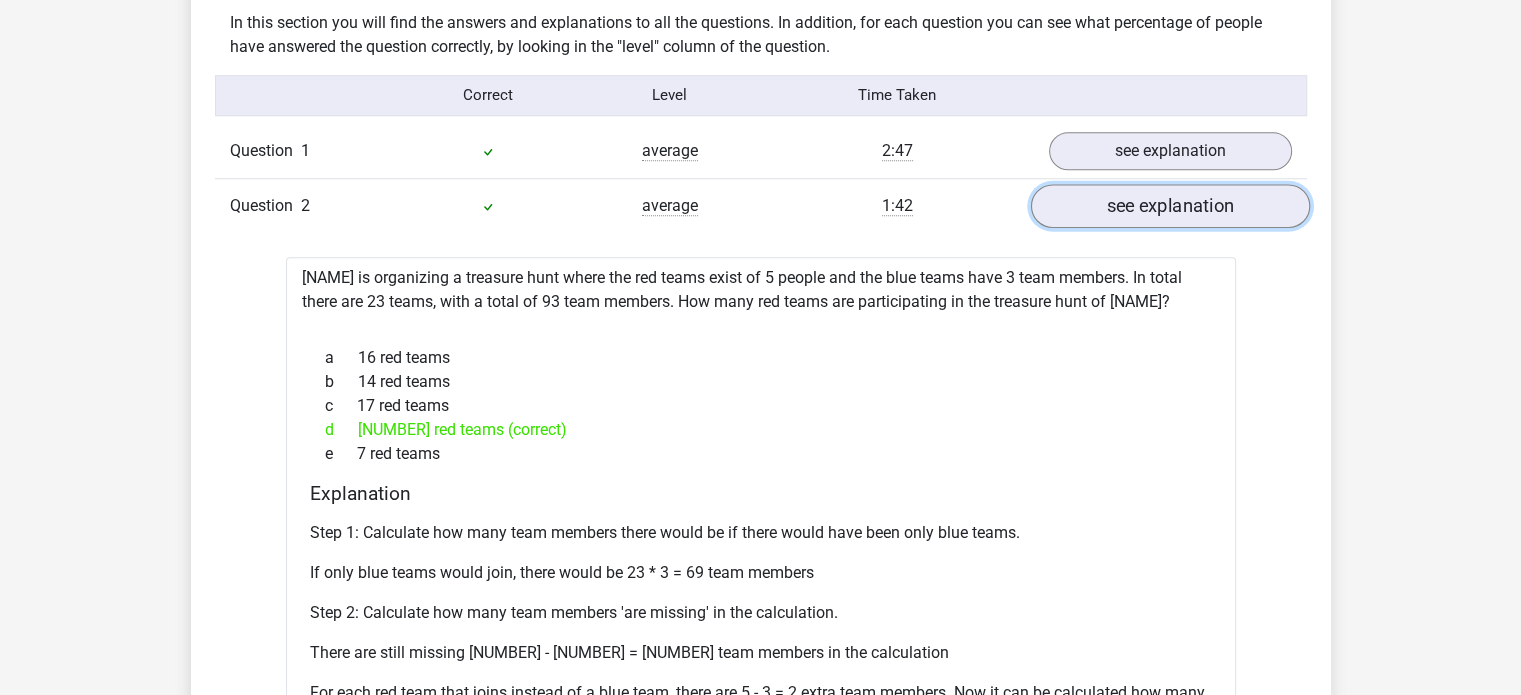 click on "see explanation" at bounding box center (1169, 206) 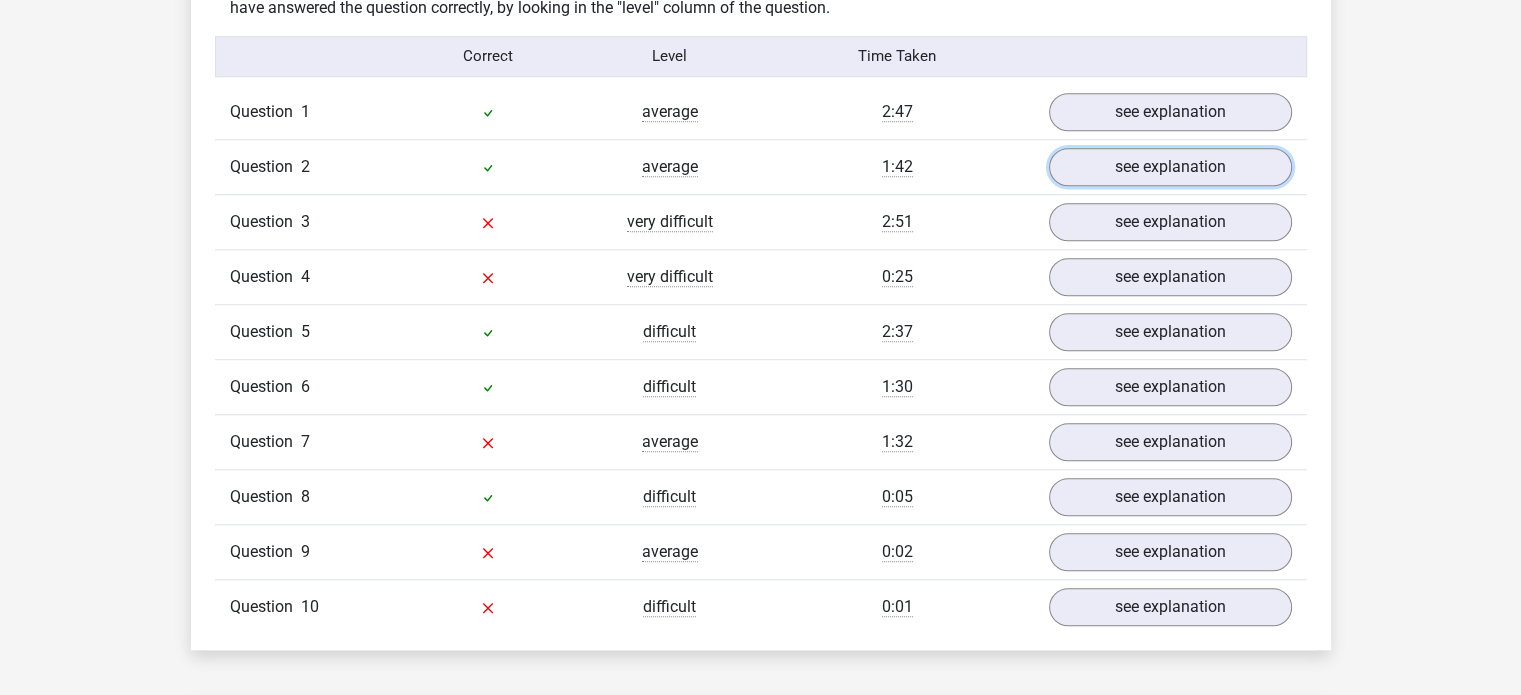 scroll, scrollTop: 1599, scrollLeft: 0, axis: vertical 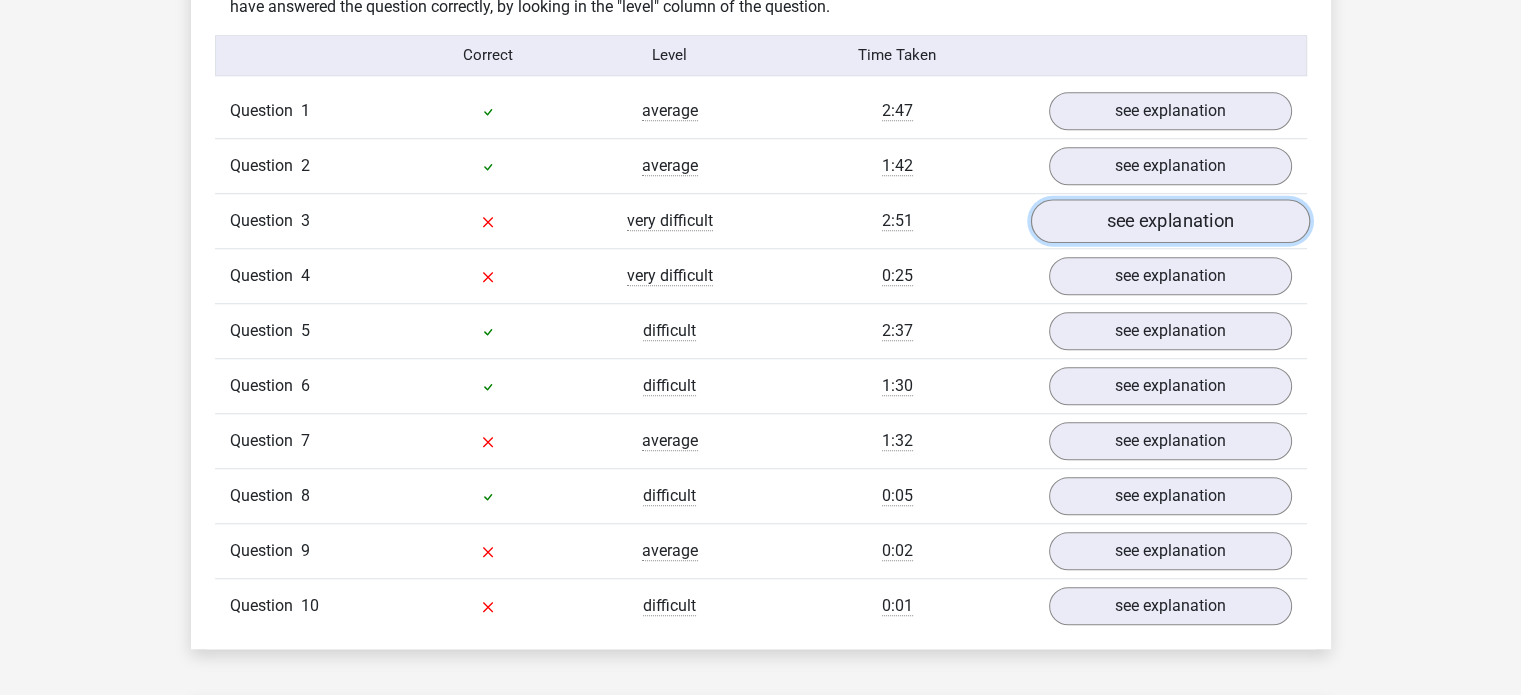 click on "see explanation" at bounding box center (1169, 221) 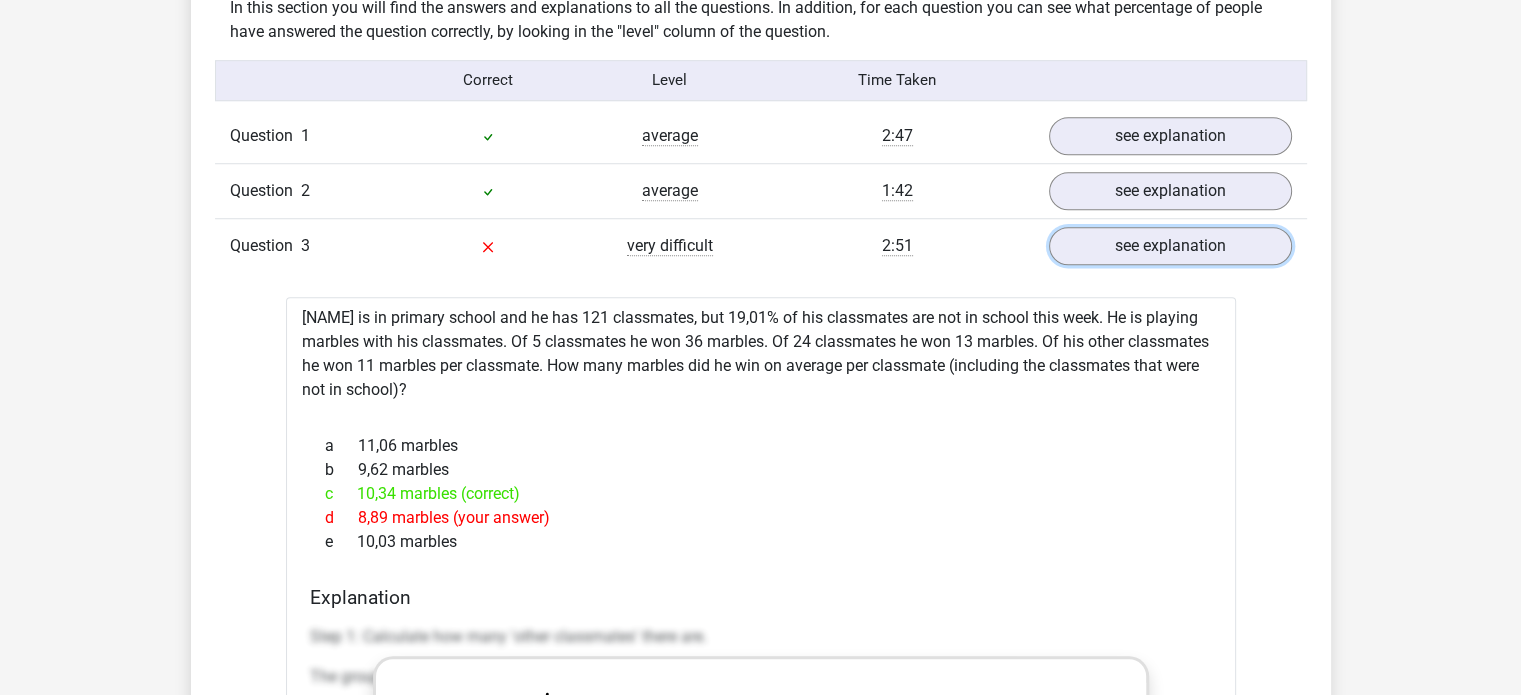 scroll, scrollTop: 1575, scrollLeft: 0, axis: vertical 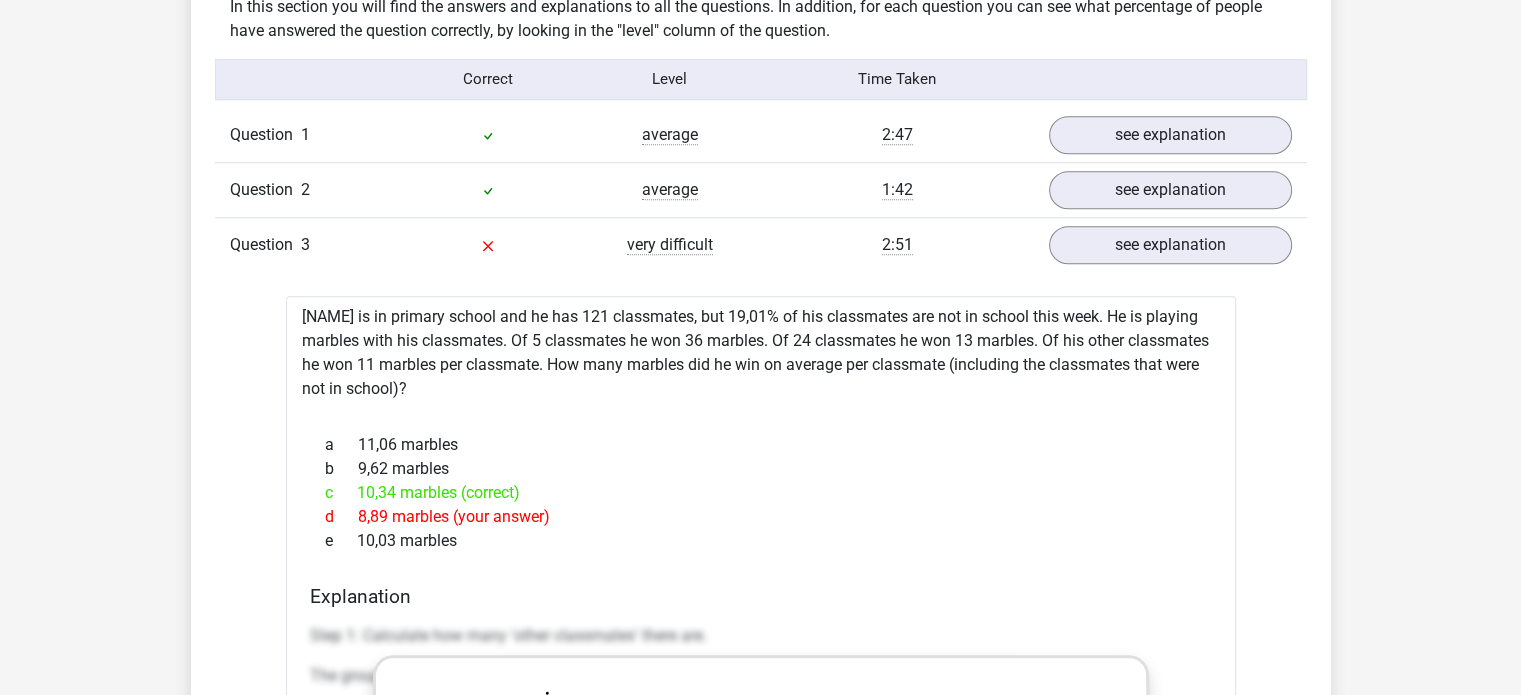 click on "2:51" at bounding box center (897, 190) 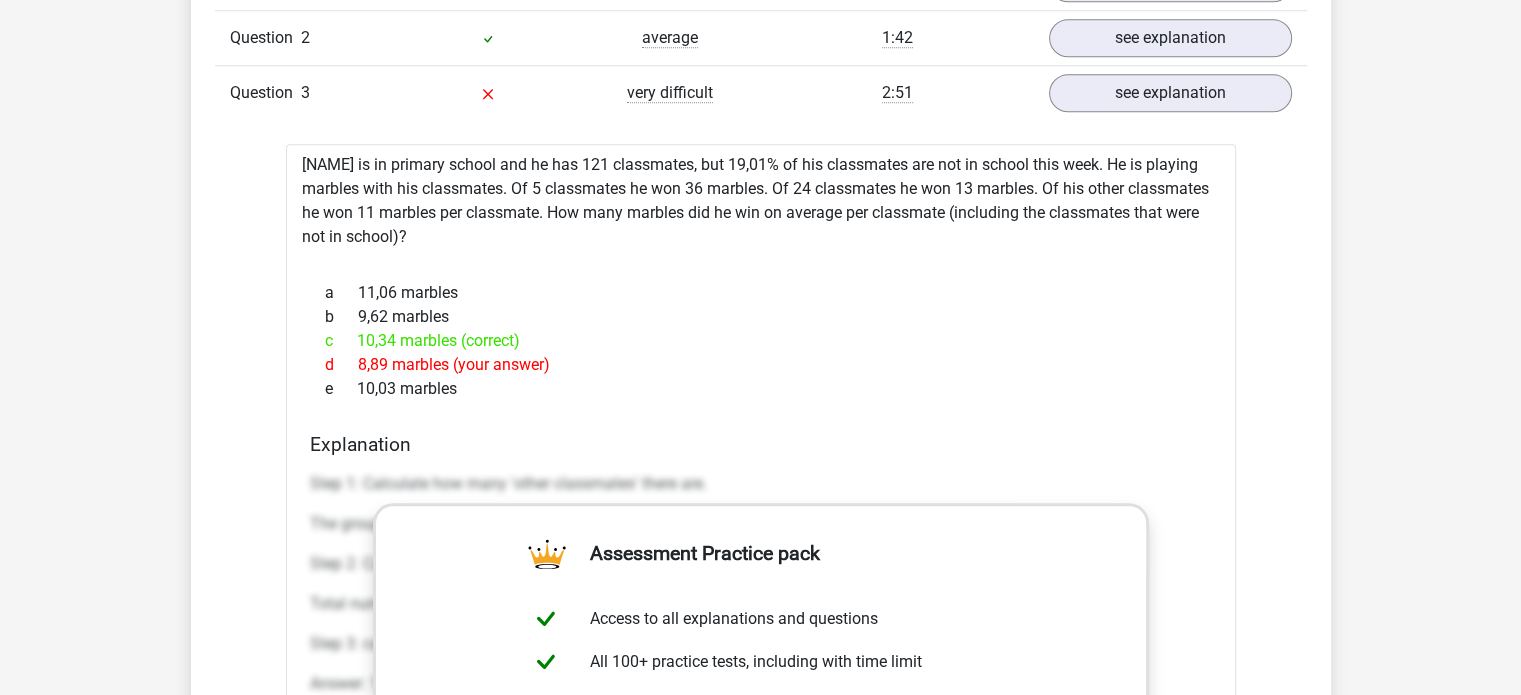scroll, scrollTop: 1726, scrollLeft: 0, axis: vertical 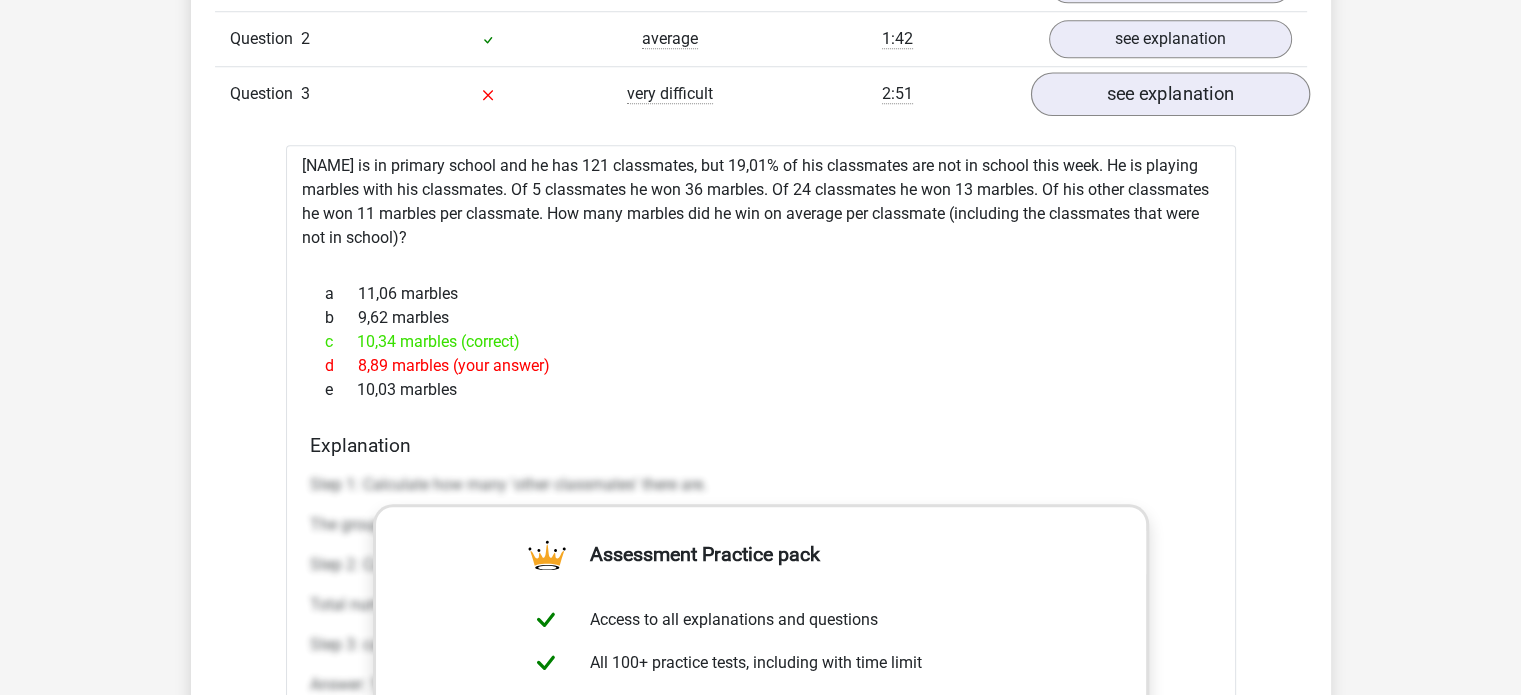 drag, startPoint x: 540, startPoint y: 117, endPoint x: 1060, endPoint y: 79, distance: 521.3866 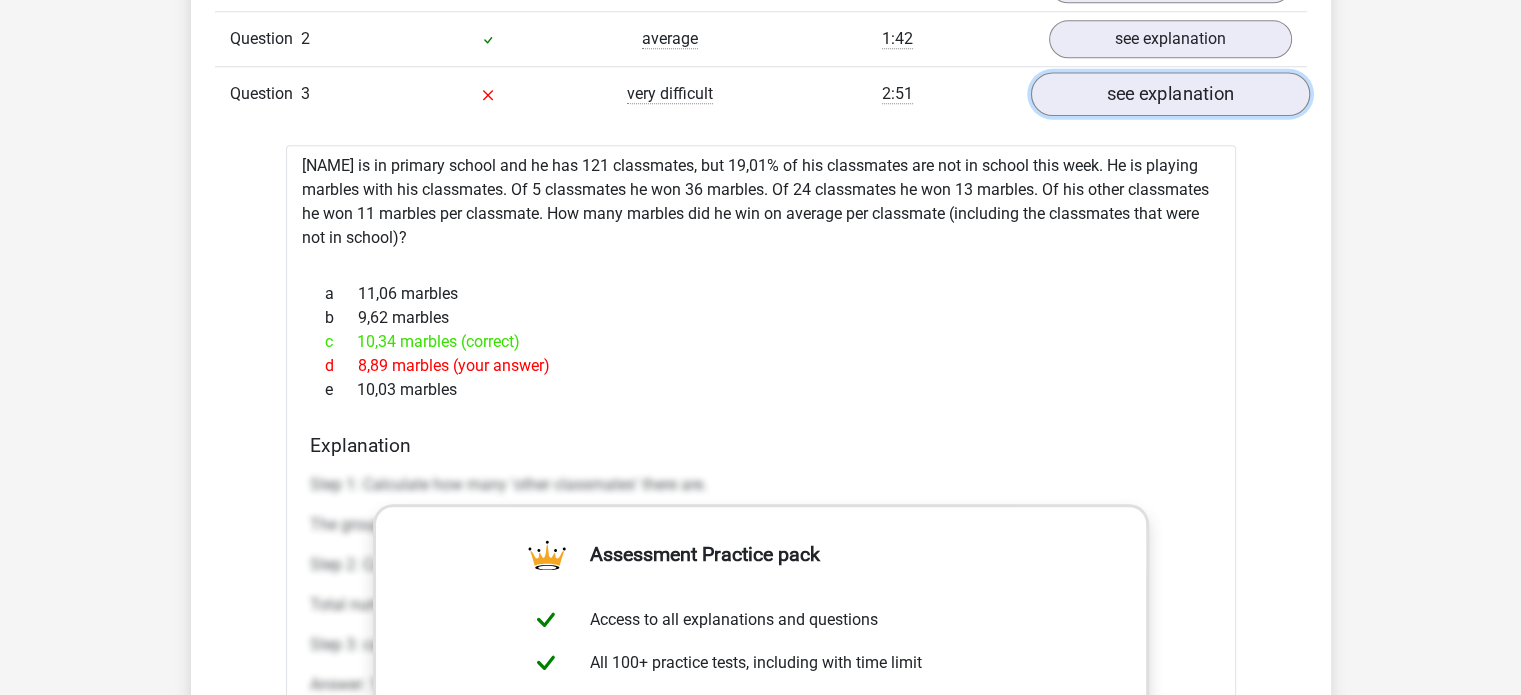click on "see explanation" at bounding box center (1169, 94) 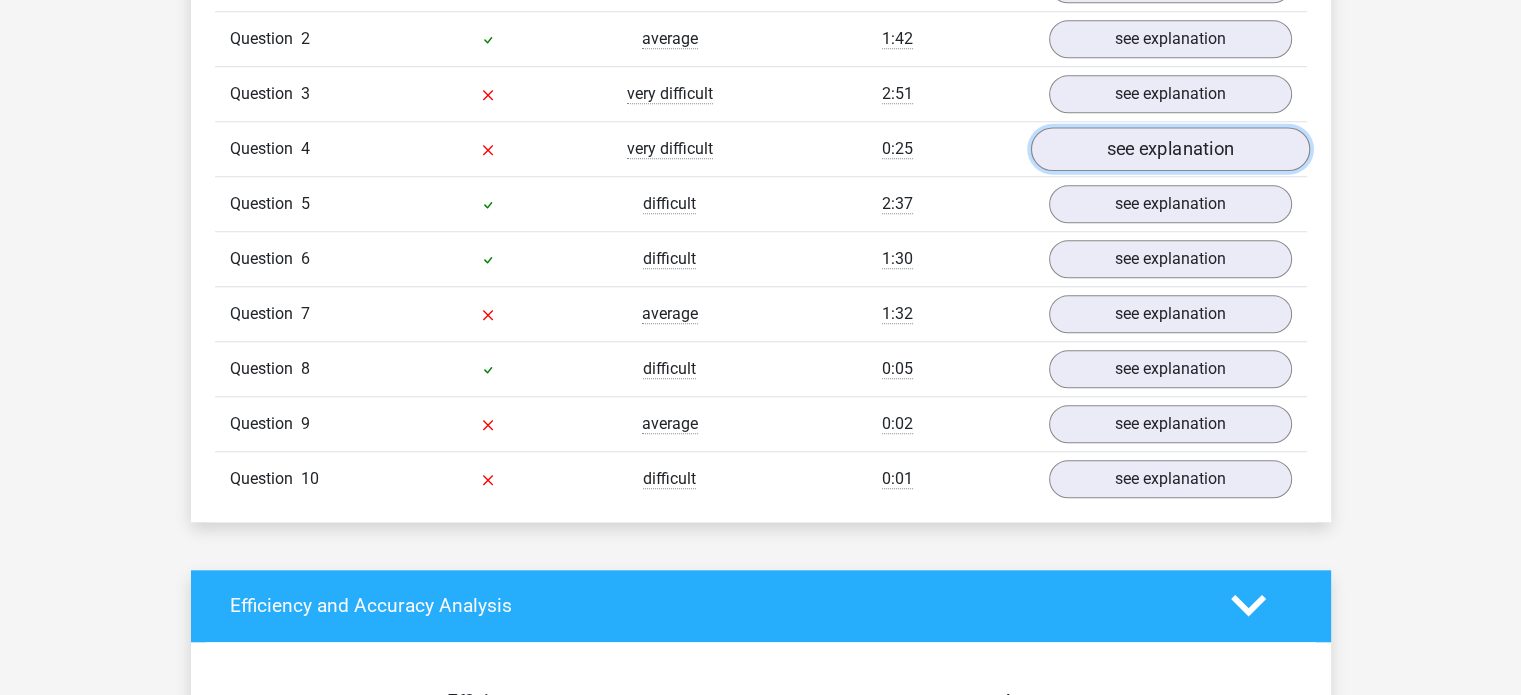 click on "see explanation" at bounding box center (1169, 149) 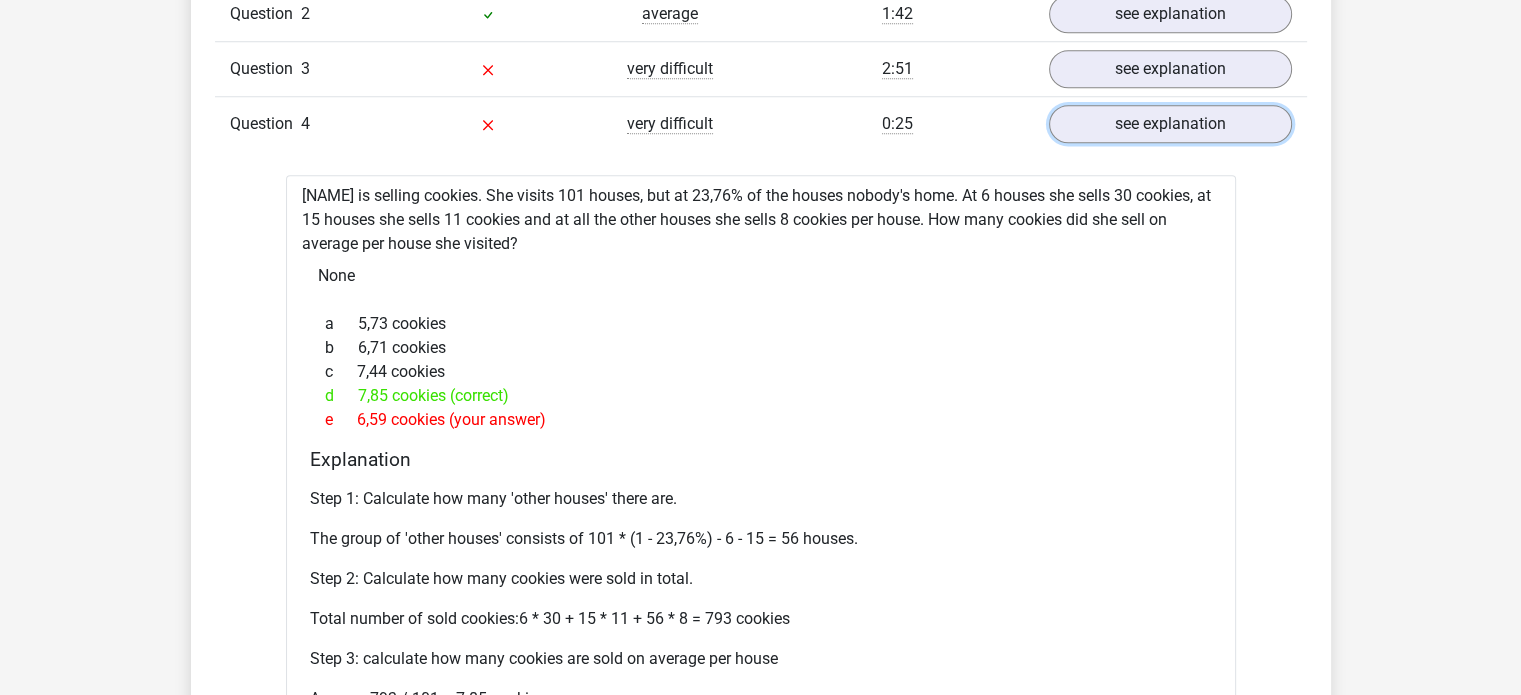 scroll, scrollTop: 1751, scrollLeft: 0, axis: vertical 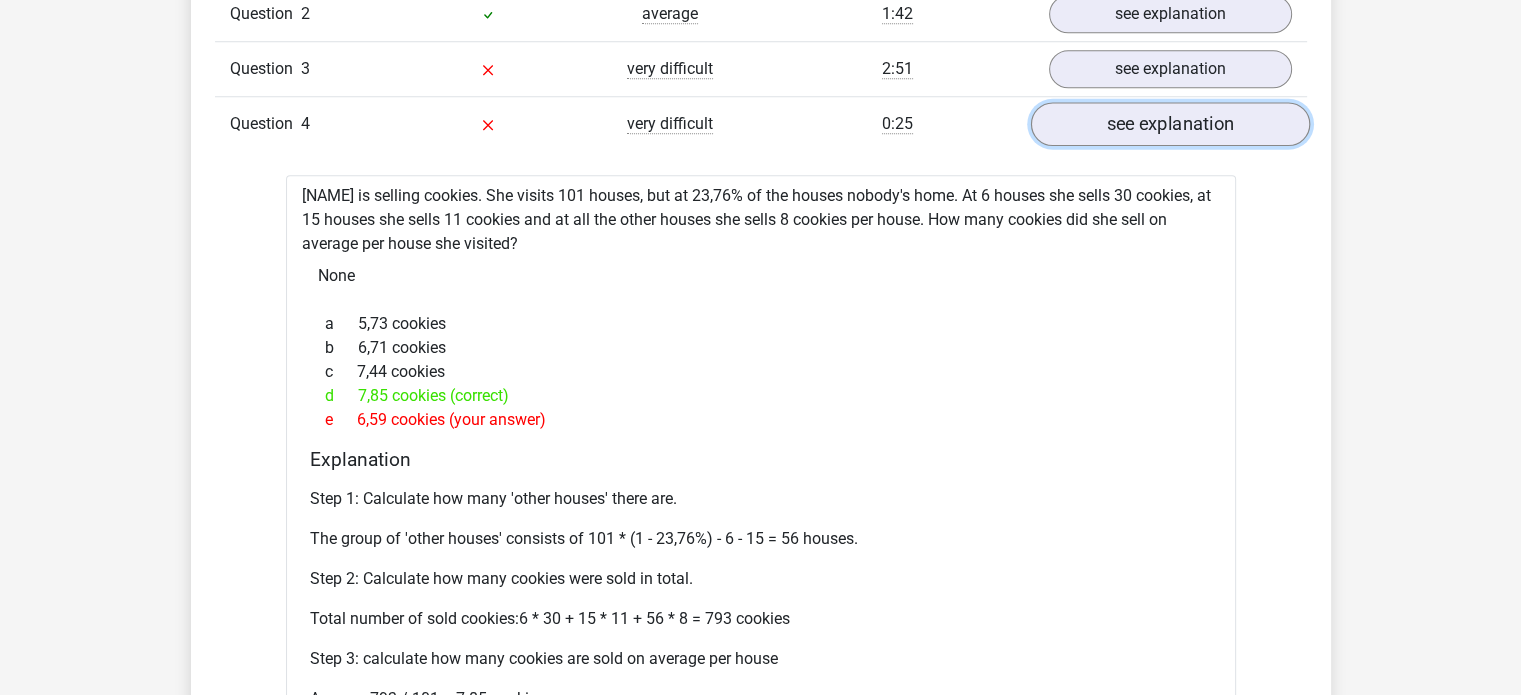 click on "see explanation" at bounding box center [1169, 124] 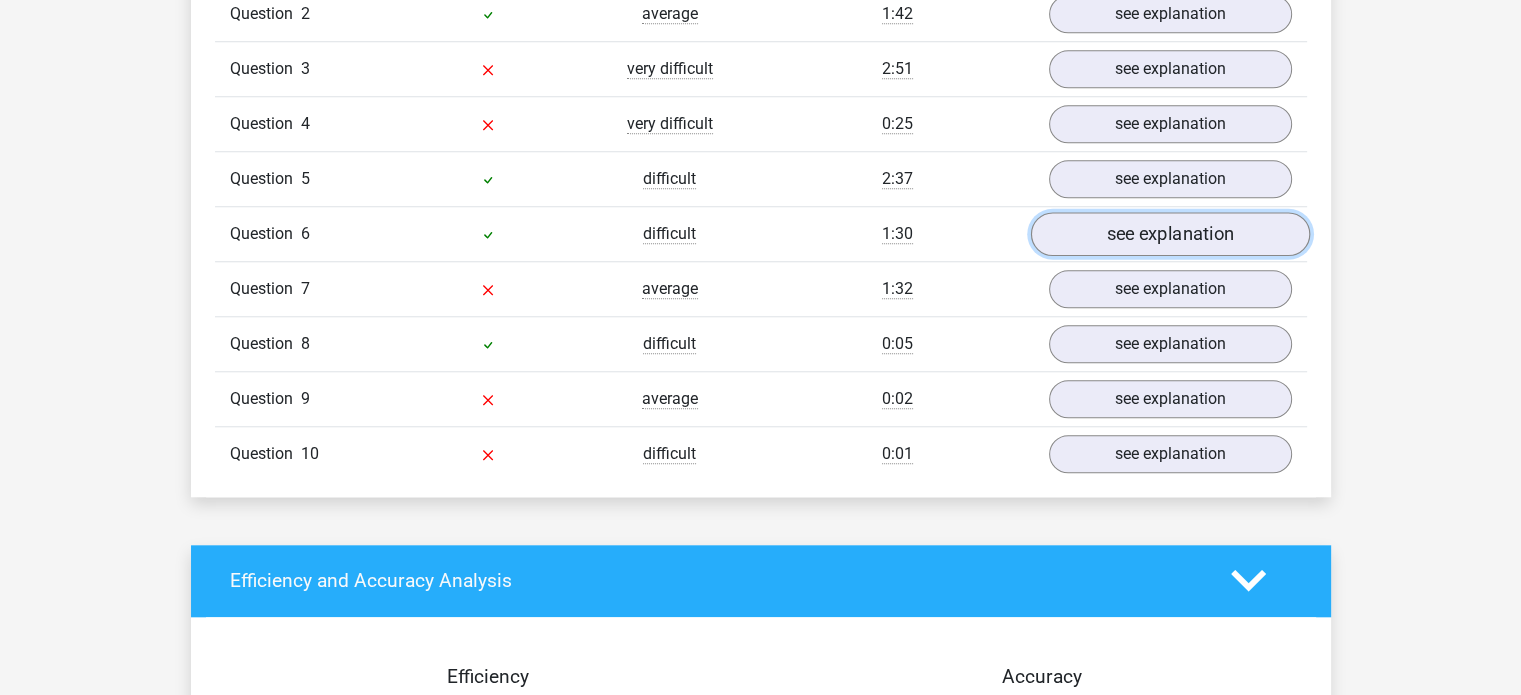 click on "see explanation" at bounding box center [1169, 234] 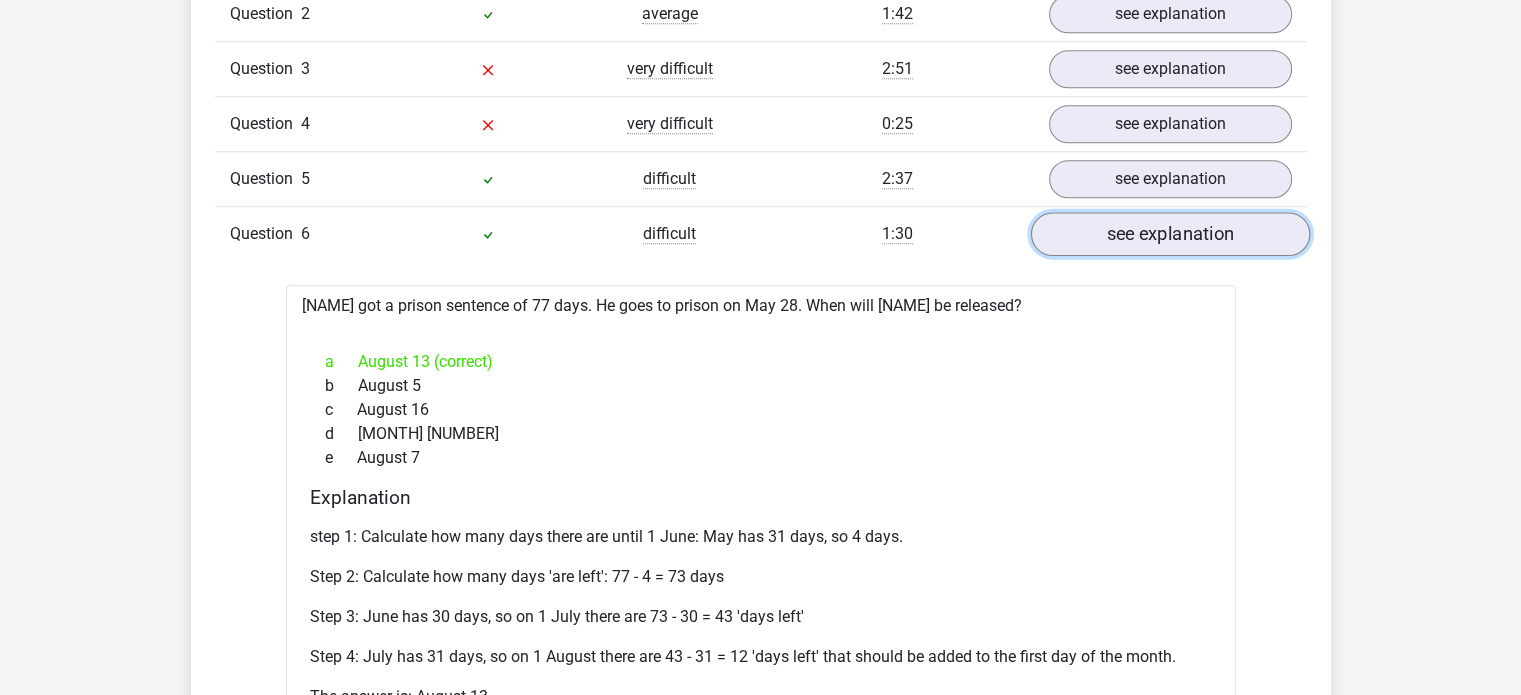 click on "see explanation" at bounding box center (1169, 234) 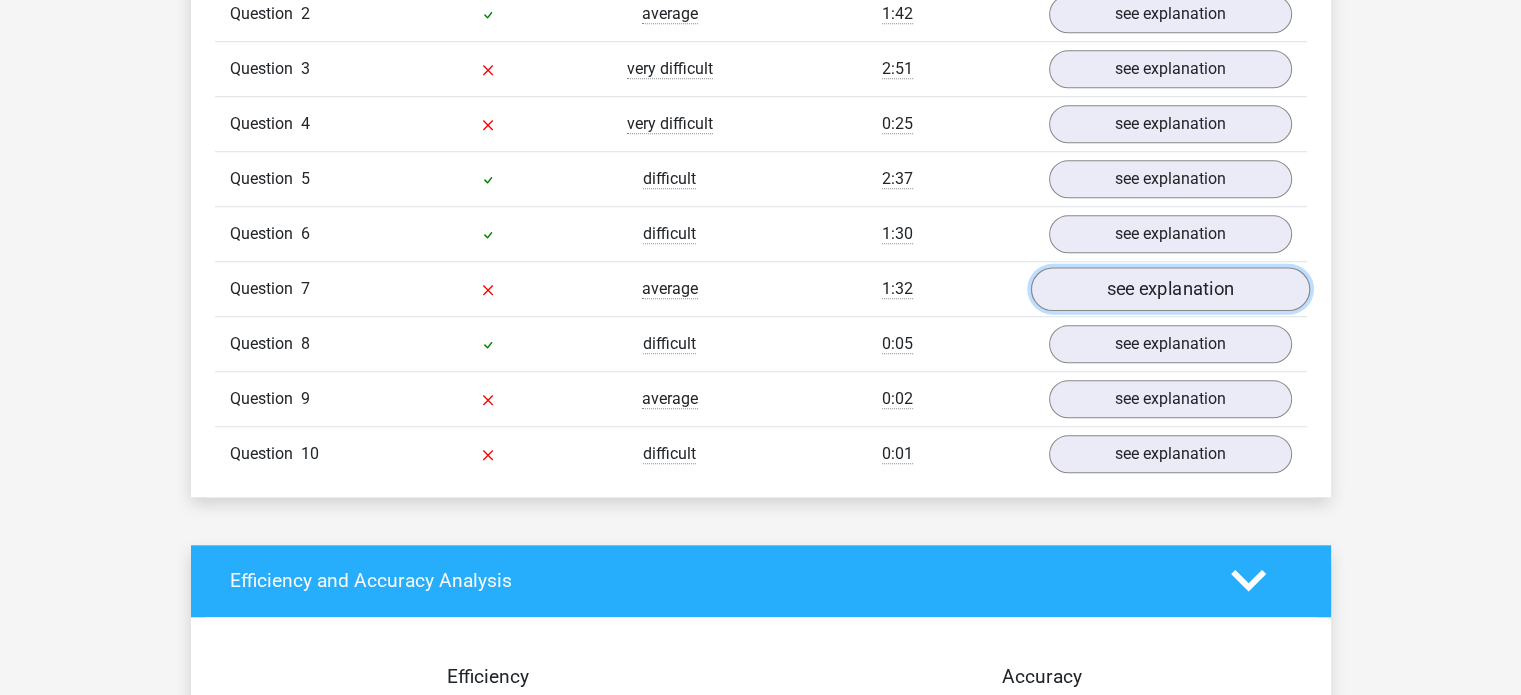 click on "see explanation" at bounding box center [1169, 289] 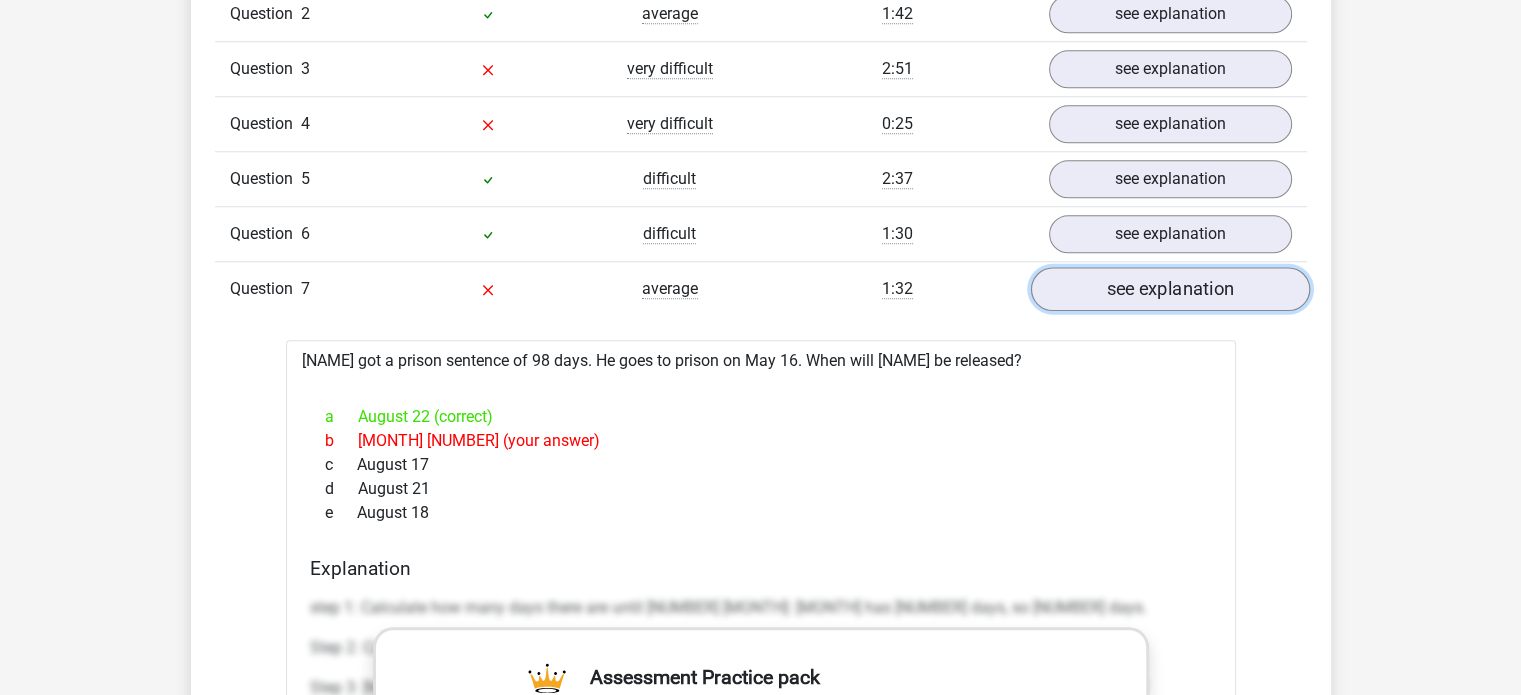 click on "see explanation" at bounding box center [1169, 289] 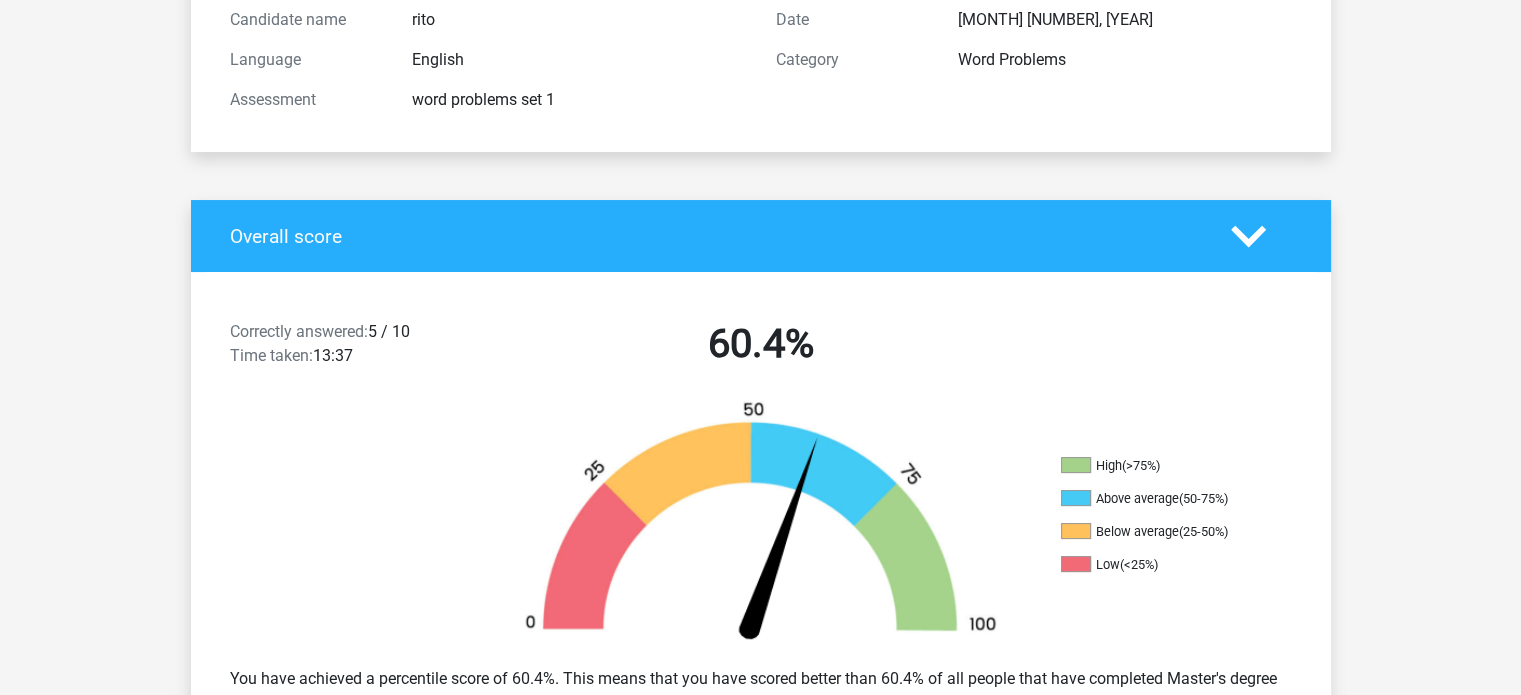 scroll, scrollTop: 0, scrollLeft: 0, axis: both 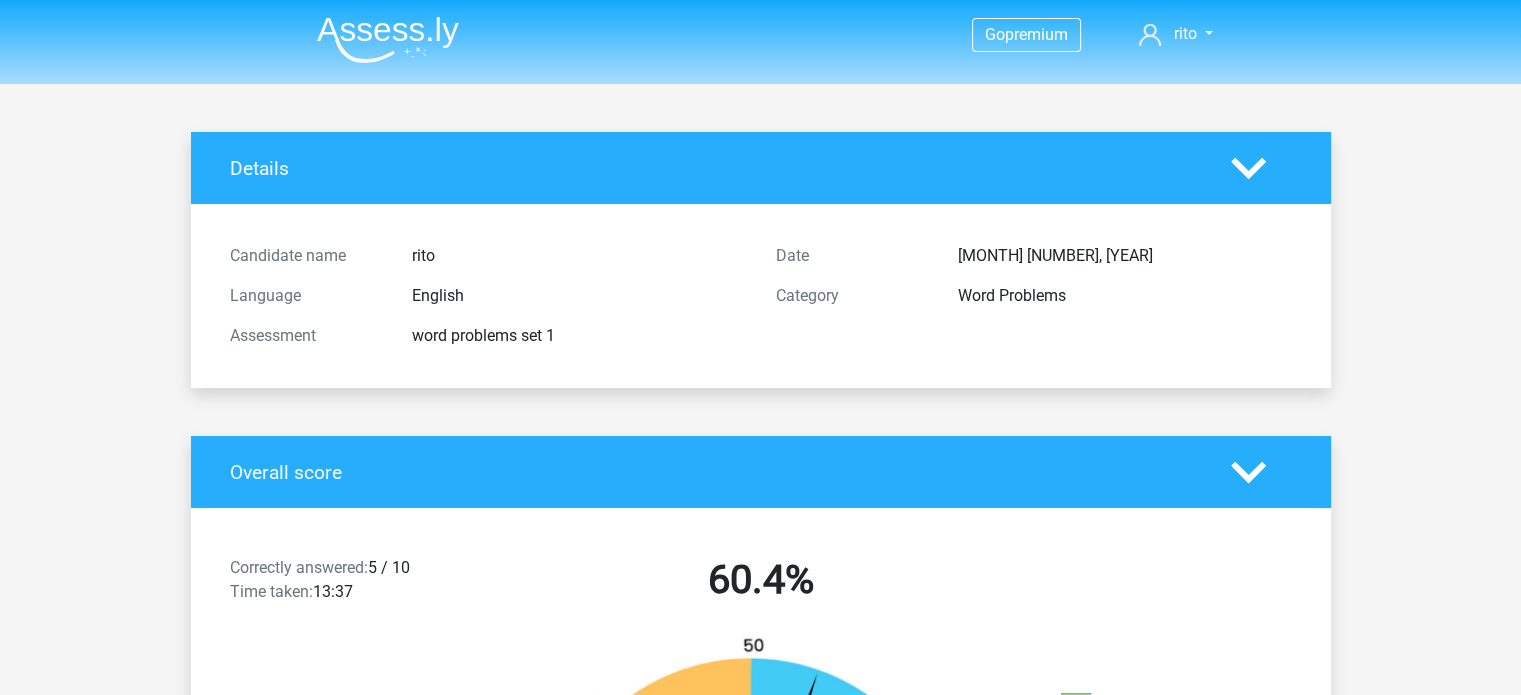 click at bounding box center [388, 39] 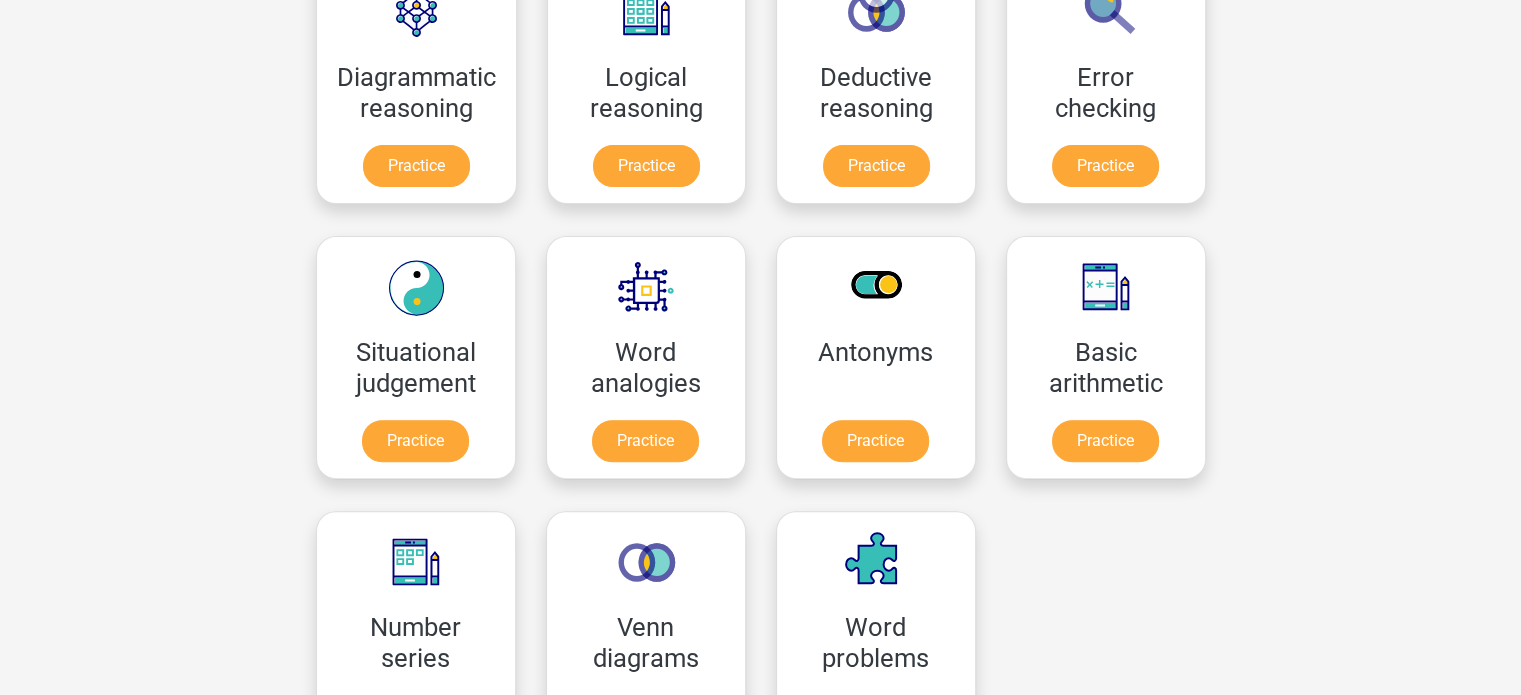 scroll, scrollTop: 648, scrollLeft: 0, axis: vertical 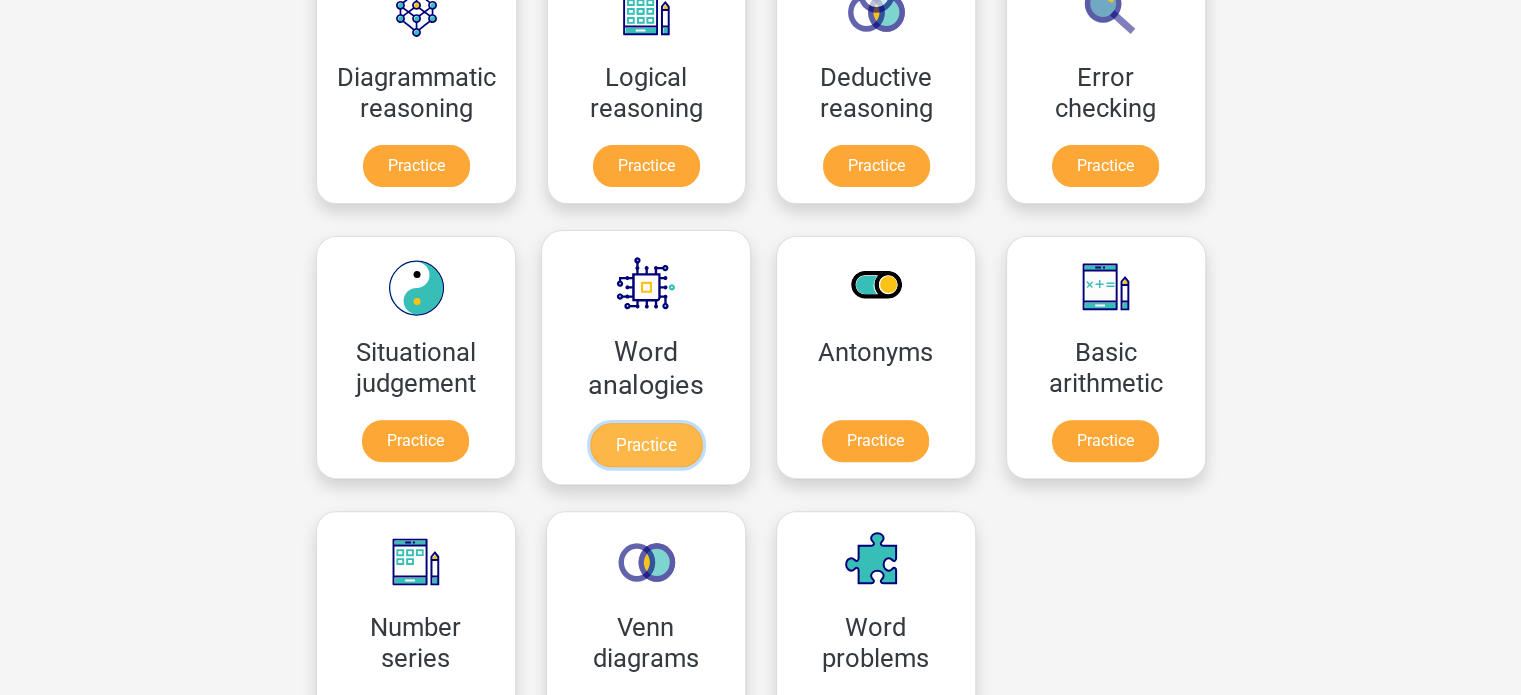 click on "Practice" at bounding box center (645, 445) 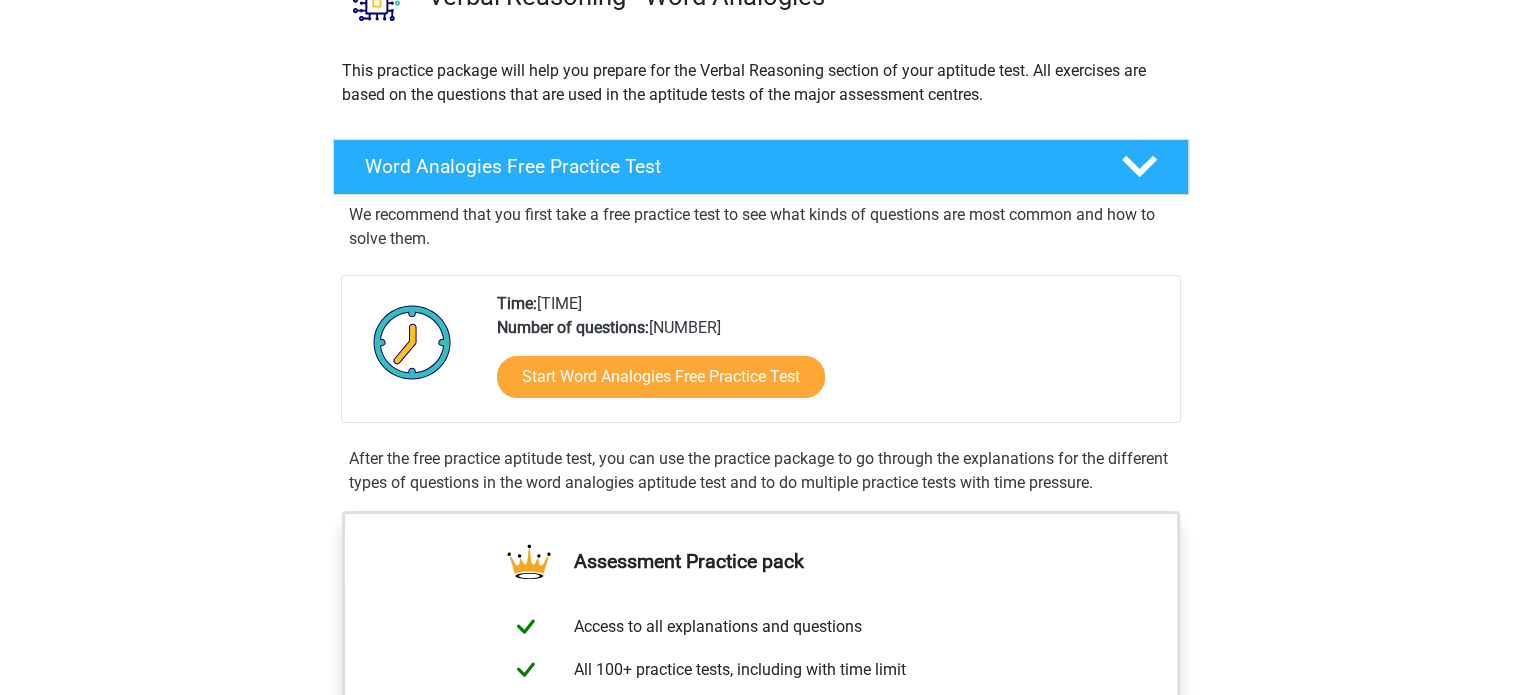 scroll, scrollTop: 192, scrollLeft: 0, axis: vertical 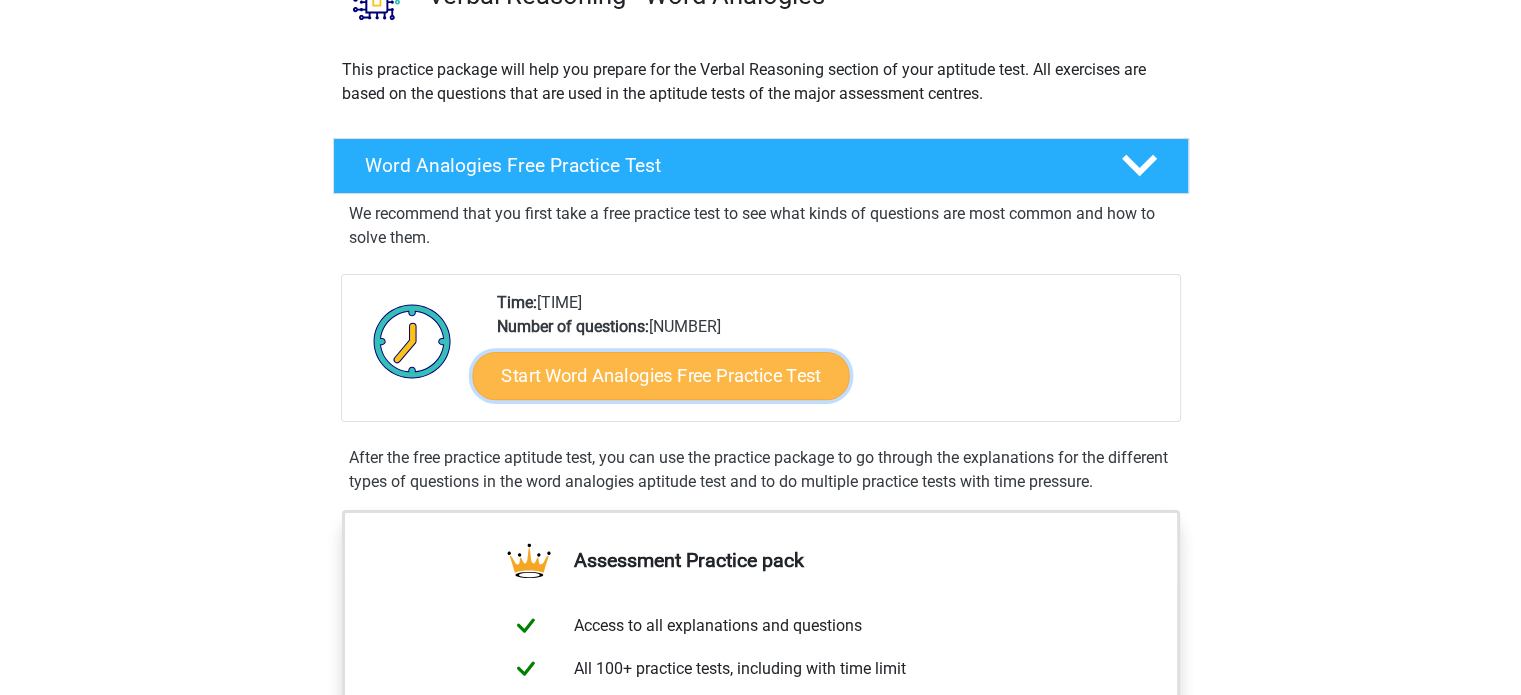 click on "Start Word Analogies
Free Practice Test" at bounding box center (660, 375) 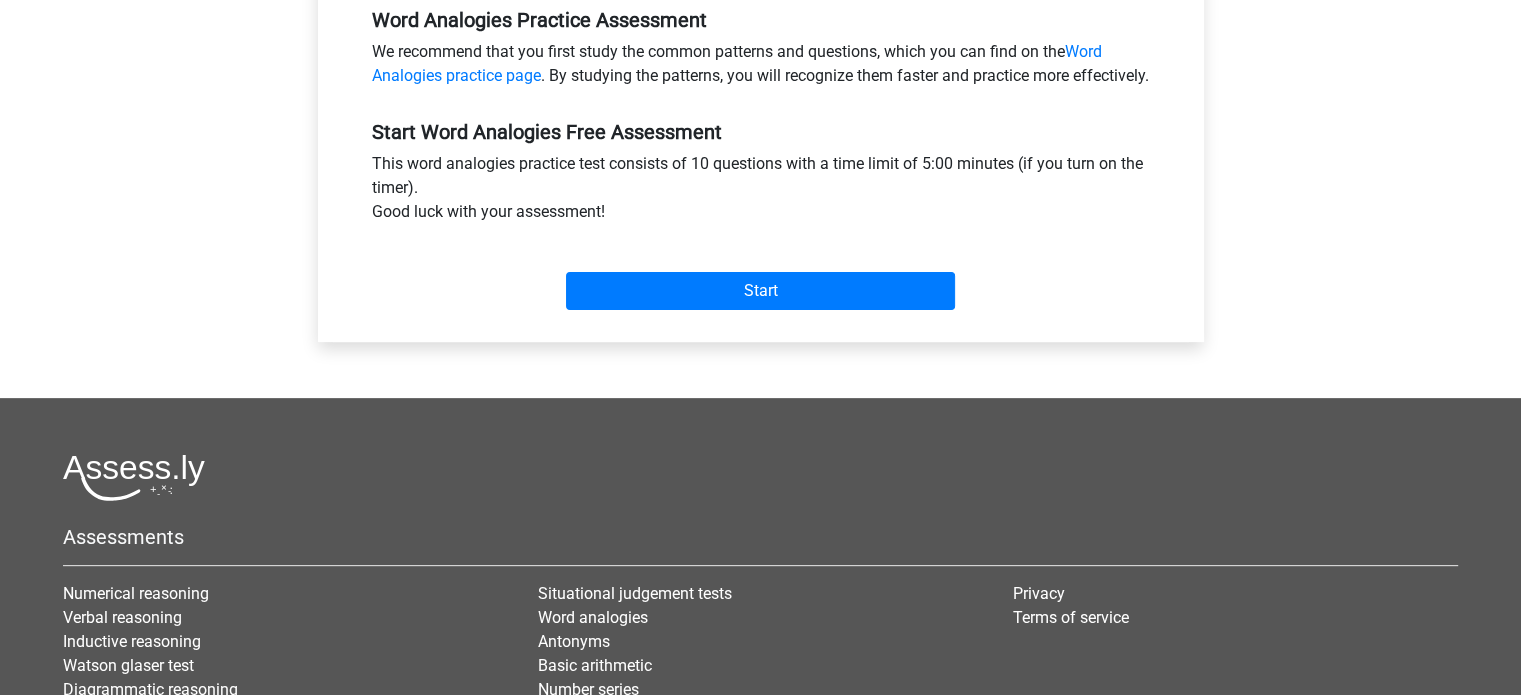 scroll, scrollTop: 884, scrollLeft: 0, axis: vertical 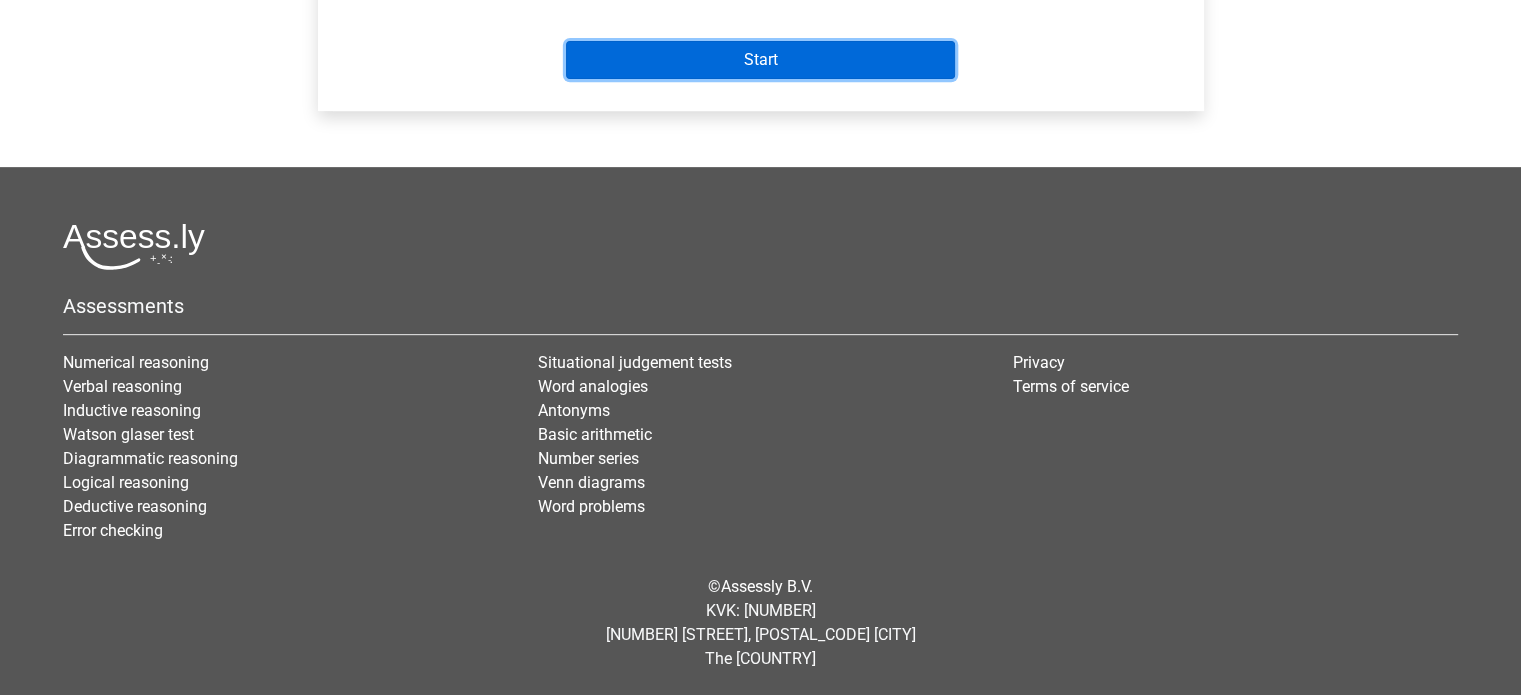 click on "Start" at bounding box center (760, 60) 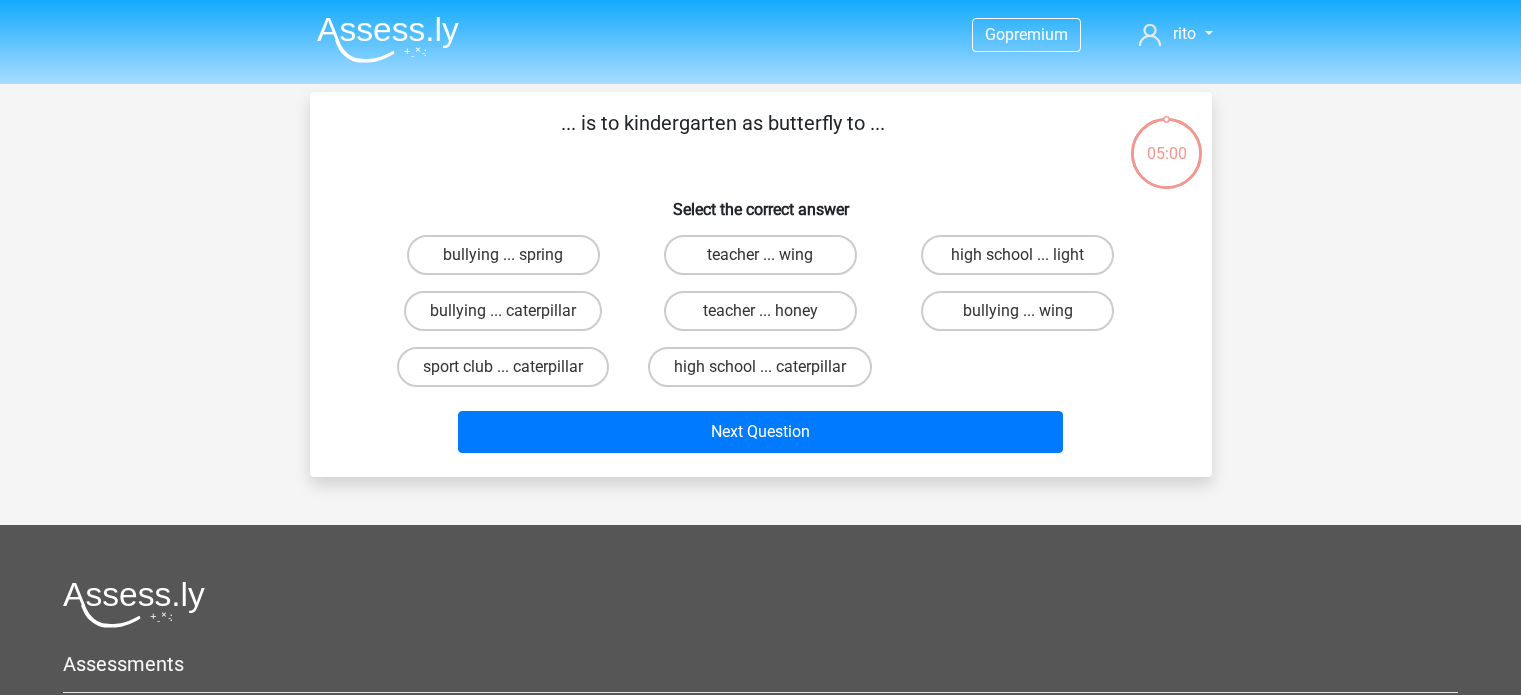 scroll, scrollTop: 0, scrollLeft: 0, axis: both 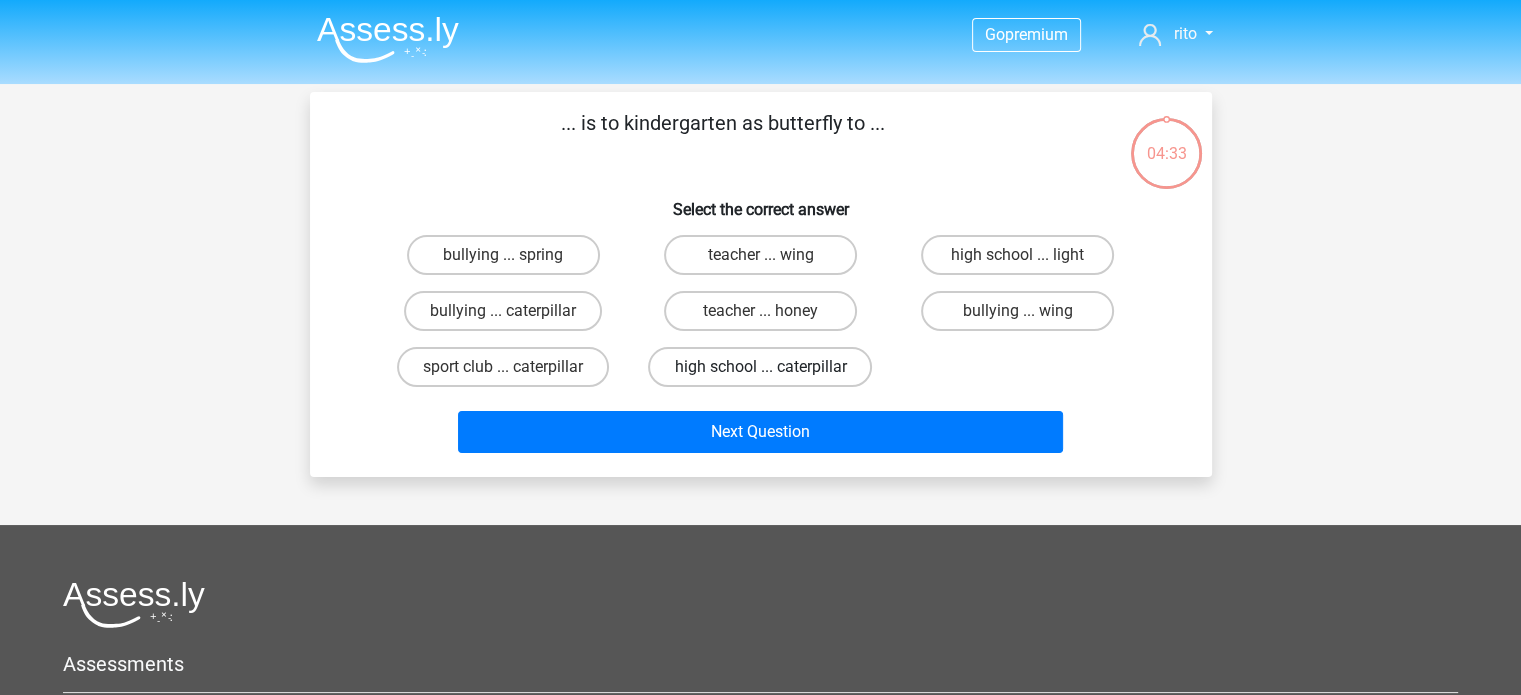 click on "high school ... caterpillar" at bounding box center [760, 367] 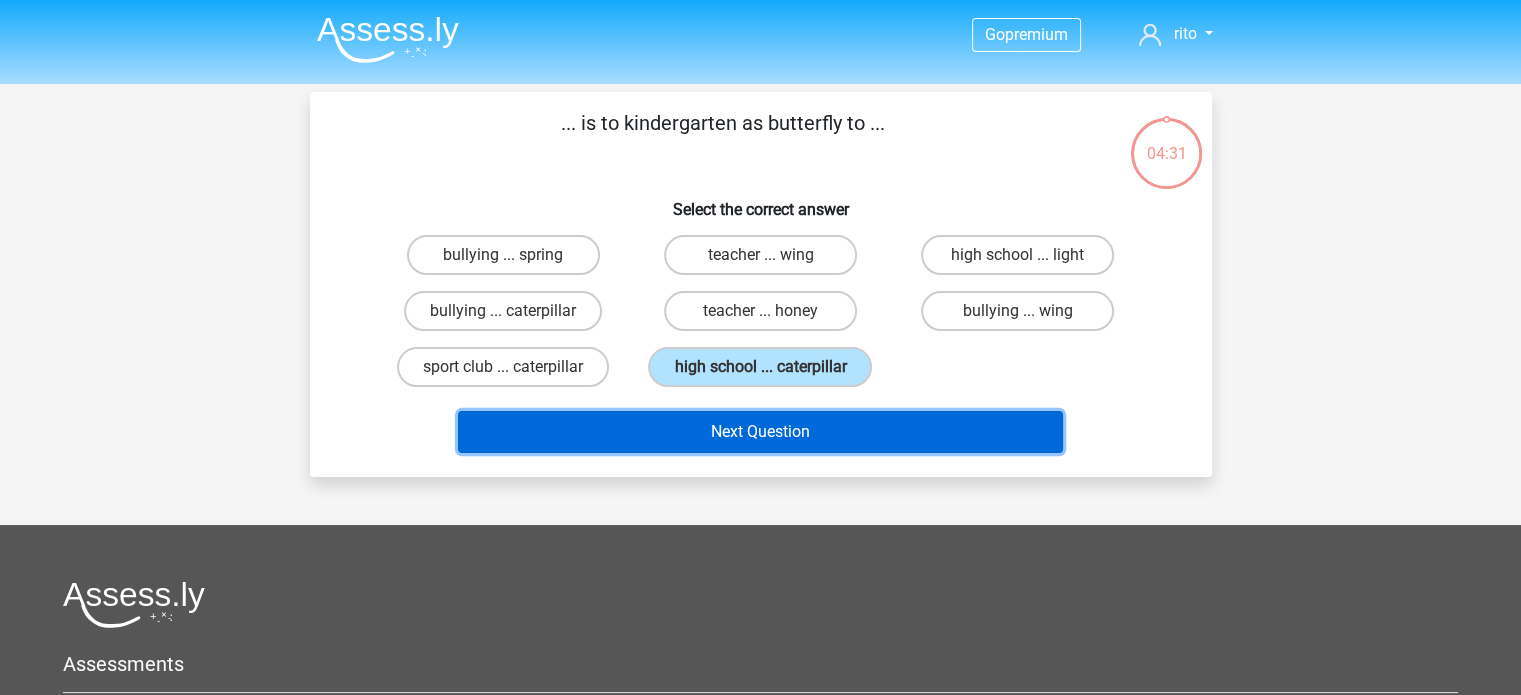 click on "Next Question" at bounding box center [760, 432] 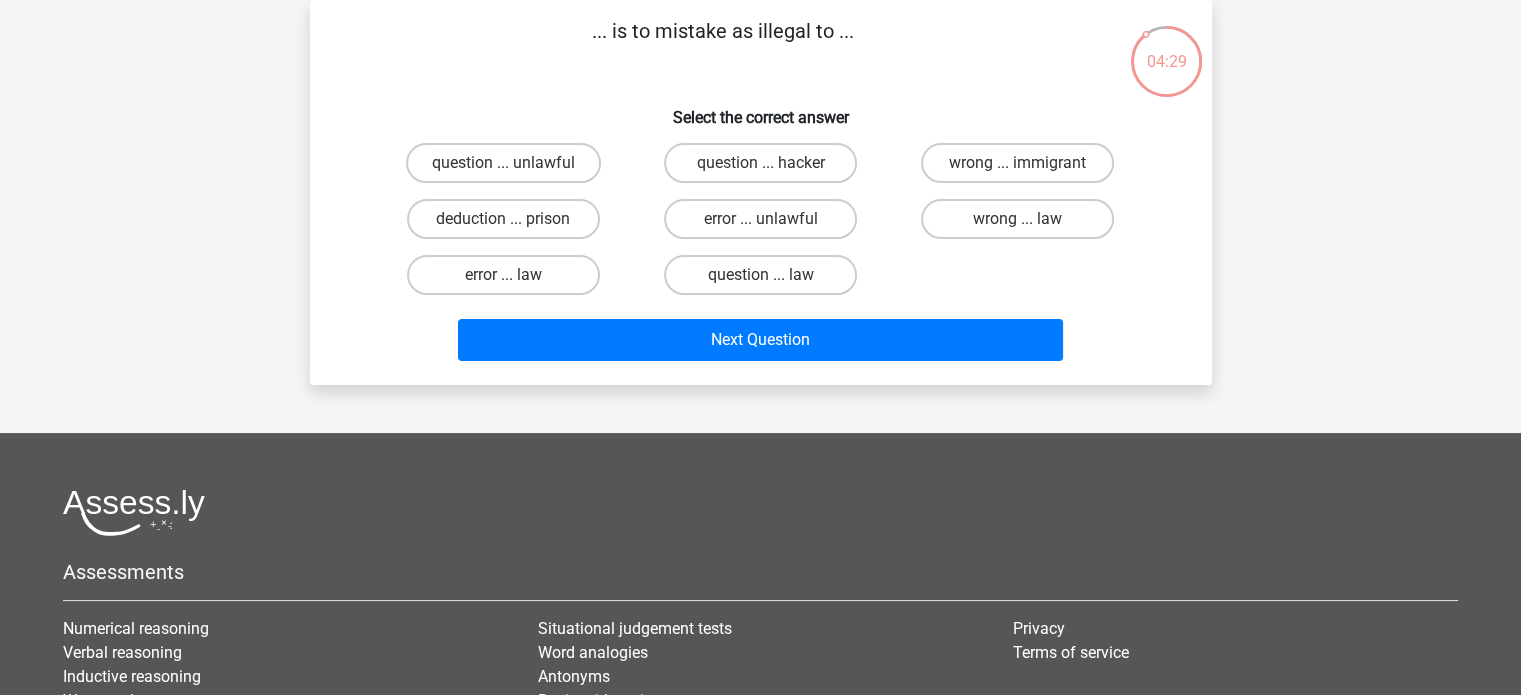 scroll, scrollTop: 50, scrollLeft: 0, axis: vertical 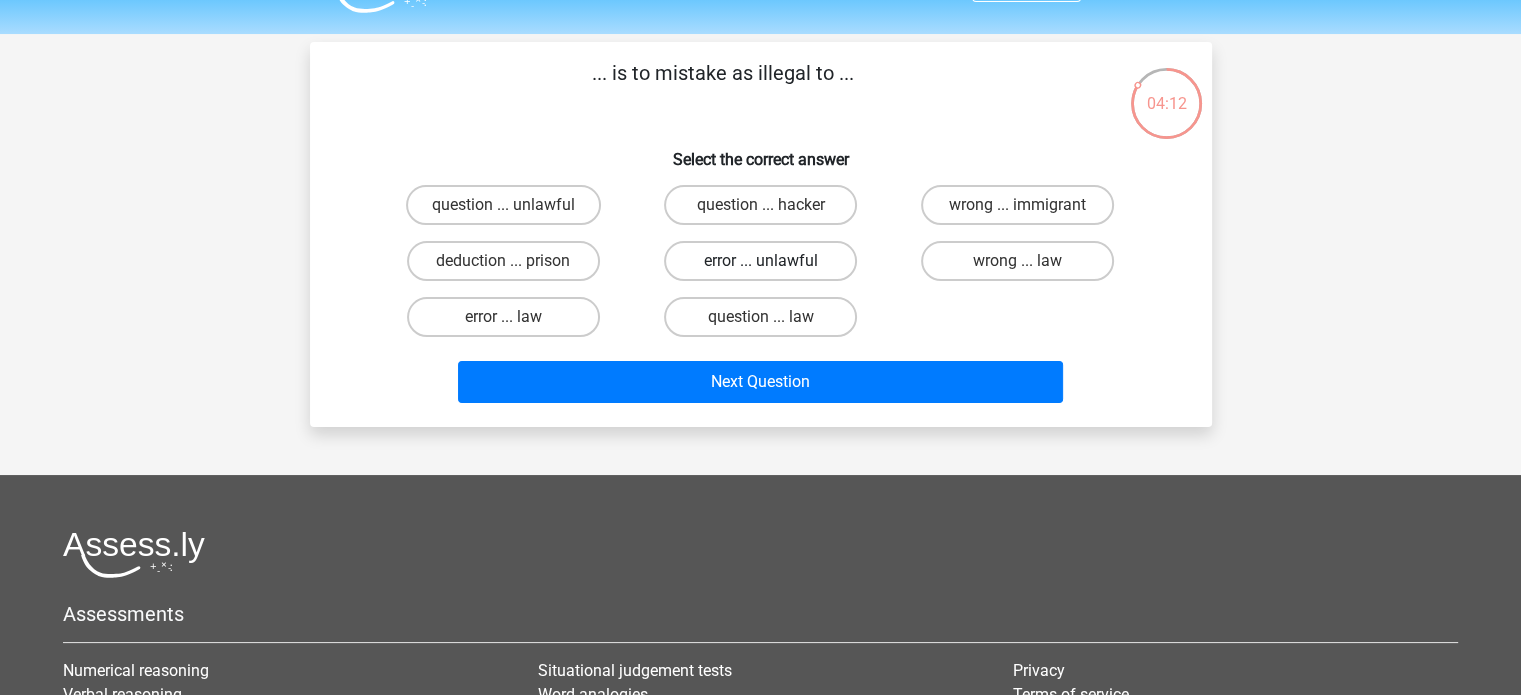 click on "error ... unlawful" at bounding box center (760, 261) 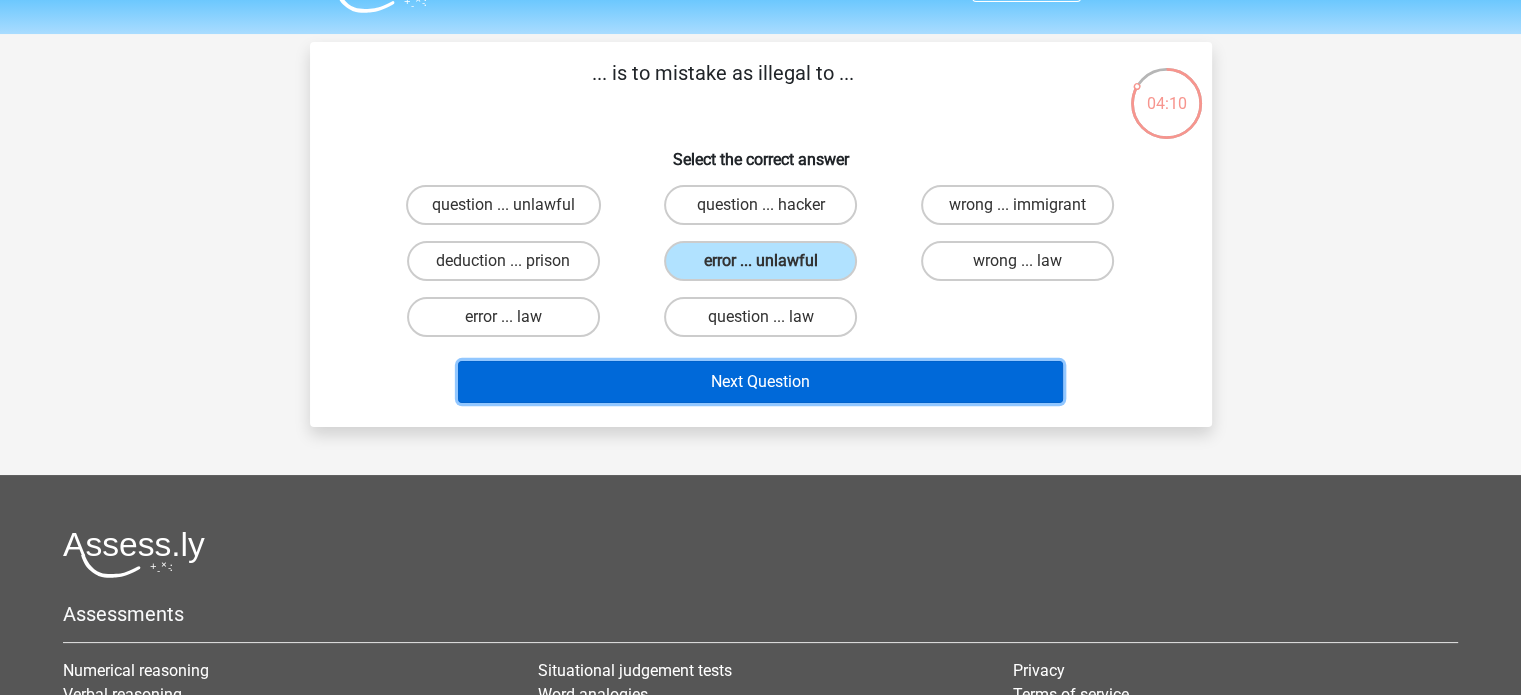 click on "Next Question" at bounding box center (760, 382) 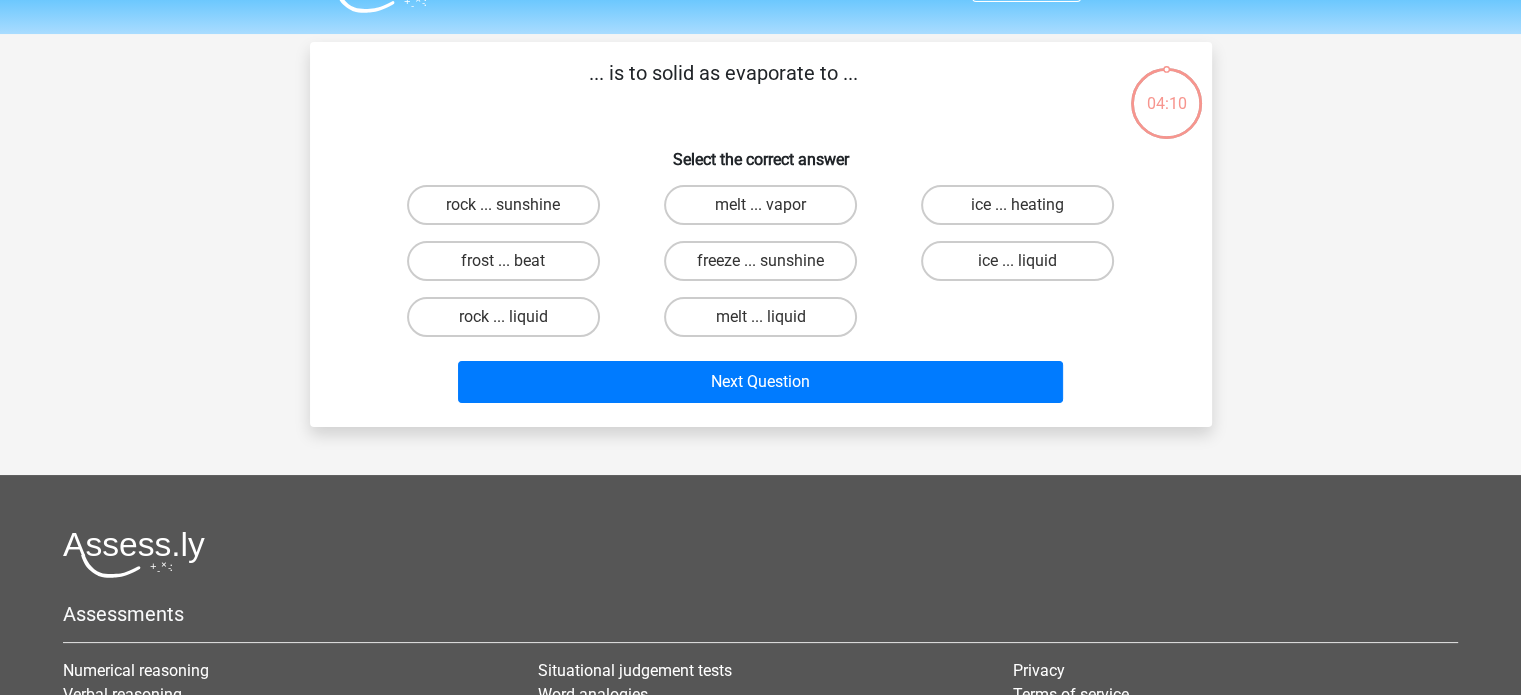 scroll, scrollTop: 92, scrollLeft: 0, axis: vertical 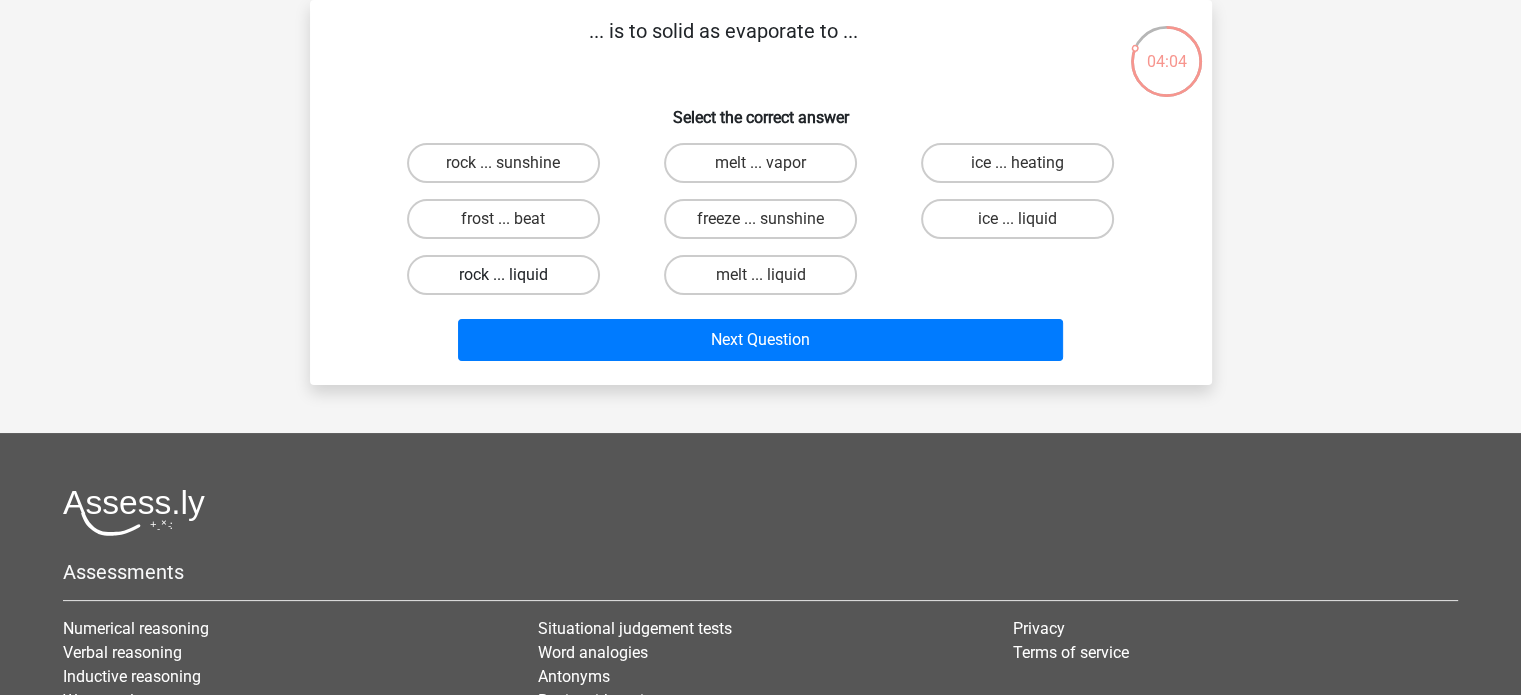 click on "rock ... liquid" at bounding box center [503, 275] 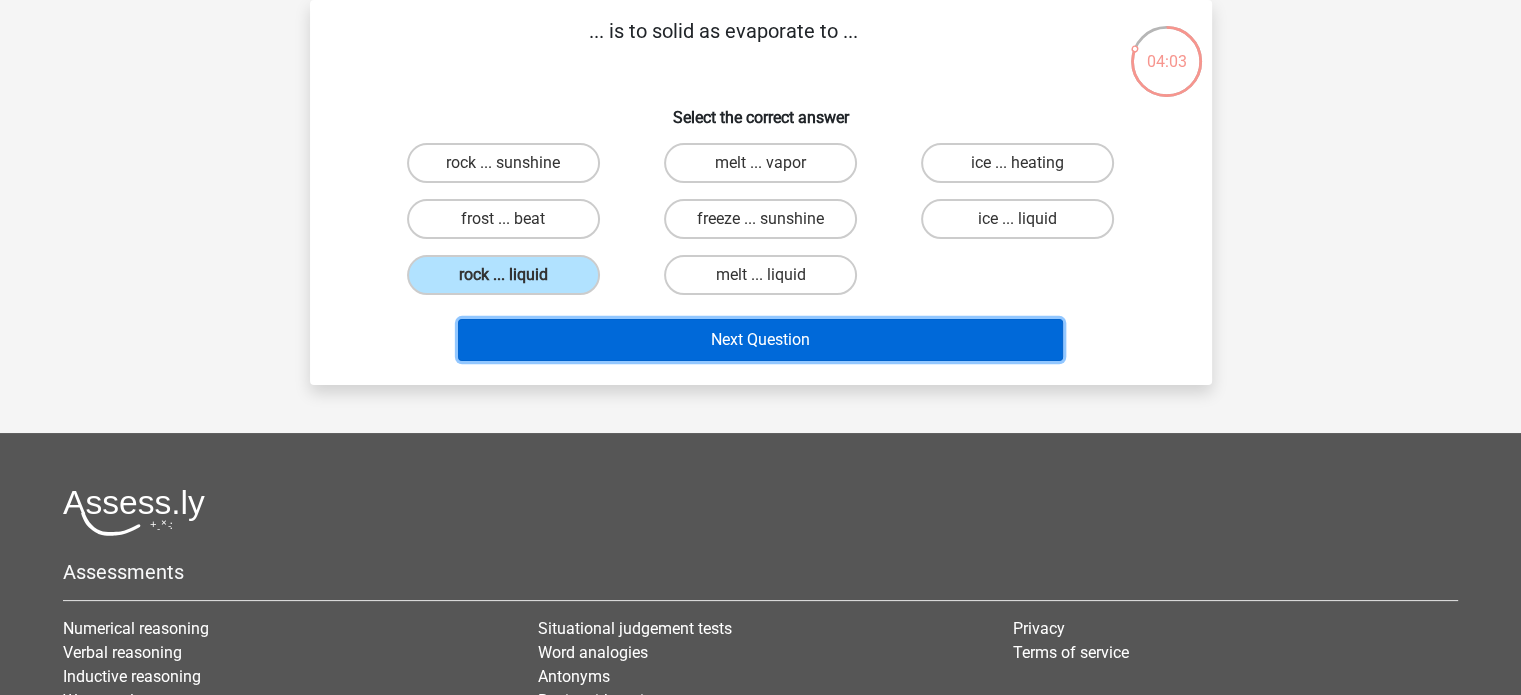 click on "Next Question" at bounding box center (760, 340) 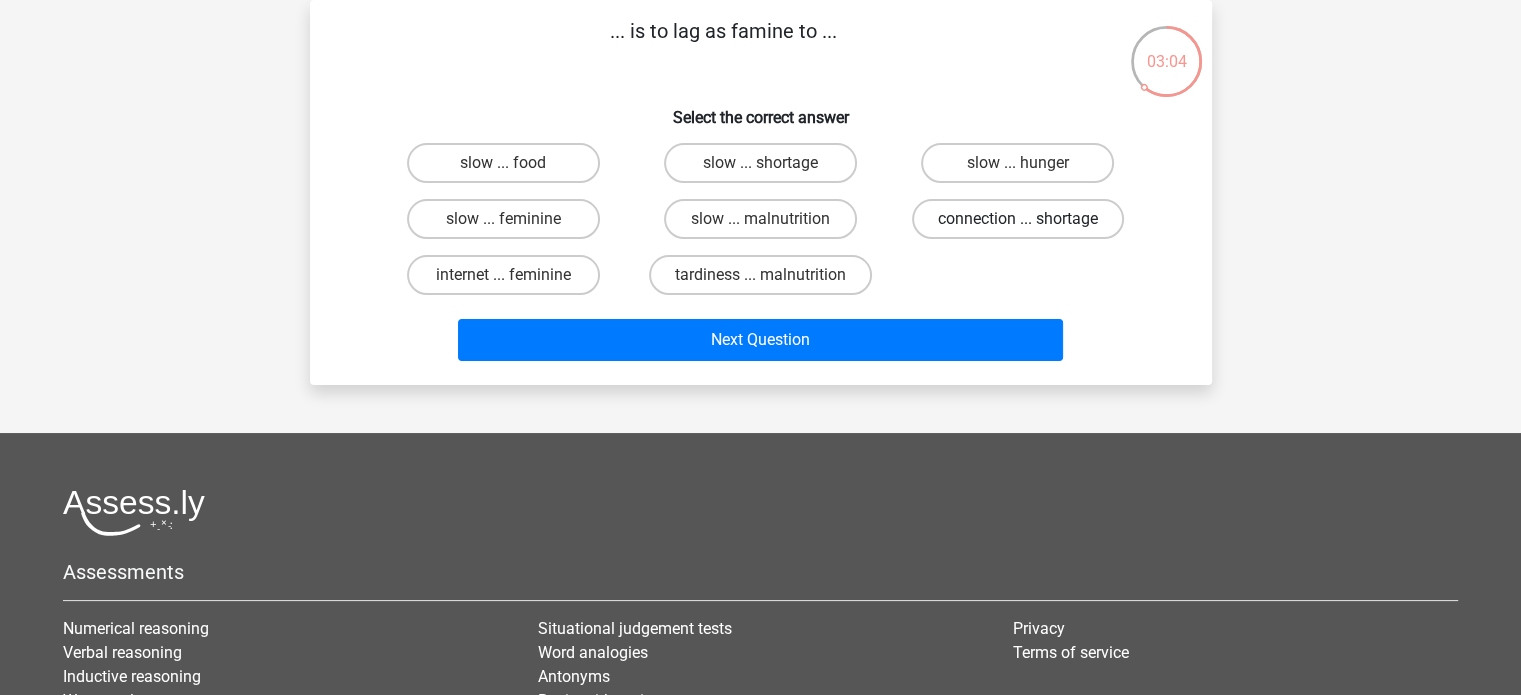click on "connection ... shortage" at bounding box center [1018, 219] 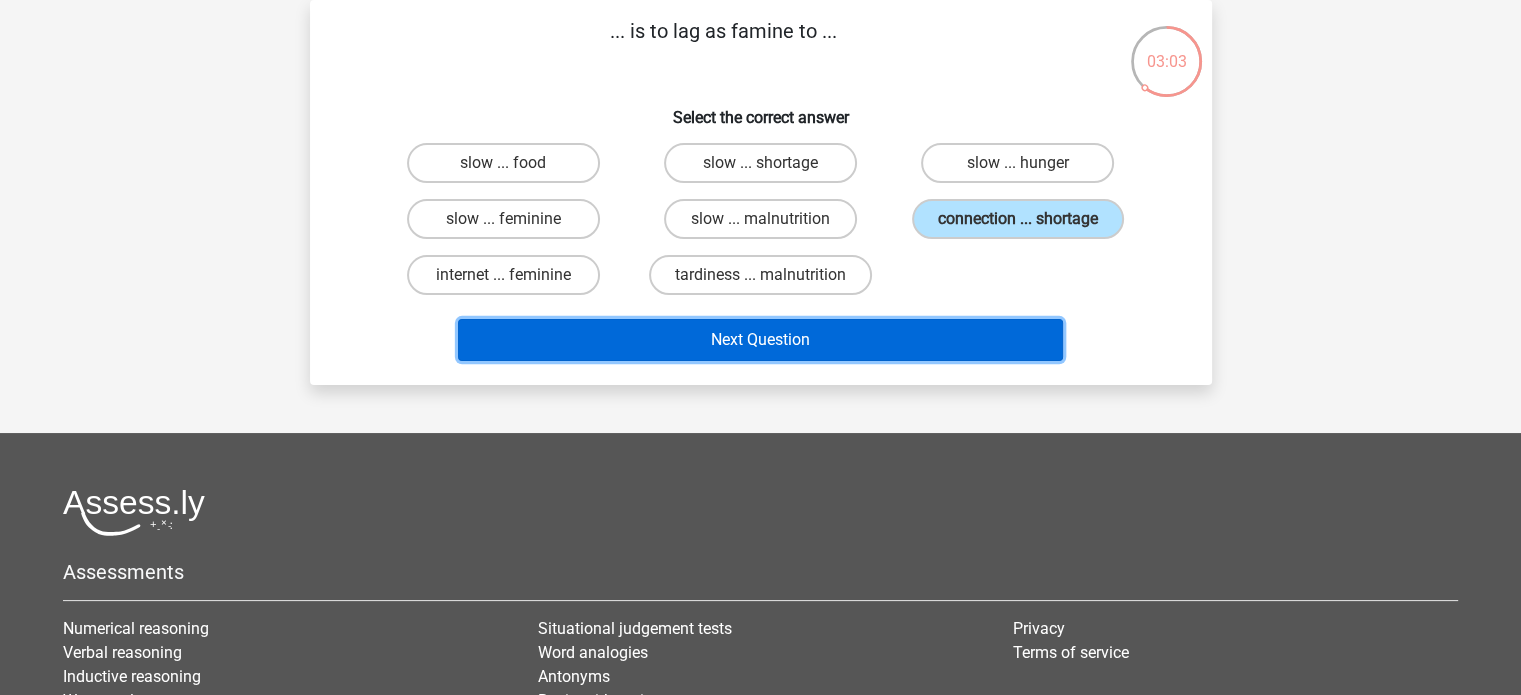 click on "Next Question" at bounding box center (760, 340) 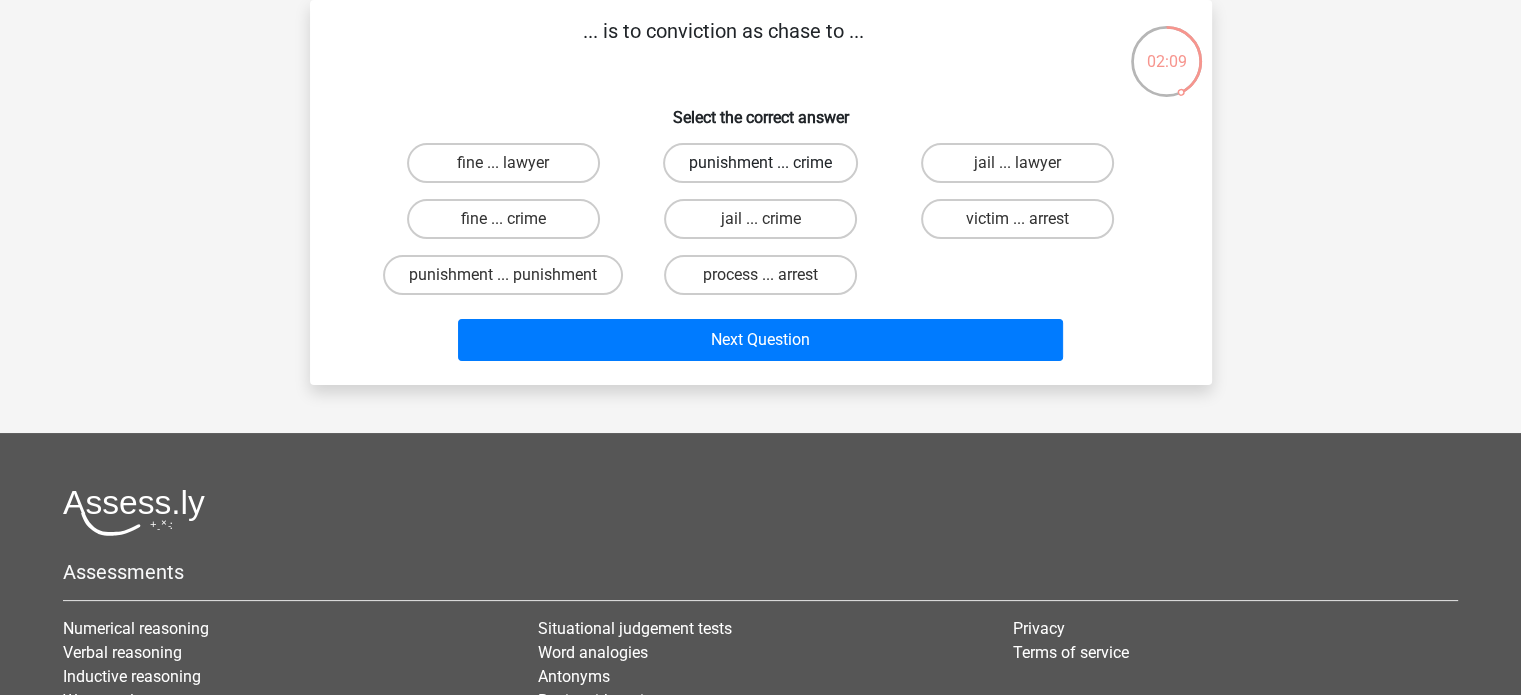 click on "punishment ... crime" at bounding box center [760, 163] 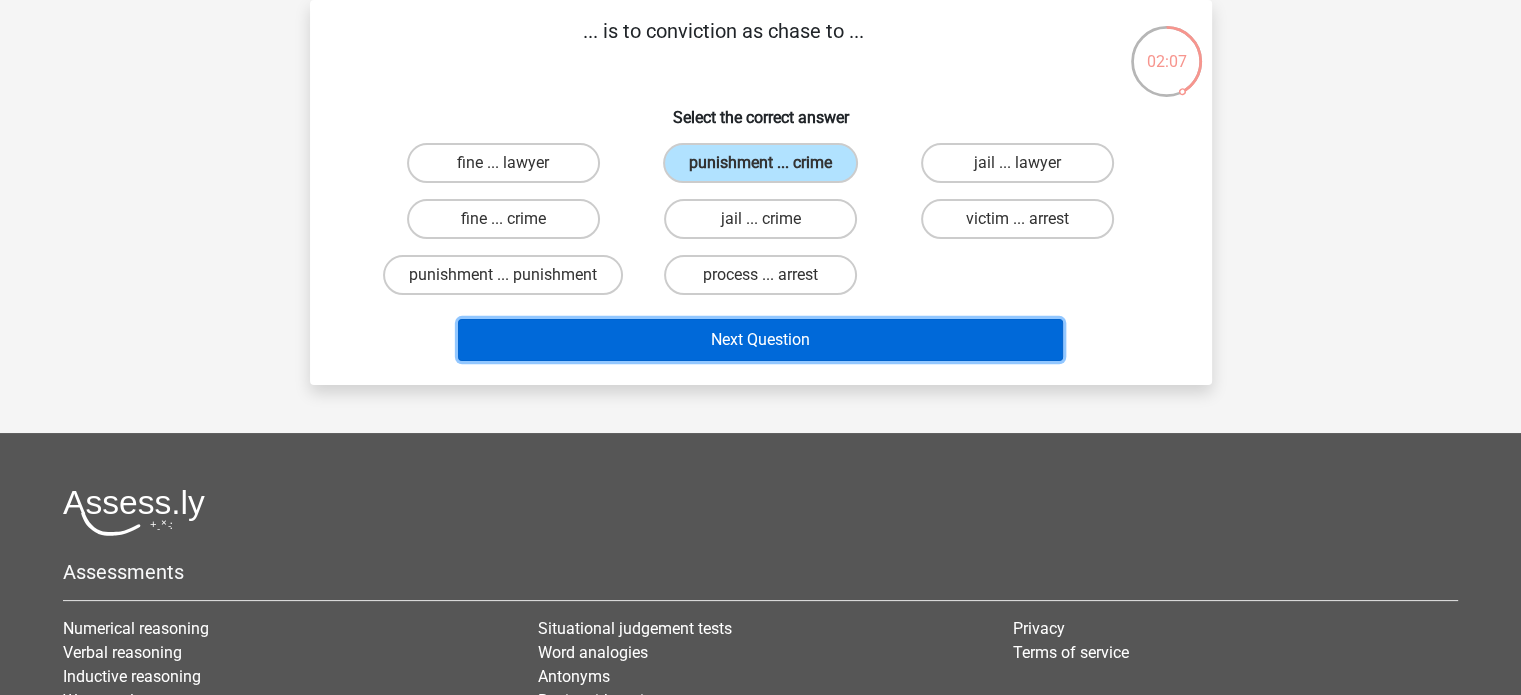 click on "Next Question" at bounding box center [760, 340] 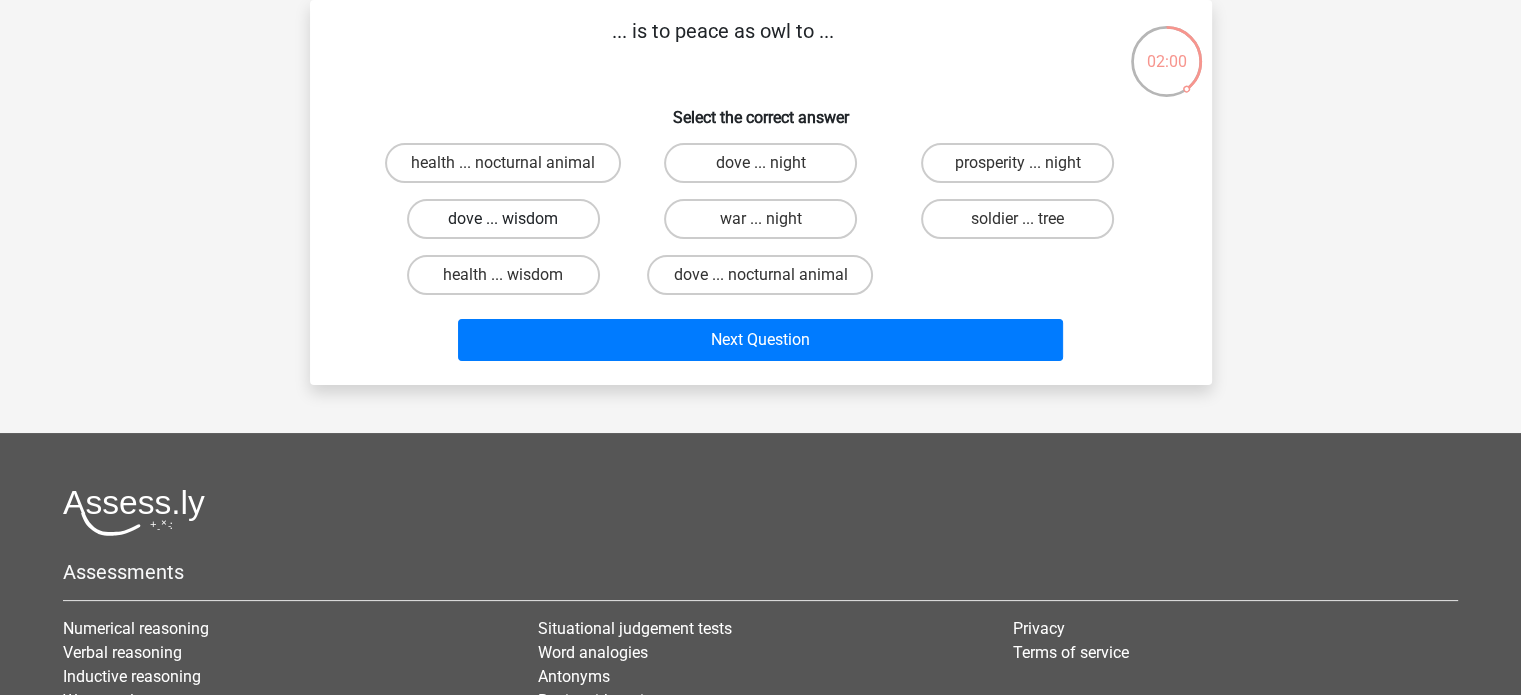 click on "dove ... wisdom" at bounding box center [503, 219] 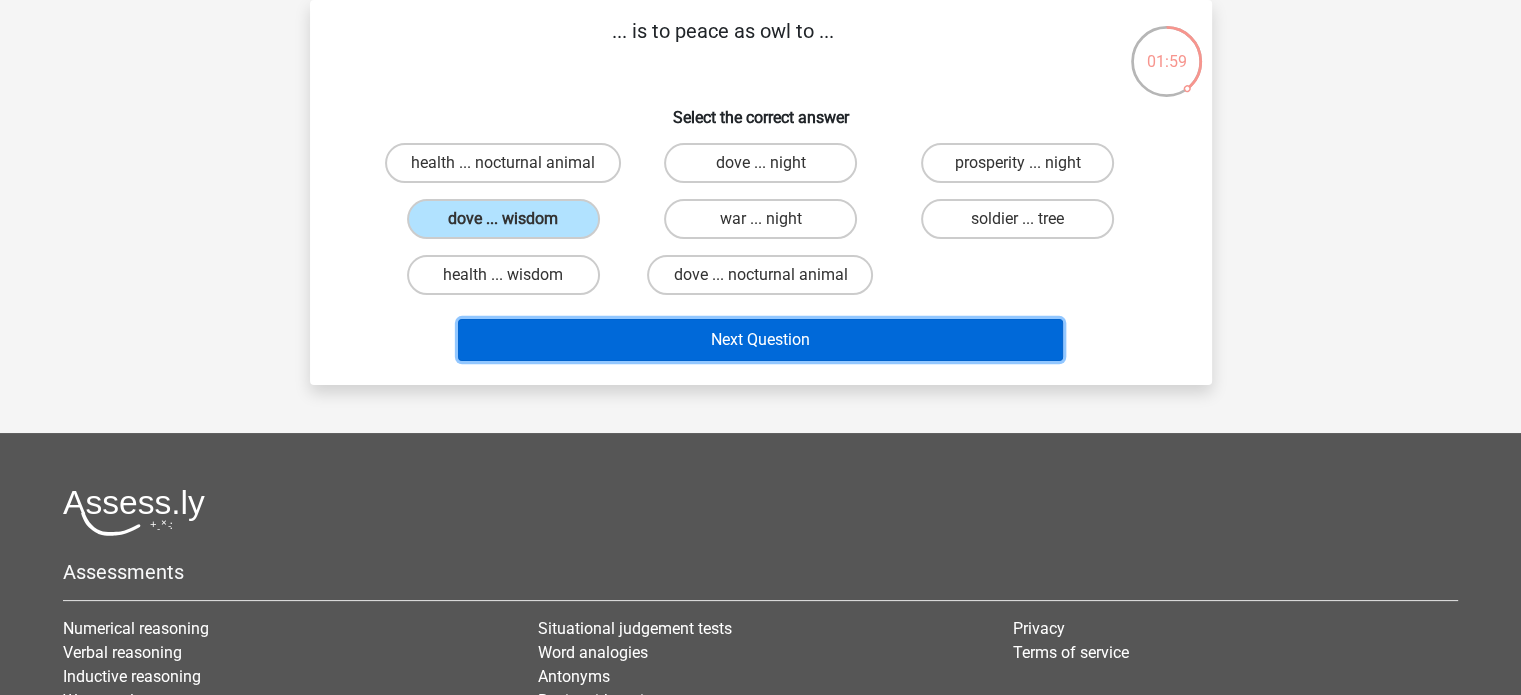 click on "Next Question" at bounding box center (760, 340) 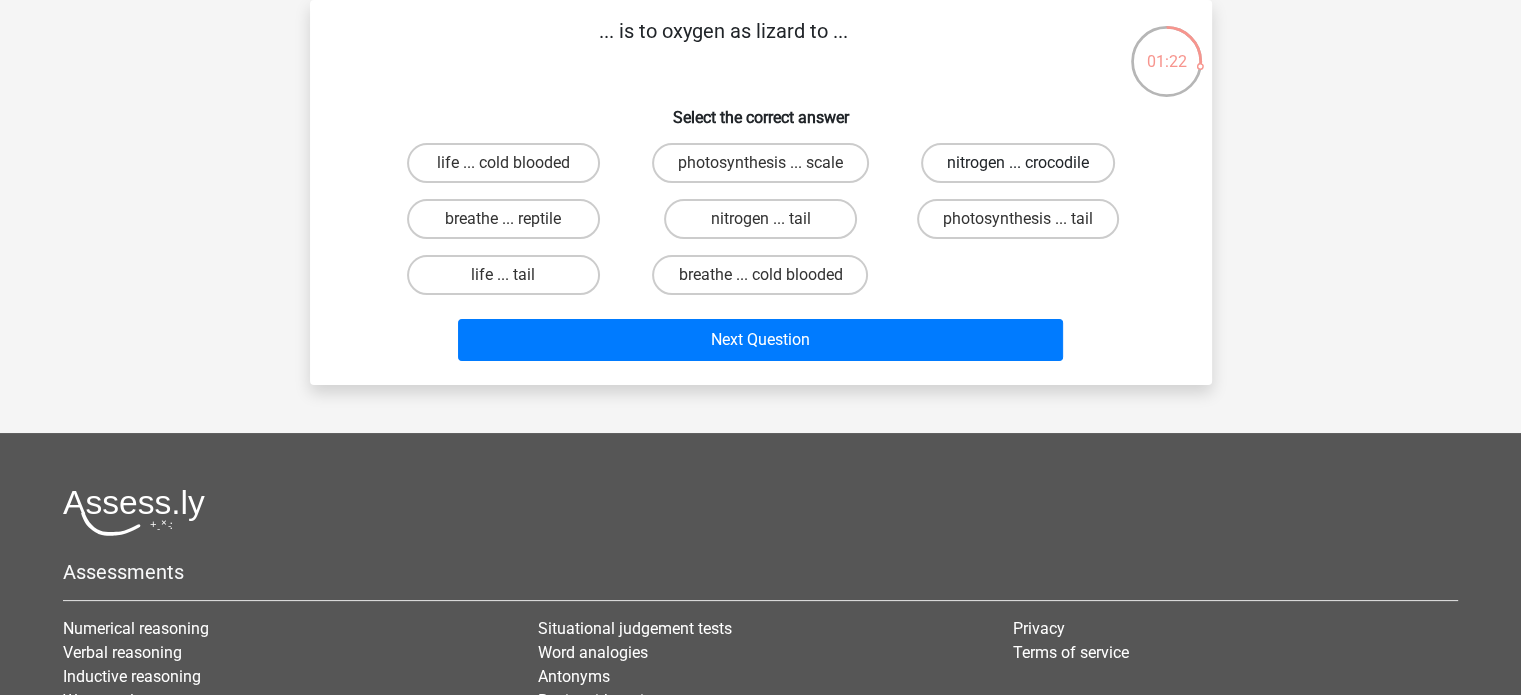 click on "nitrogen ... crocodile" at bounding box center (1018, 163) 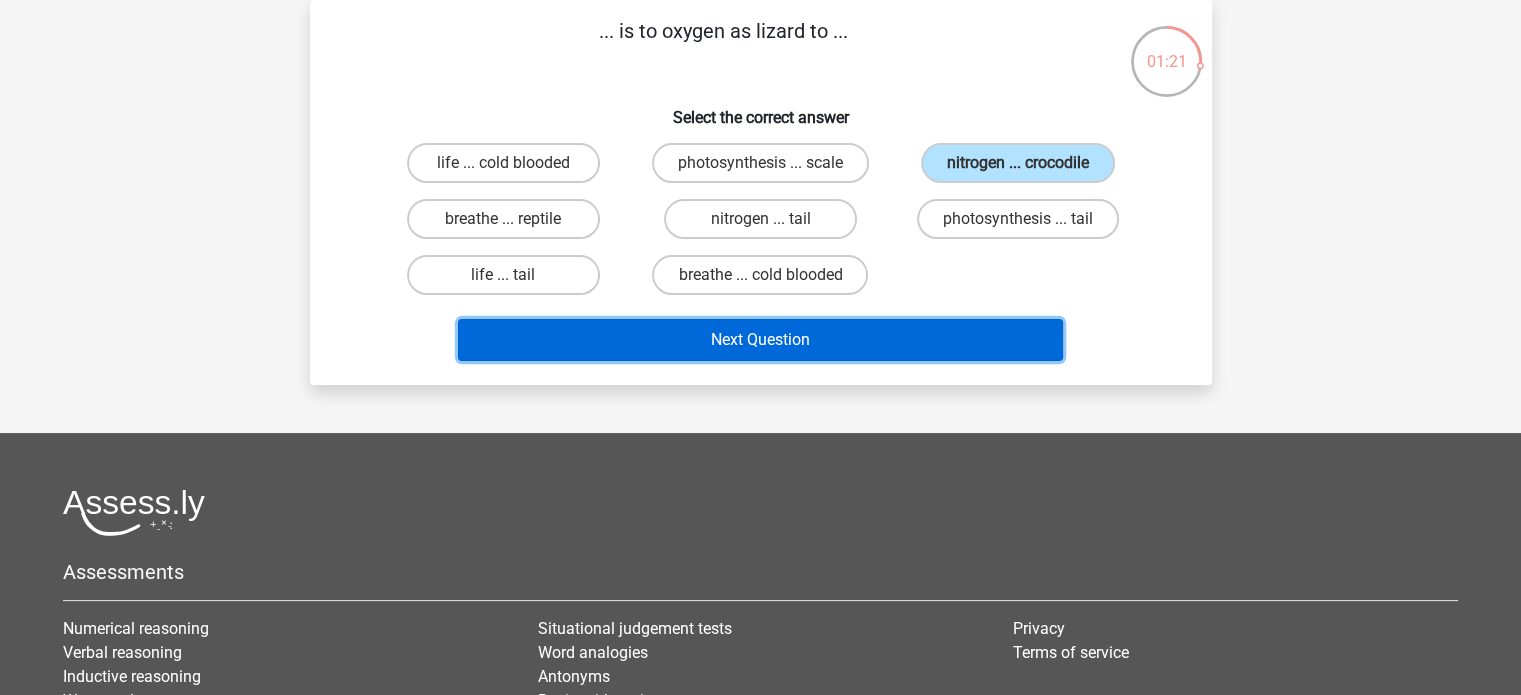 click on "Next Question" at bounding box center (760, 340) 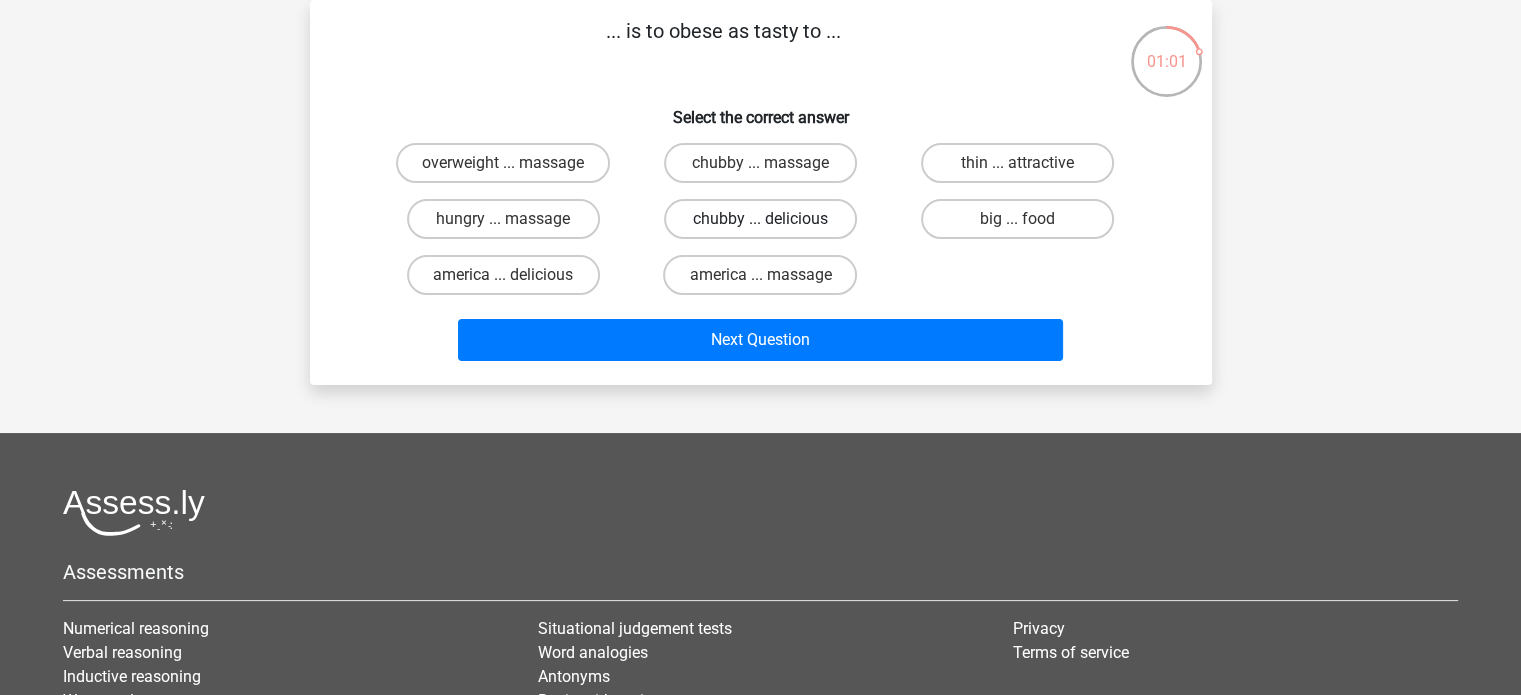click on "chubby ... delicious" at bounding box center [760, 219] 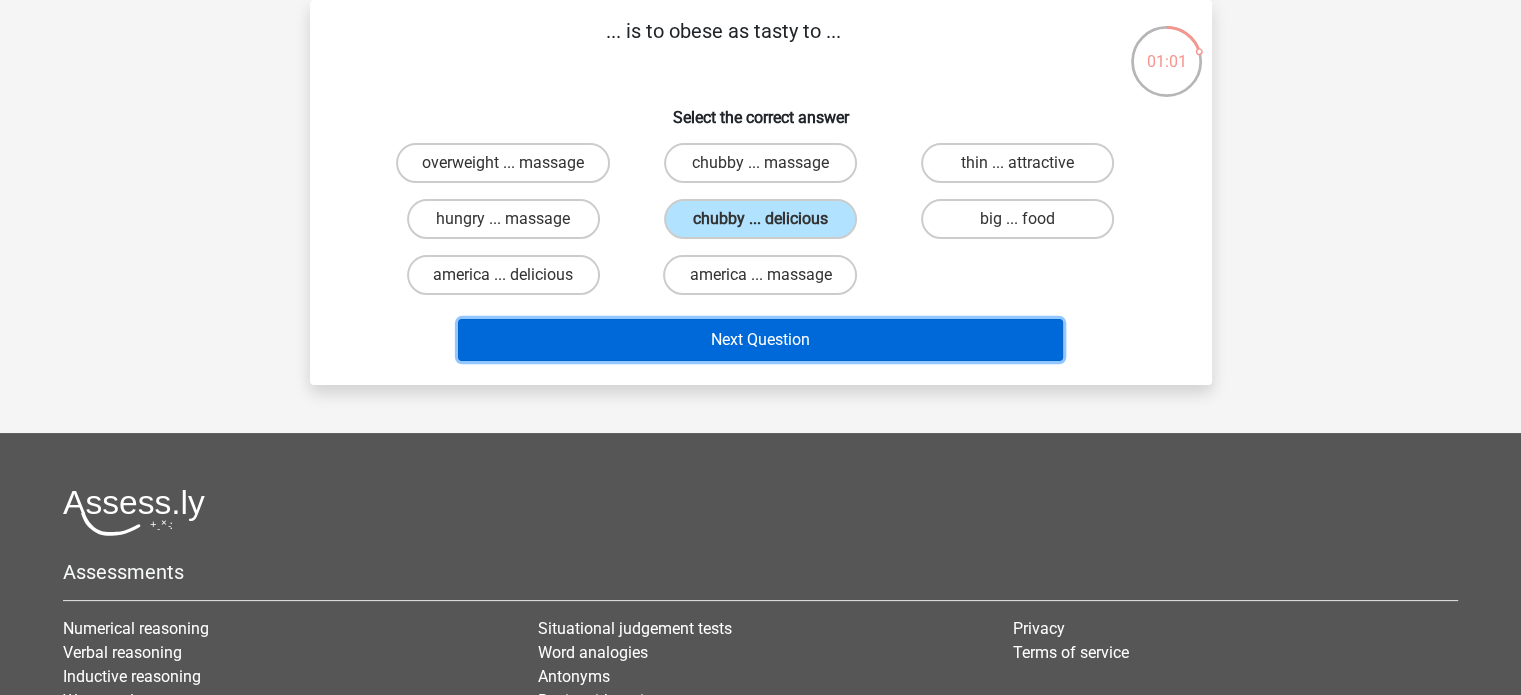 click on "Next Question" at bounding box center (760, 340) 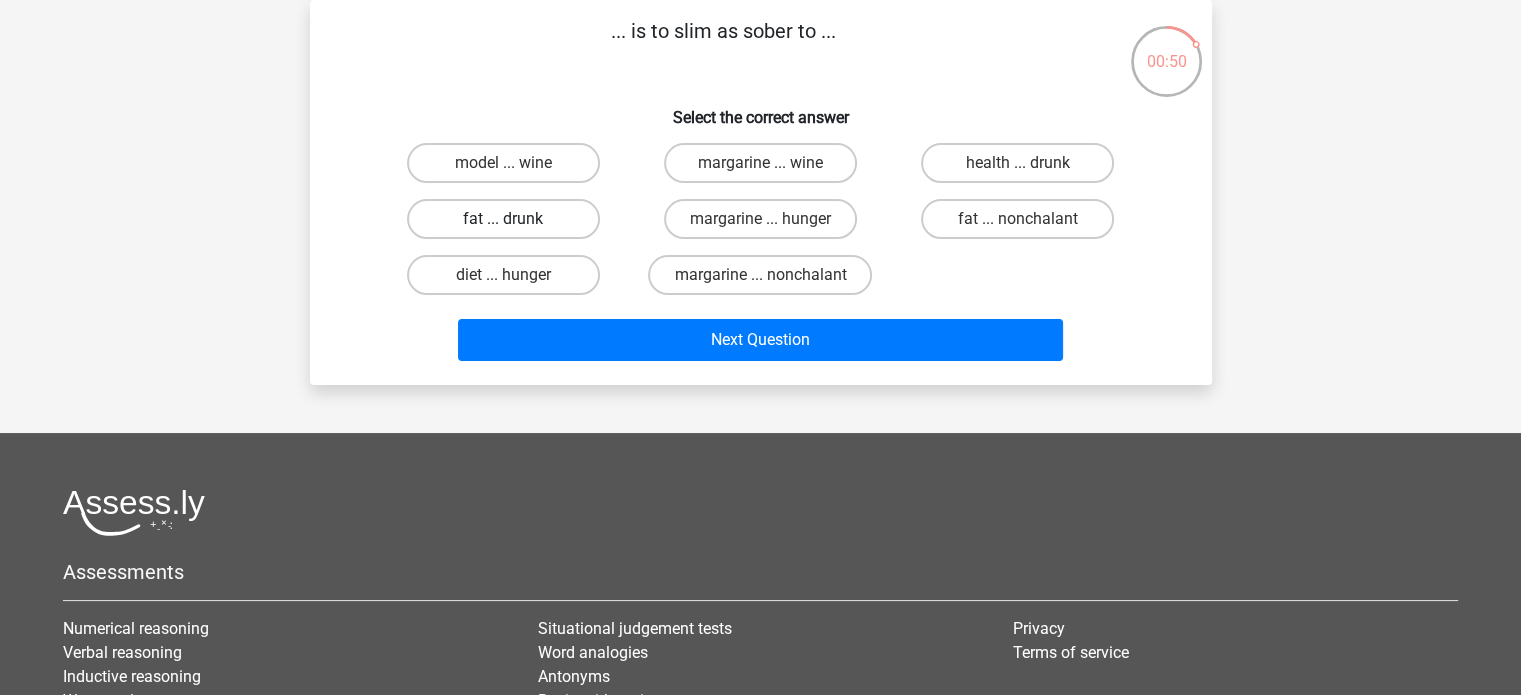 click on "fat ... drunk" at bounding box center (503, 219) 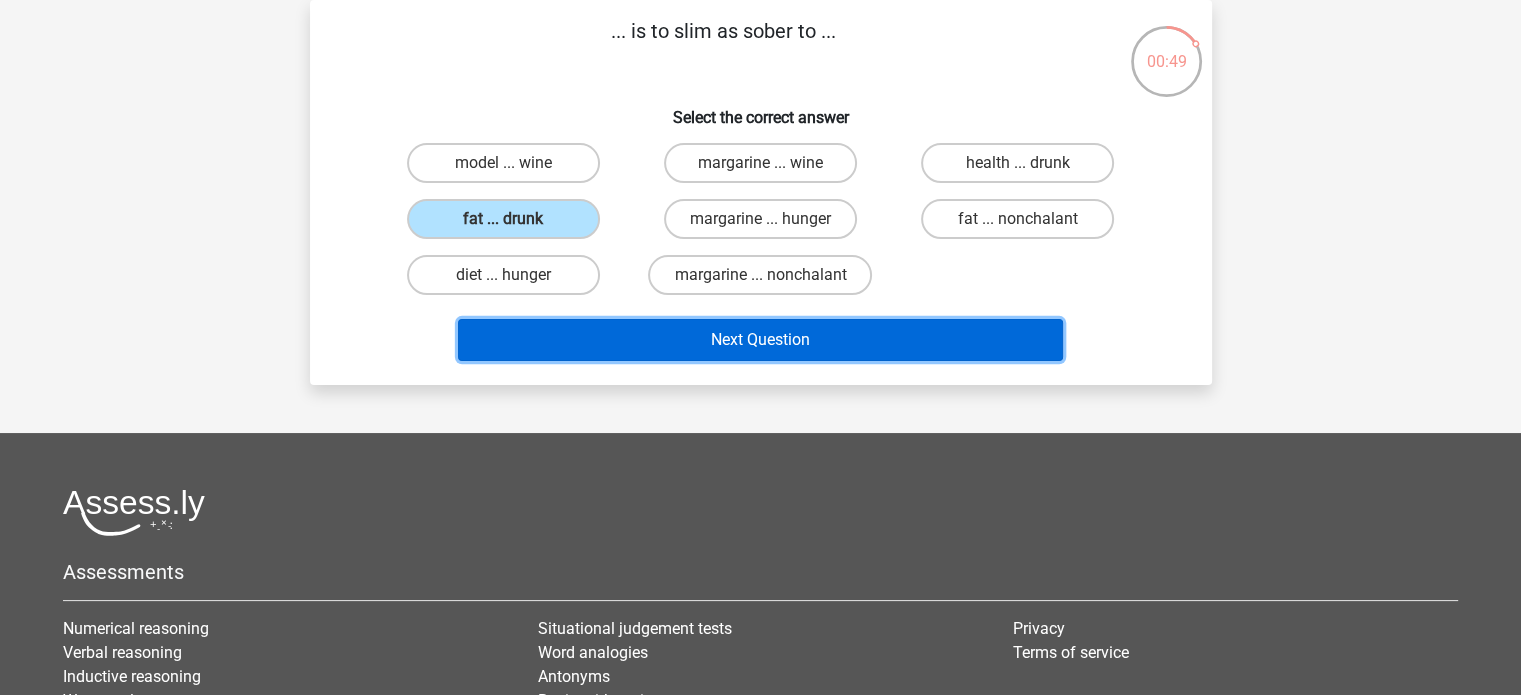 click on "Next Question" at bounding box center (760, 340) 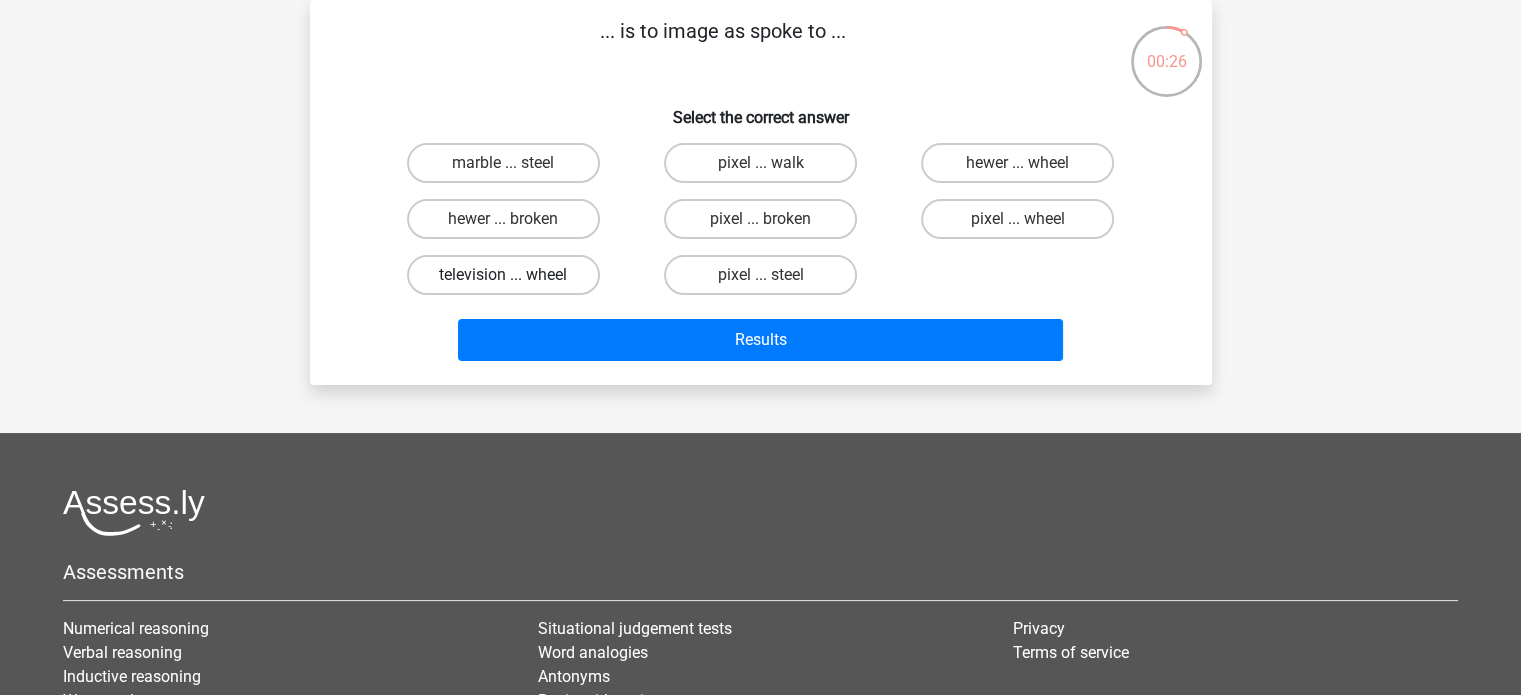 click on "television ... wheel" at bounding box center (503, 275) 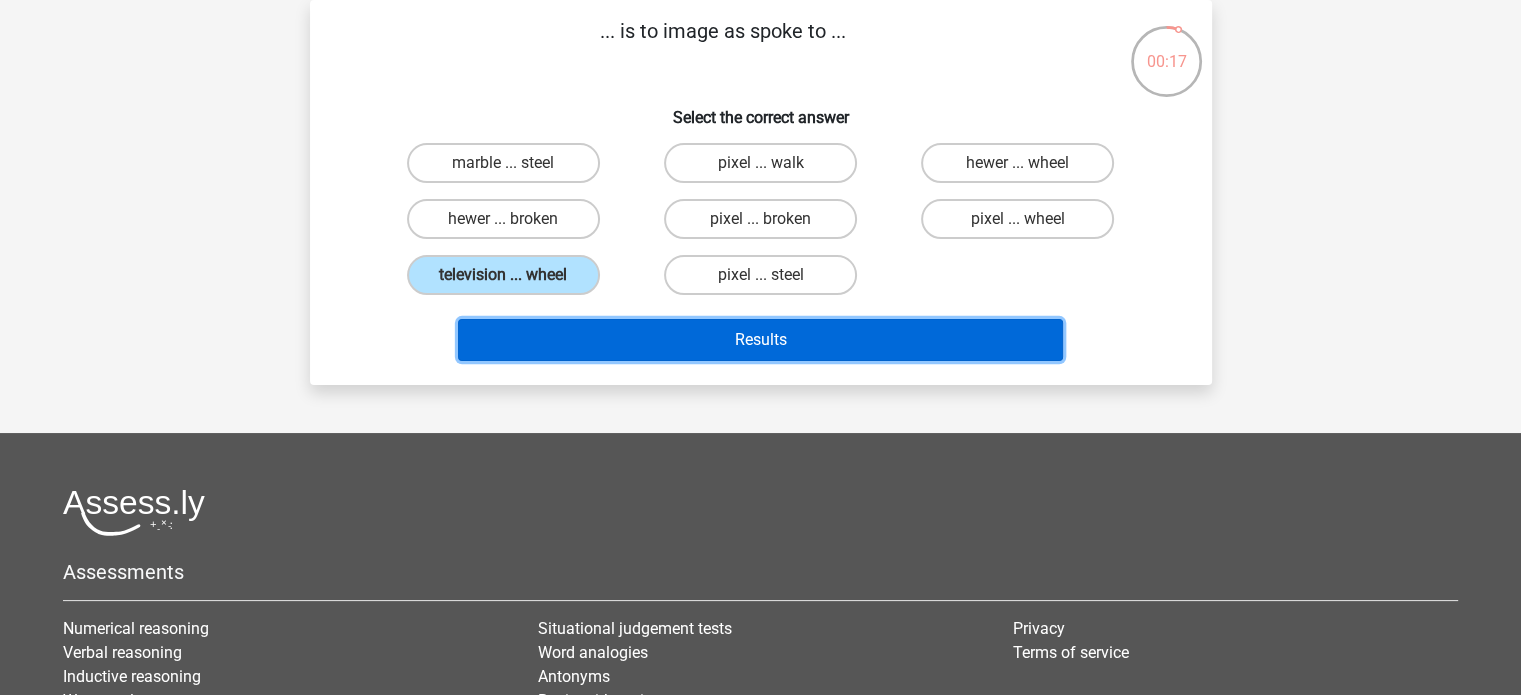click on "Results" at bounding box center (760, 340) 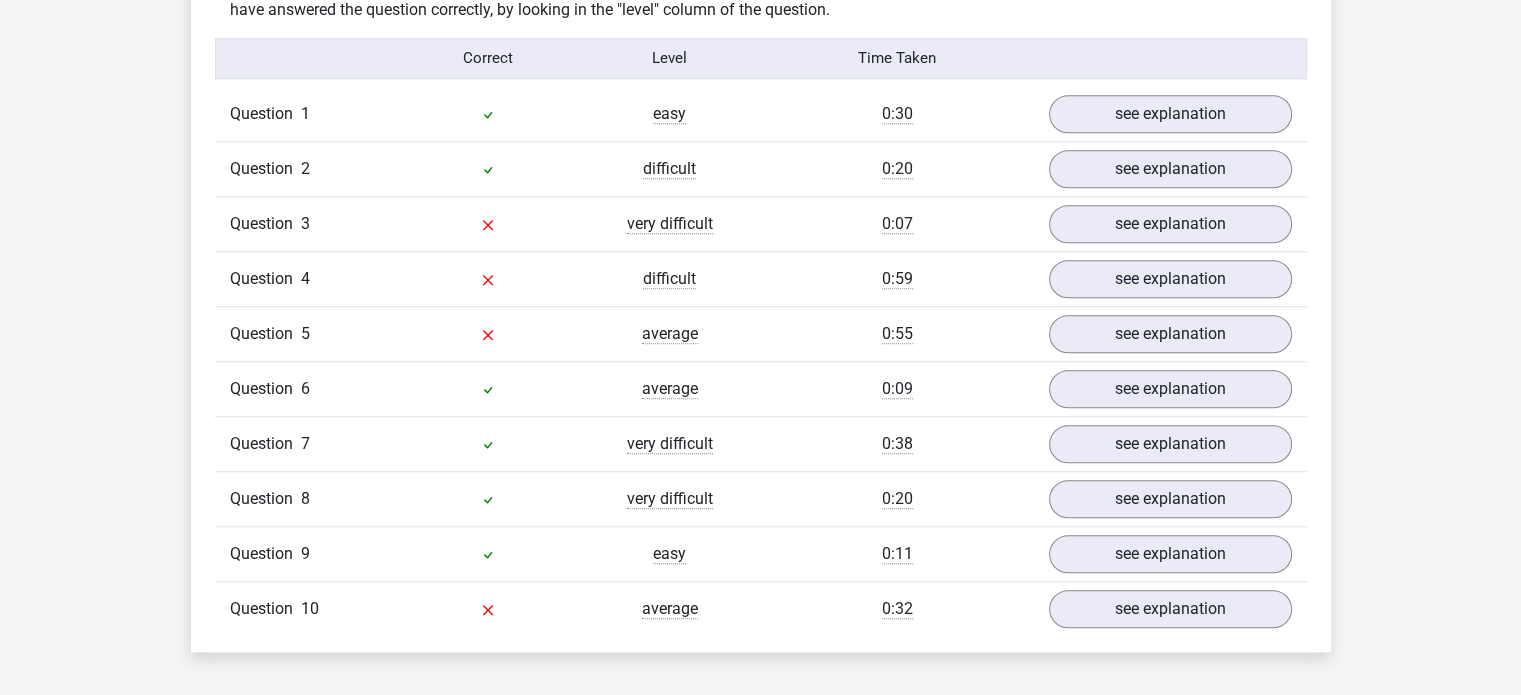 scroll, scrollTop: 1598, scrollLeft: 0, axis: vertical 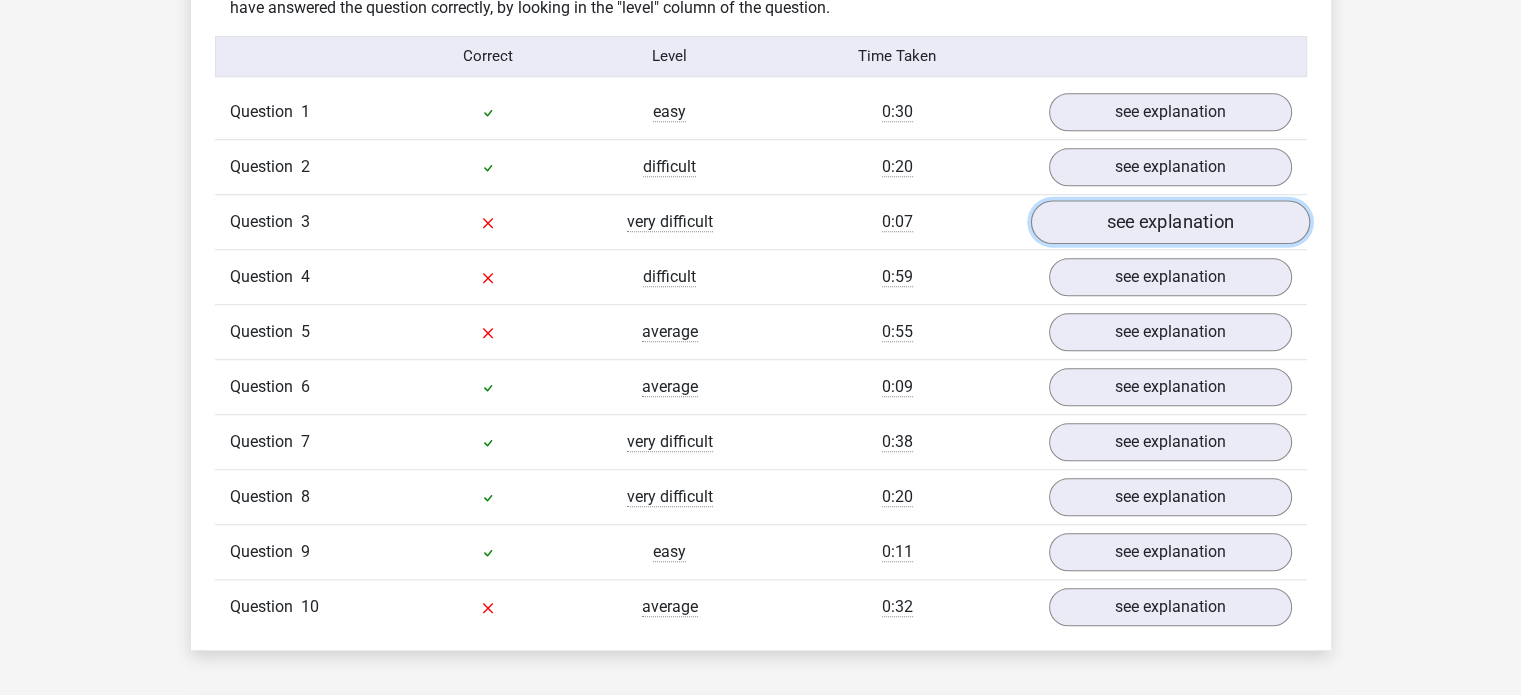 click on "see explanation" at bounding box center (1169, 222) 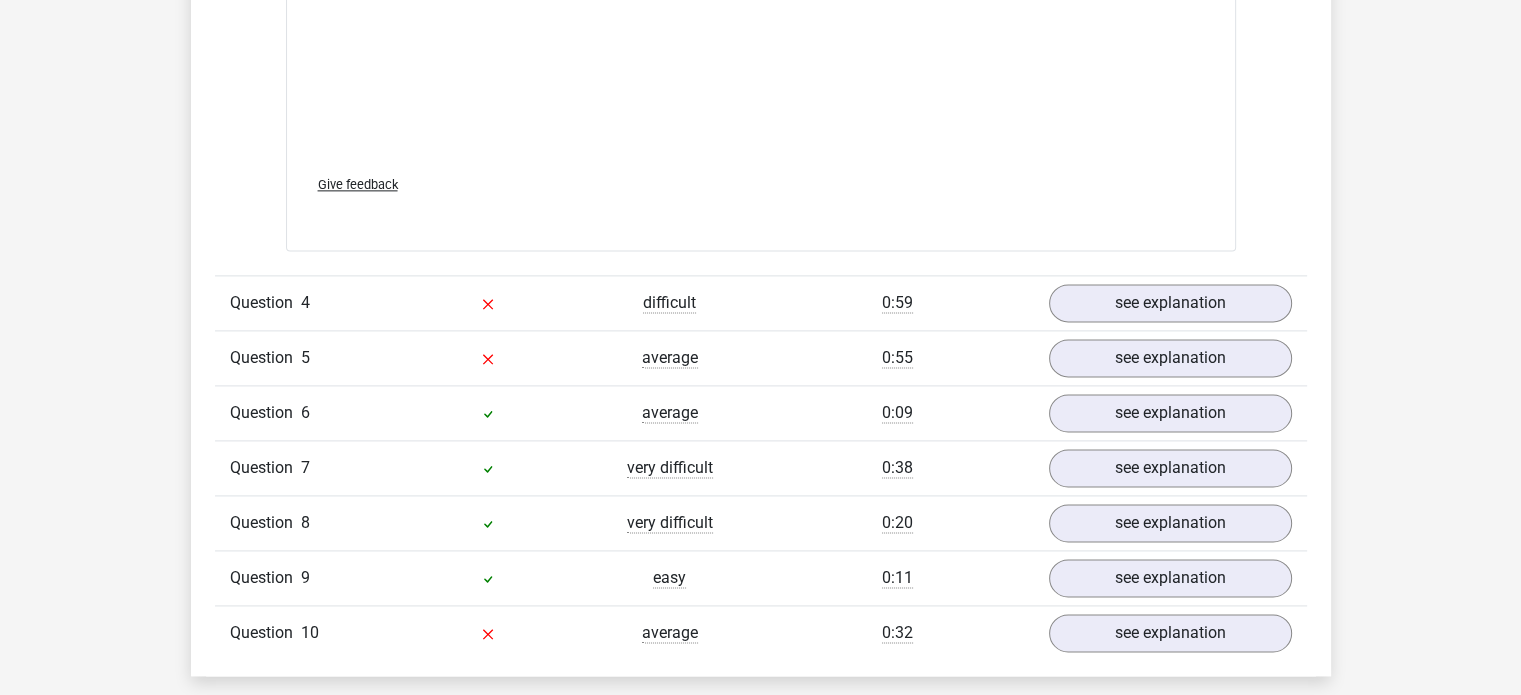 scroll, scrollTop: 2664, scrollLeft: 0, axis: vertical 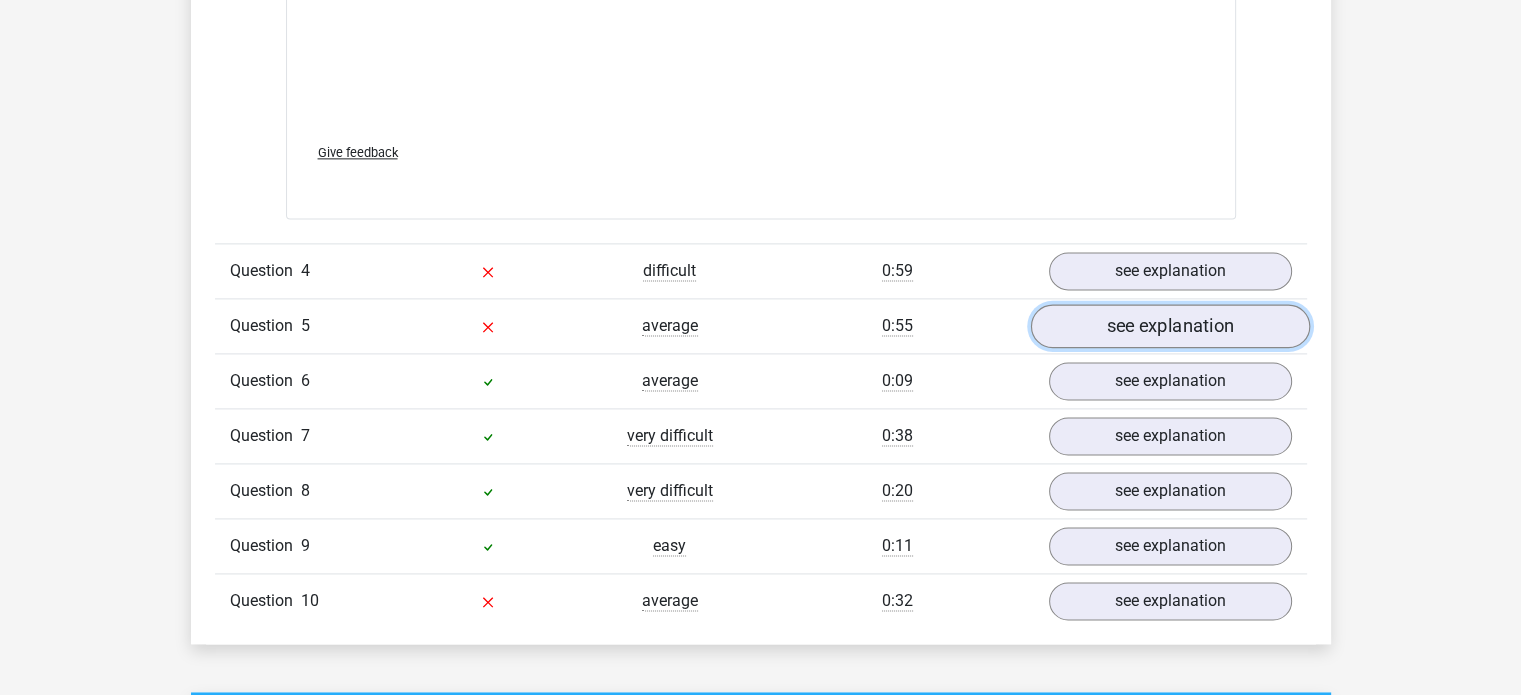click on "see explanation" at bounding box center (1169, 326) 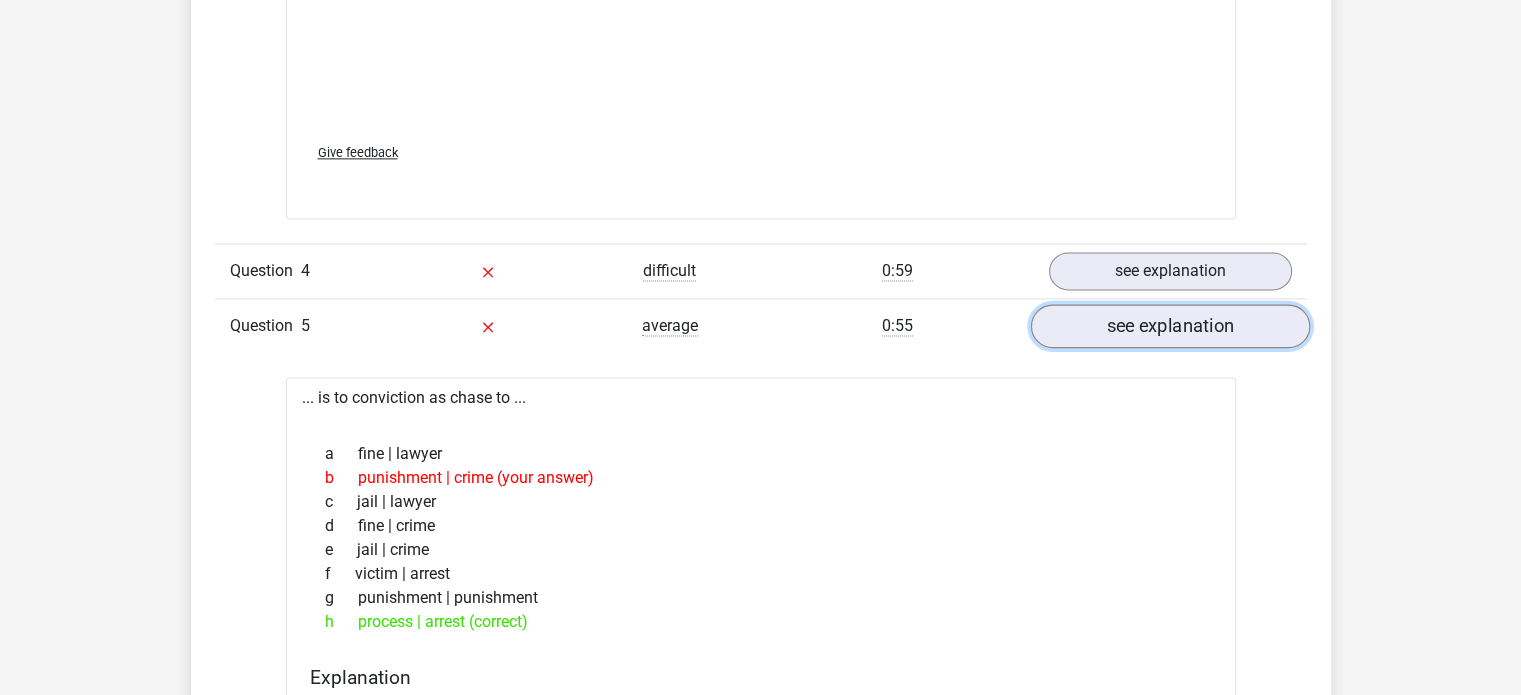 click on "see explanation" at bounding box center [1169, 326] 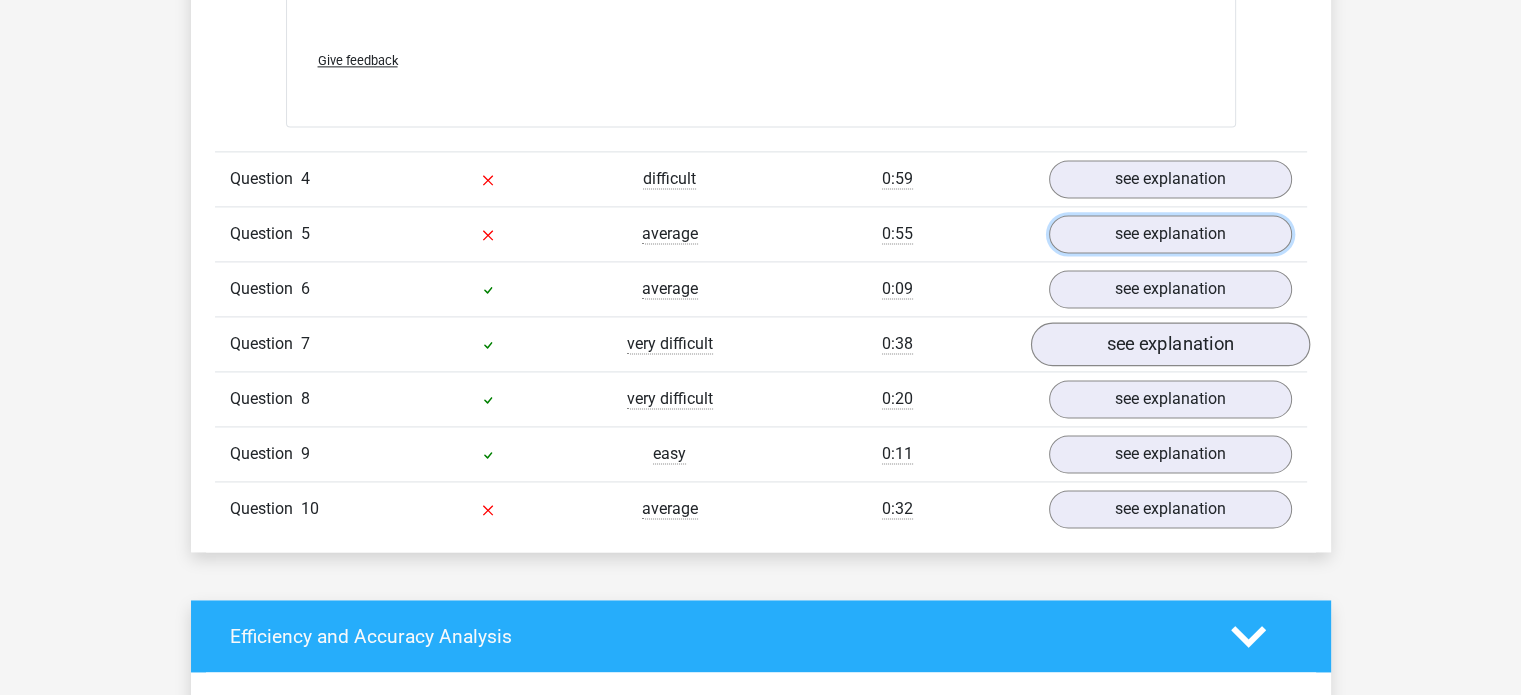 scroll, scrollTop: 2760, scrollLeft: 0, axis: vertical 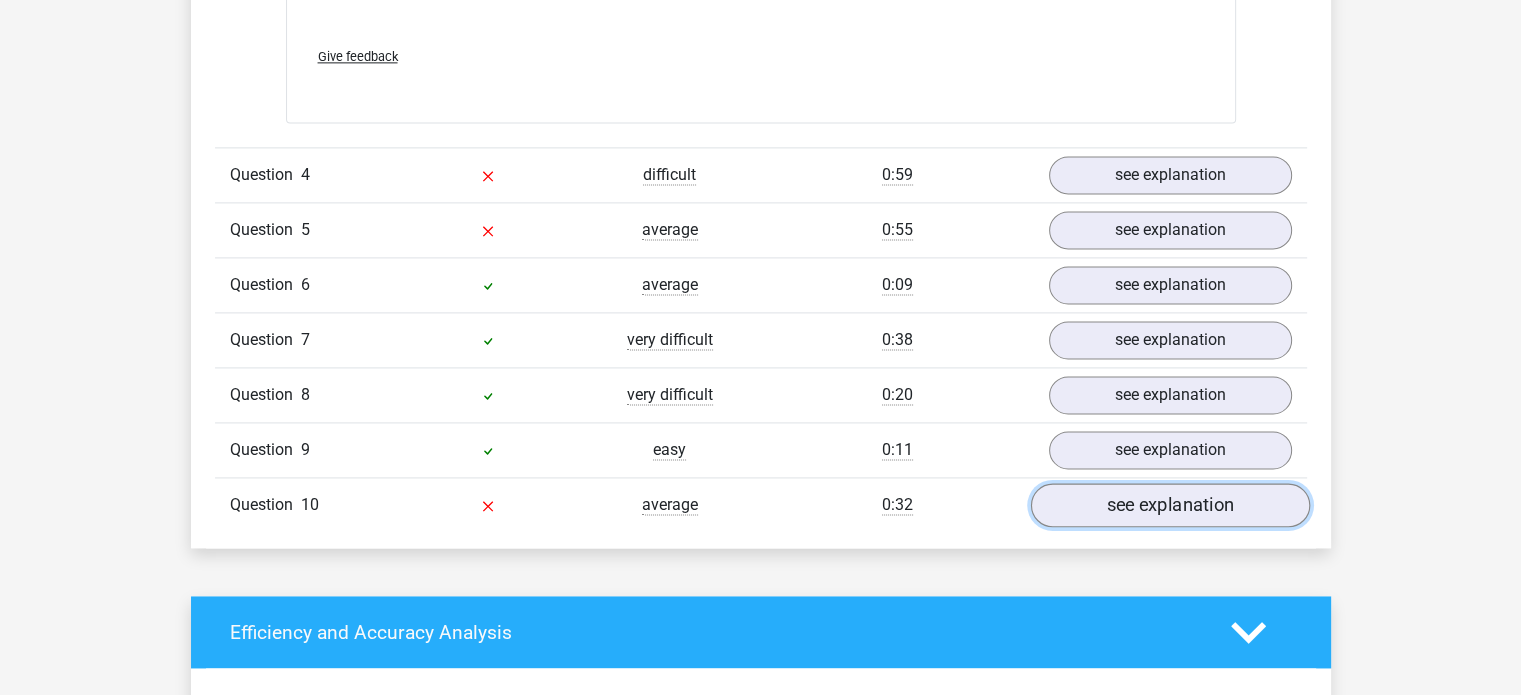 click on "see explanation" at bounding box center [1169, 505] 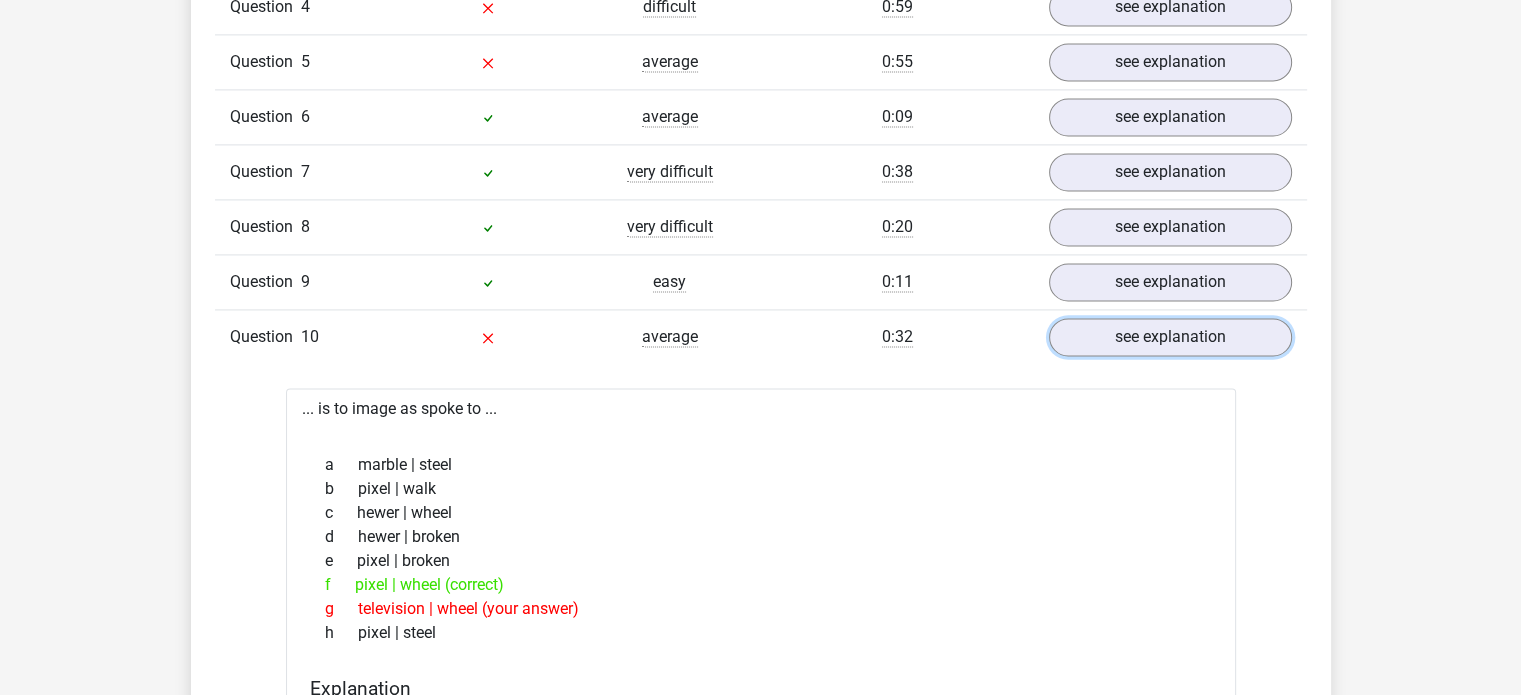 scroll, scrollTop: 2978, scrollLeft: 0, axis: vertical 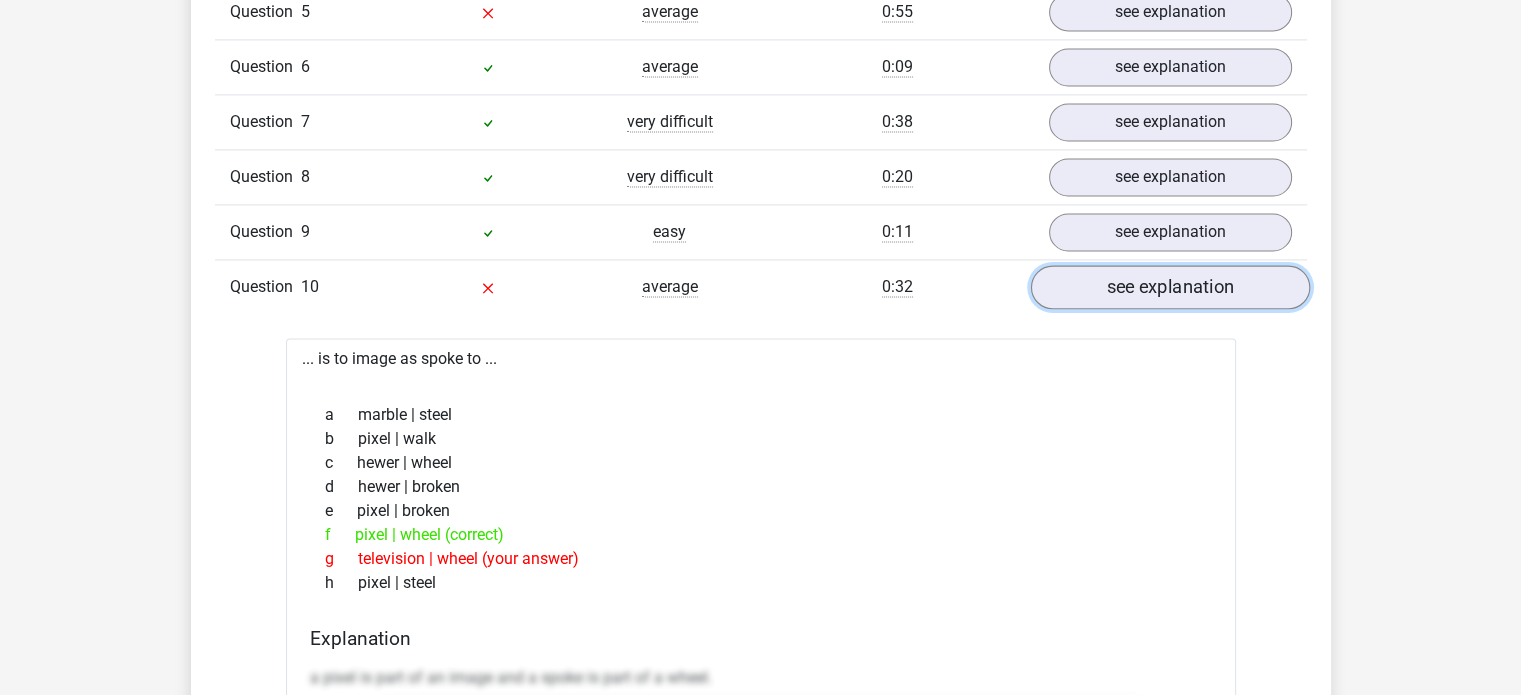 click on "see explanation" at bounding box center [1169, 287] 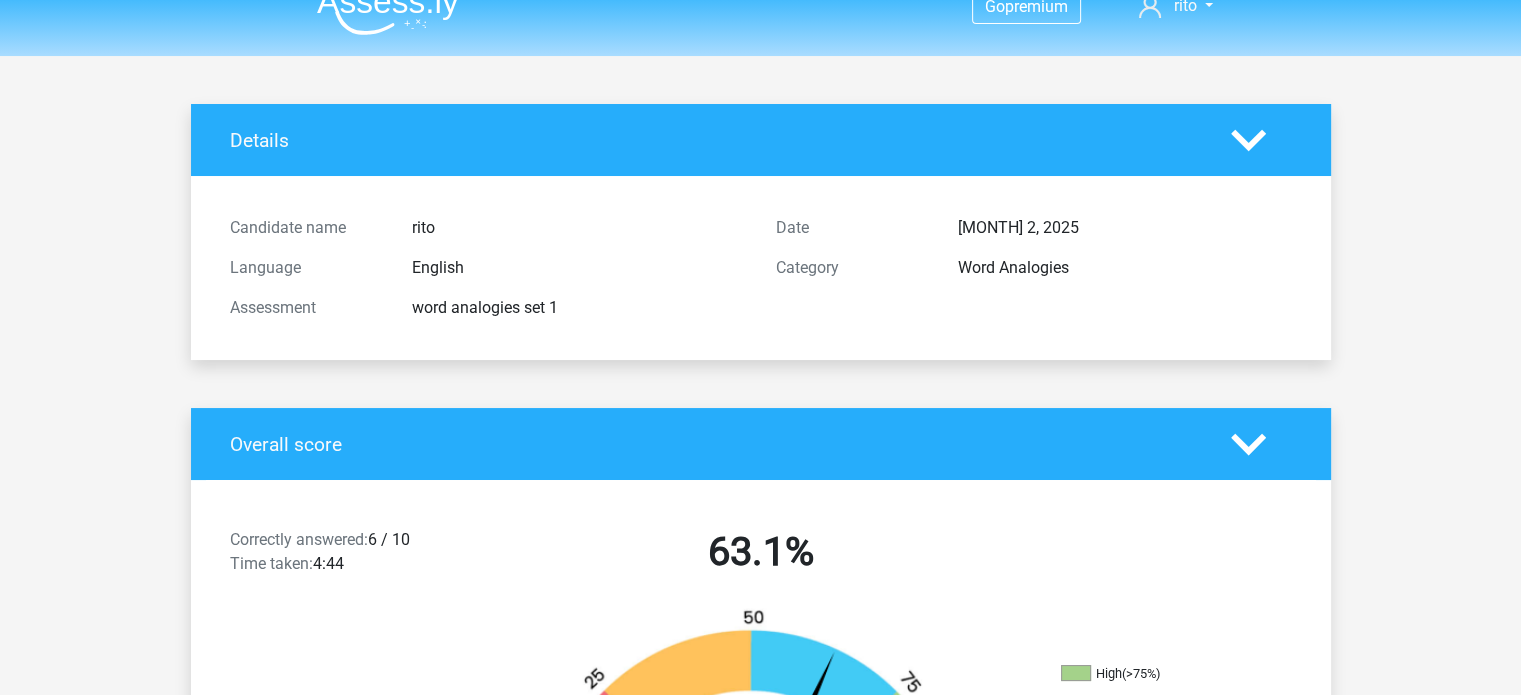 scroll, scrollTop: 0, scrollLeft: 0, axis: both 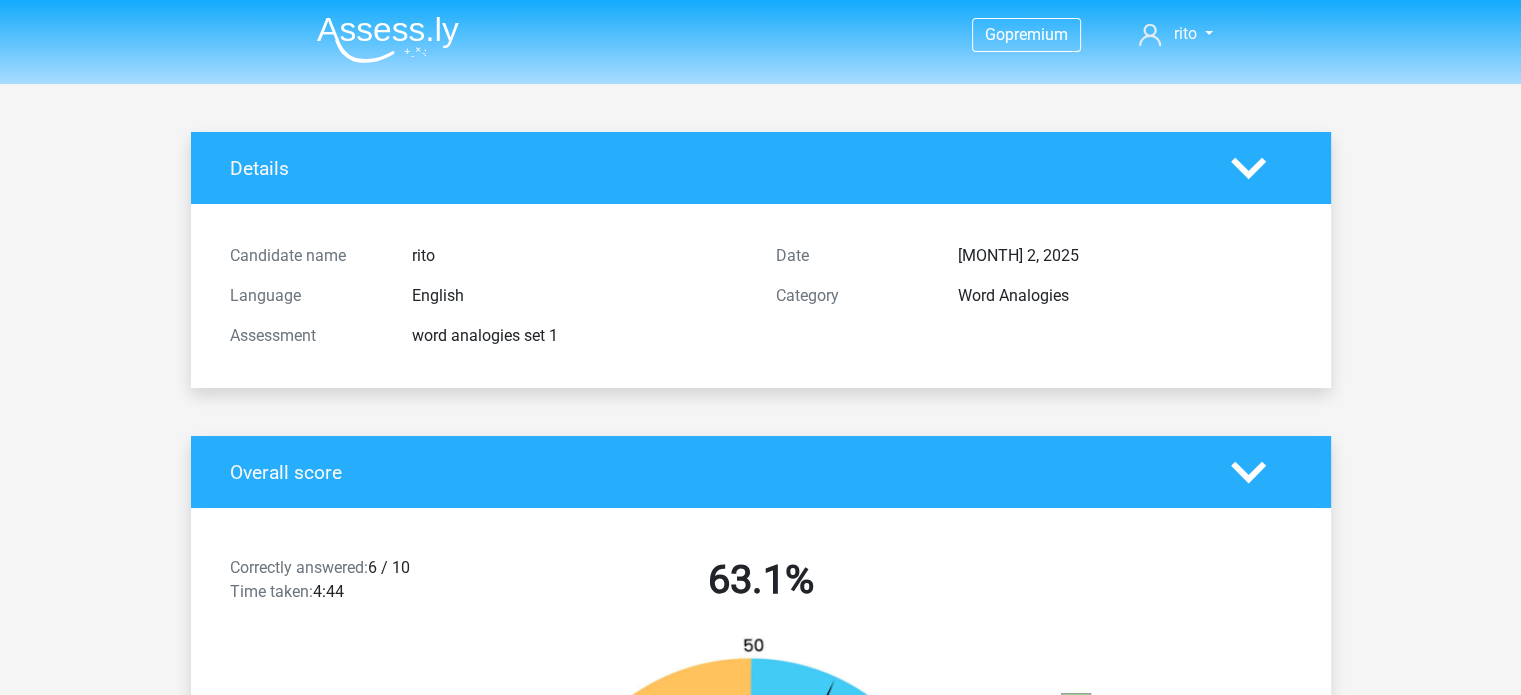 click at bounding box center [388, 39] 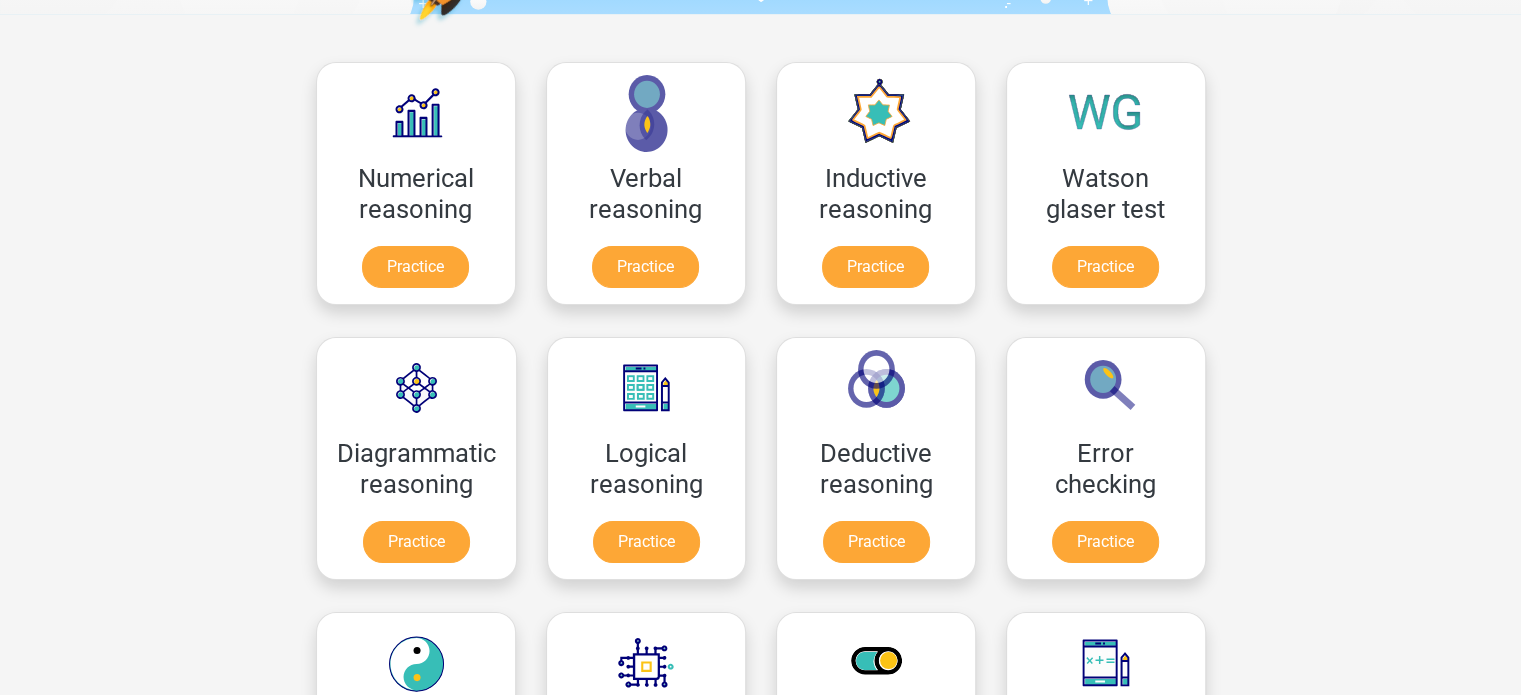scroll, scrollTop: 271, scrollLeft: 0, axis: vertical 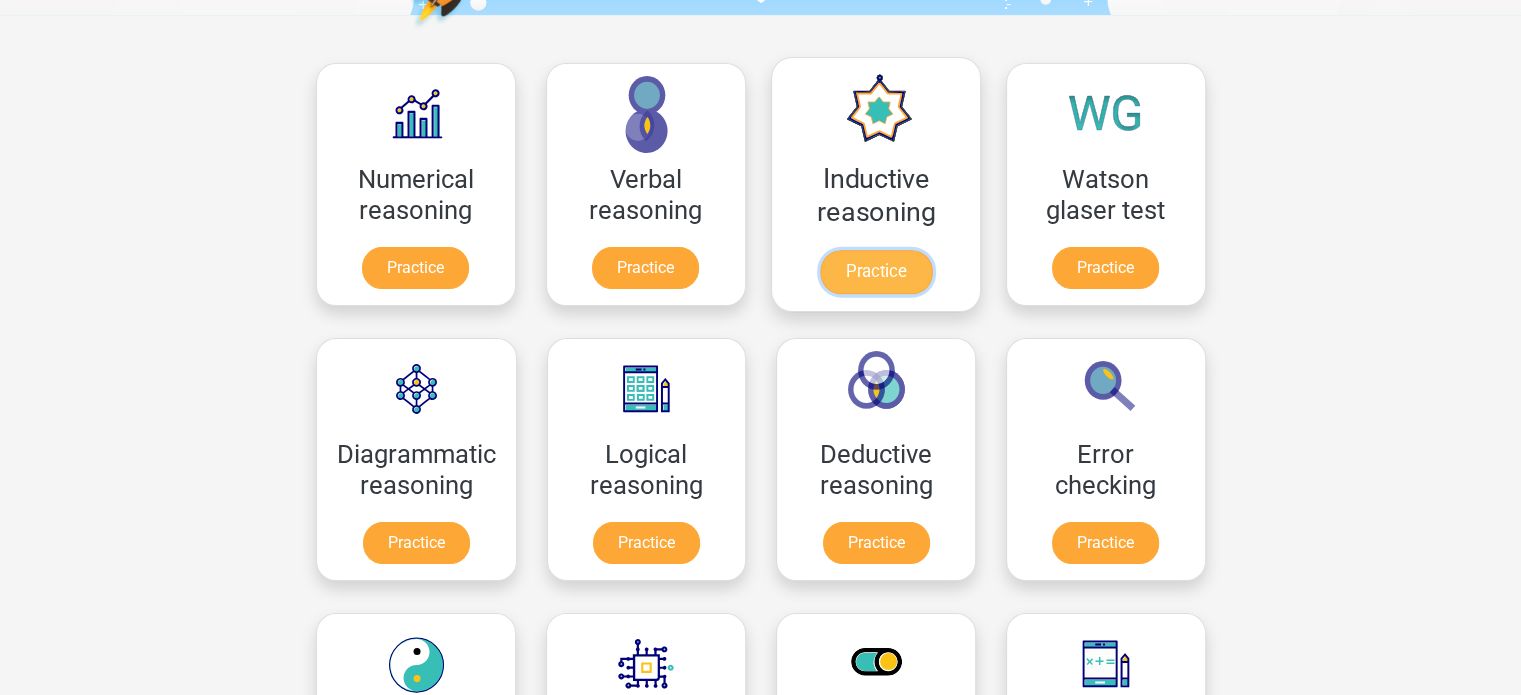 click on "Practice" at bounding box center [875, 272] 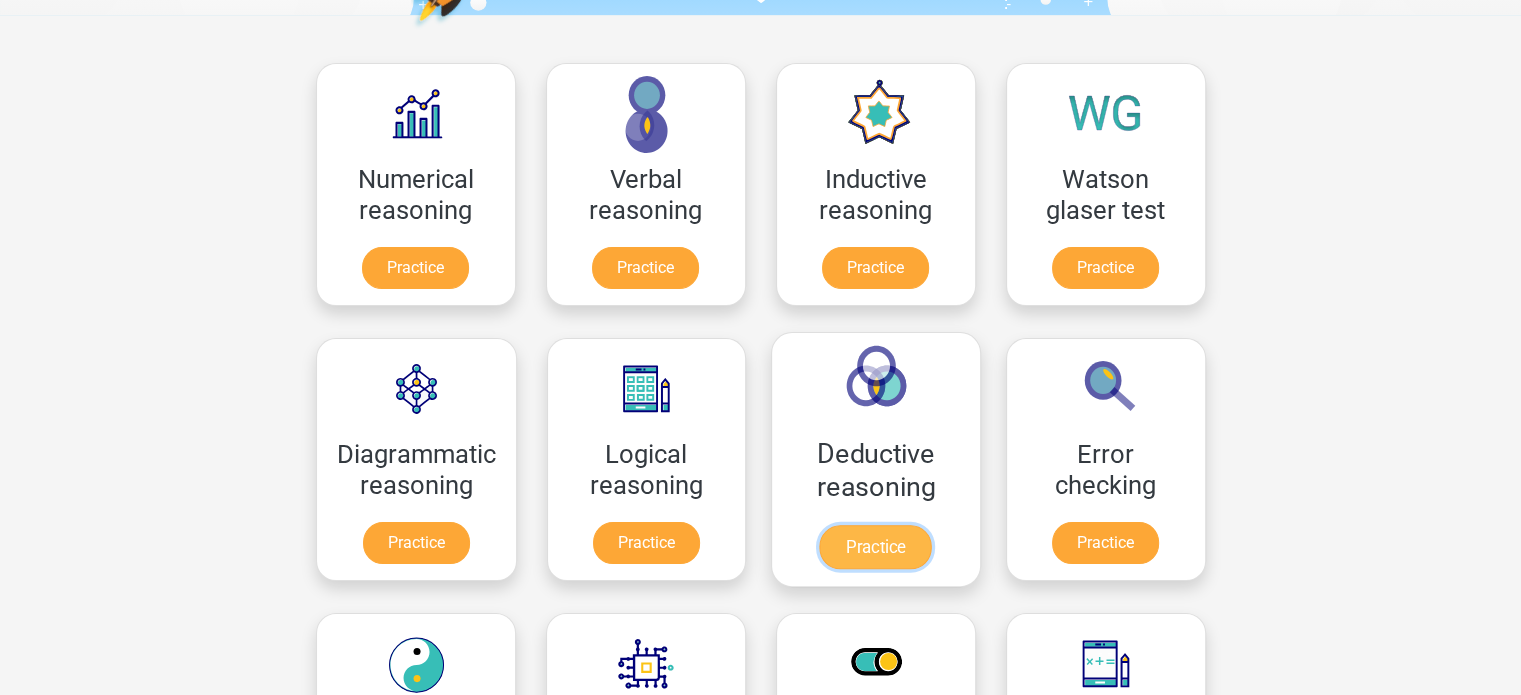 click on "Practice" at bounding box center (876, 547) 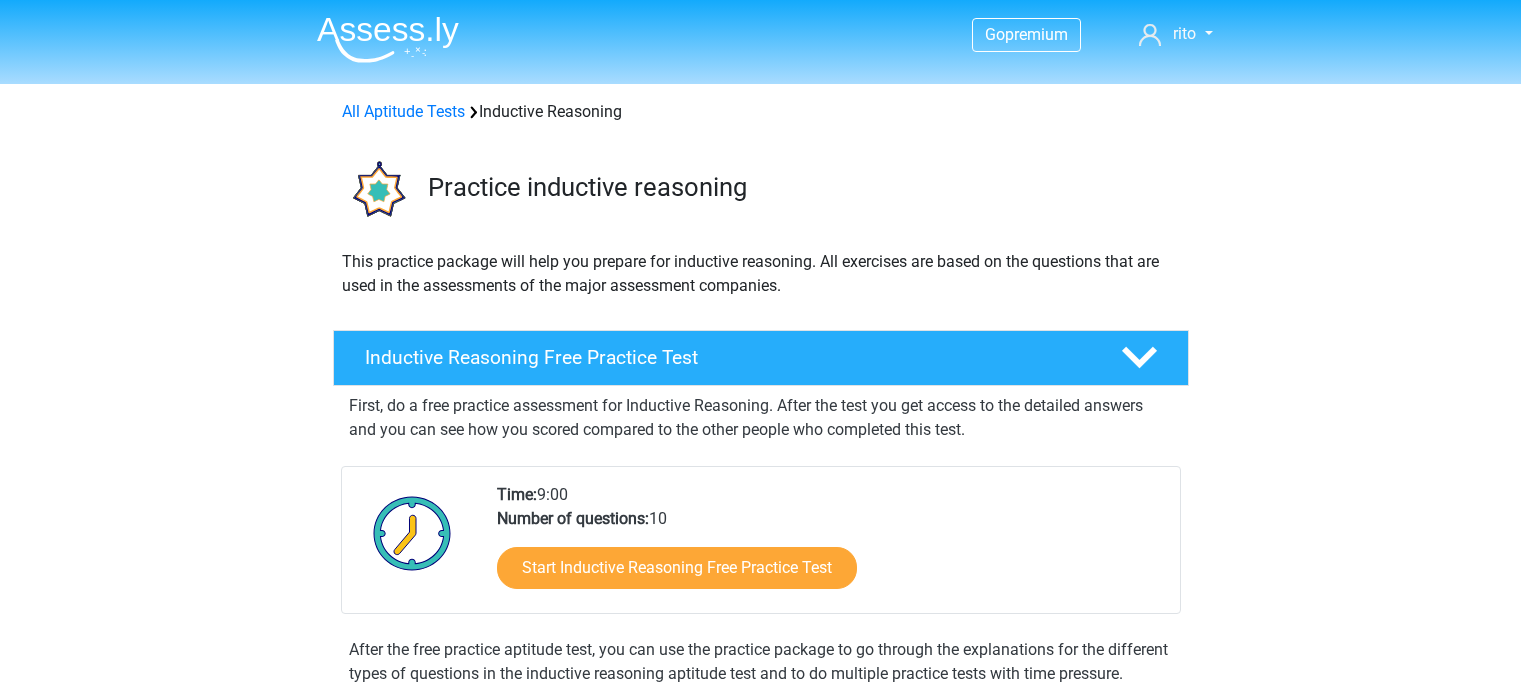 scroll, scrollTop: 0, scrollLeft: 0, axis: both 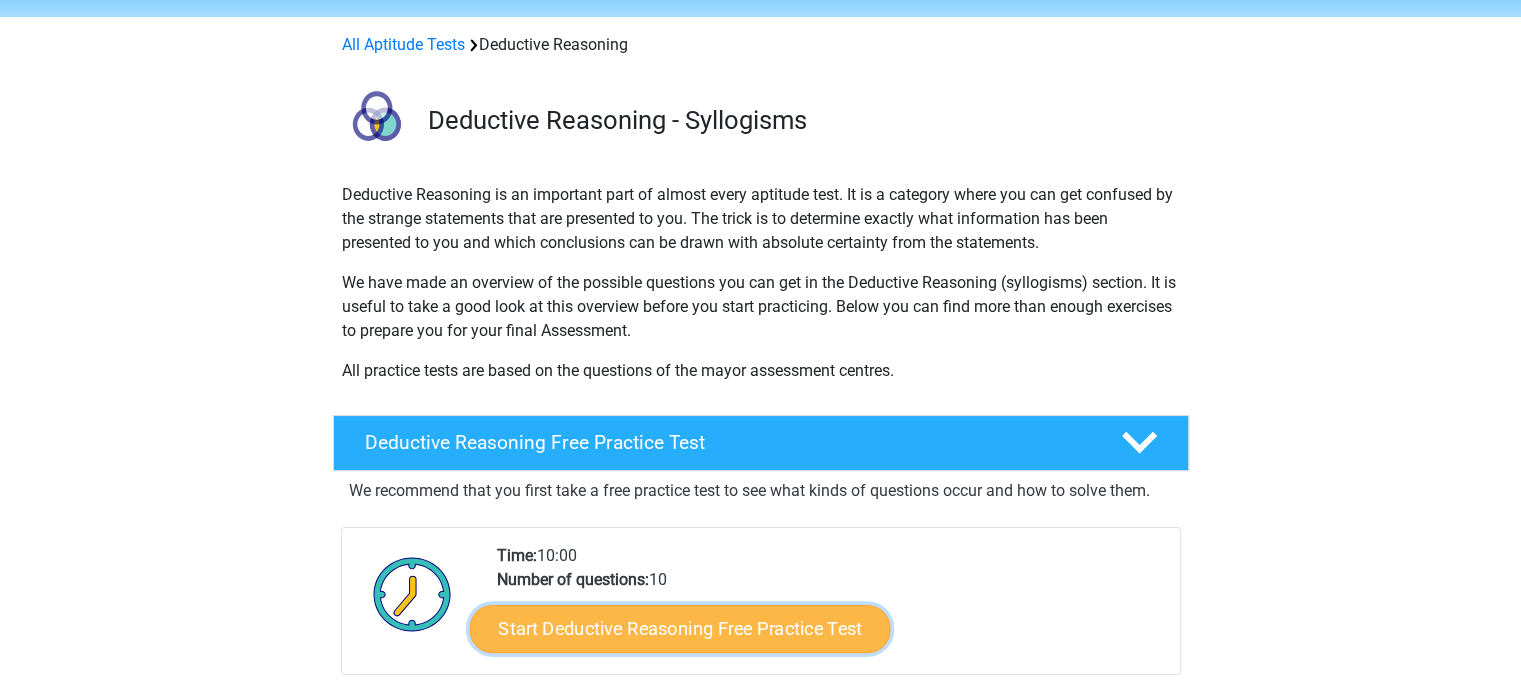 click on "Start Deductive Reasoning
Free Practice Test" at bounding box center [679, 628] 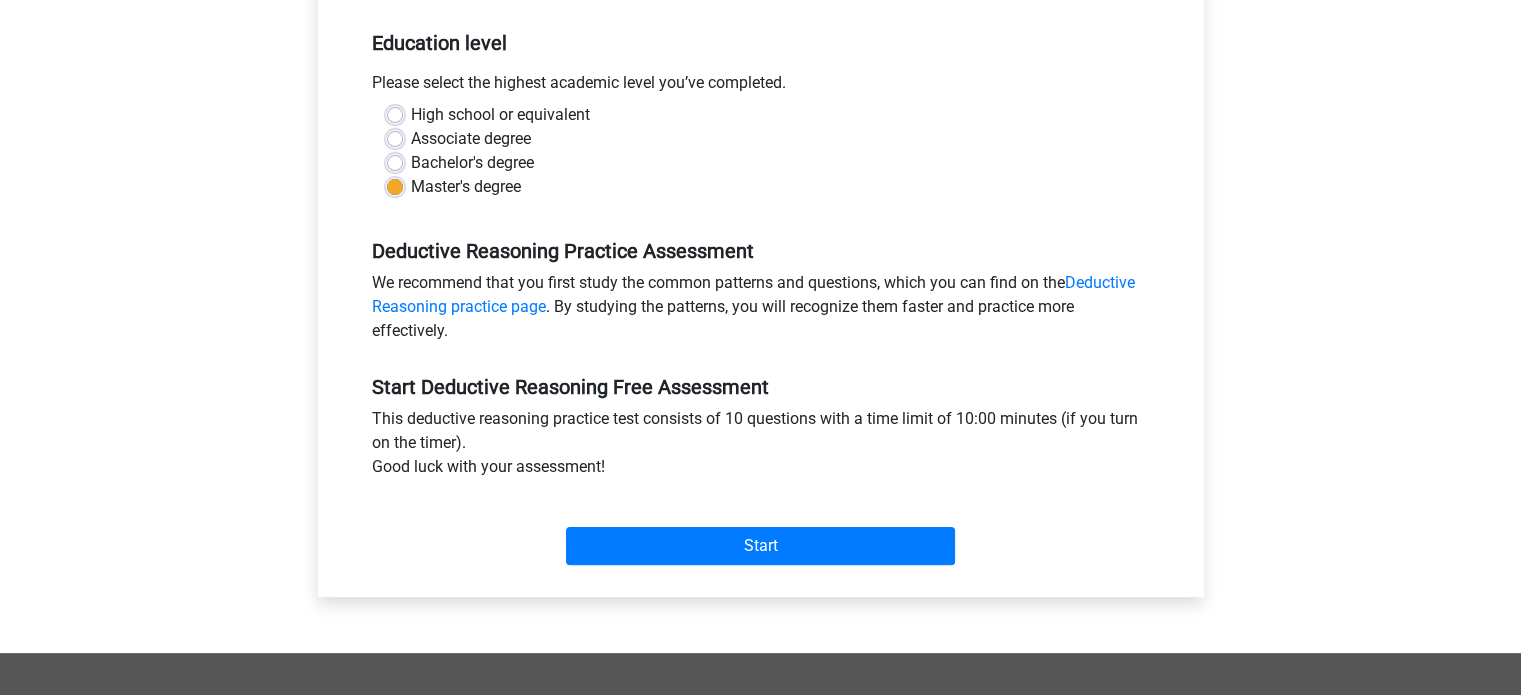 scroll, scrollTop: 400, scrollLeft: 0, axis: vertical 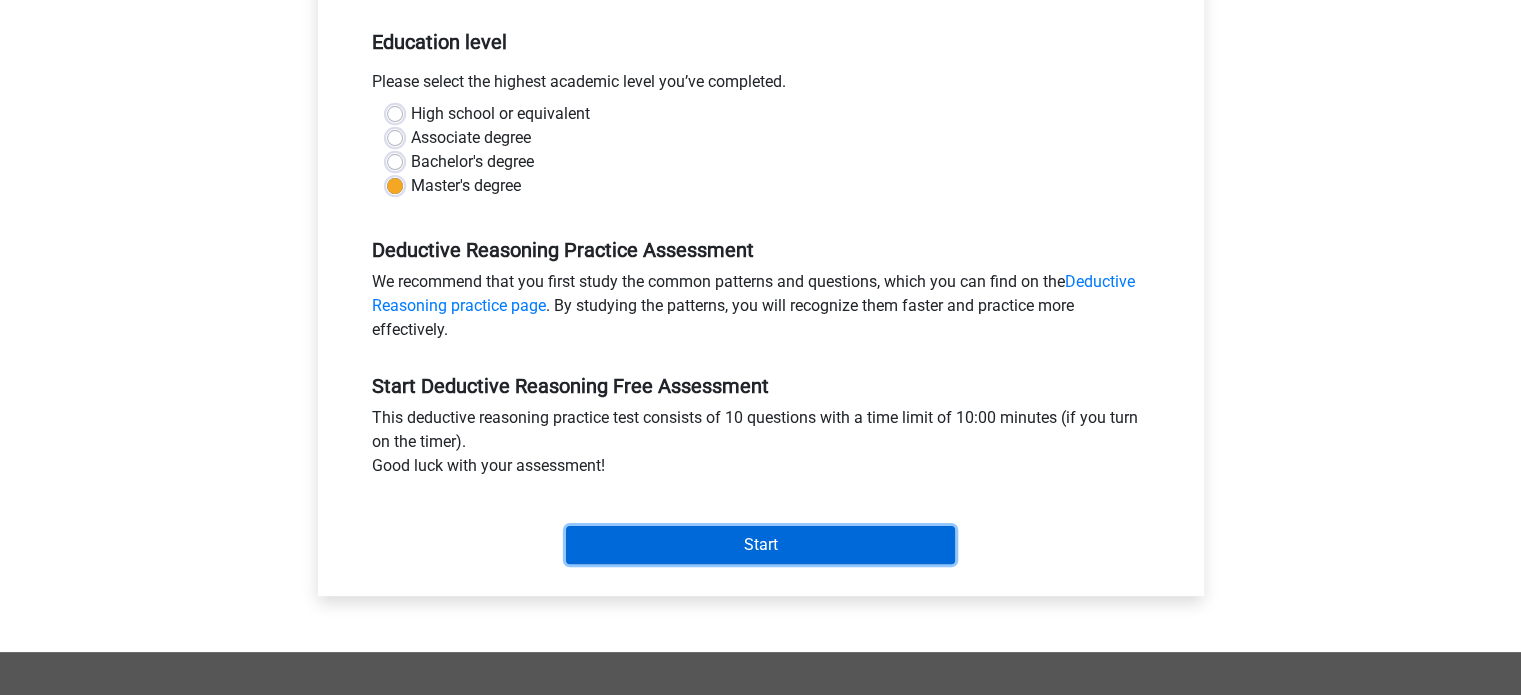 click on "Start" at bounding box center (760, 545) 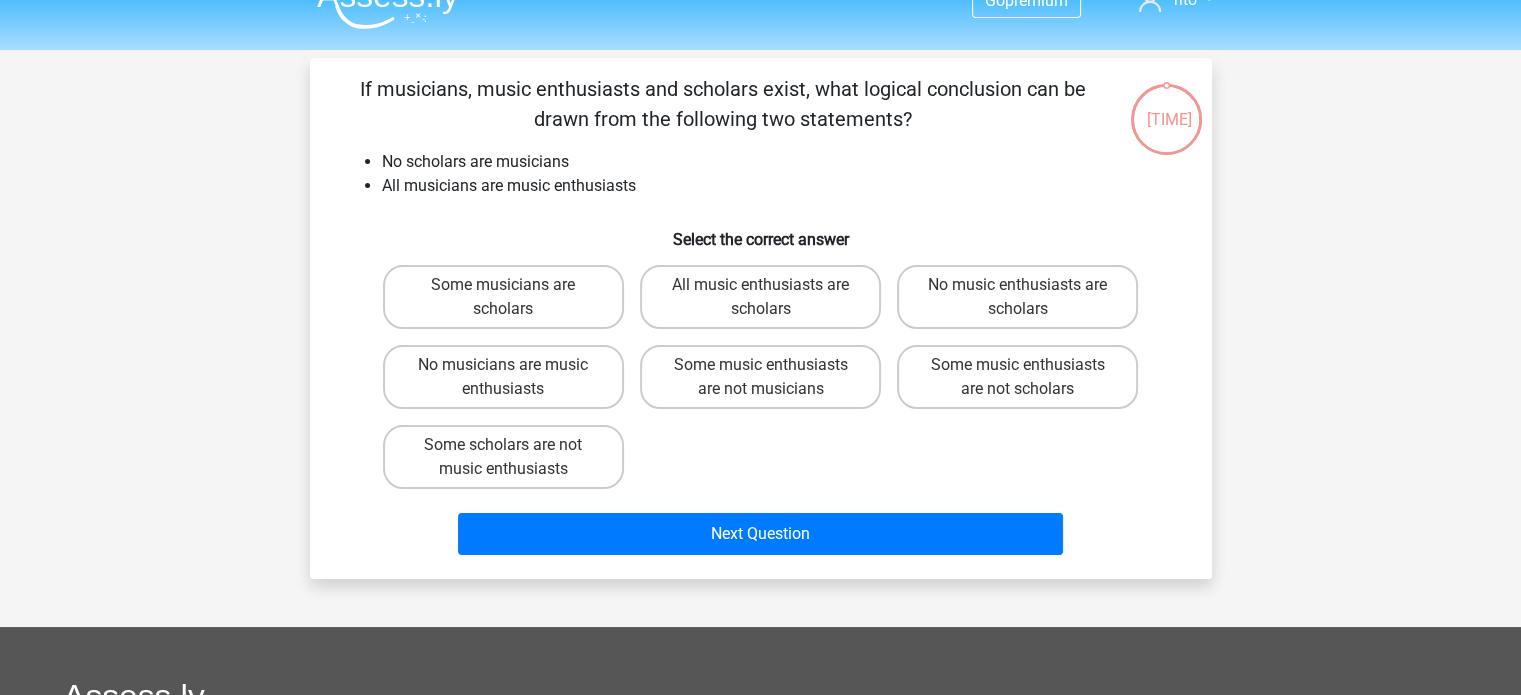 scroll, scrollTop: 0, scrollLeft: 0, axis: both 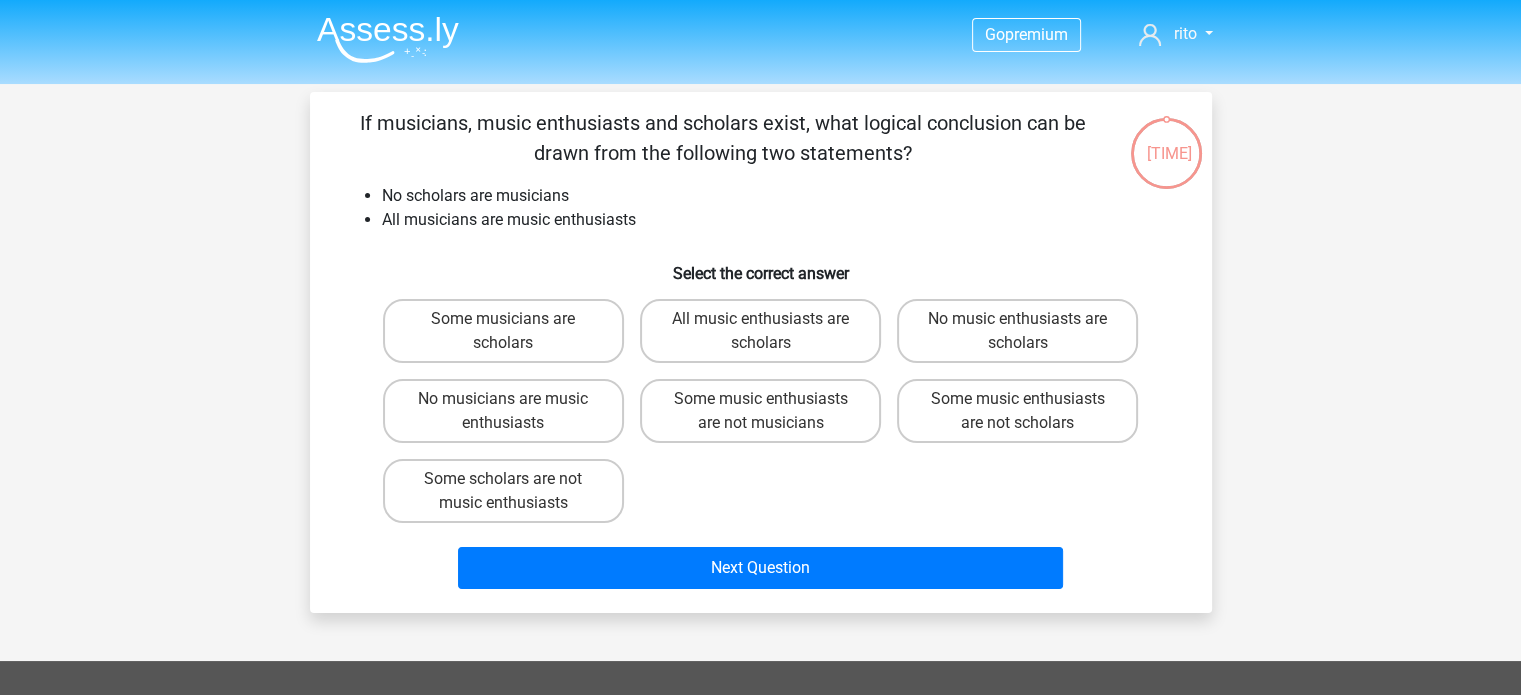 click at bounding box center [388, 39] 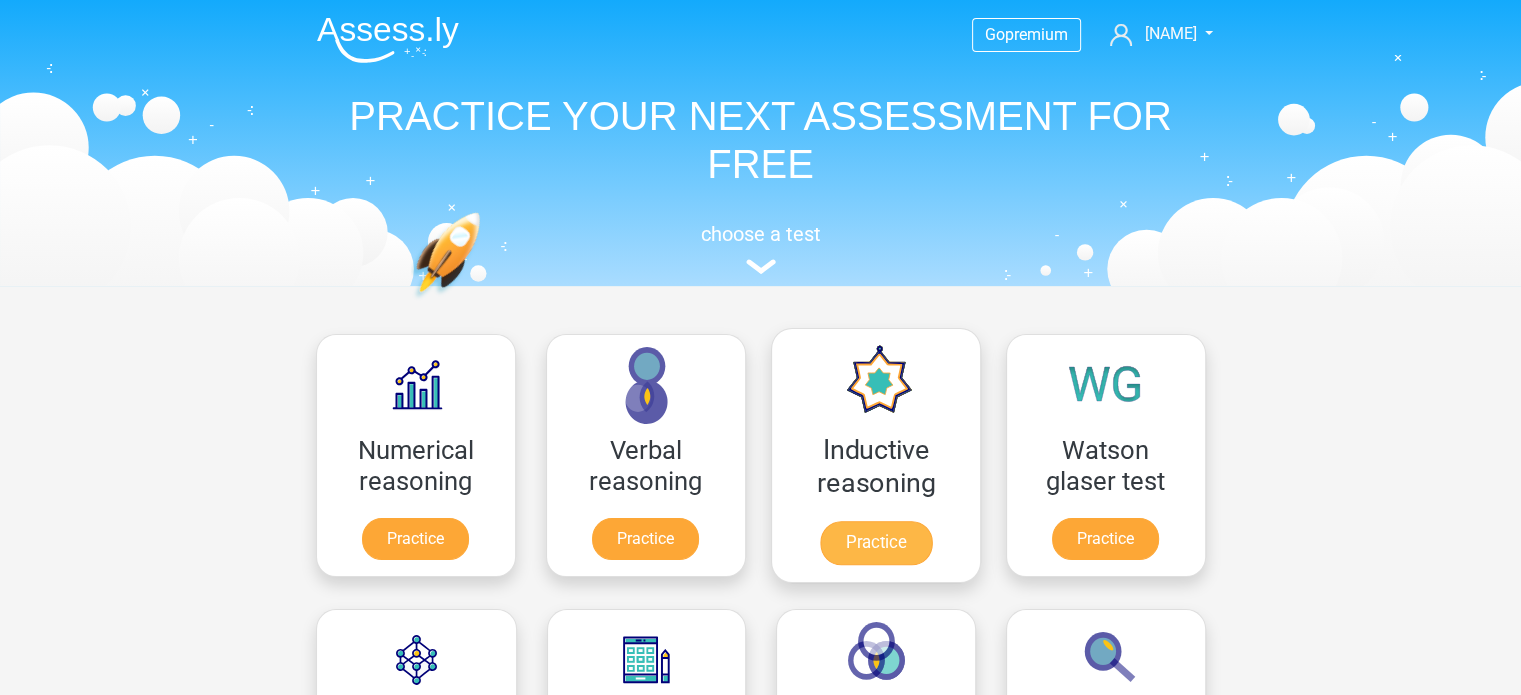 scroll, scrollTop: 200, scrollLeft: 0, axis: vertical 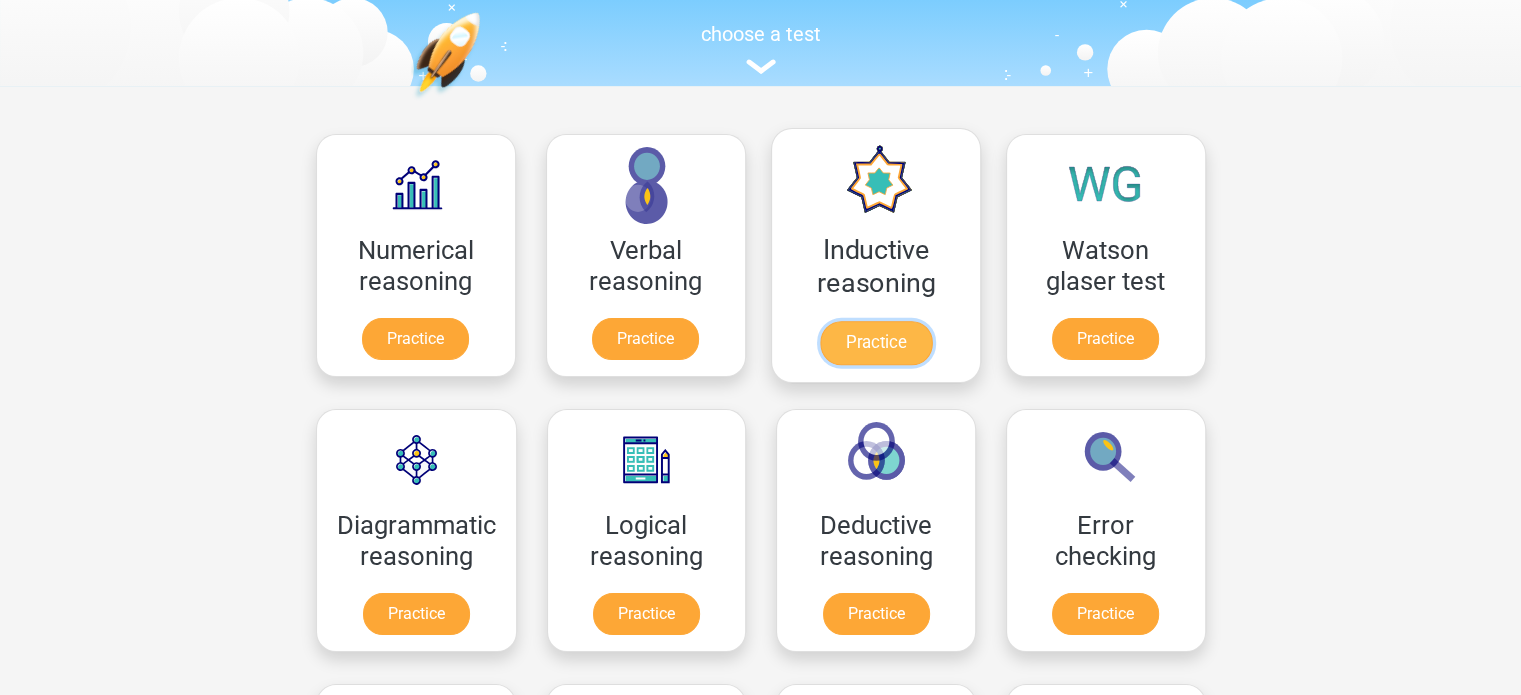 click on "Practice" at bounding box center (875, 343) 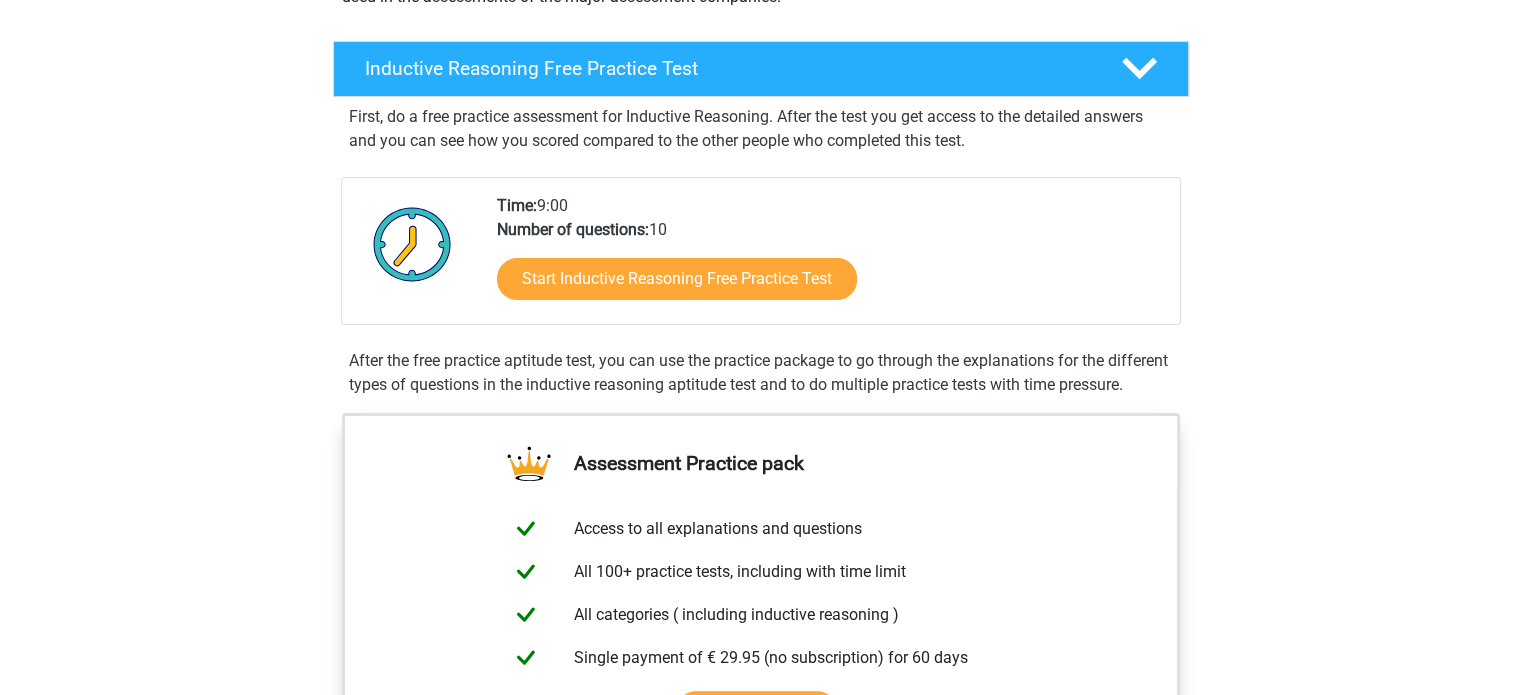scroll, scrollTop: 500, scrollLeft: 0, axis: vertical 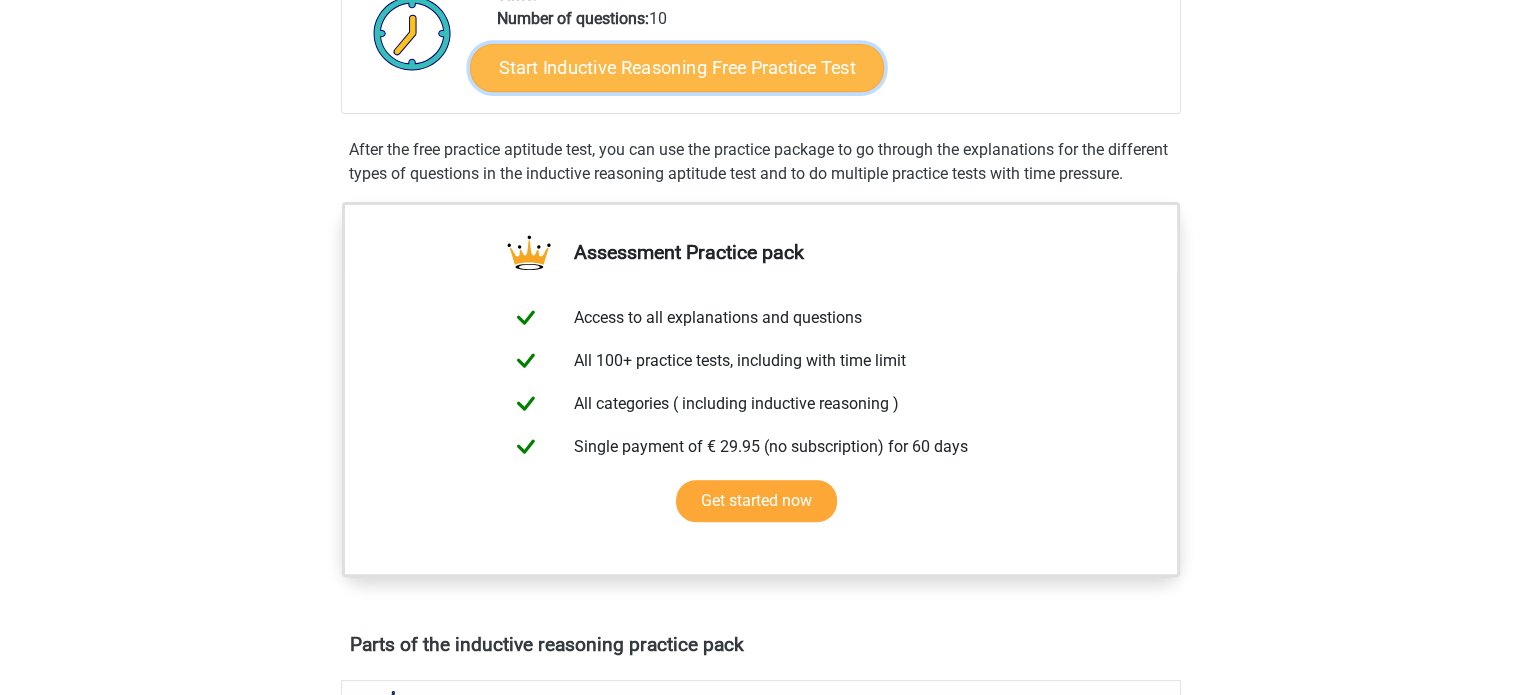 click on "Start Inductive Reasoning
Free Practice Test" at bounding box center (677, 67) 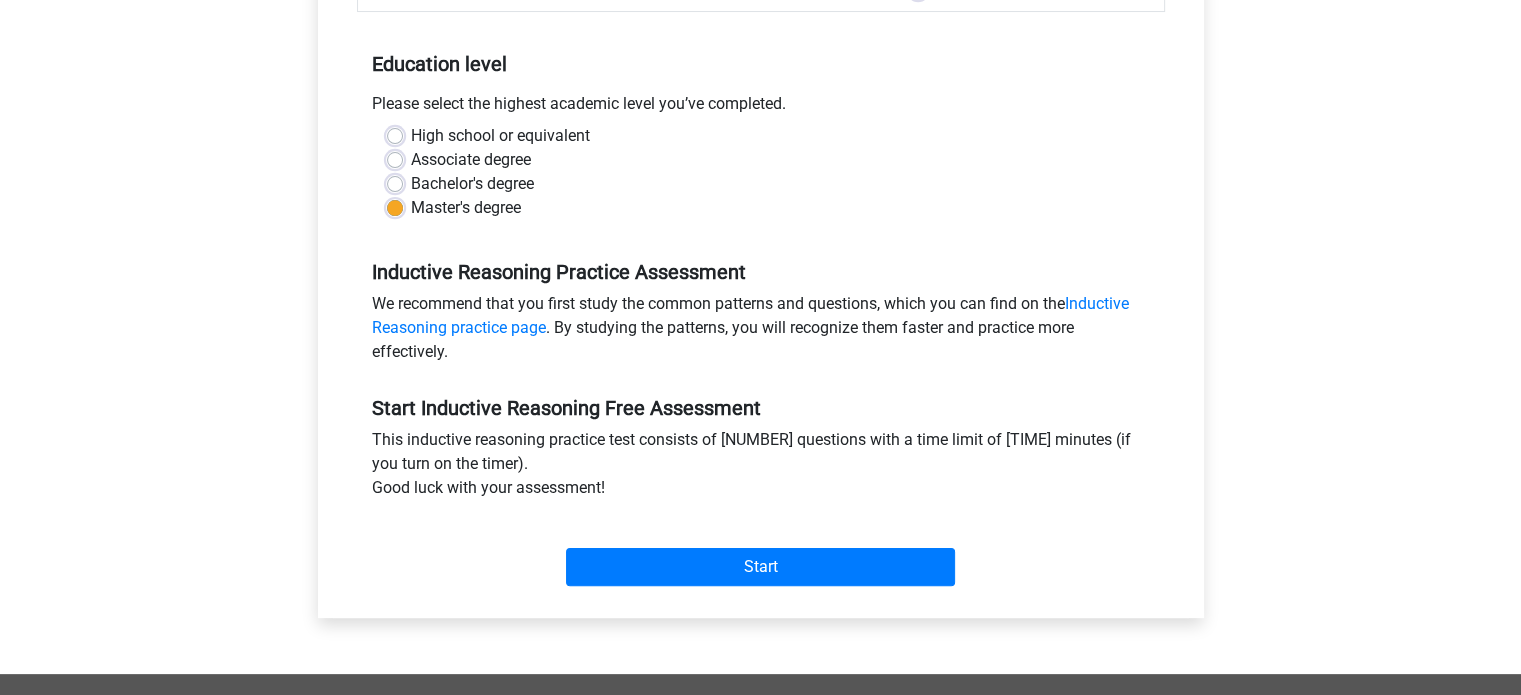 scroll, scrollTop: 500, scrollLeft: 0, axis: vertical 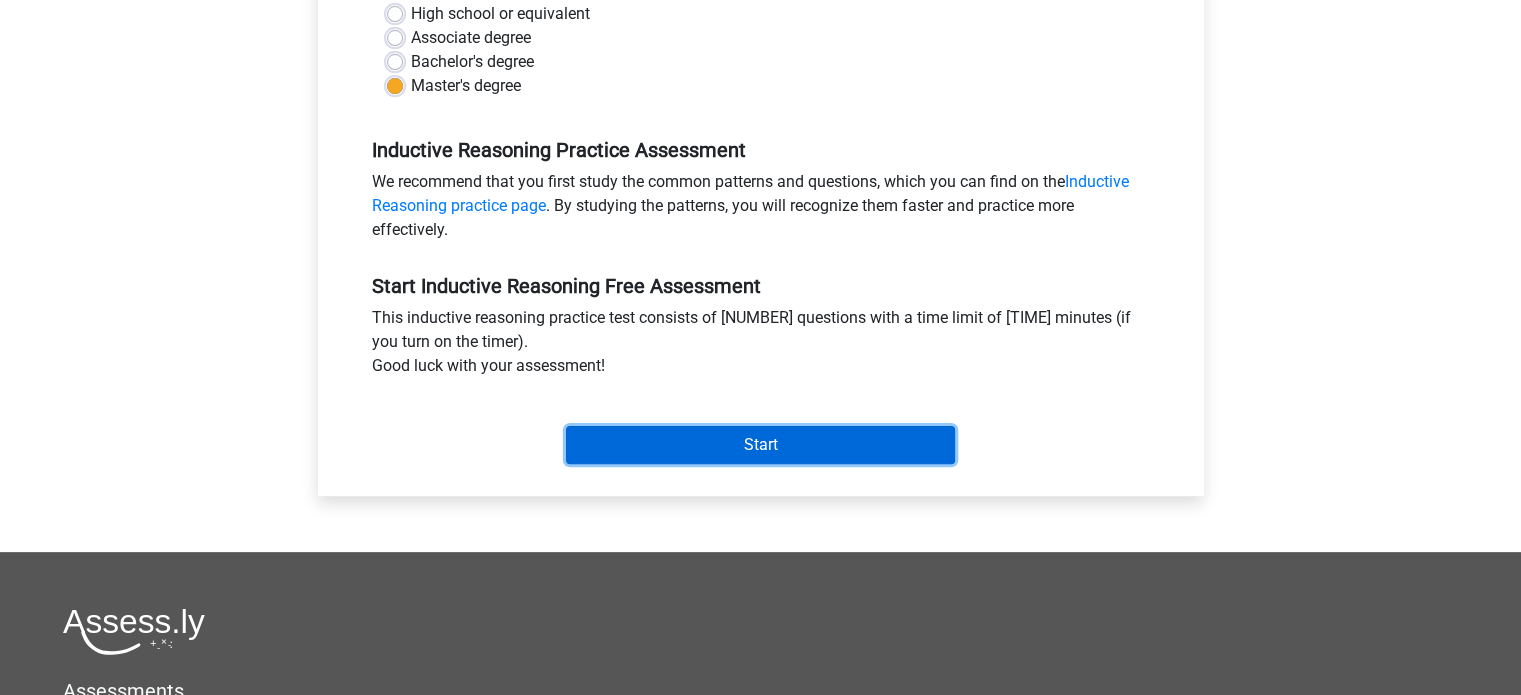 click on "Start" at bounding box center [760, 445] 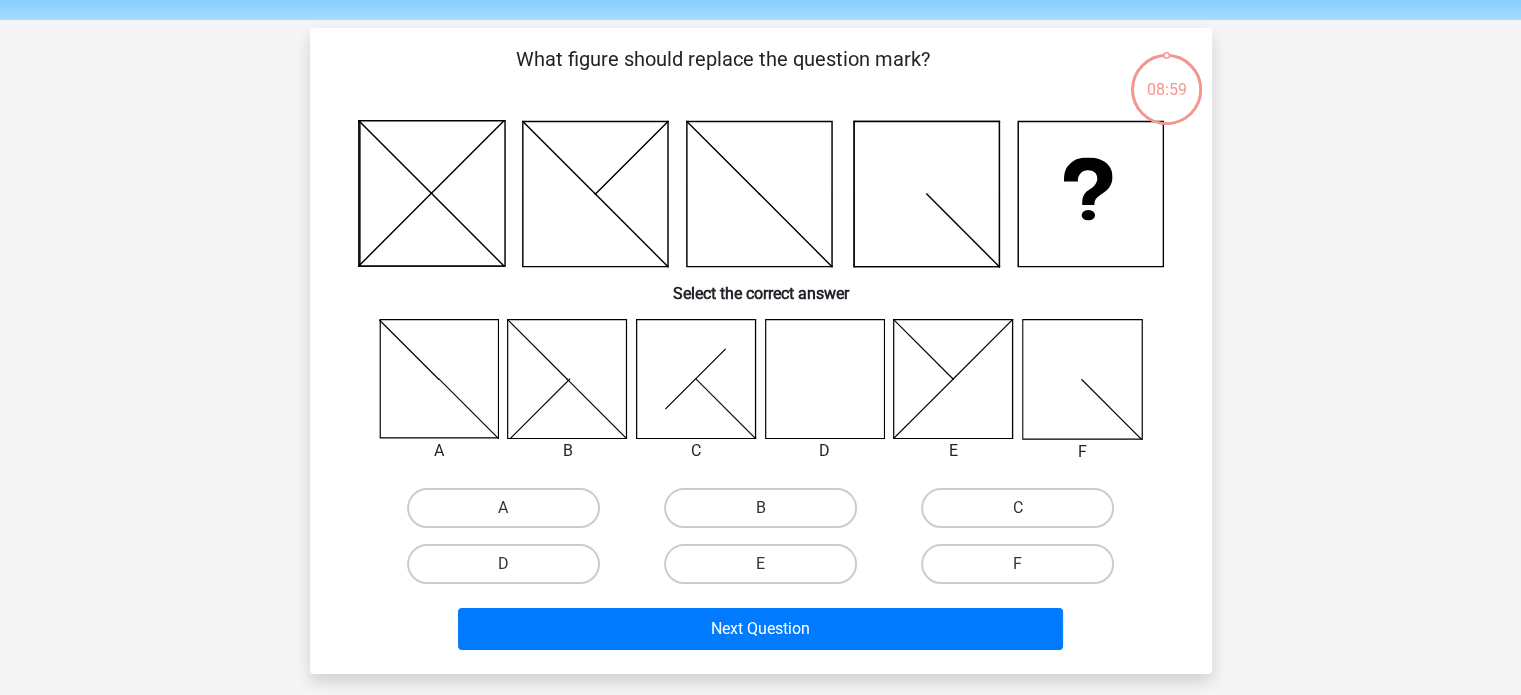 scroll, scrollTop: 100, scrollLeft: 0, axis: vertical 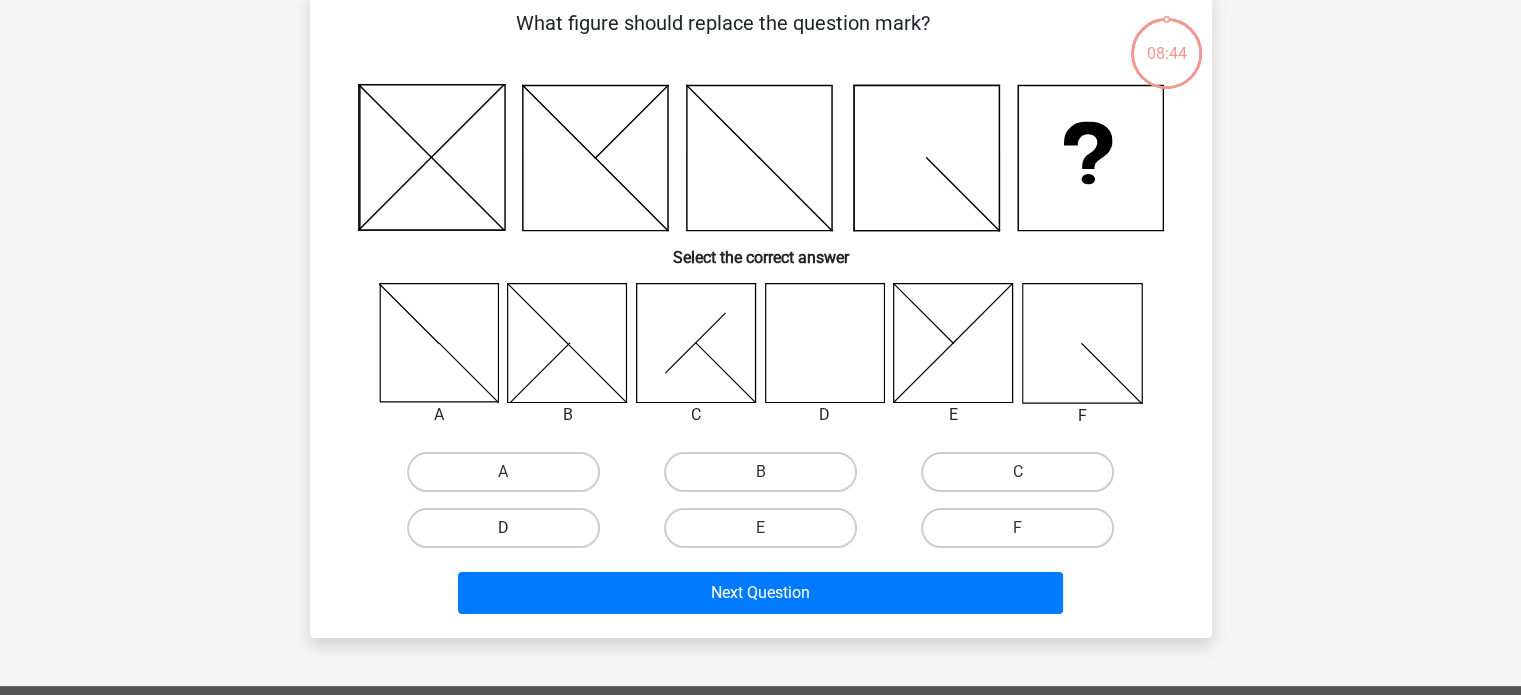 click on "D" at bounding box center [503, 528] 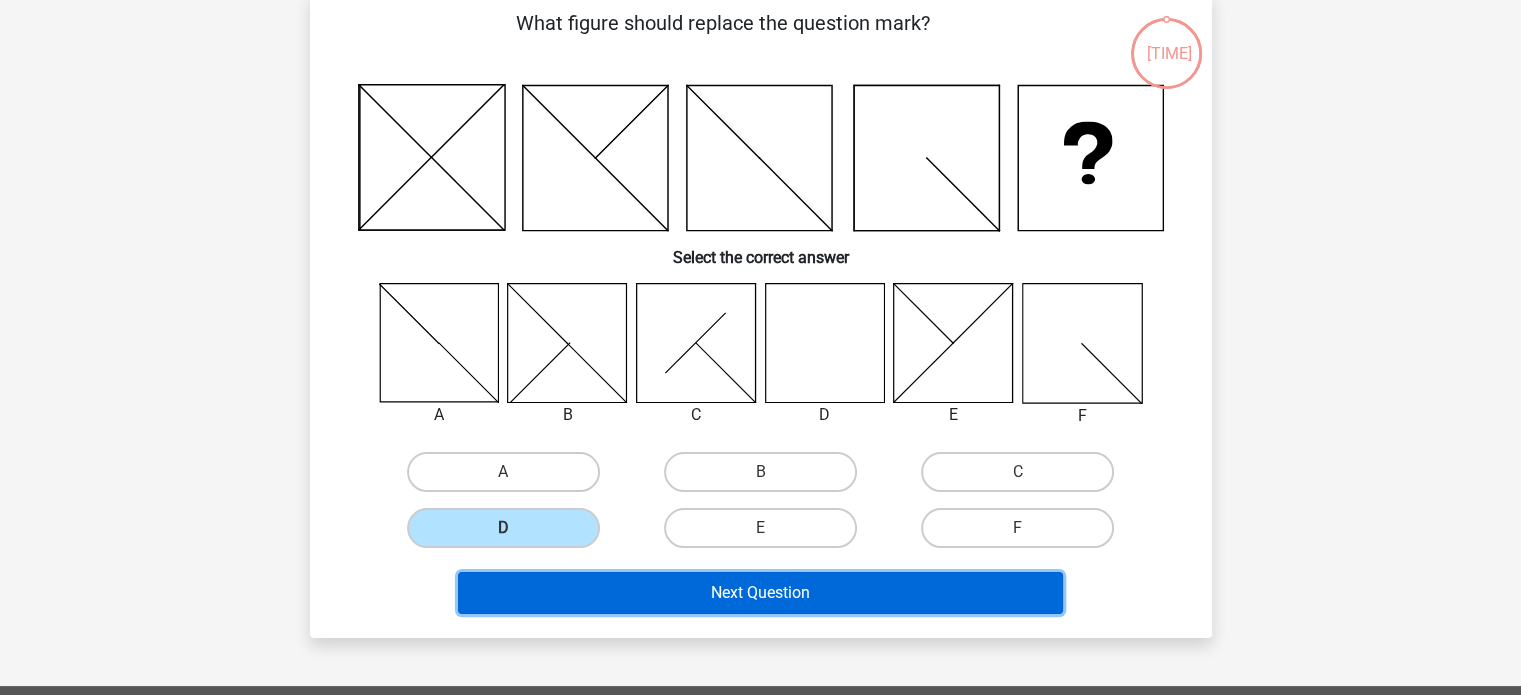 click on "Next Question" at bounding box center [760, 593] 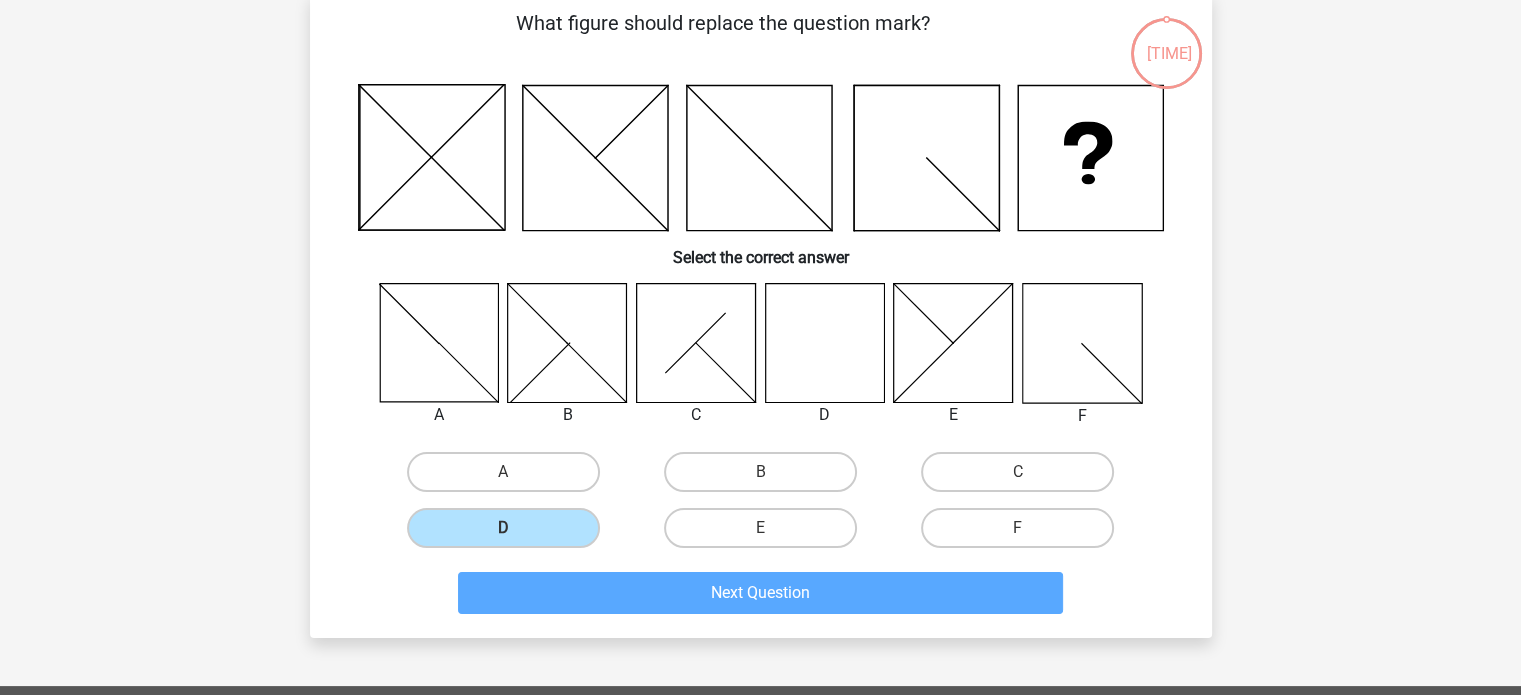scroll, scrollTop: 92, scrollLeft: 0, axis: vertical 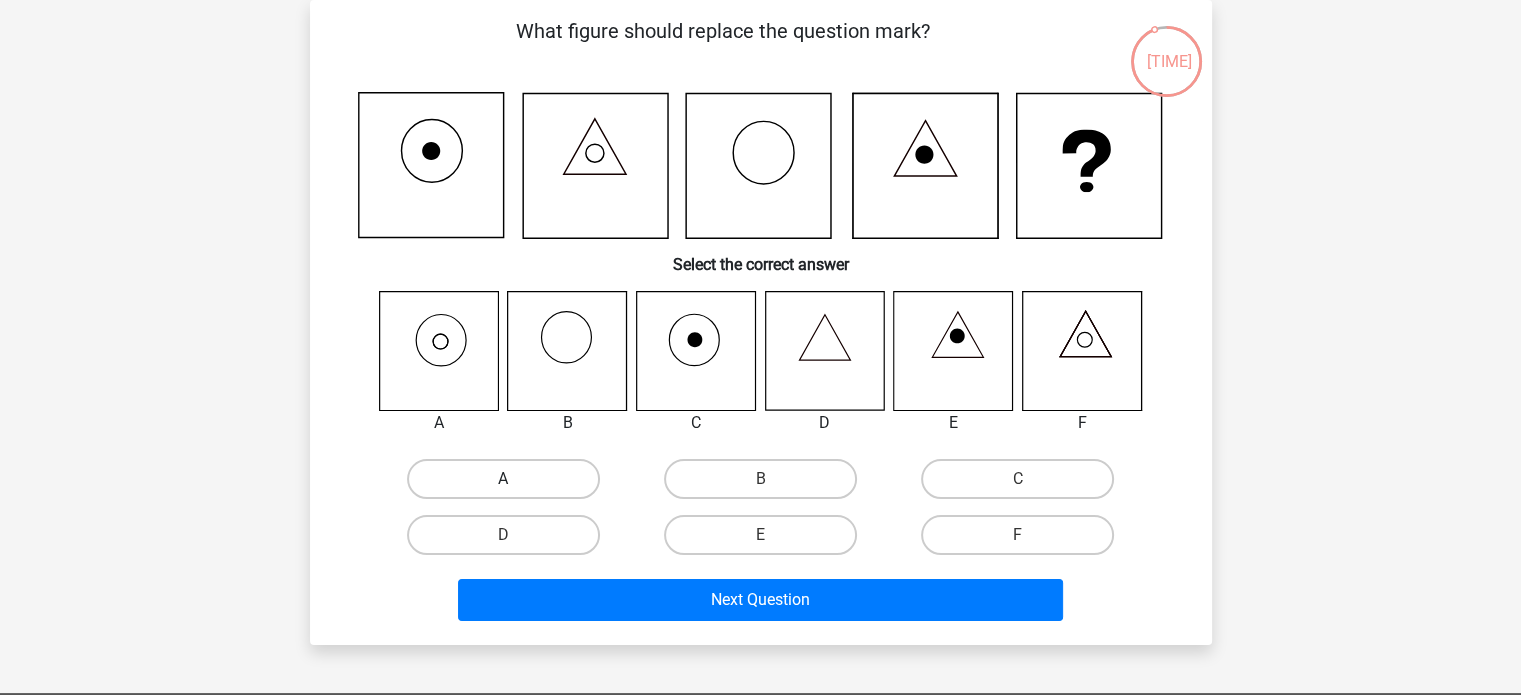 click on "A" at bounding box center (503, 479) 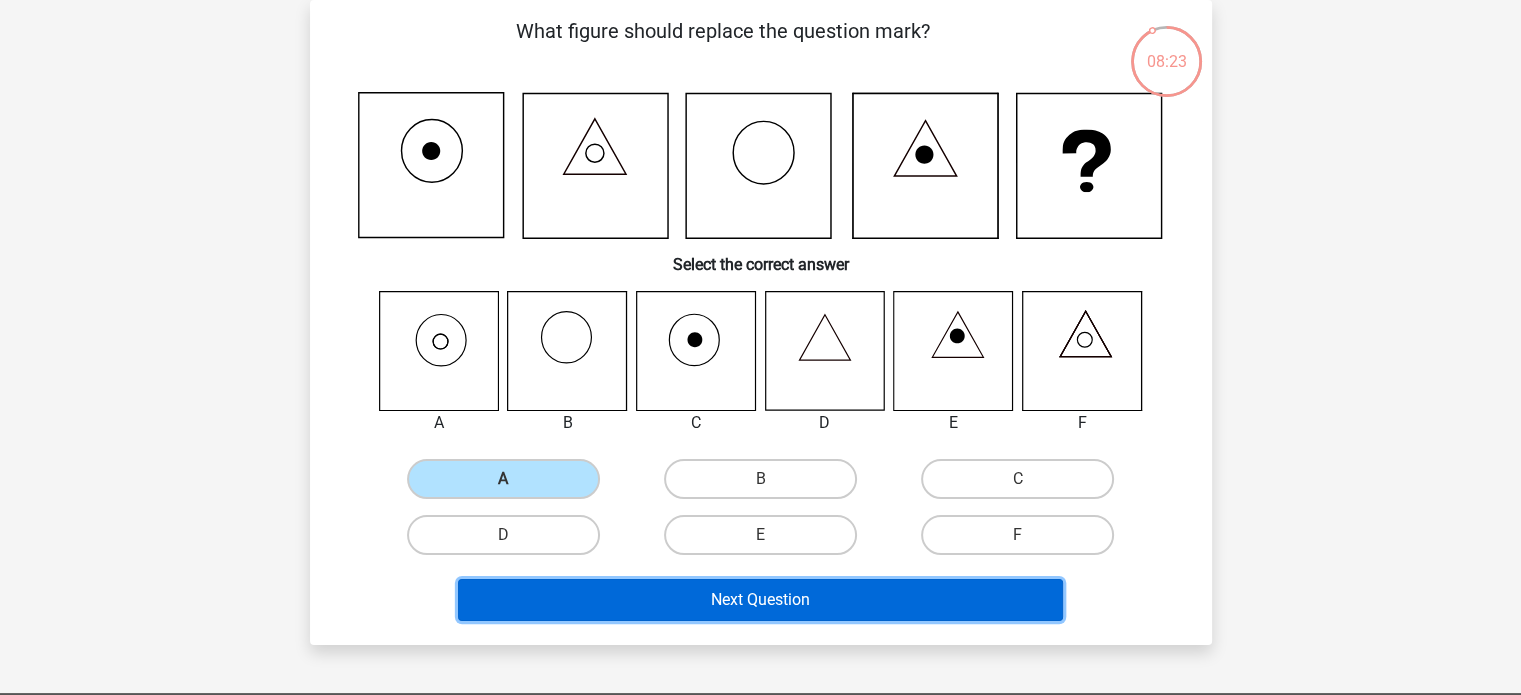 click on "Next Question" at bounding box center (760, 600) 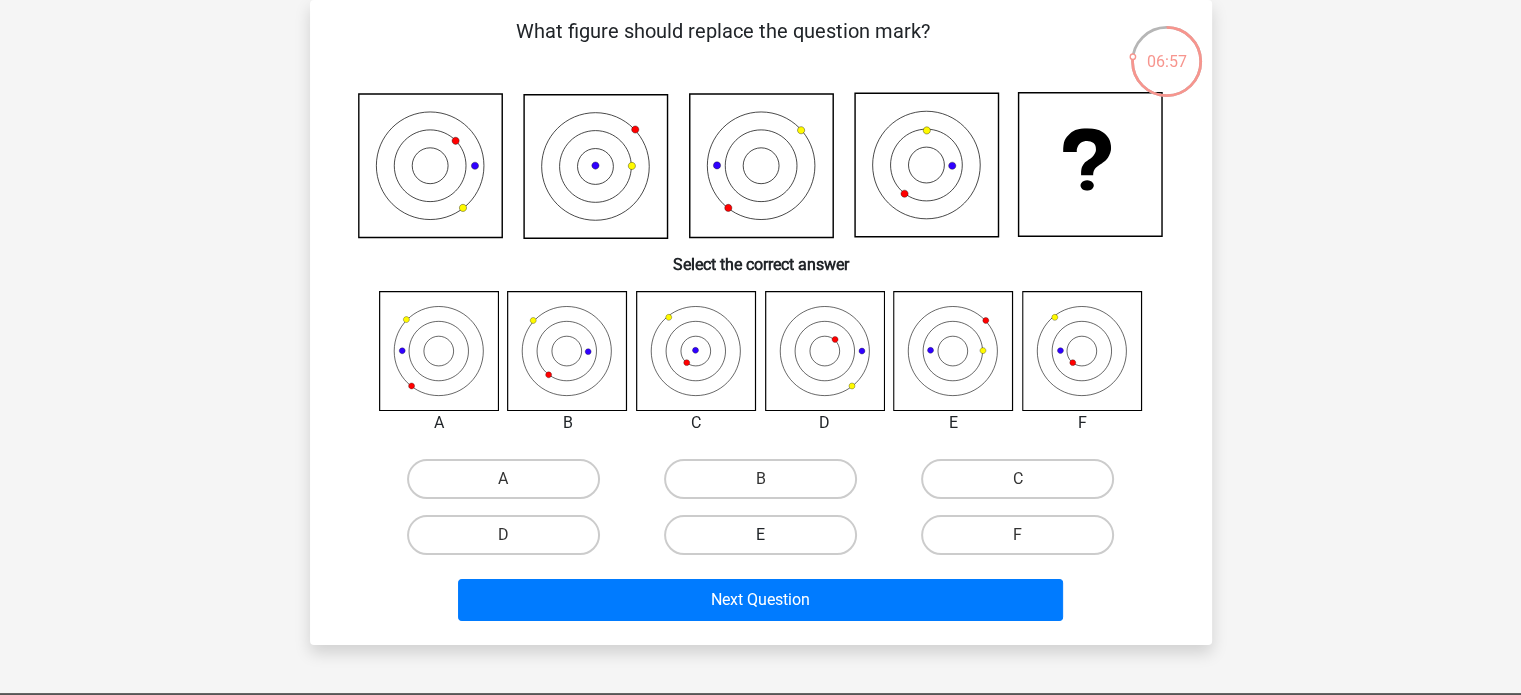 click on "E" at bounding box center (760, 535) 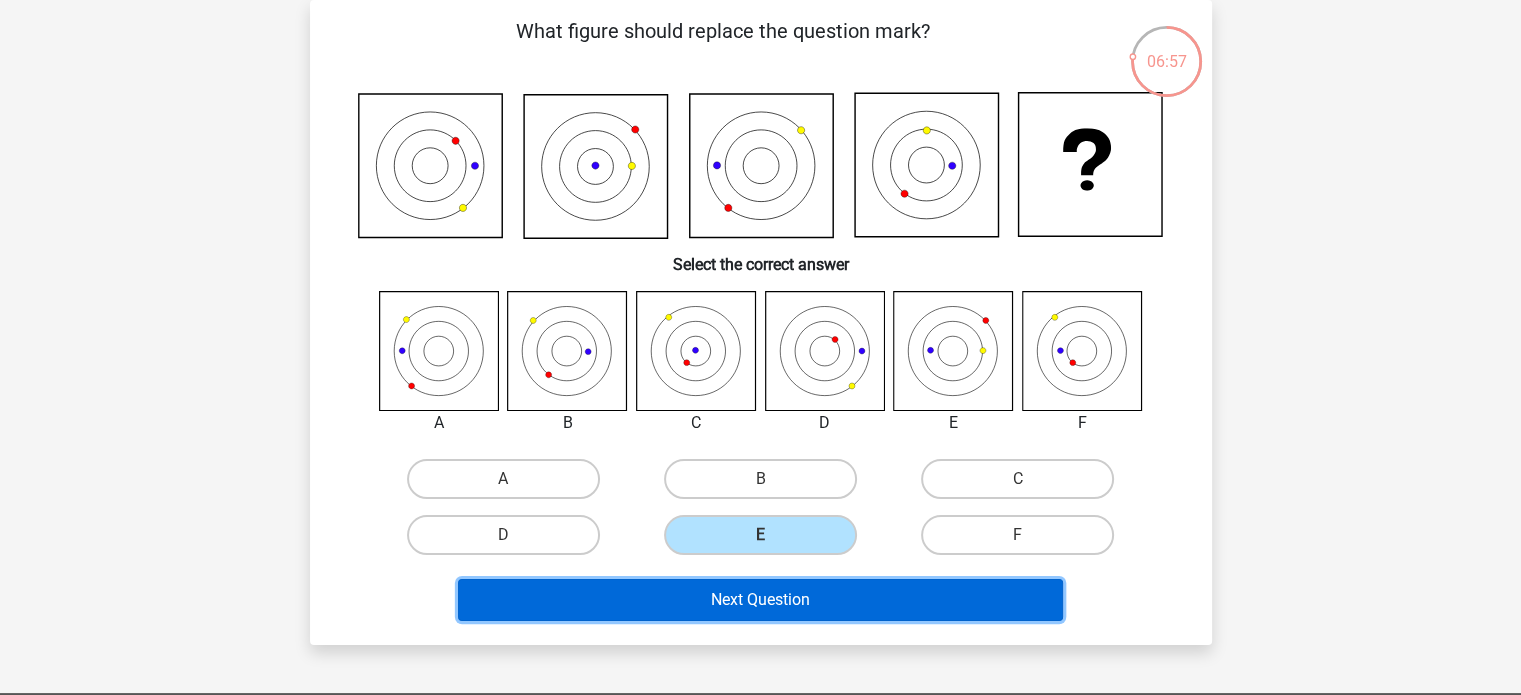 click on "Next Question" at bounding box center (760, 600) 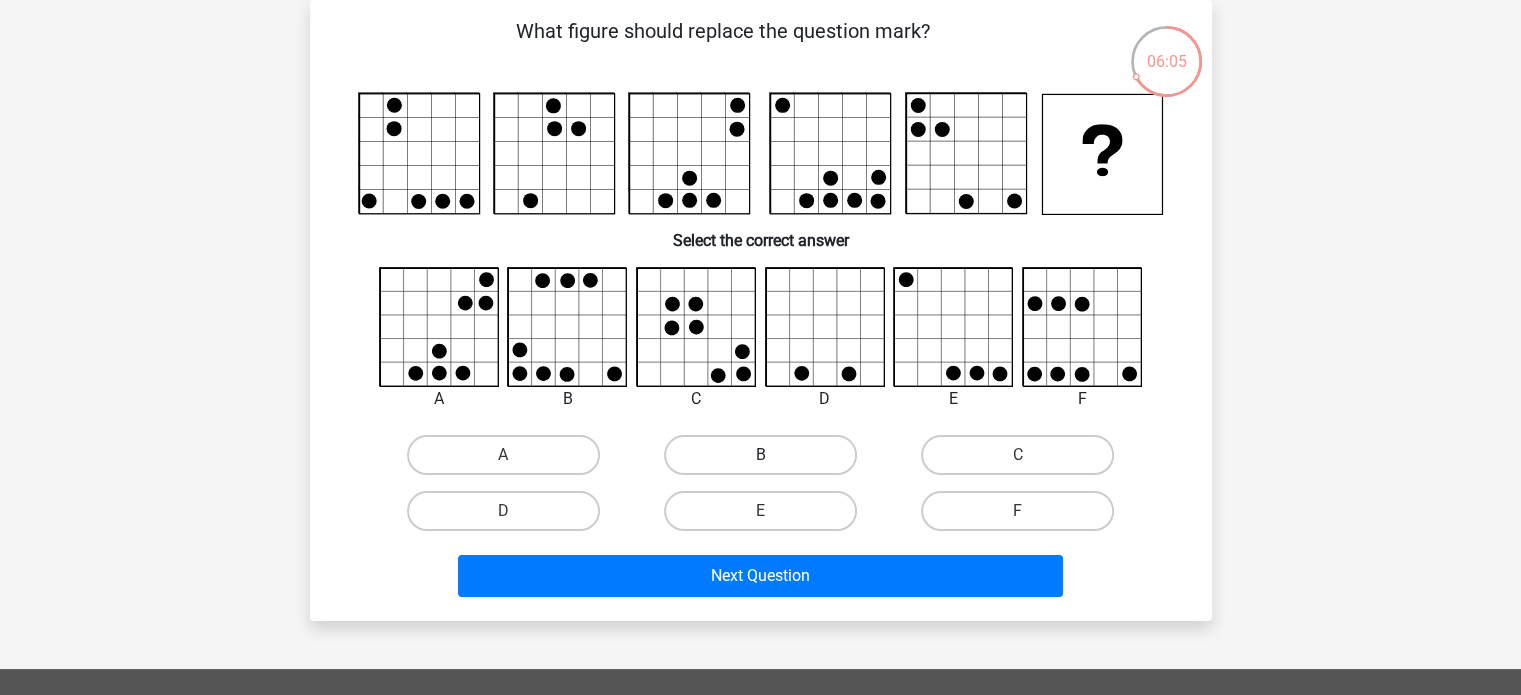 click on "B" at bounding box center [760, 455] 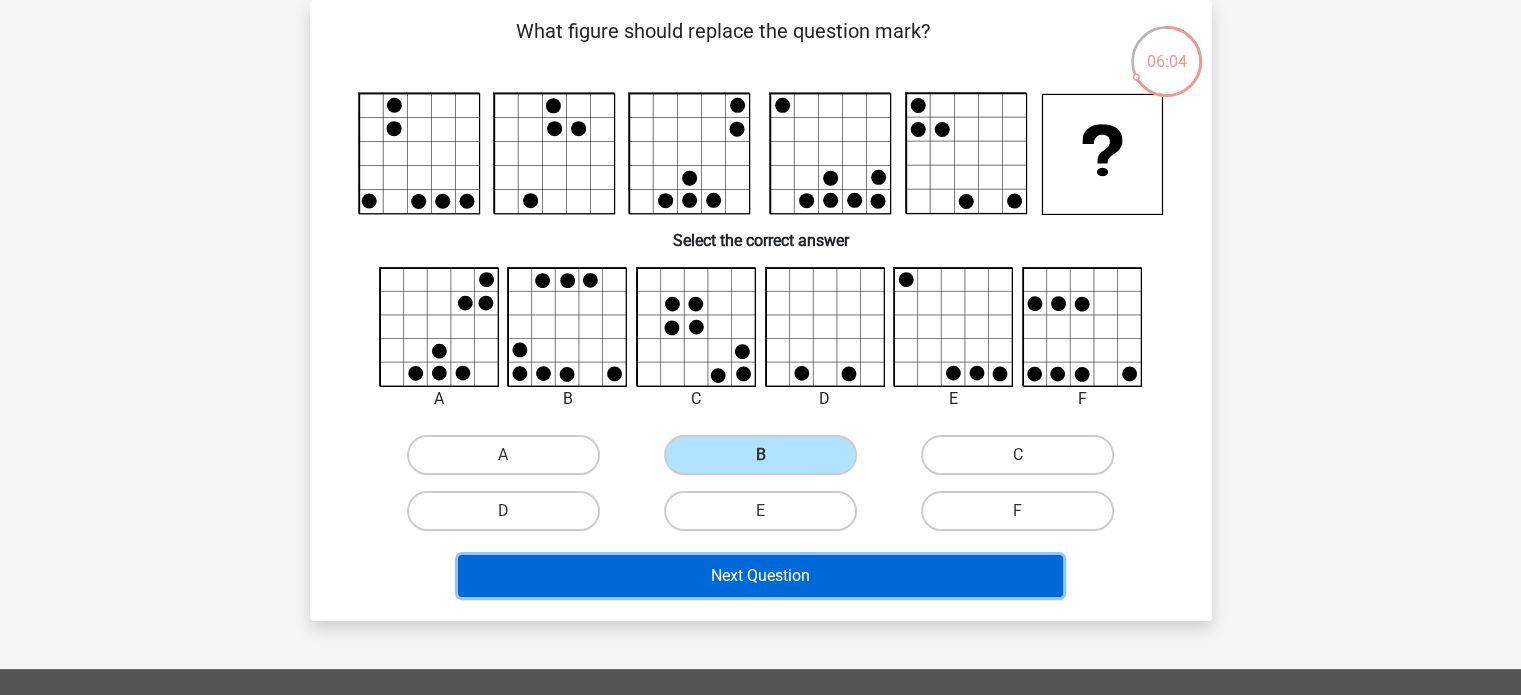 click on "Next Question" at bounding box center [760, 576] 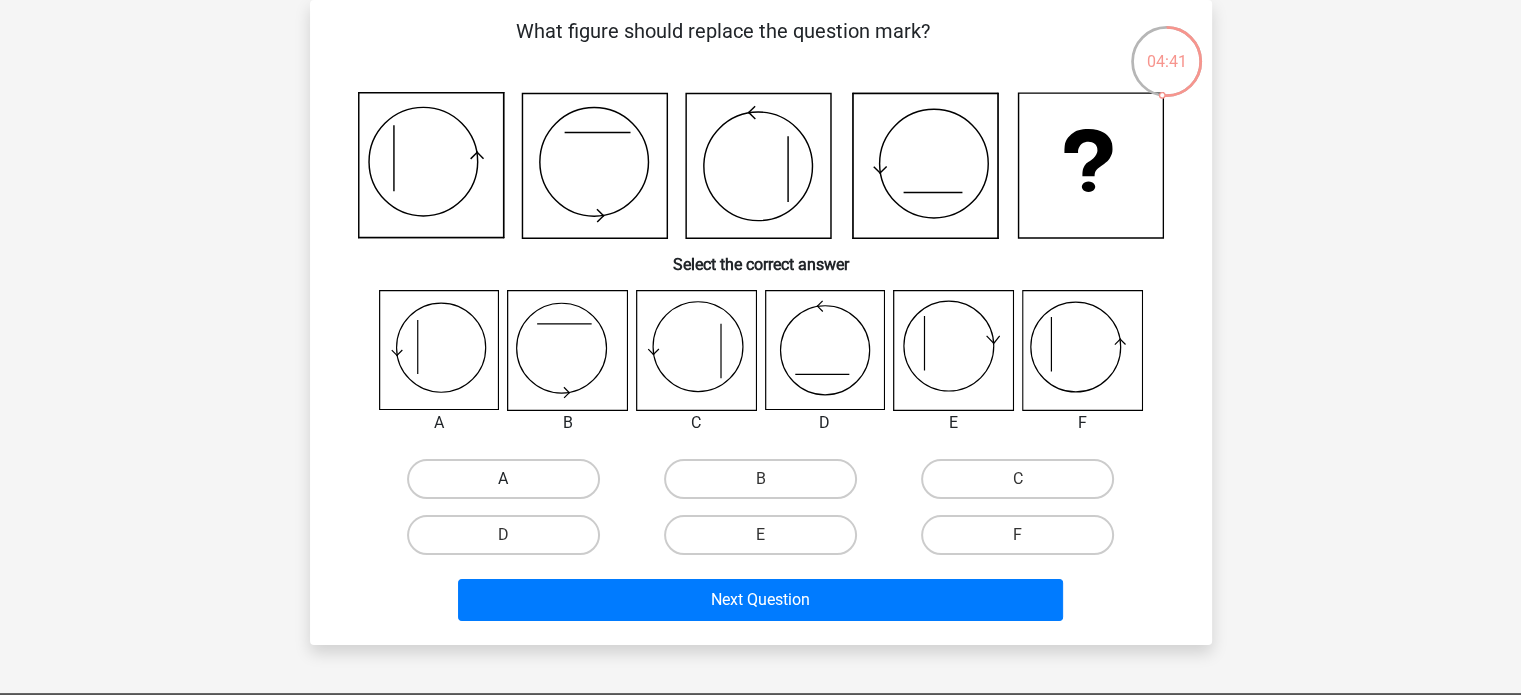 click on "A" at bounding box center (503, 479) 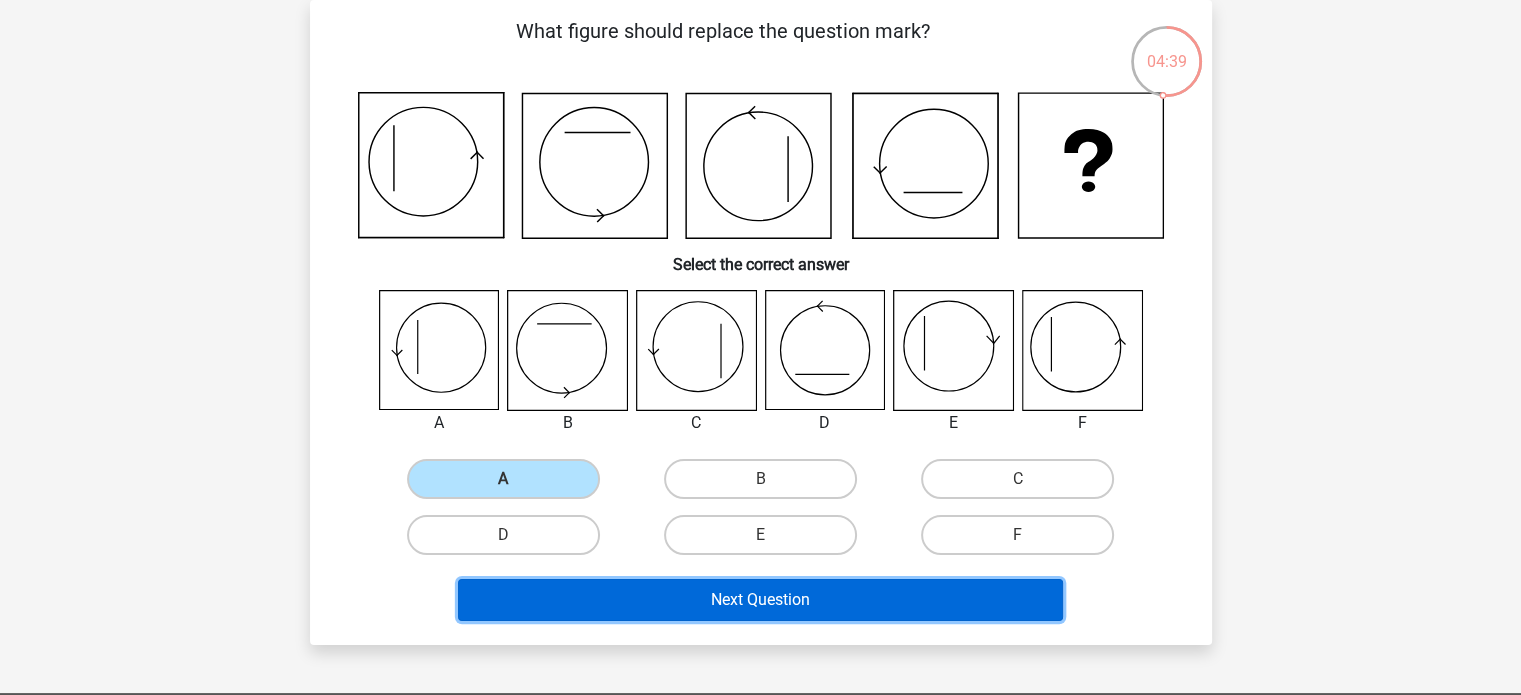 click on "Next Question" at bounding box center (760, 600) 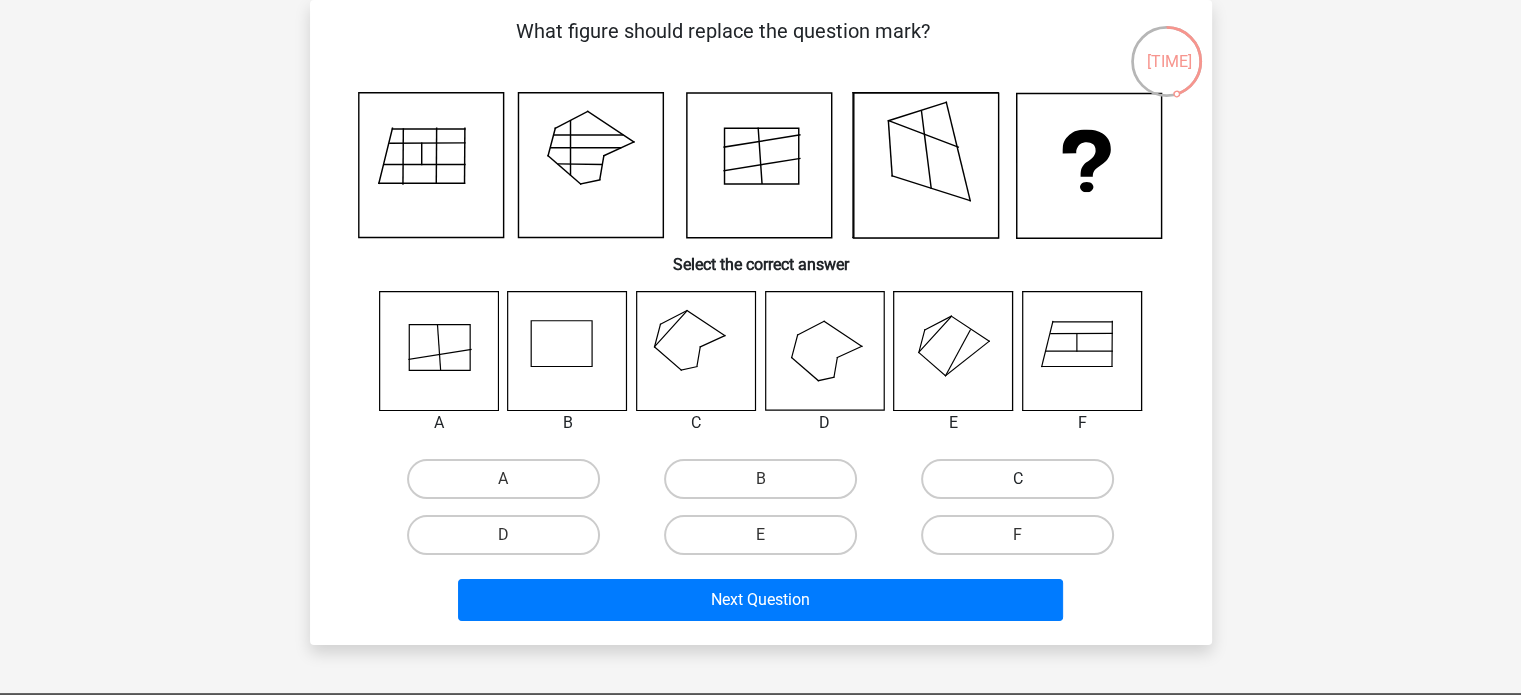 click on "C" at bounding box center [1017, 479] 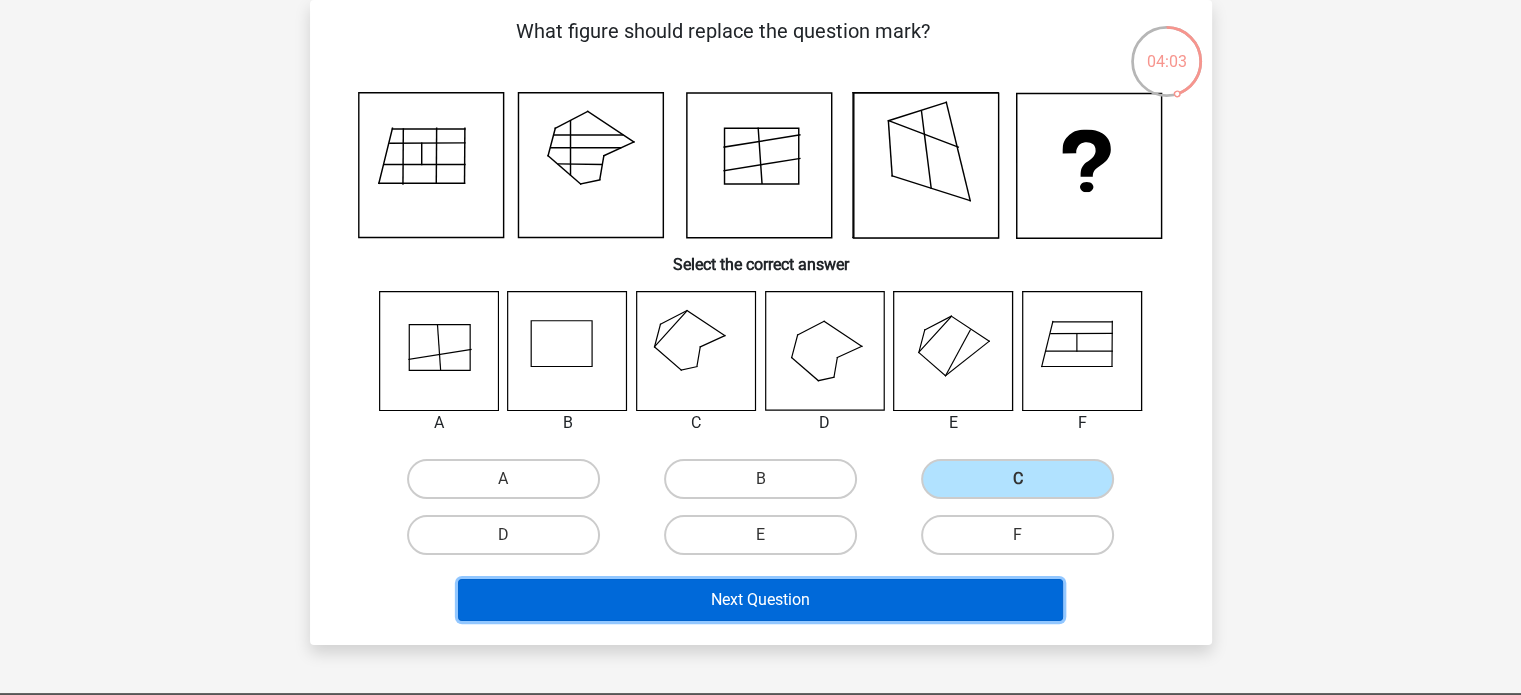 click on "Next Question" at bounding box center (760, 600) 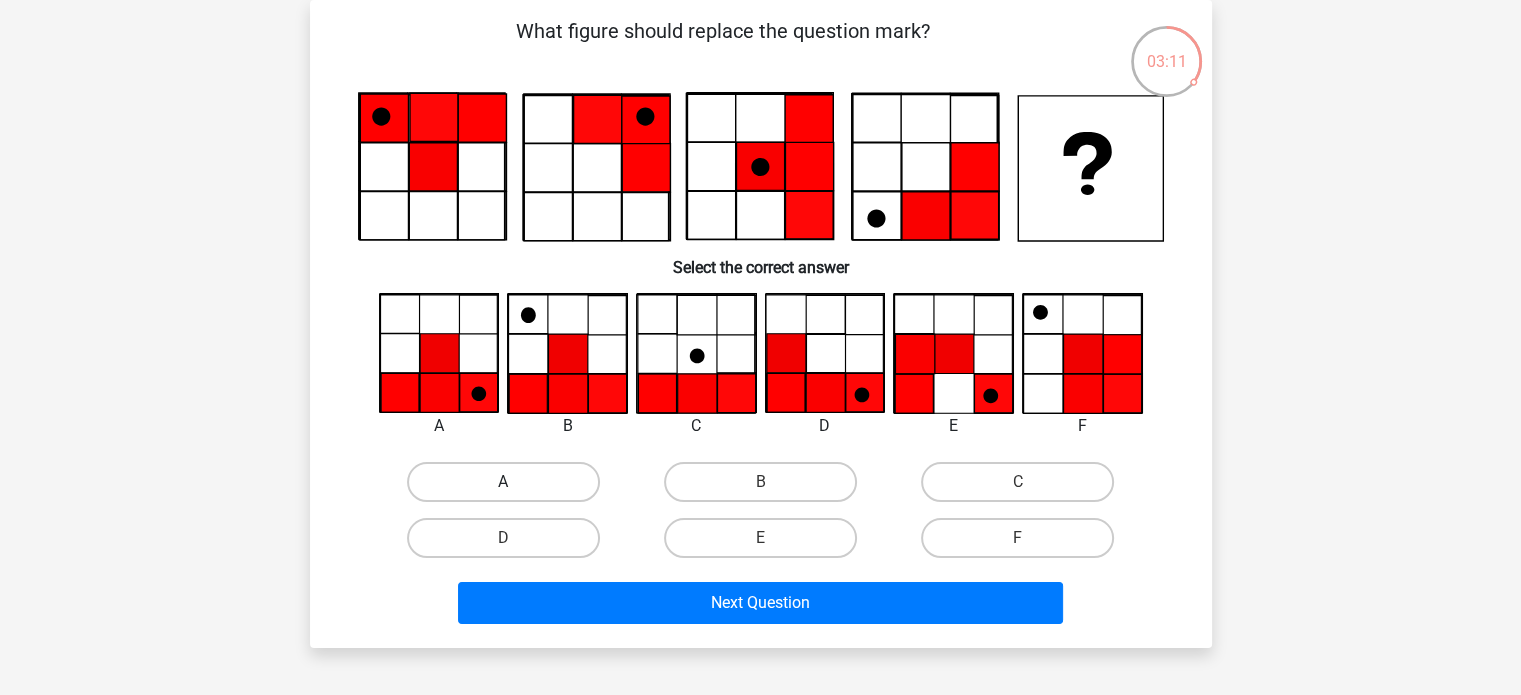 click on "A" at bounding box center [503, 482] 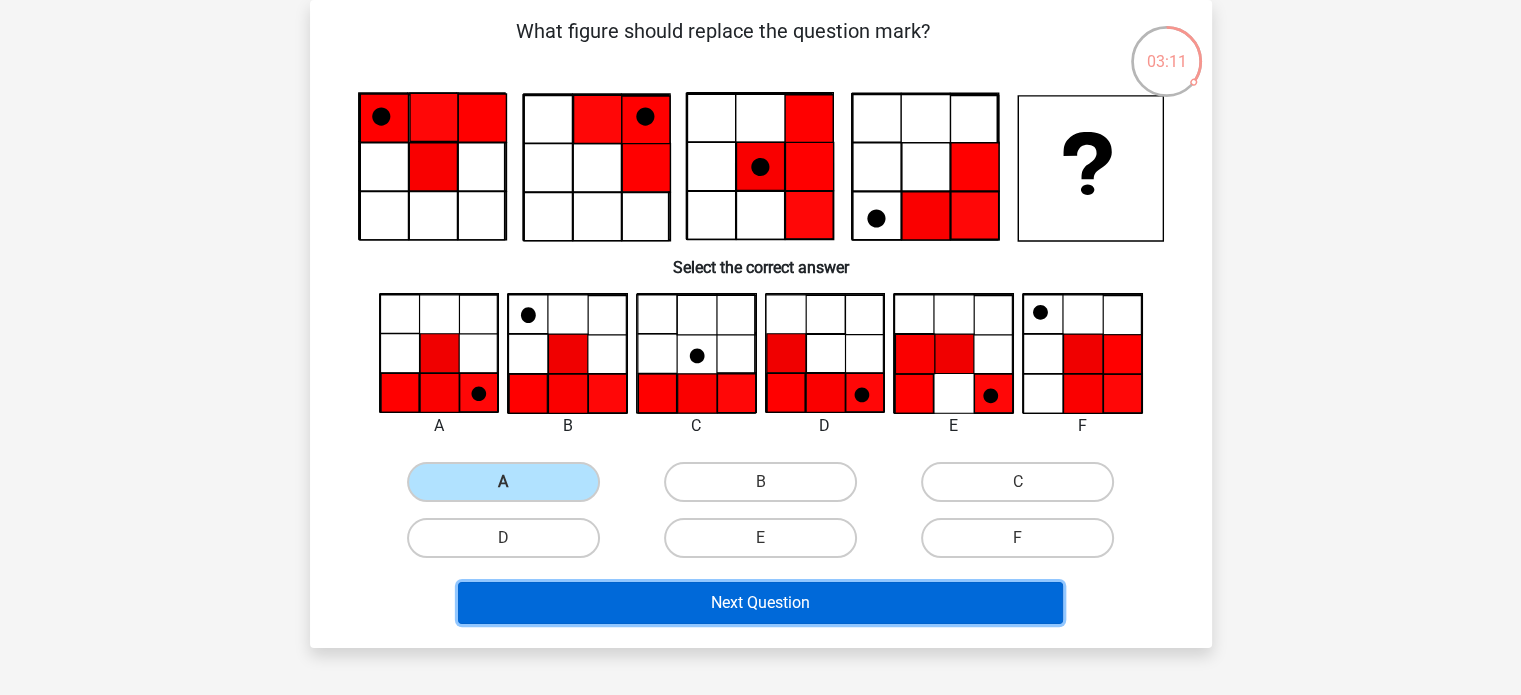 click on "Next Question" at bounding box center [760, 603] 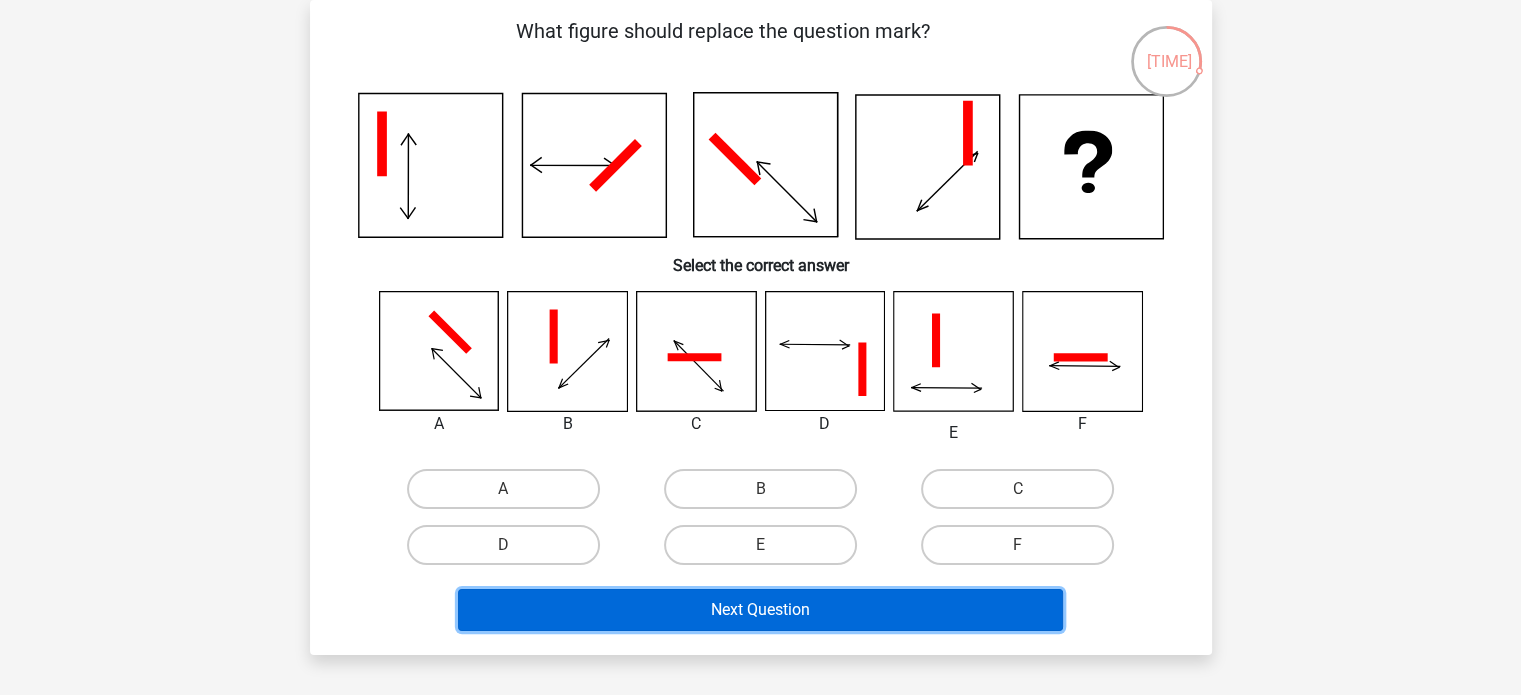 click on "Next Question" at bounding box center [760, 610] 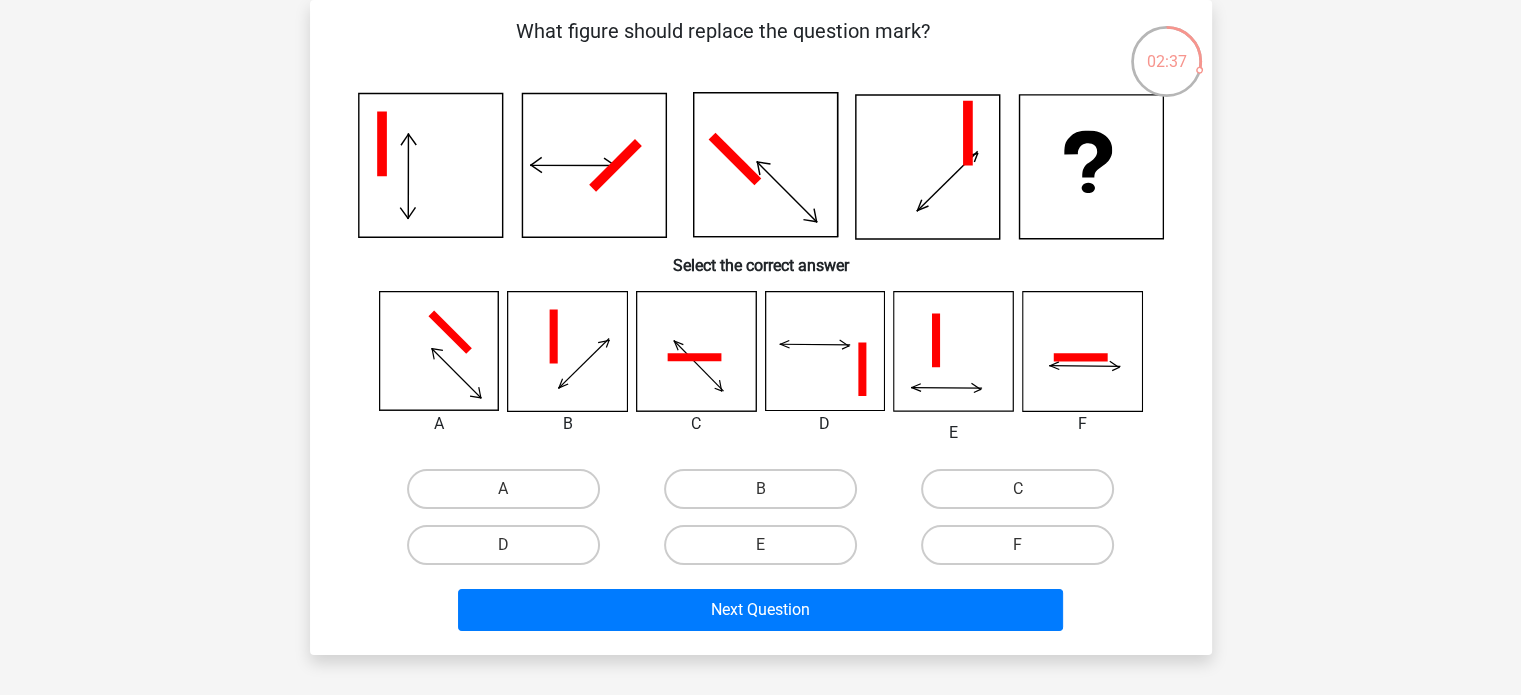 click on "A
B
C" at bounding box center [761, 432] 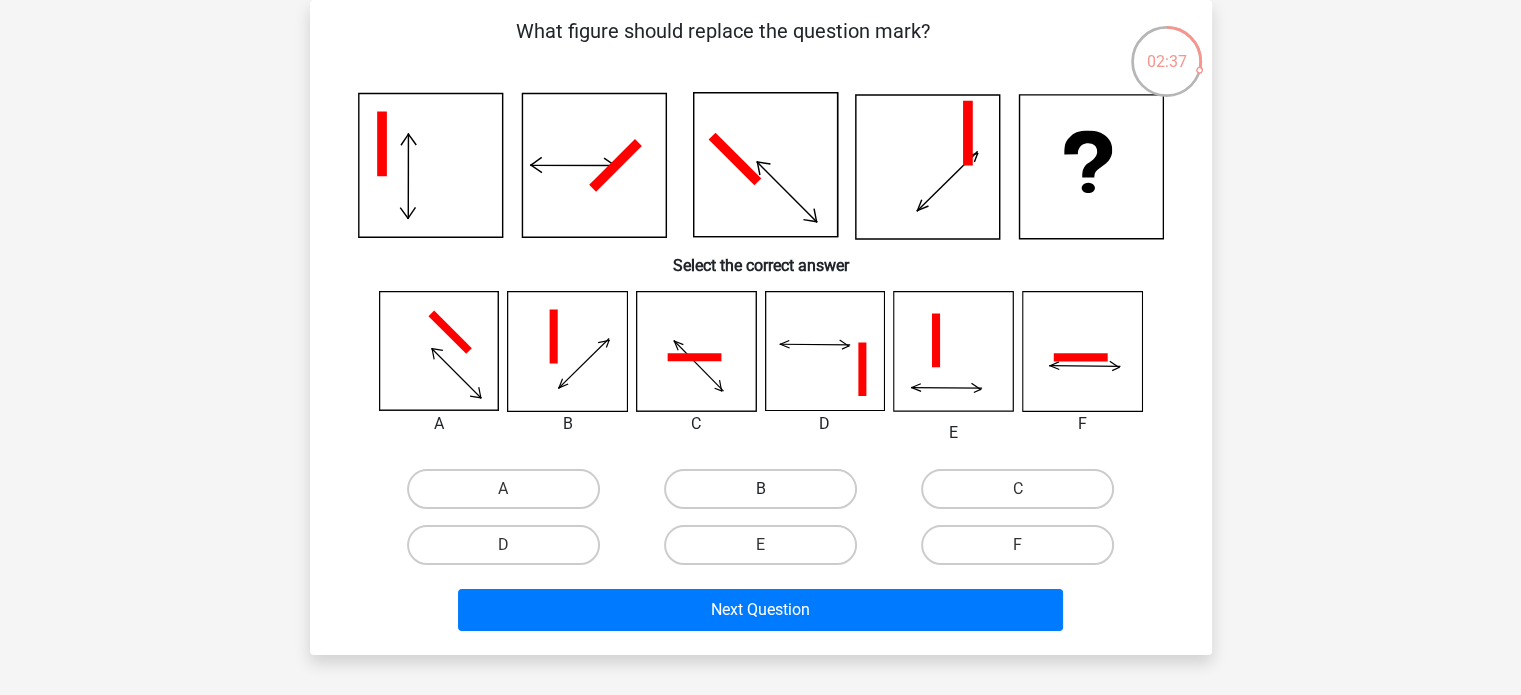 click on "B" at bounding box center [760, 489] 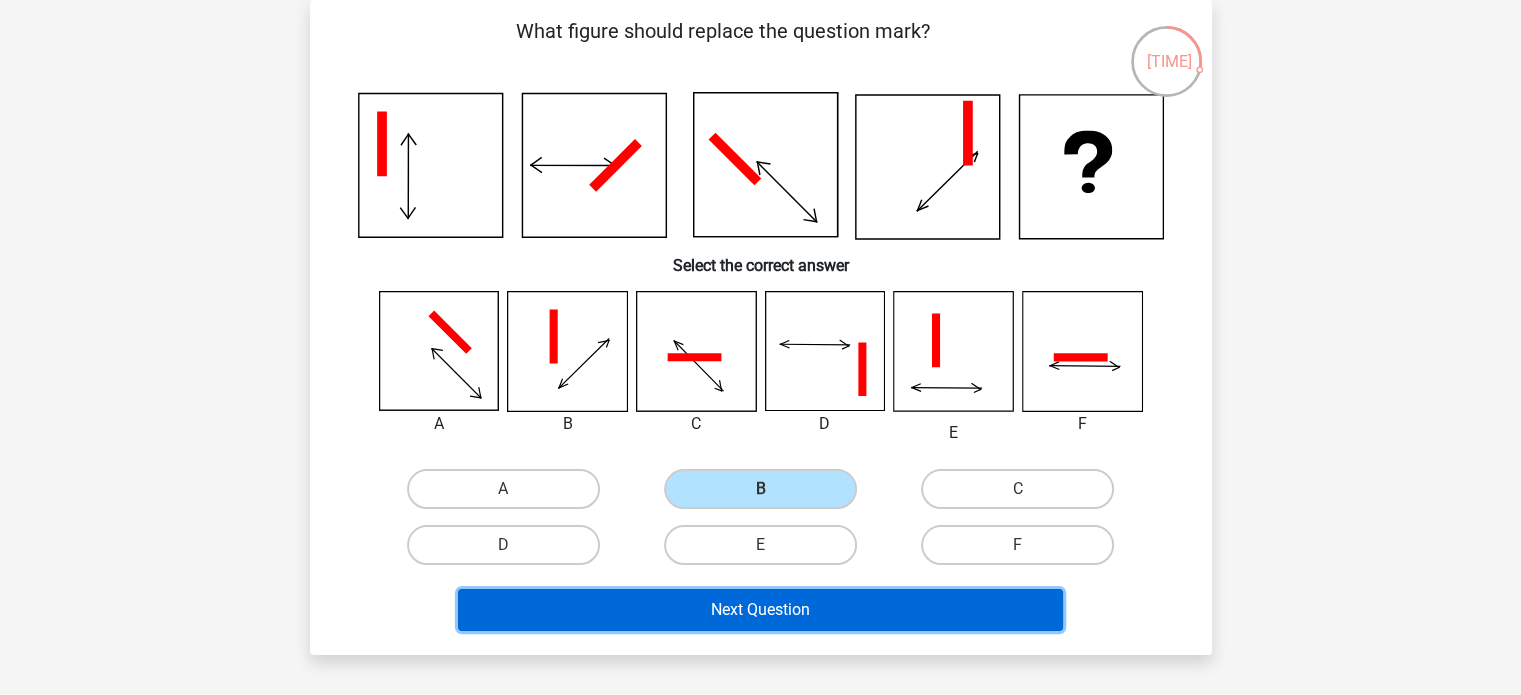 click on "Next Question" at bounding box center [760, 610] 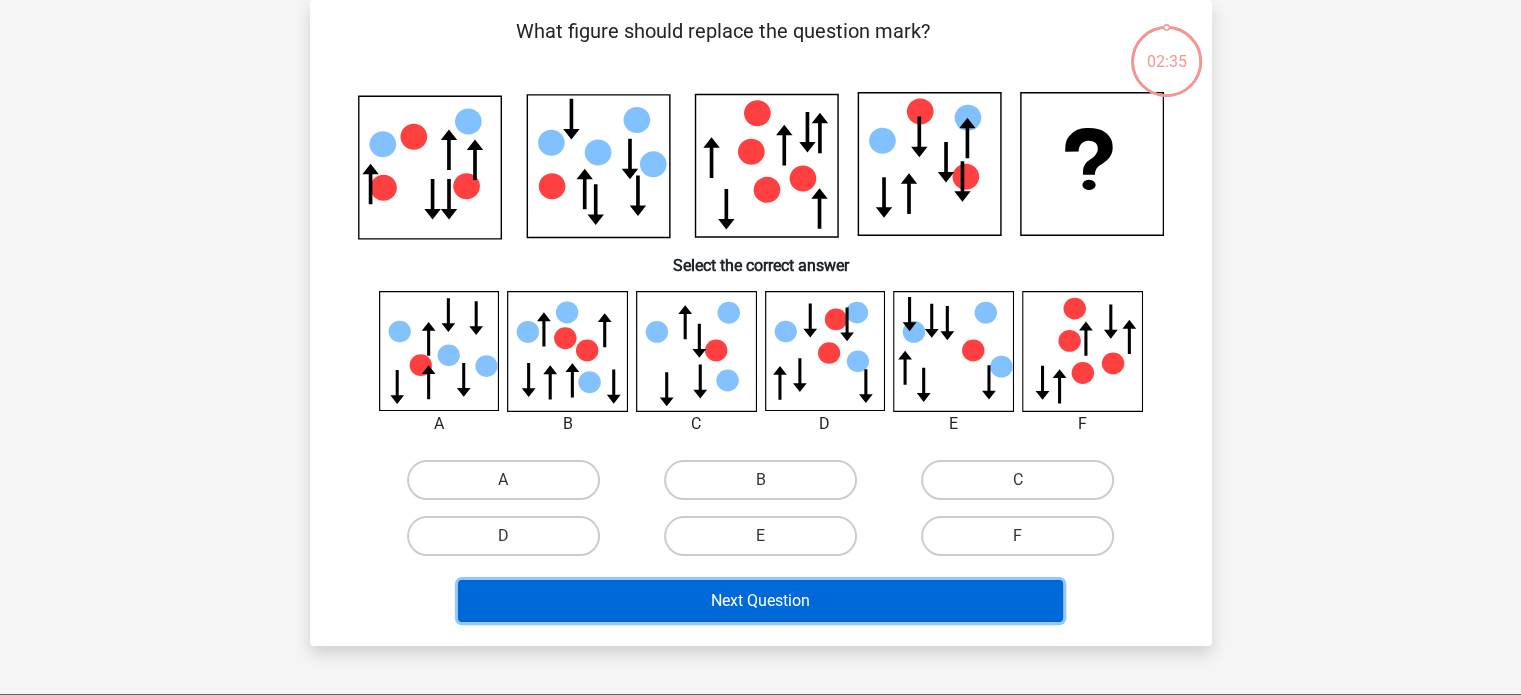 click on "Next Question" at bounding box center [760, 601] 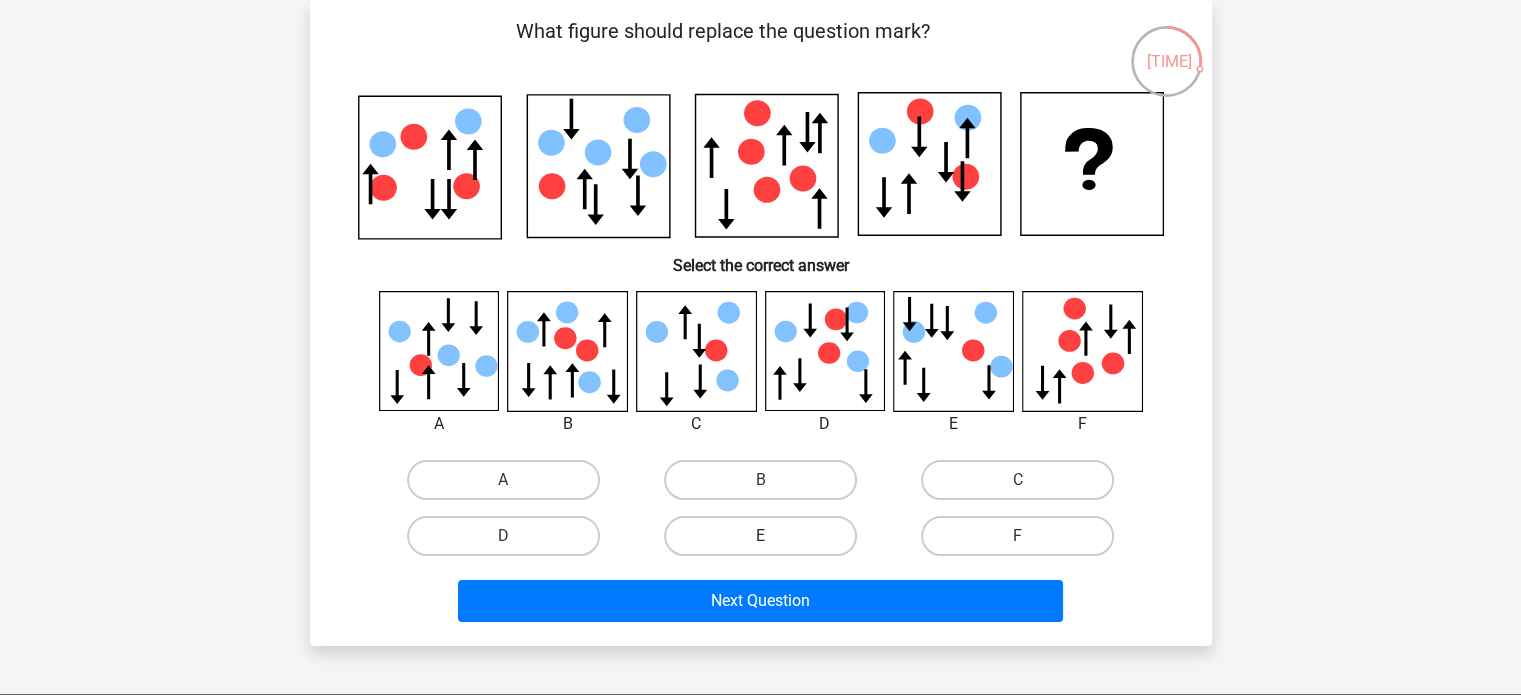 click on "E" at bounding box center (760, 536) 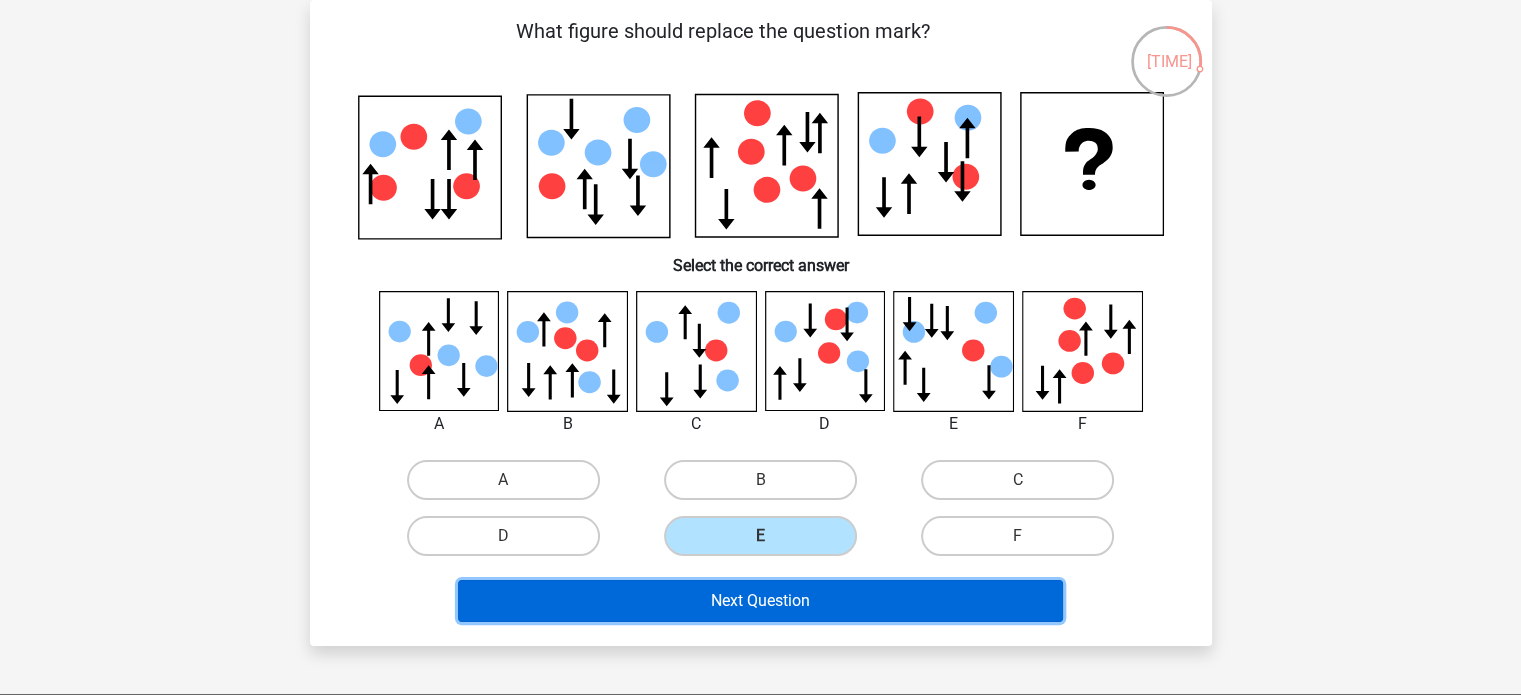 click on "Next Question" at bounding box center [760, 601] 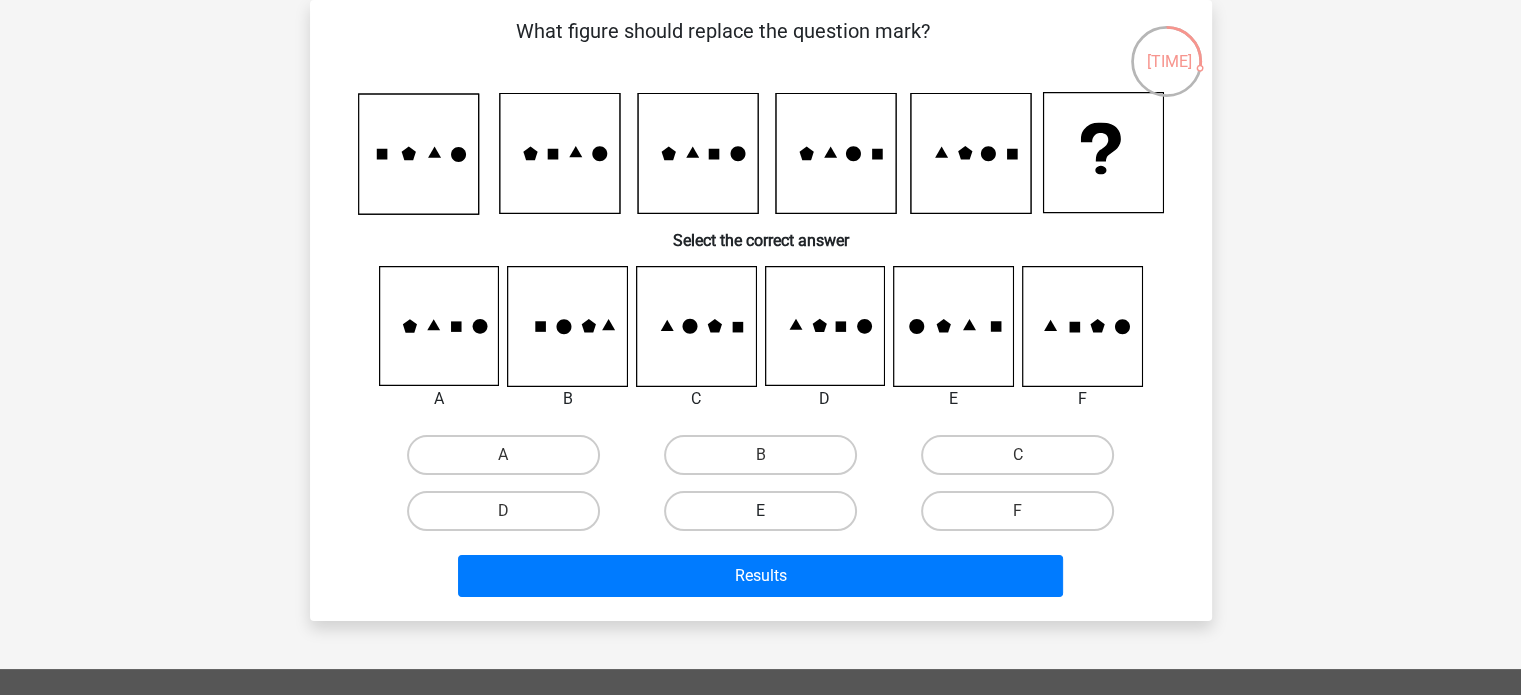 click on "E" at bounding box center [760, 511] 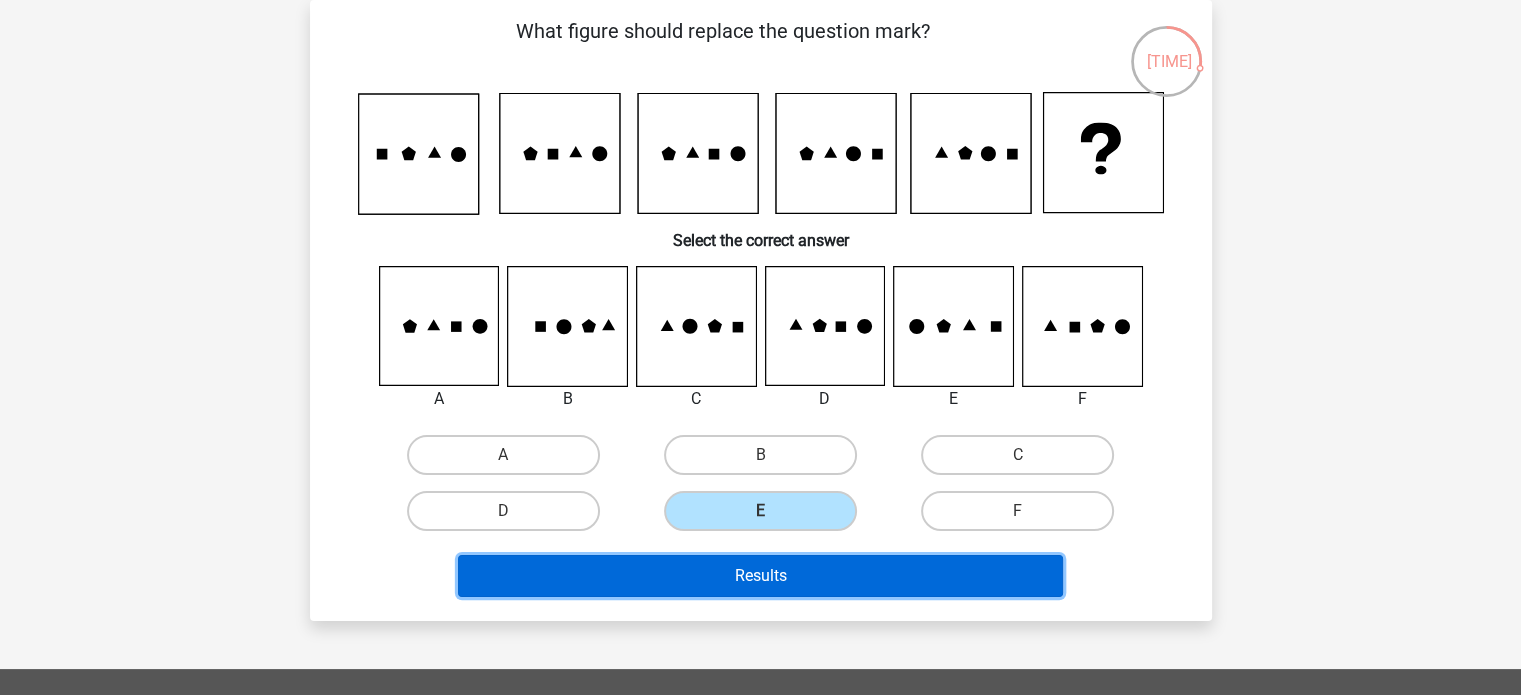 click on "Results" at bounding box center (760, 576) 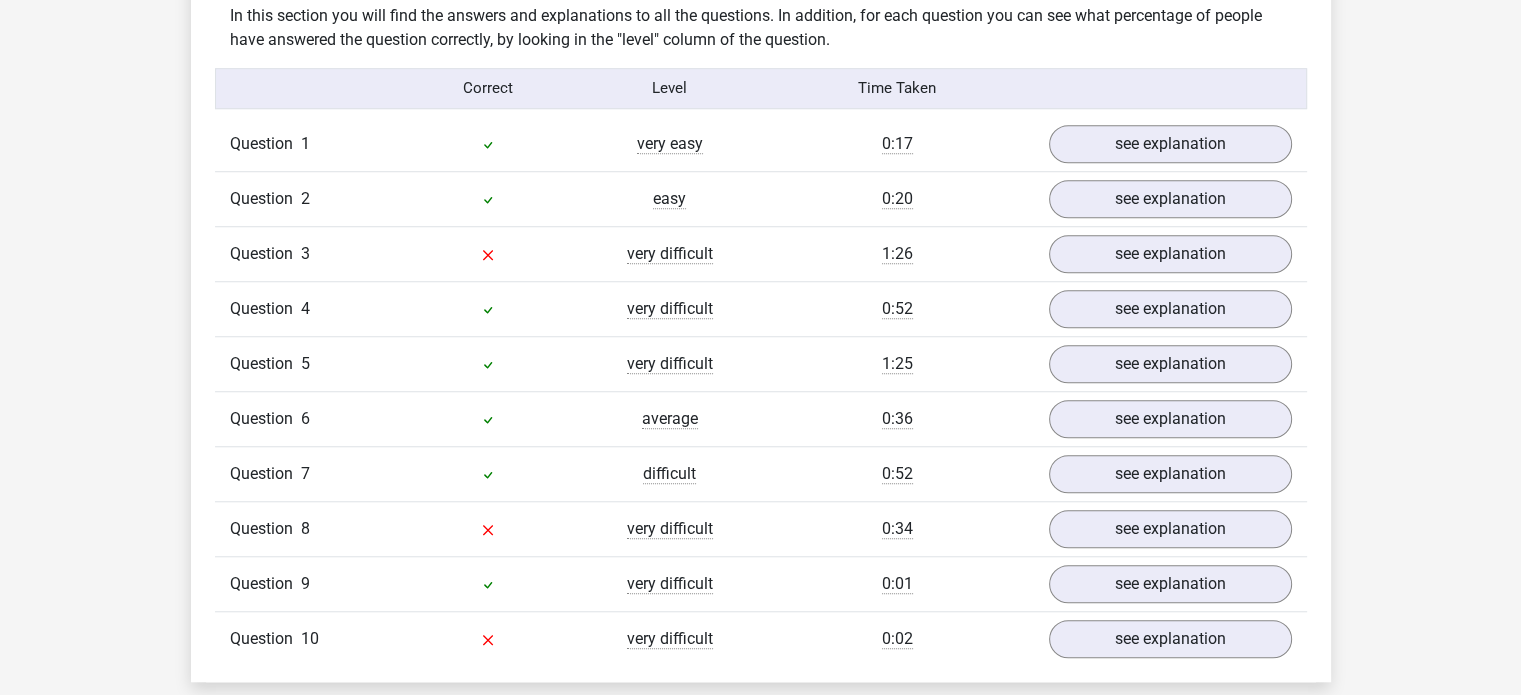 scroll, scrollTop: 1600, scrollLeft: 0, axis: vertical 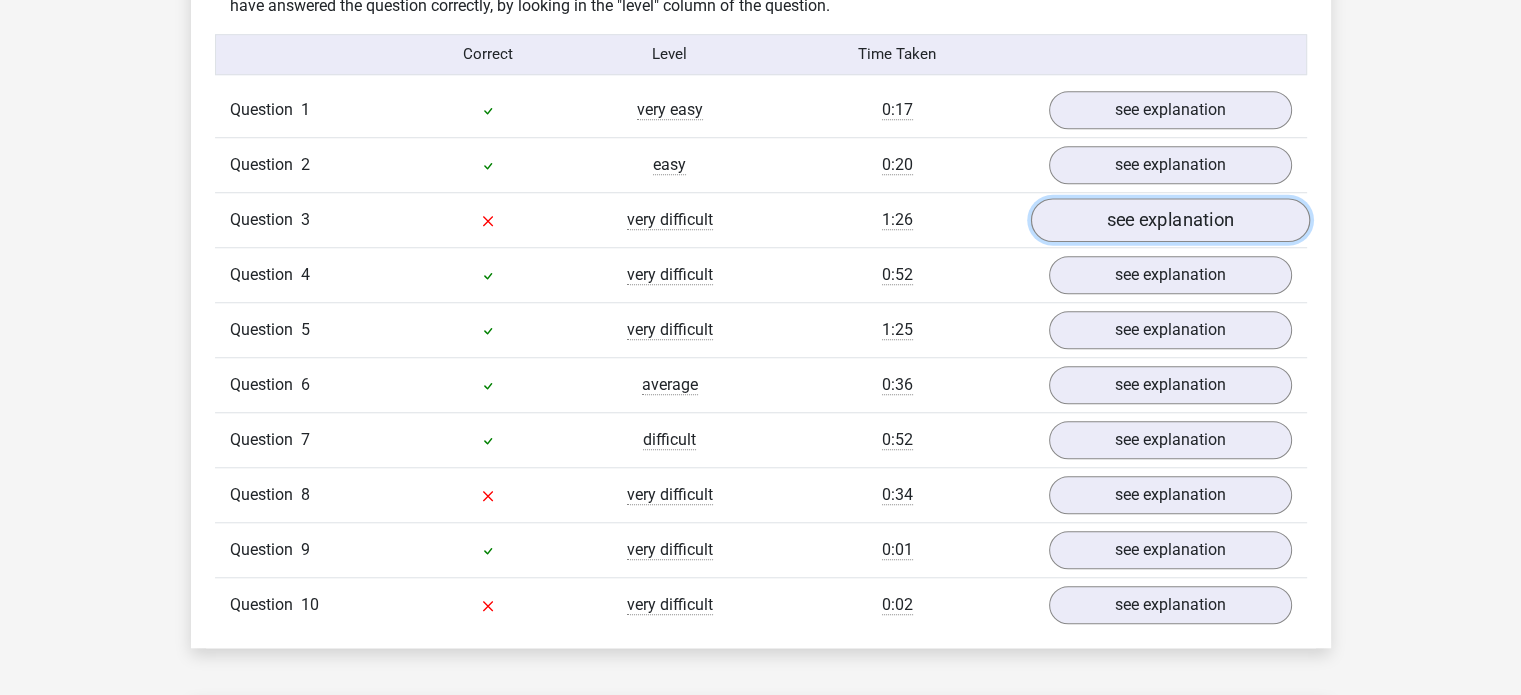click on "see explanation" at bounding box center (1169, 220) 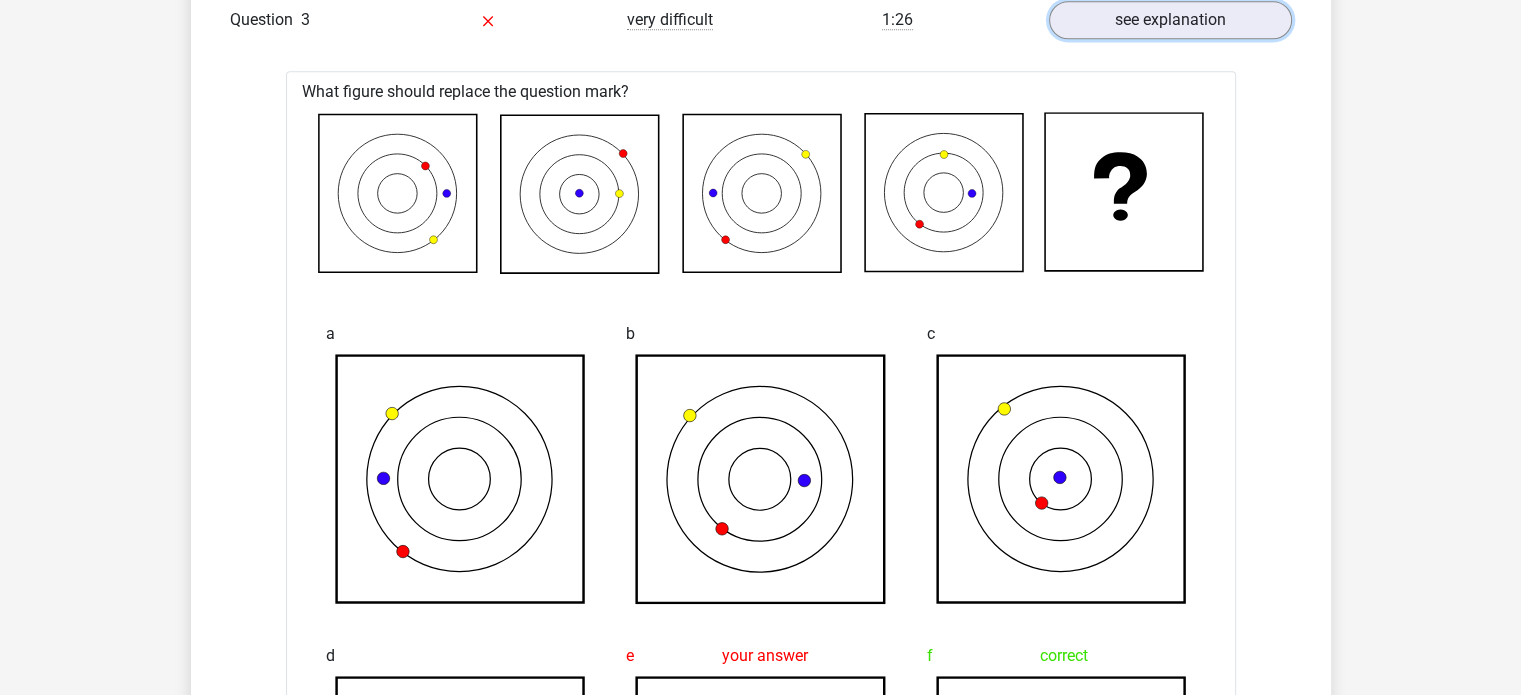 scroll, scrollTop: 1500, scrollLeft: 0, axis: vertical 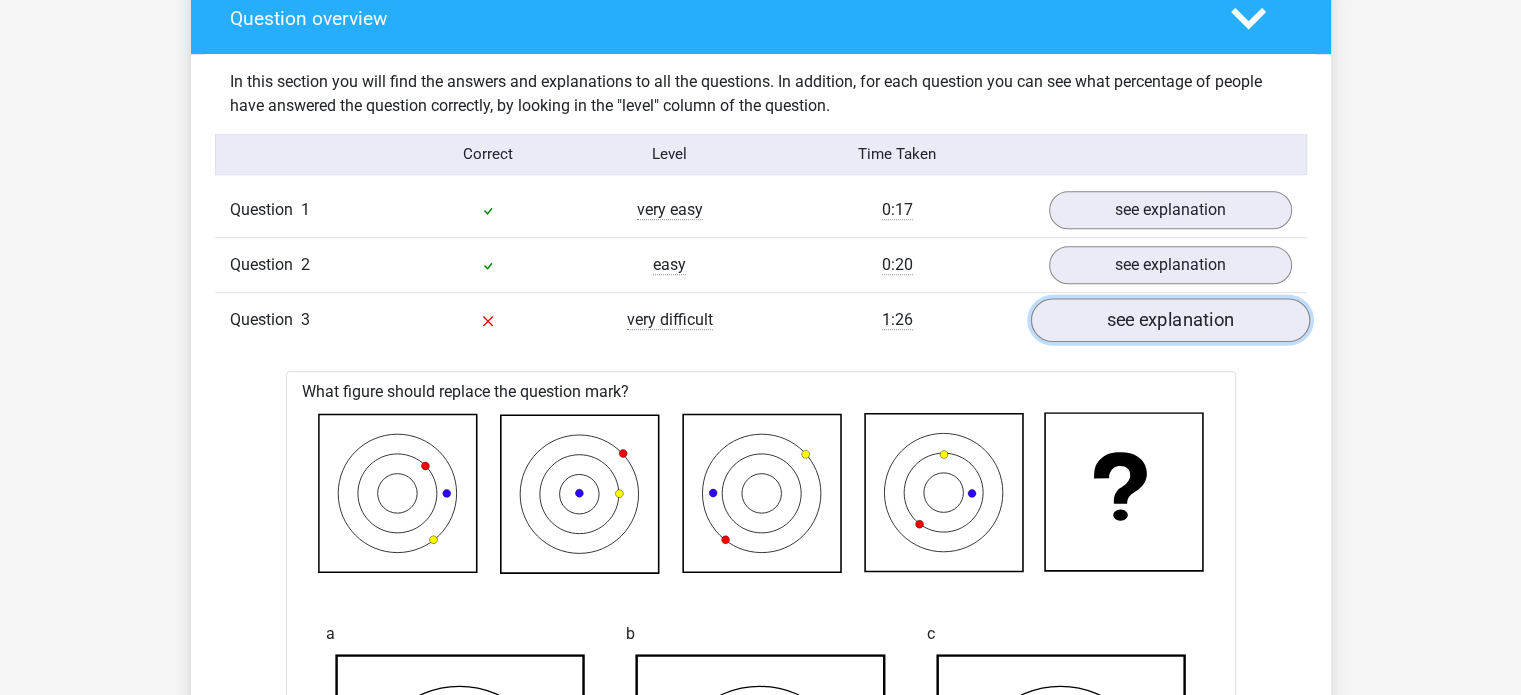 click on "see explanation" at bounding box center (1169, 320) 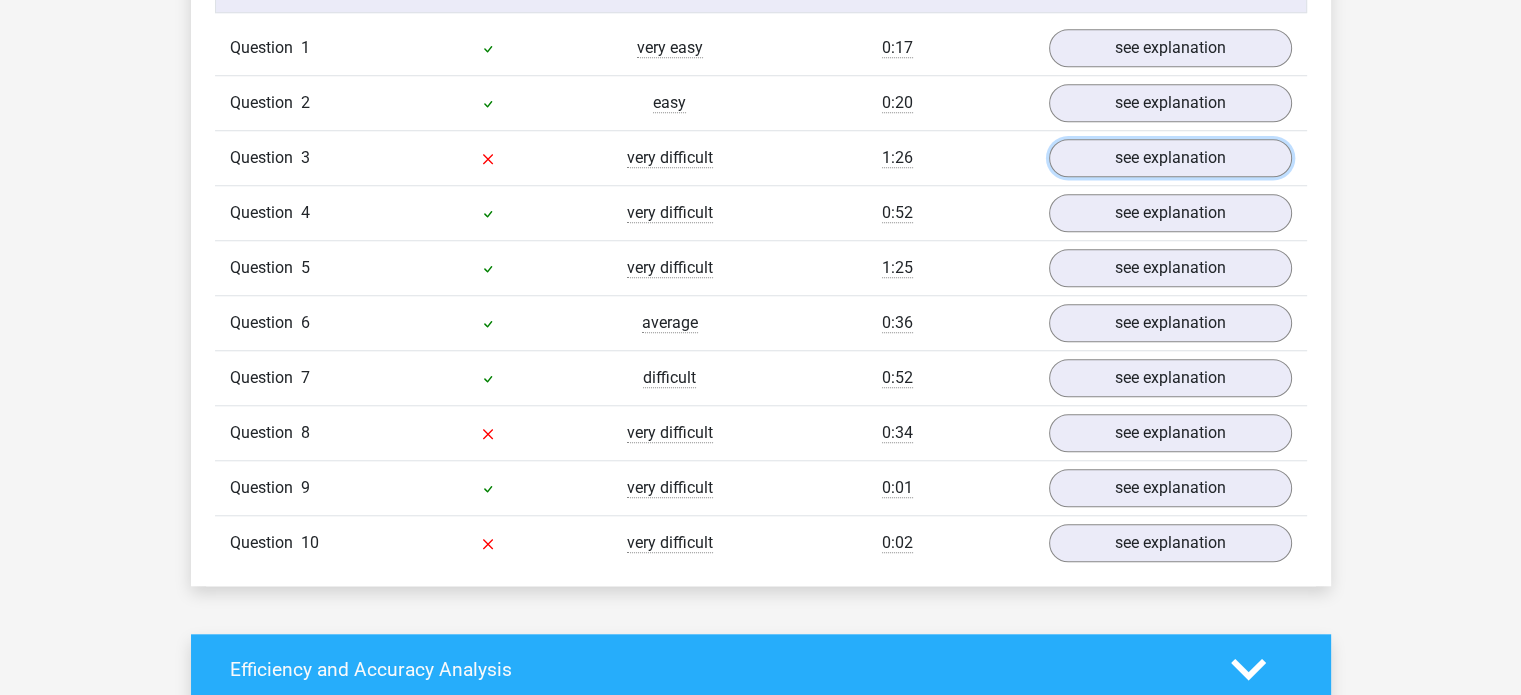 scroll, scrollTop: 1700, scrollLeft: 0, axis: vertical 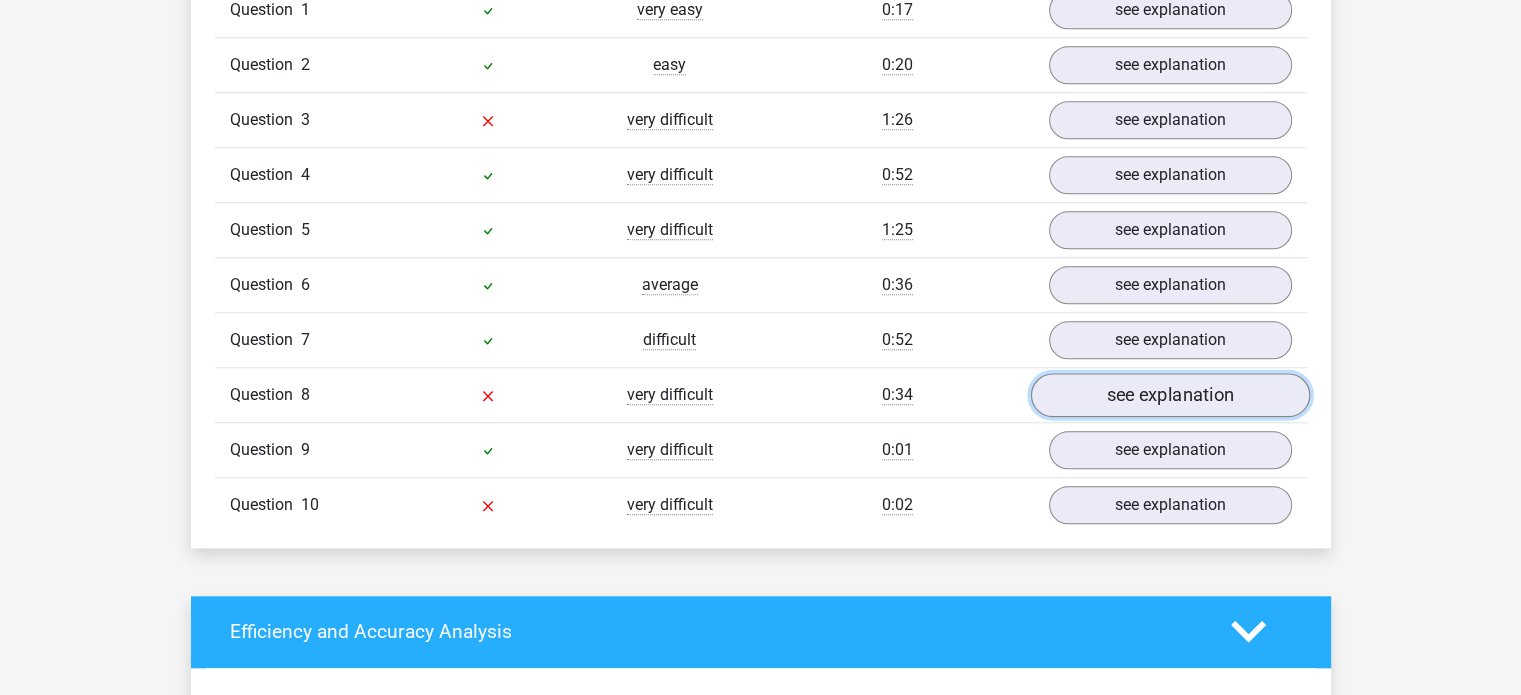click on "see explanation" at bounding box center (1169, 395) 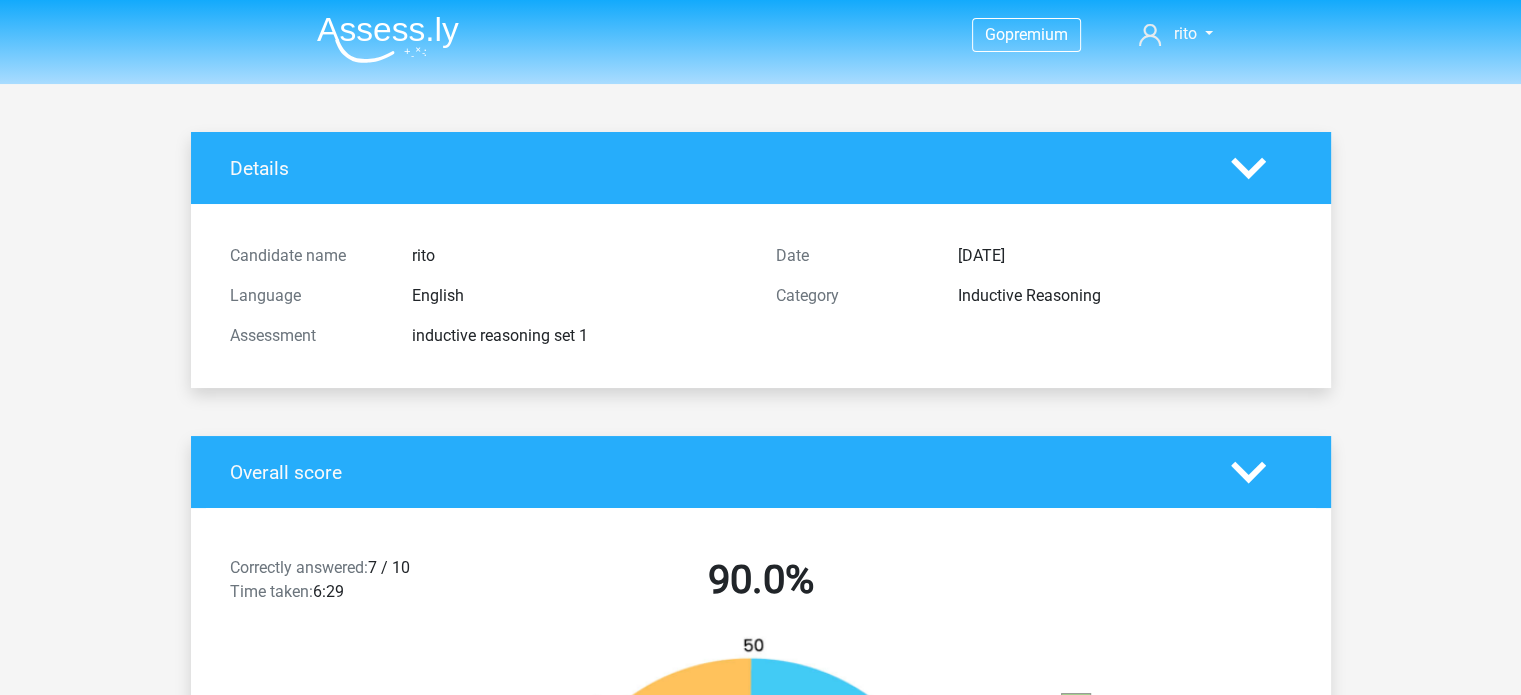 scroll, scrollTop: 0, scrollLeft: 0, axis: both 